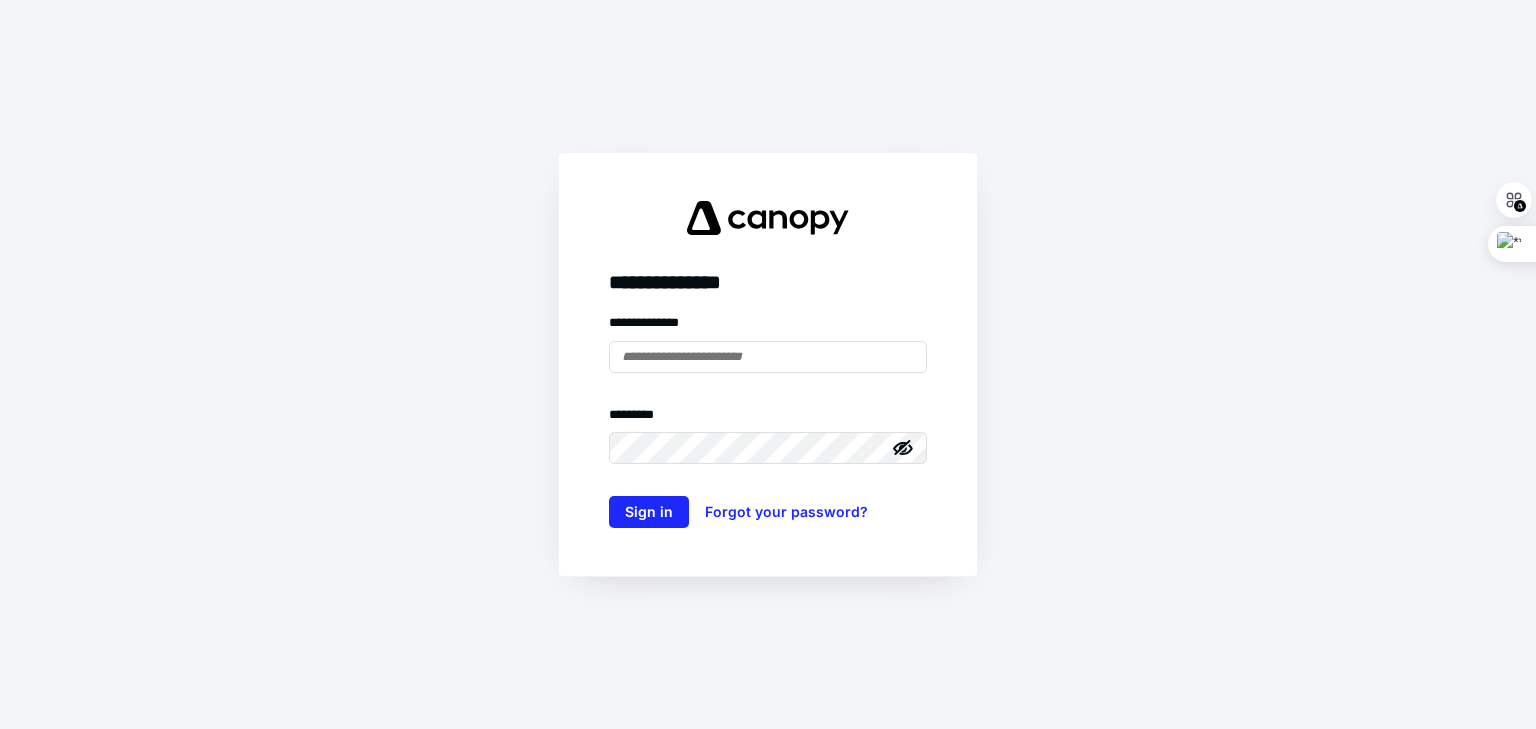 scroll, scrollTop: 0, scrollLeft: 0, axis: both 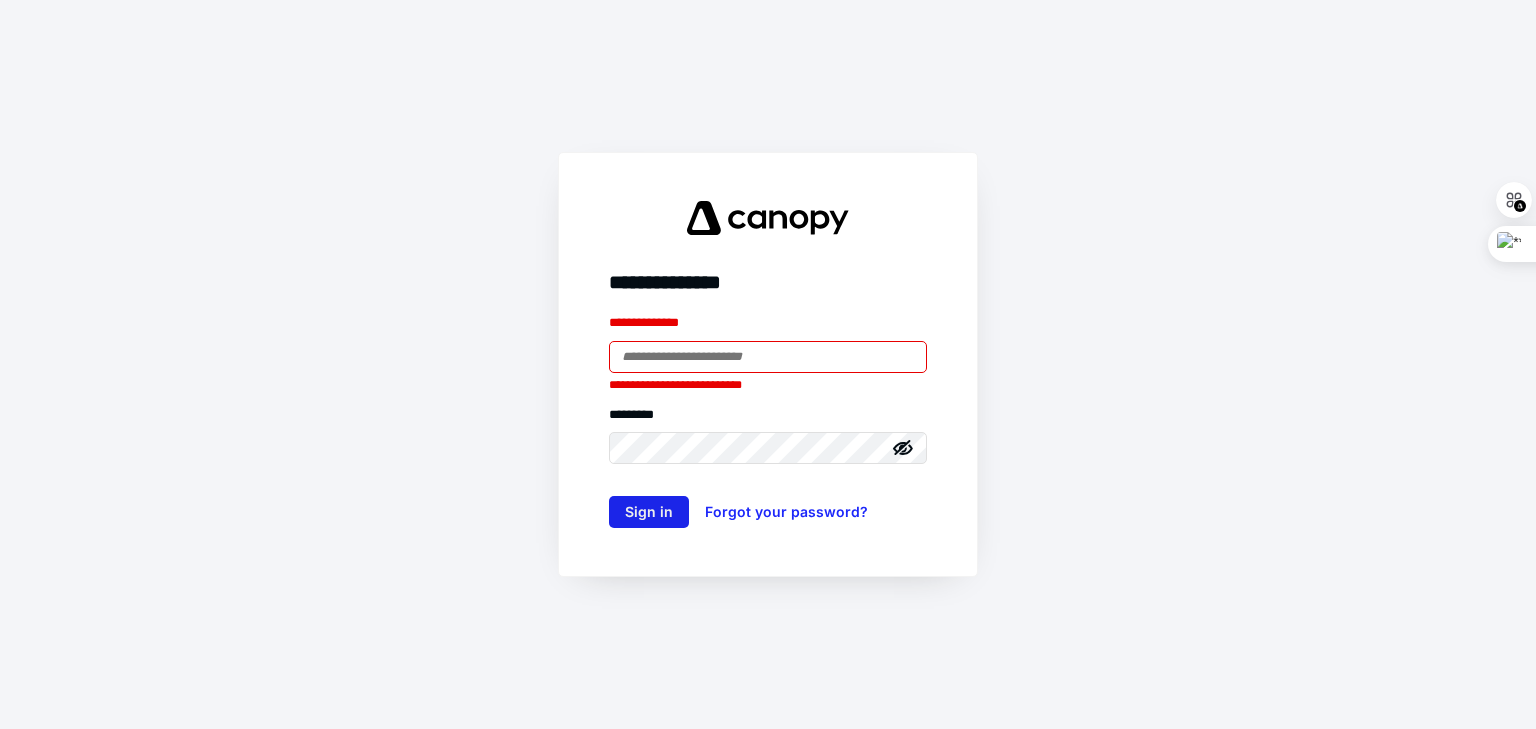 type on "**********" 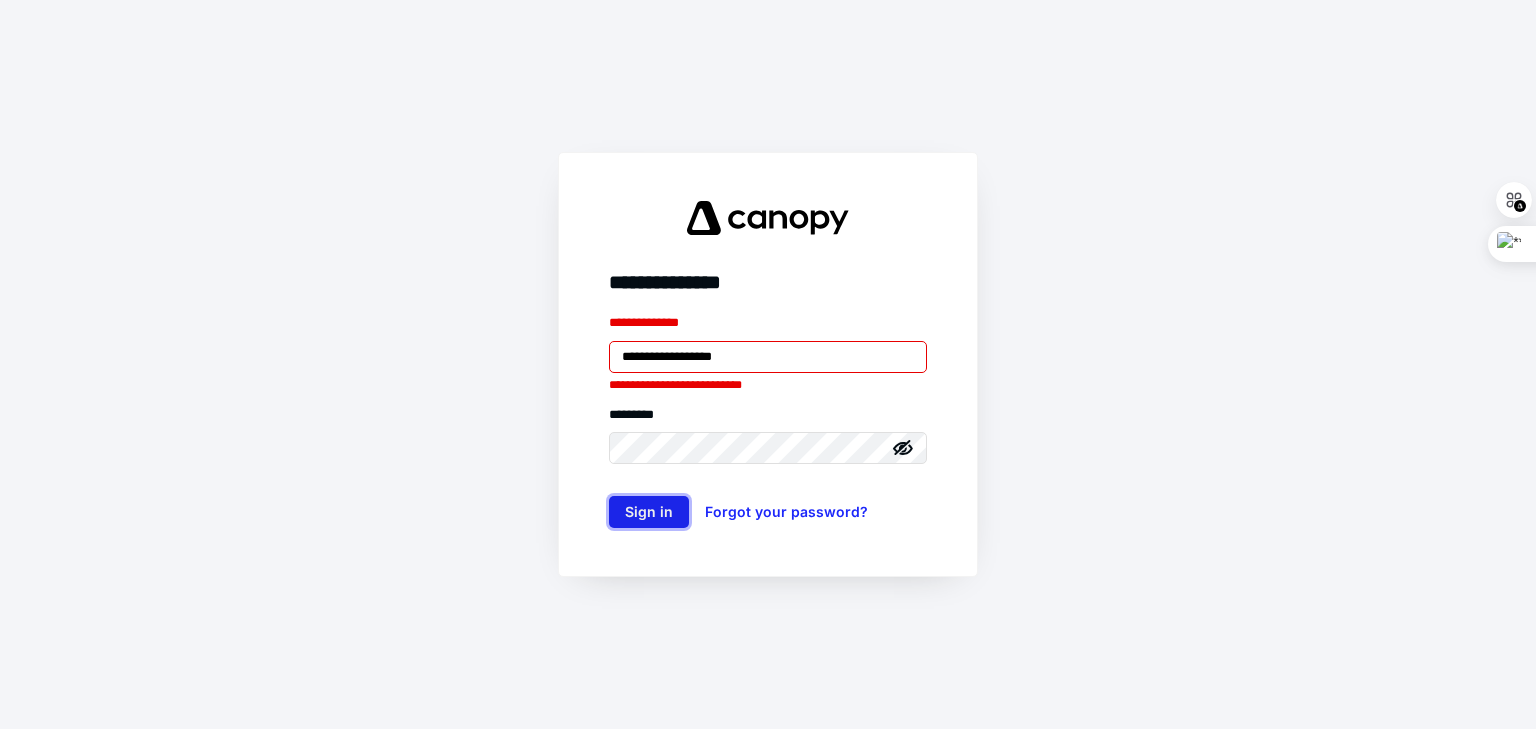 click on "Sign in" at bounding box center (649, 512) 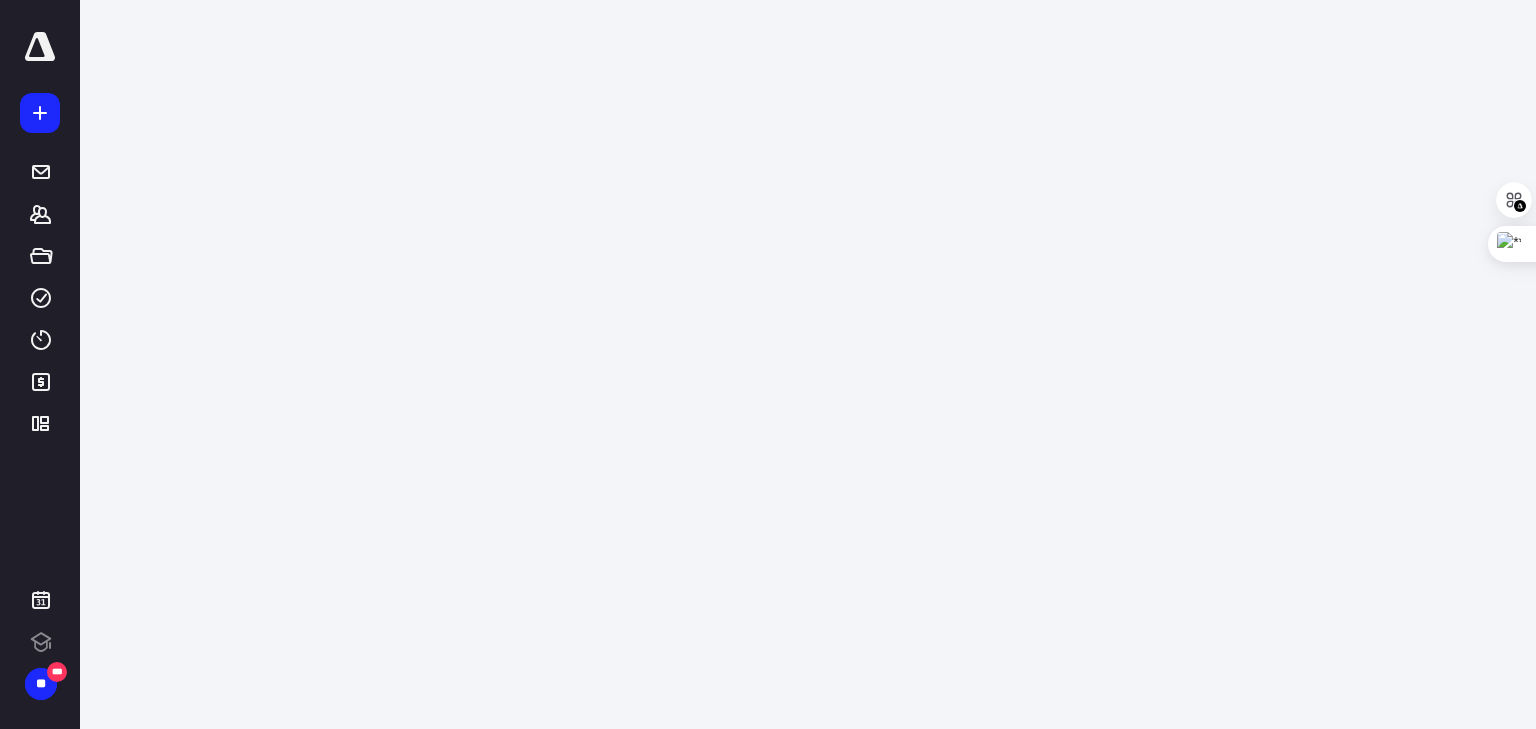 scroll, scrollTop: 0, scrollLeft: 0, axis: both 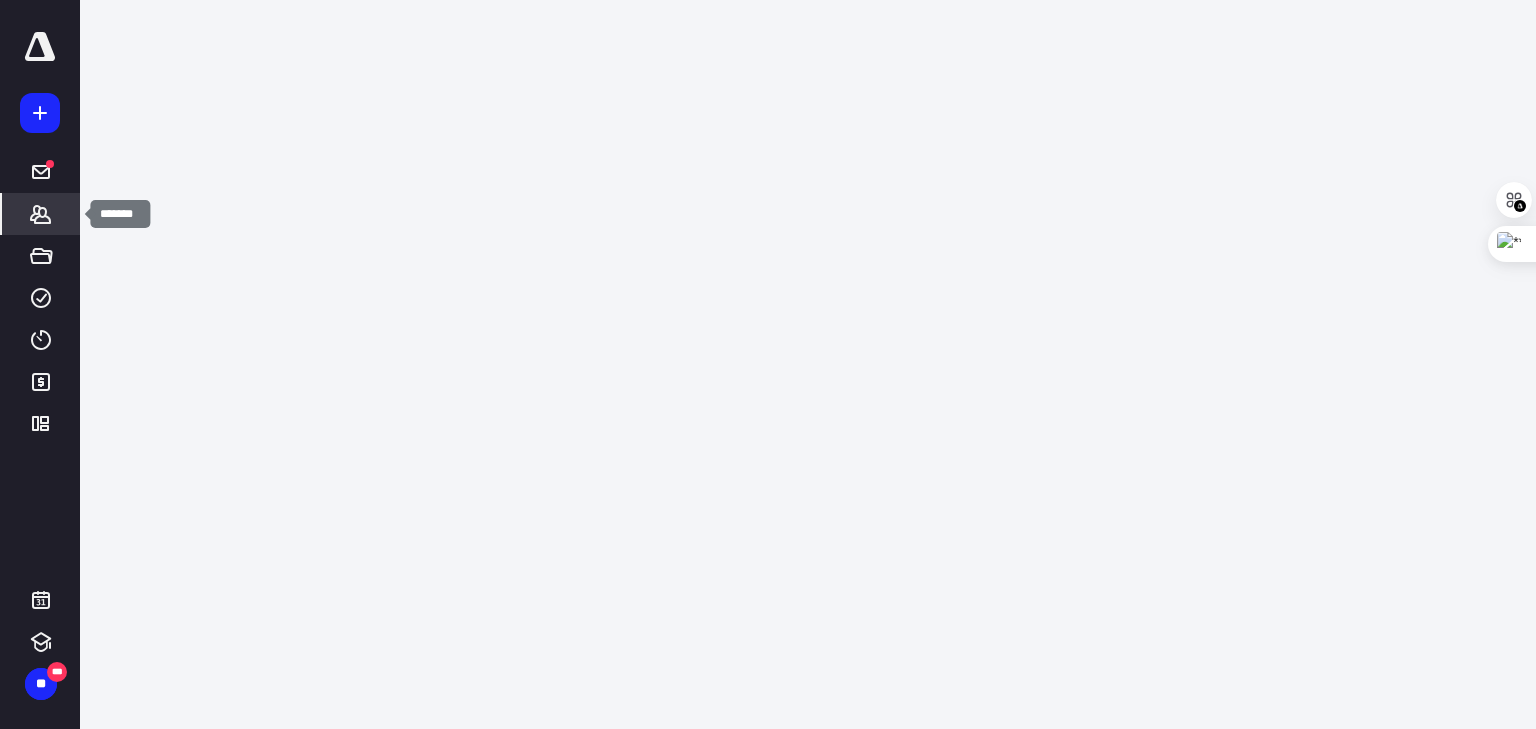 click 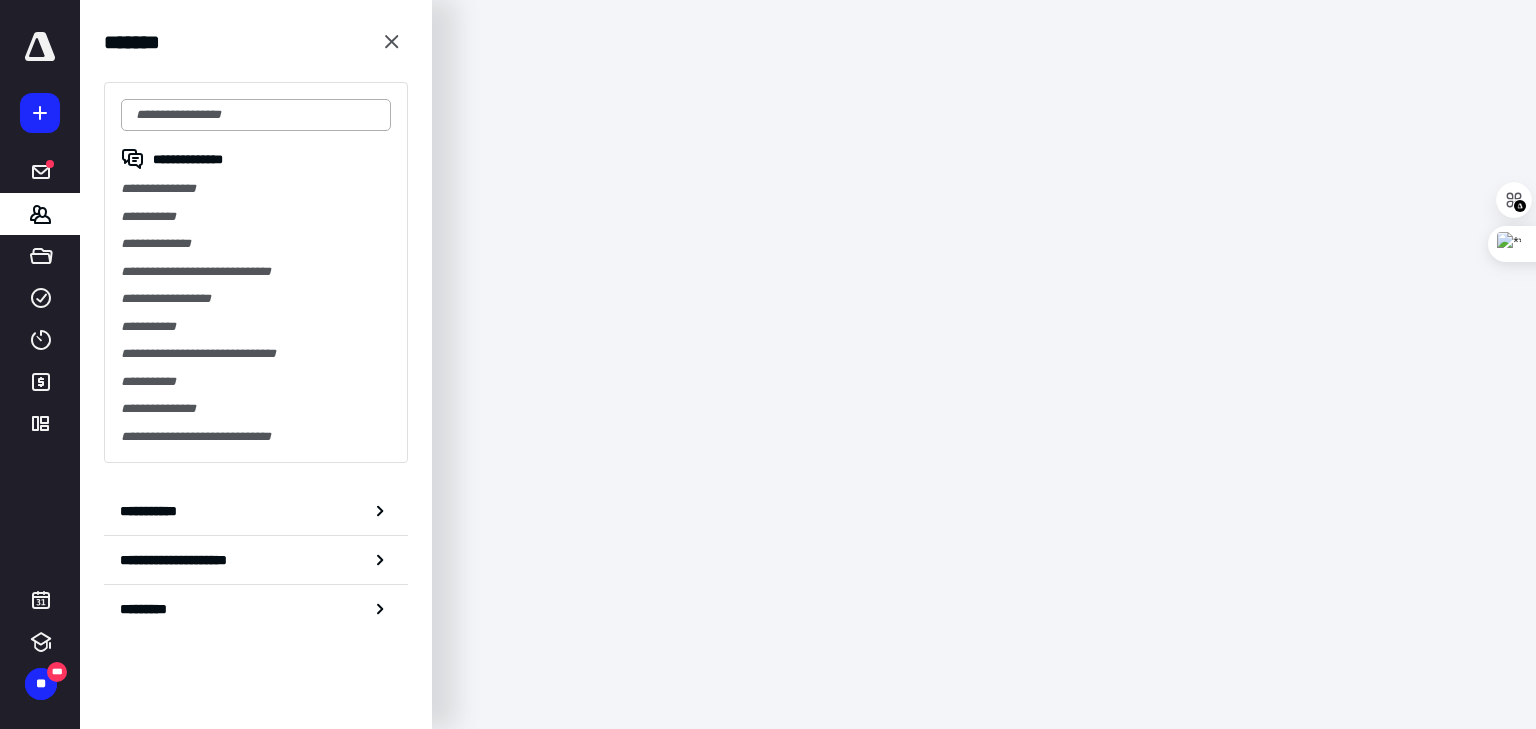 click at bounding box center [256, 115] 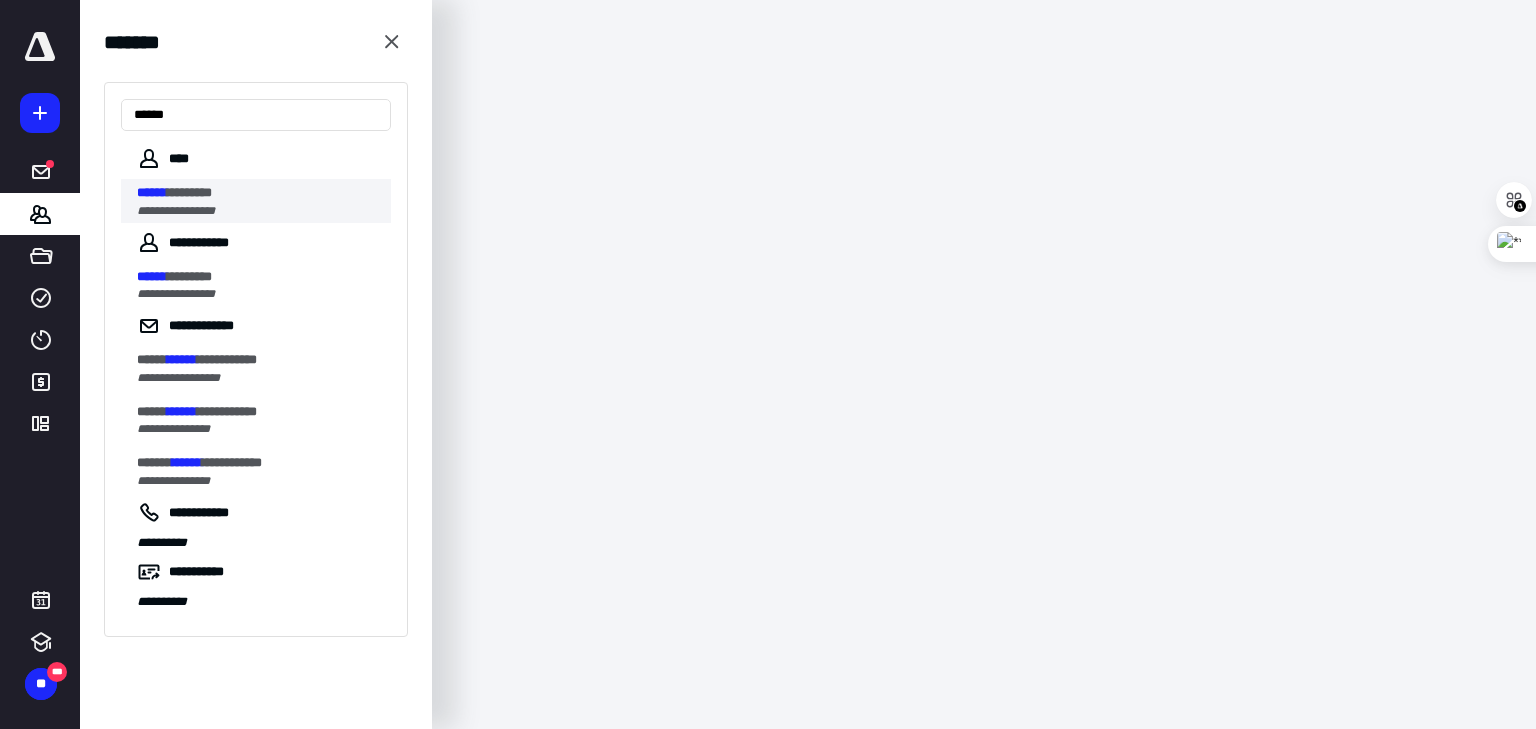 type on "******" 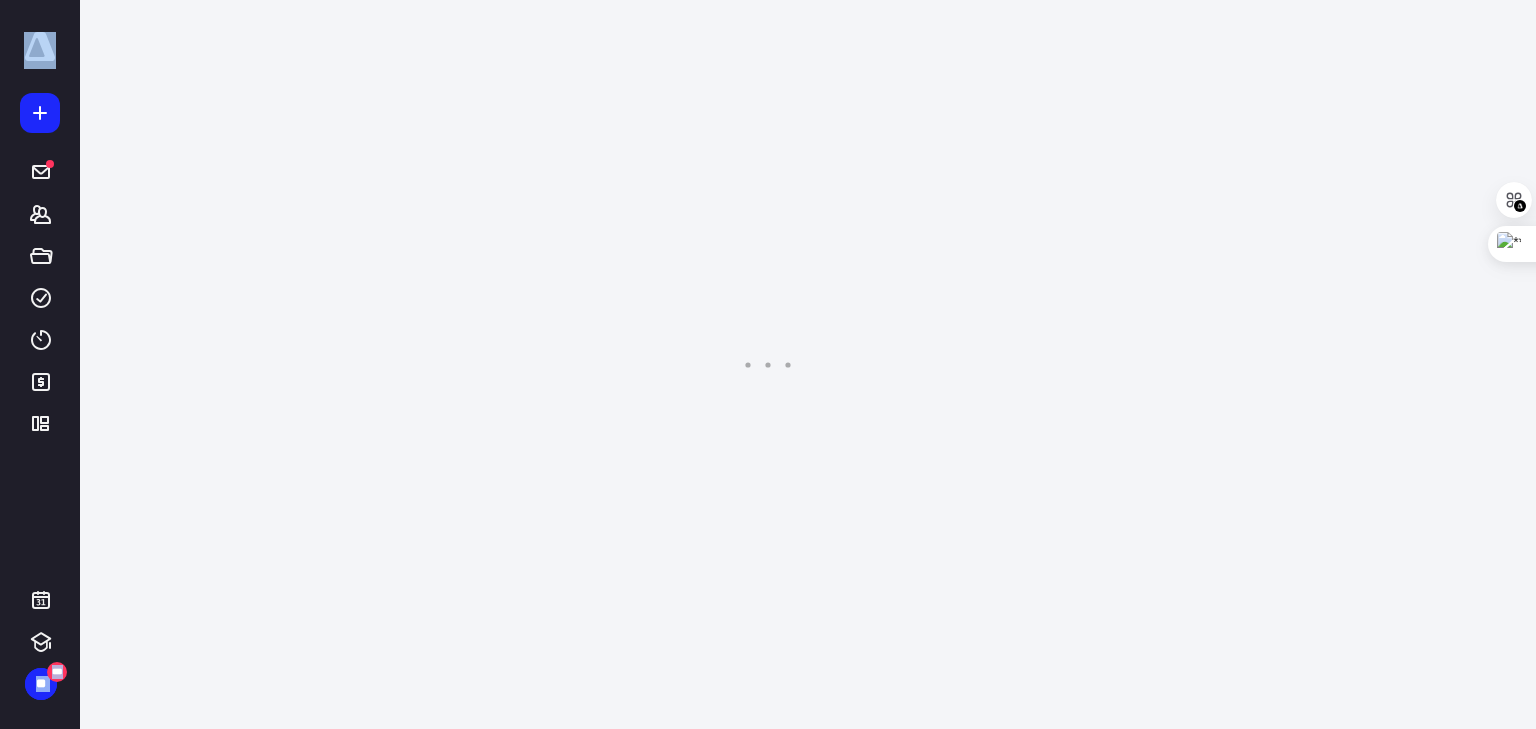 click on "**********" at bounding box center (768, 364) 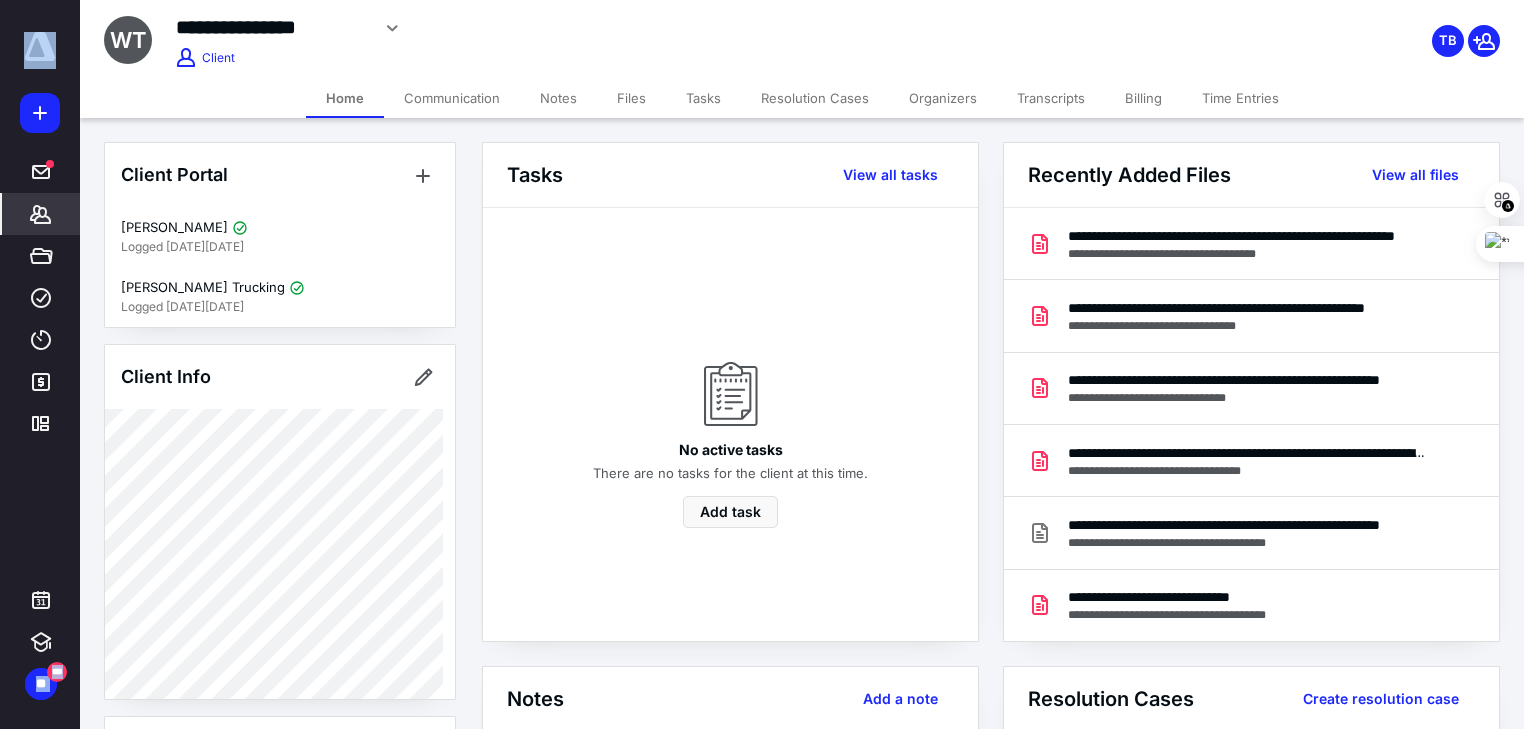 click on "Files" at bounding box center [631, 98] 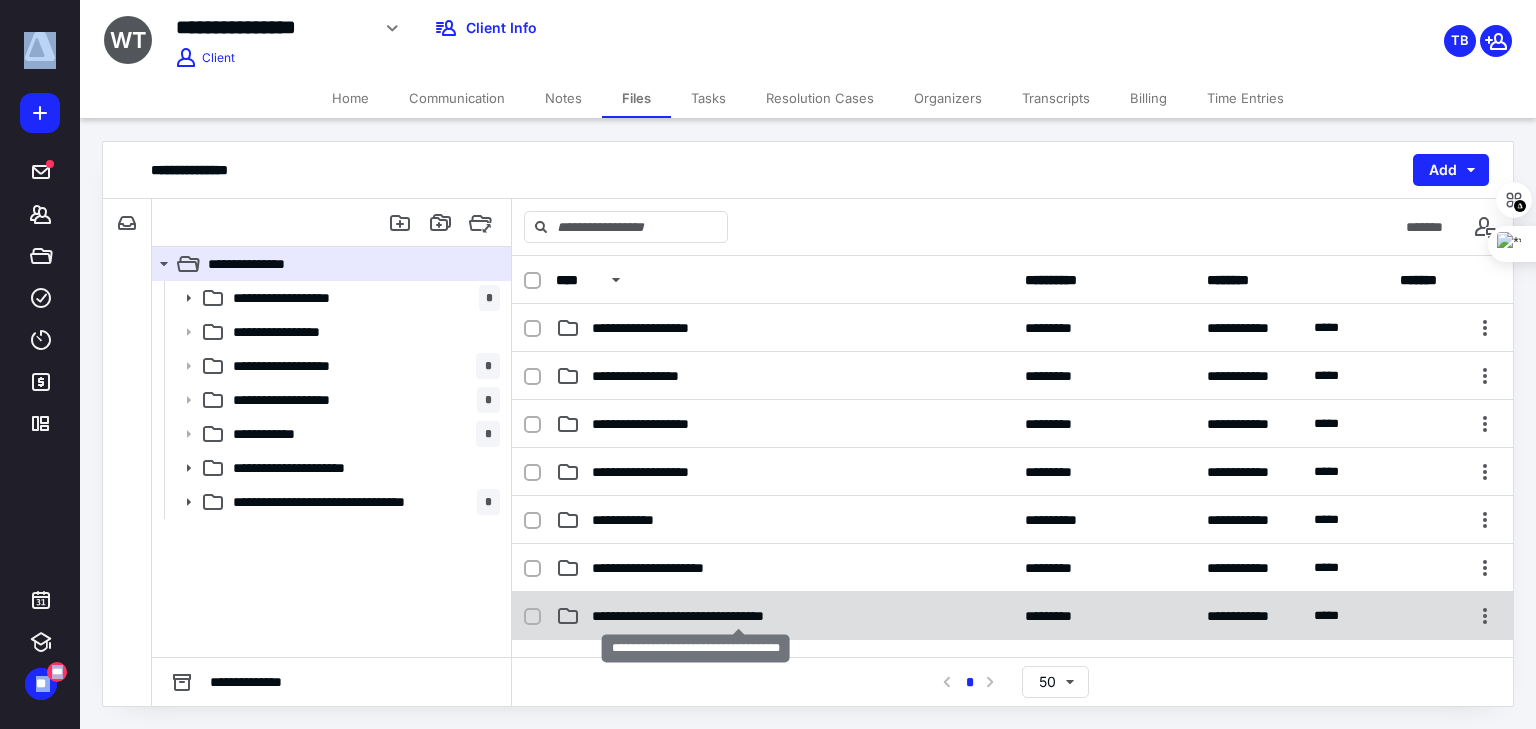 click on "**********" at bounding box center [739, 616] 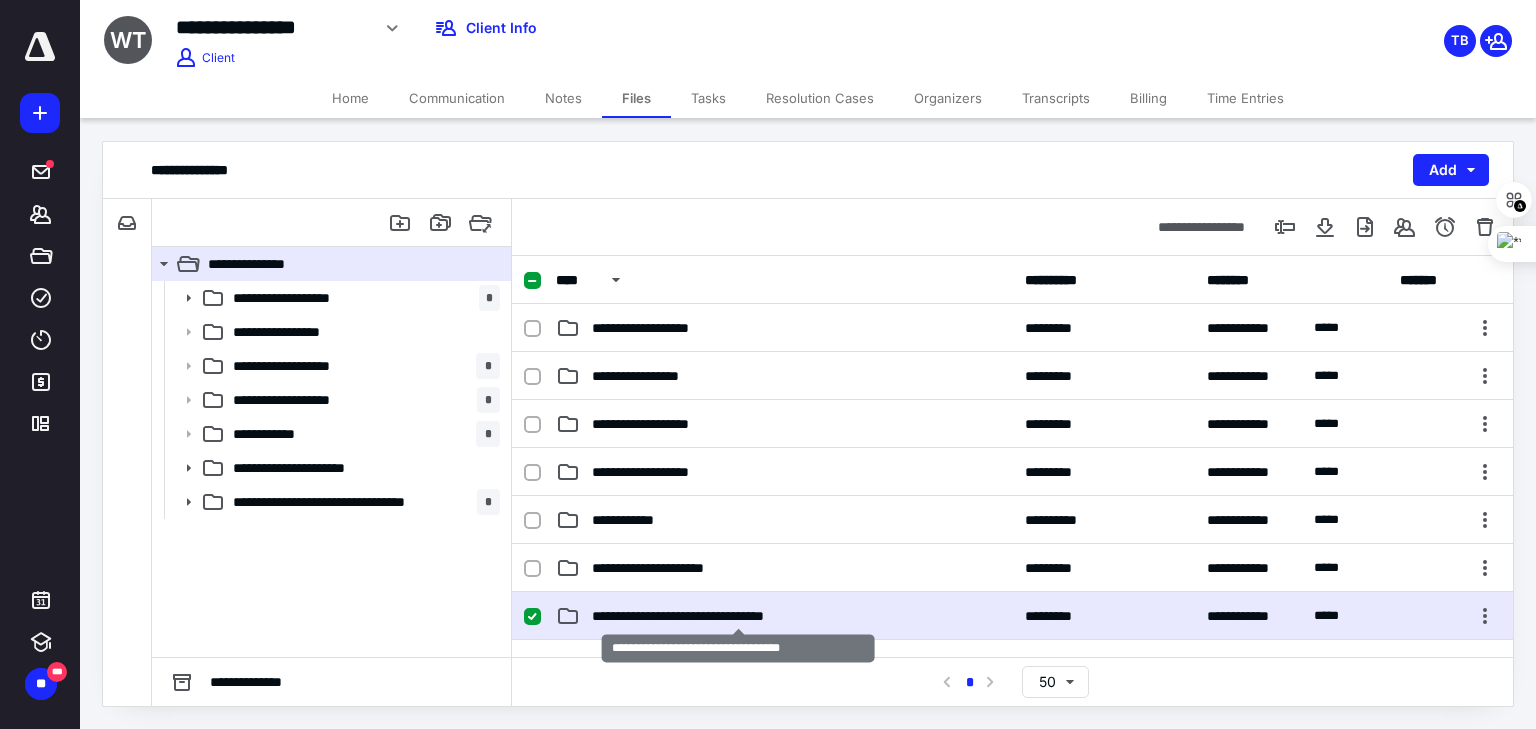 click on "**********" at bounding box center (739, 616) 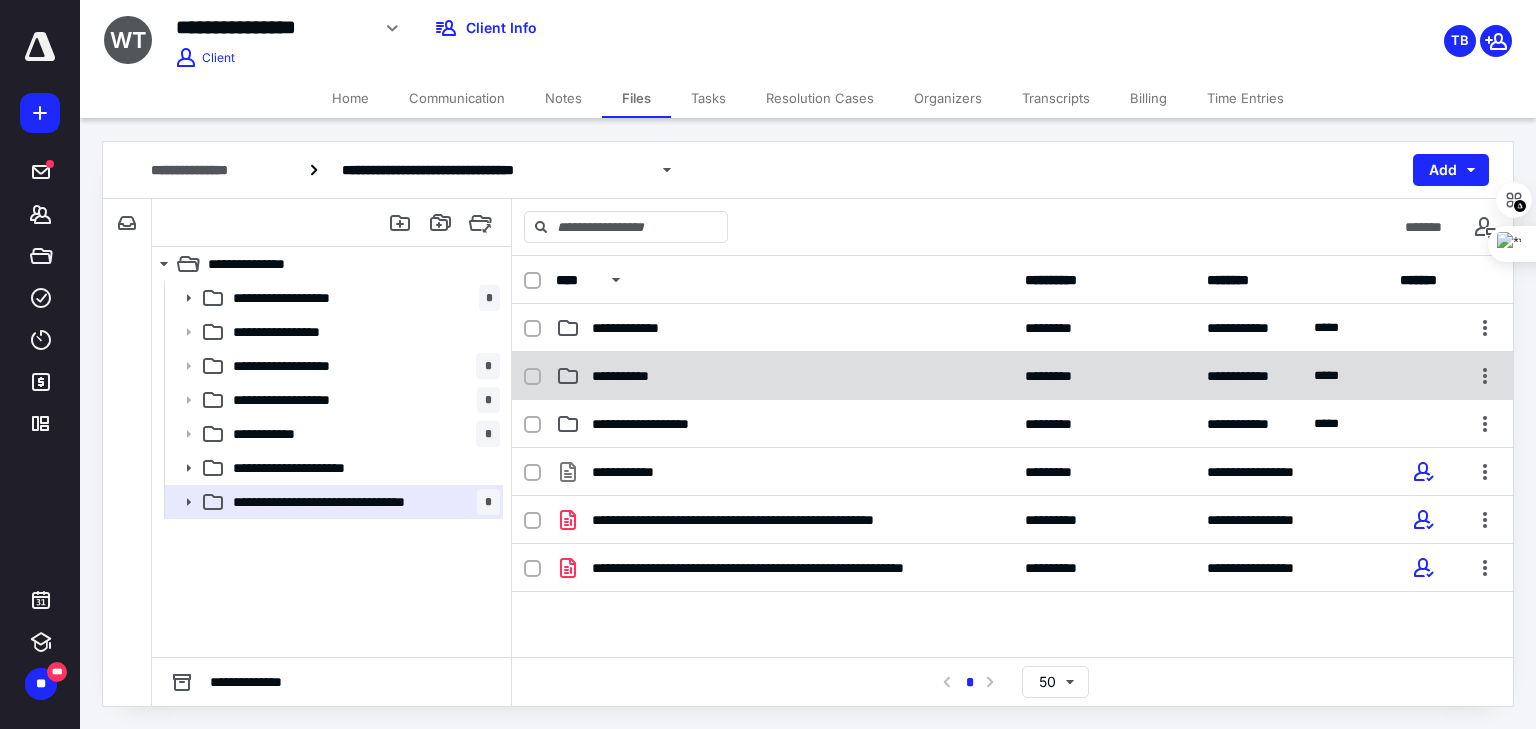 click on "**********" at bounding box center [642, 376] 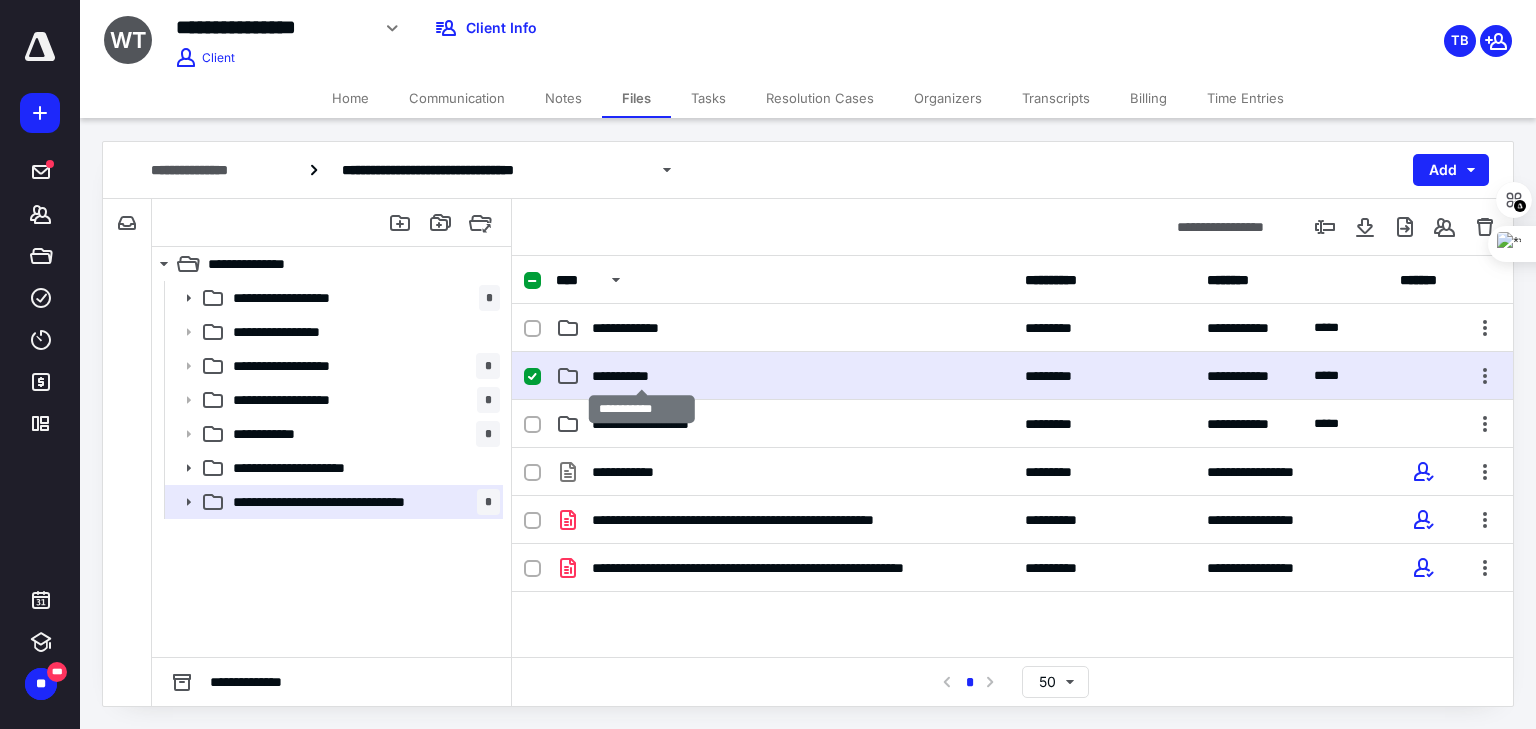 click on "**********" at bounding box center [642, 376] 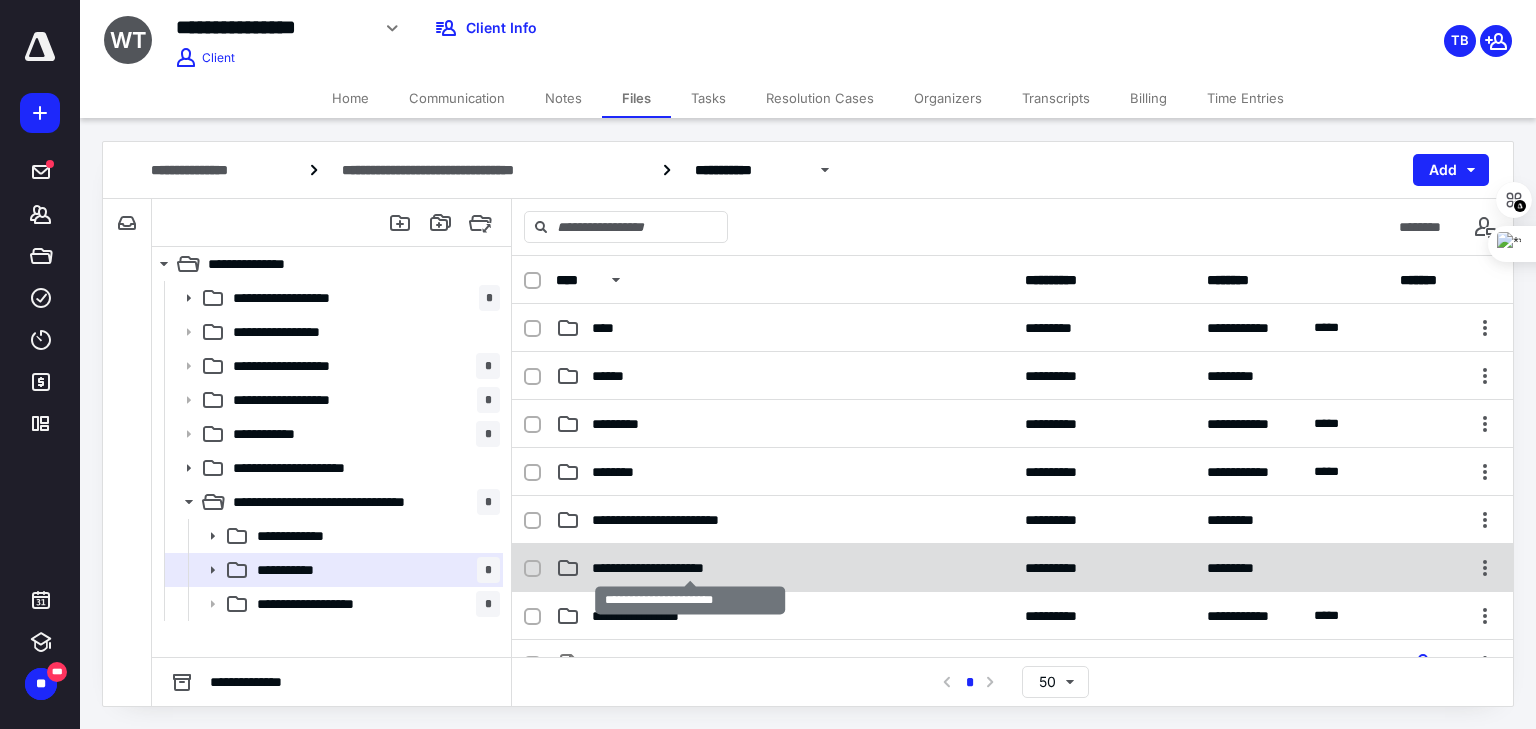 click on "**********" at bounding box center [690, 568] 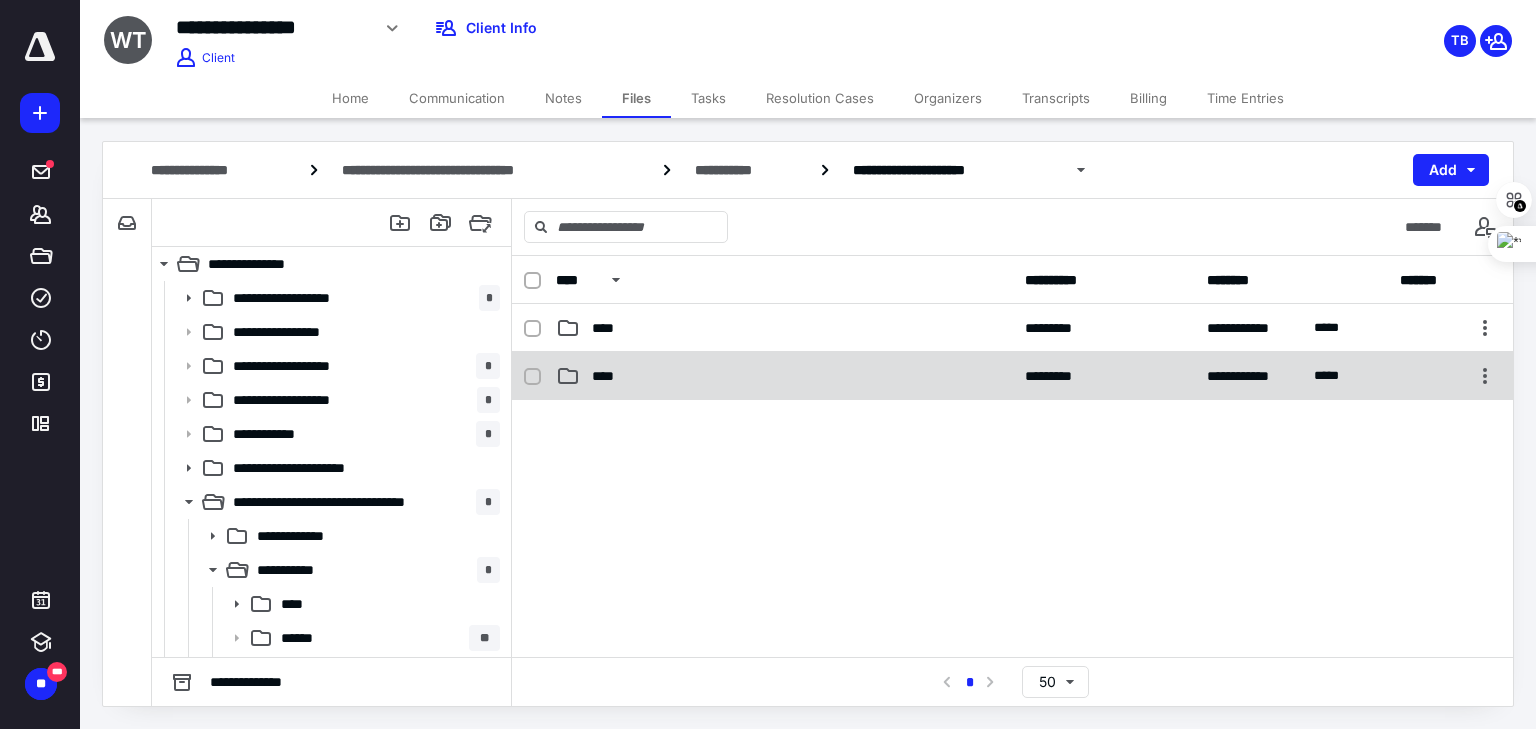 click on "****" at bounding box center [609, 376] 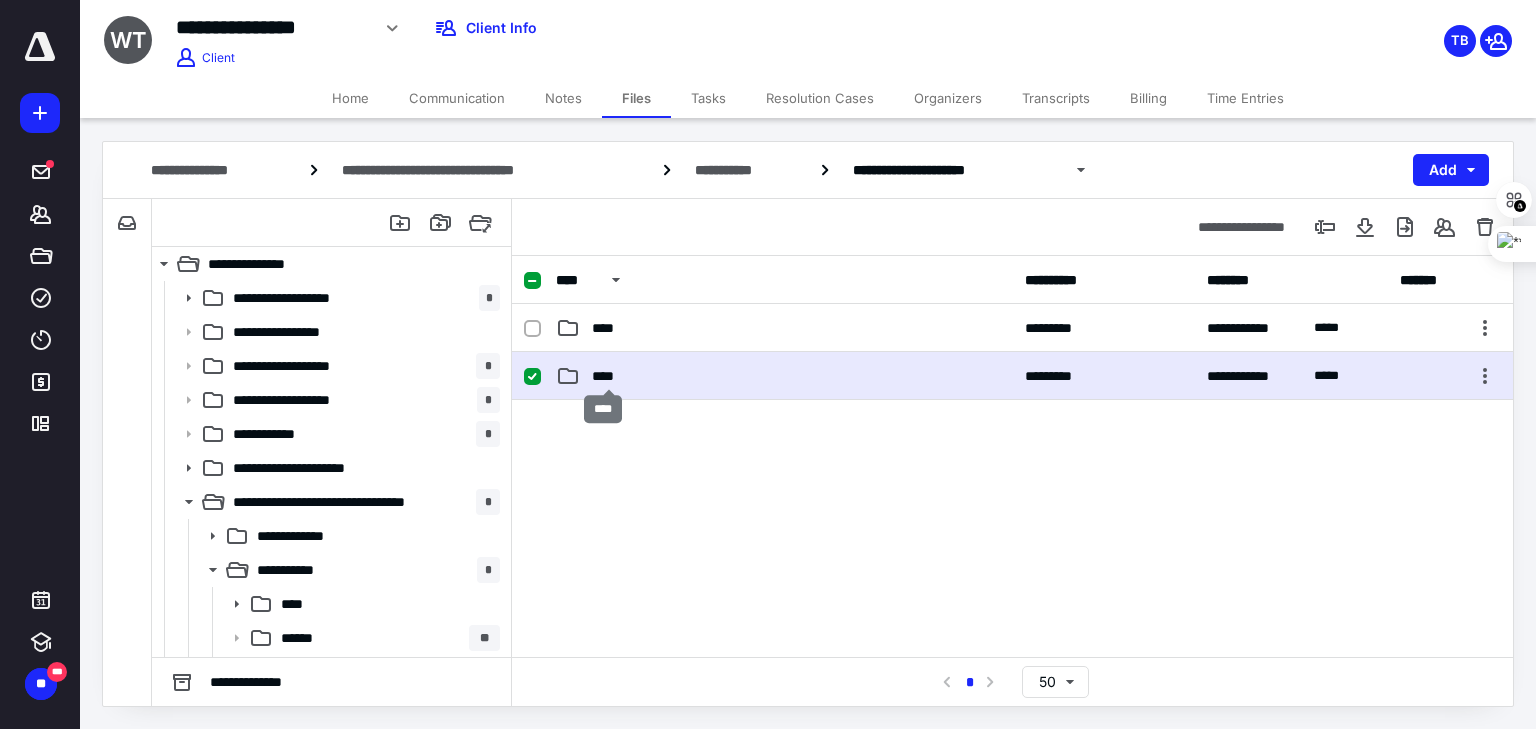 click on "****" at bounding box center (609, 376) 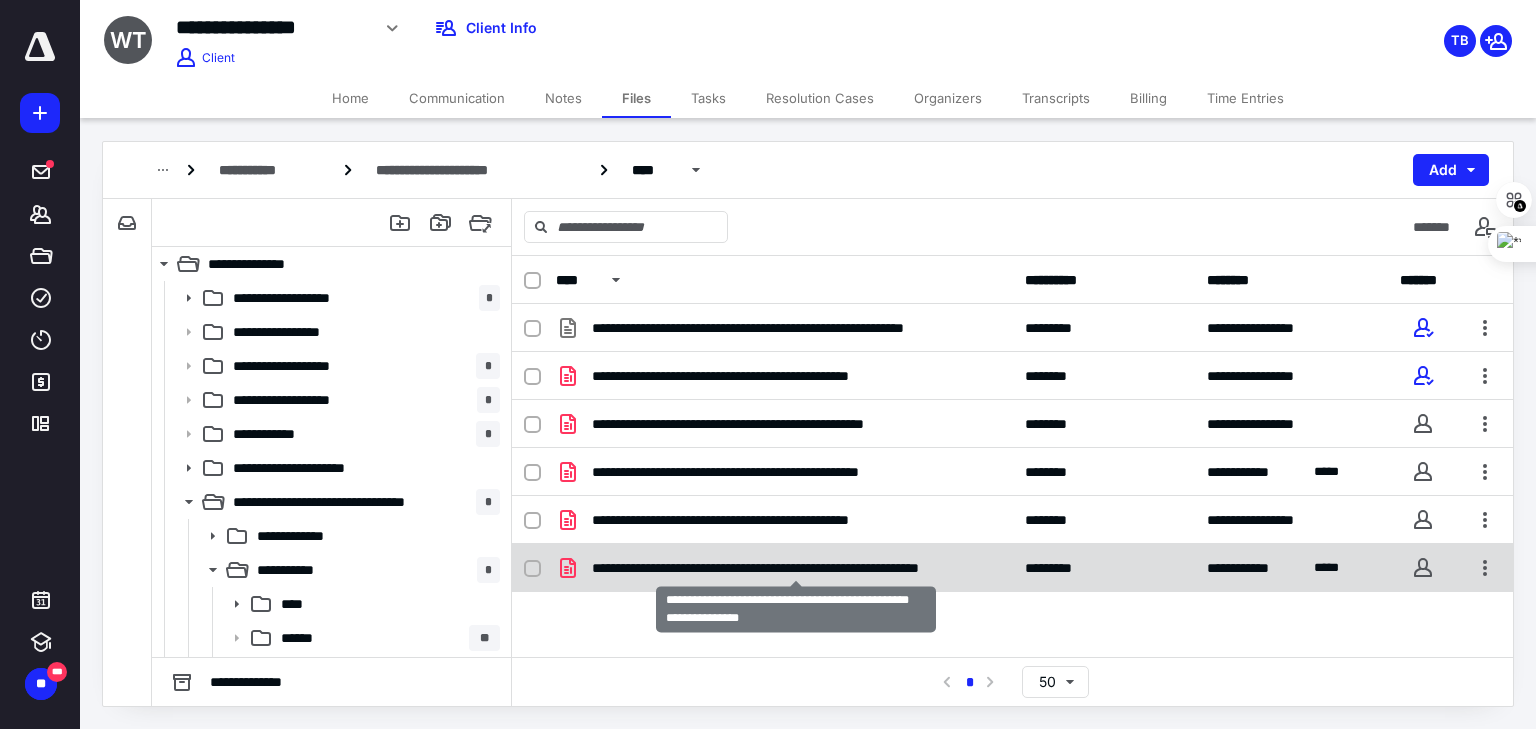 click on "**********" at bounding box center (796, 568) 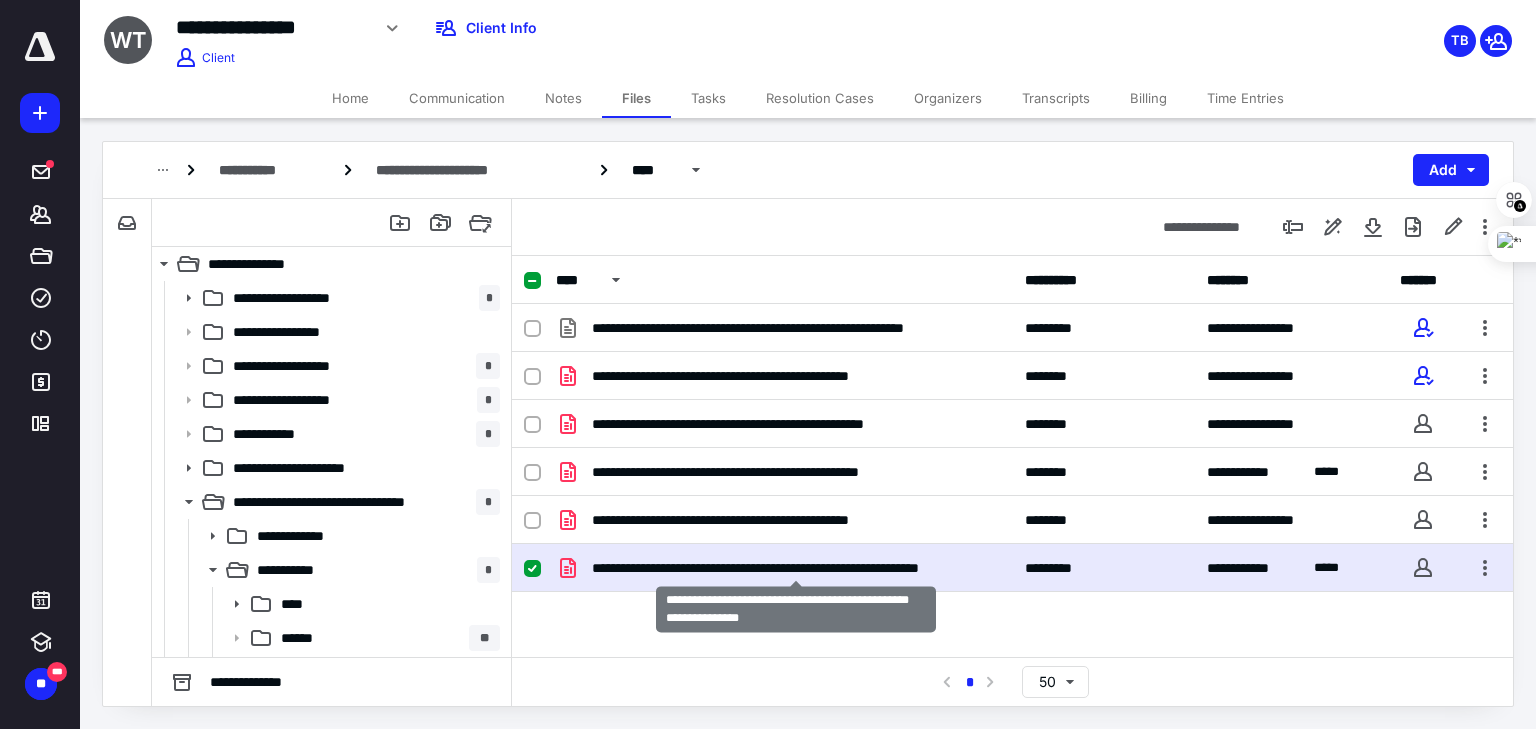 click on "**********" at bounding box center [796, 568] 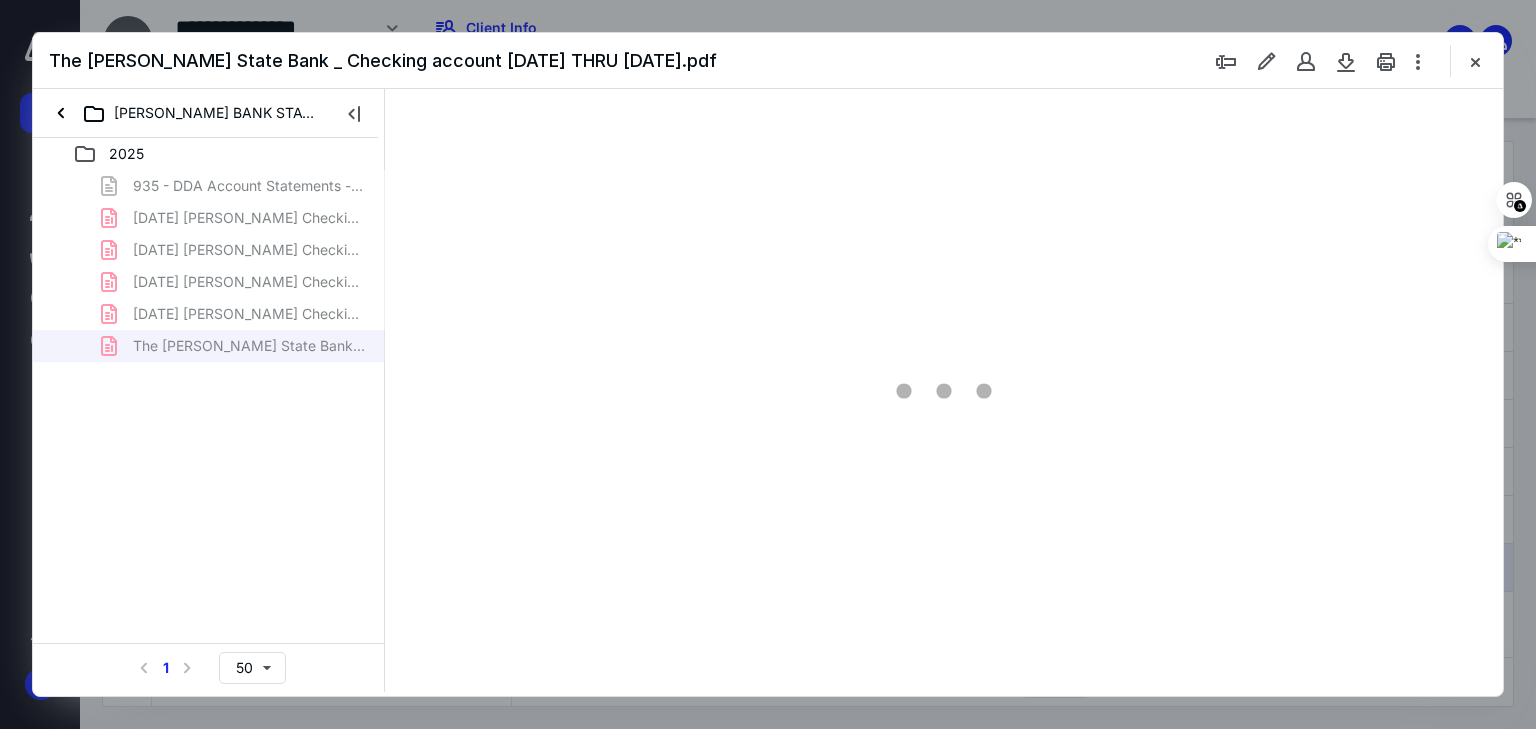scroll, scrollTop: 0, scrollLeft: 0, axis: both 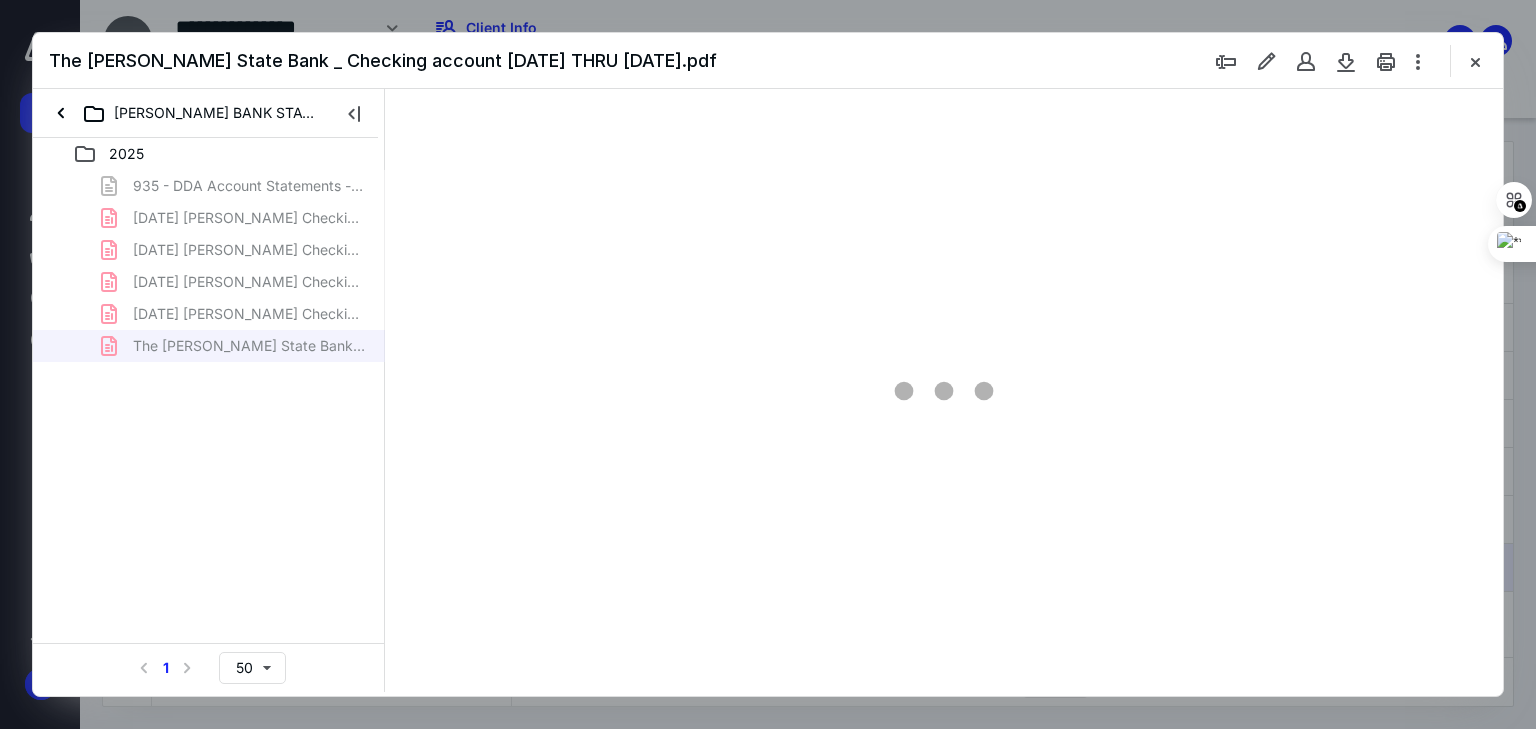 type on "66" 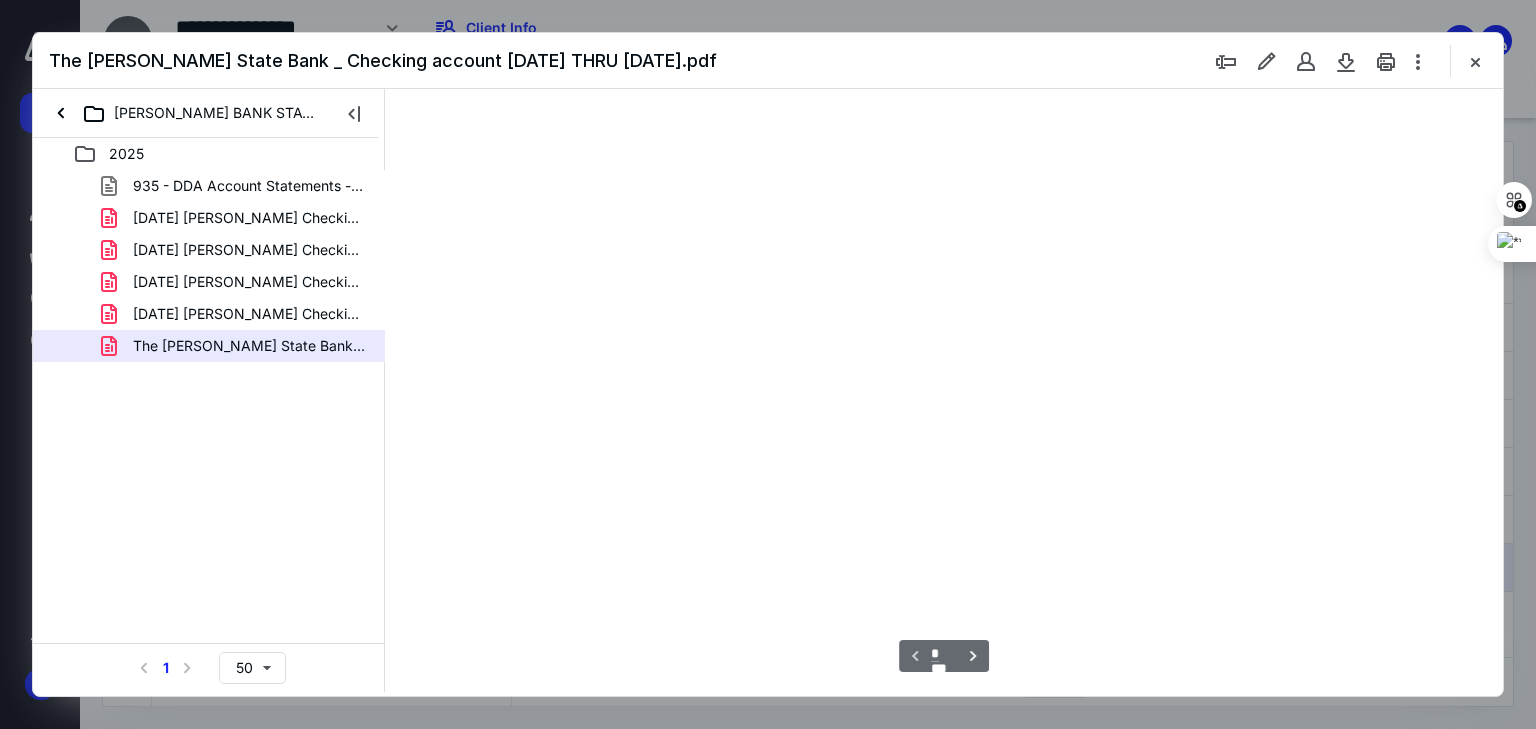 scroll, scrollTop: 79, scrollLeft: 0, axis: vertical 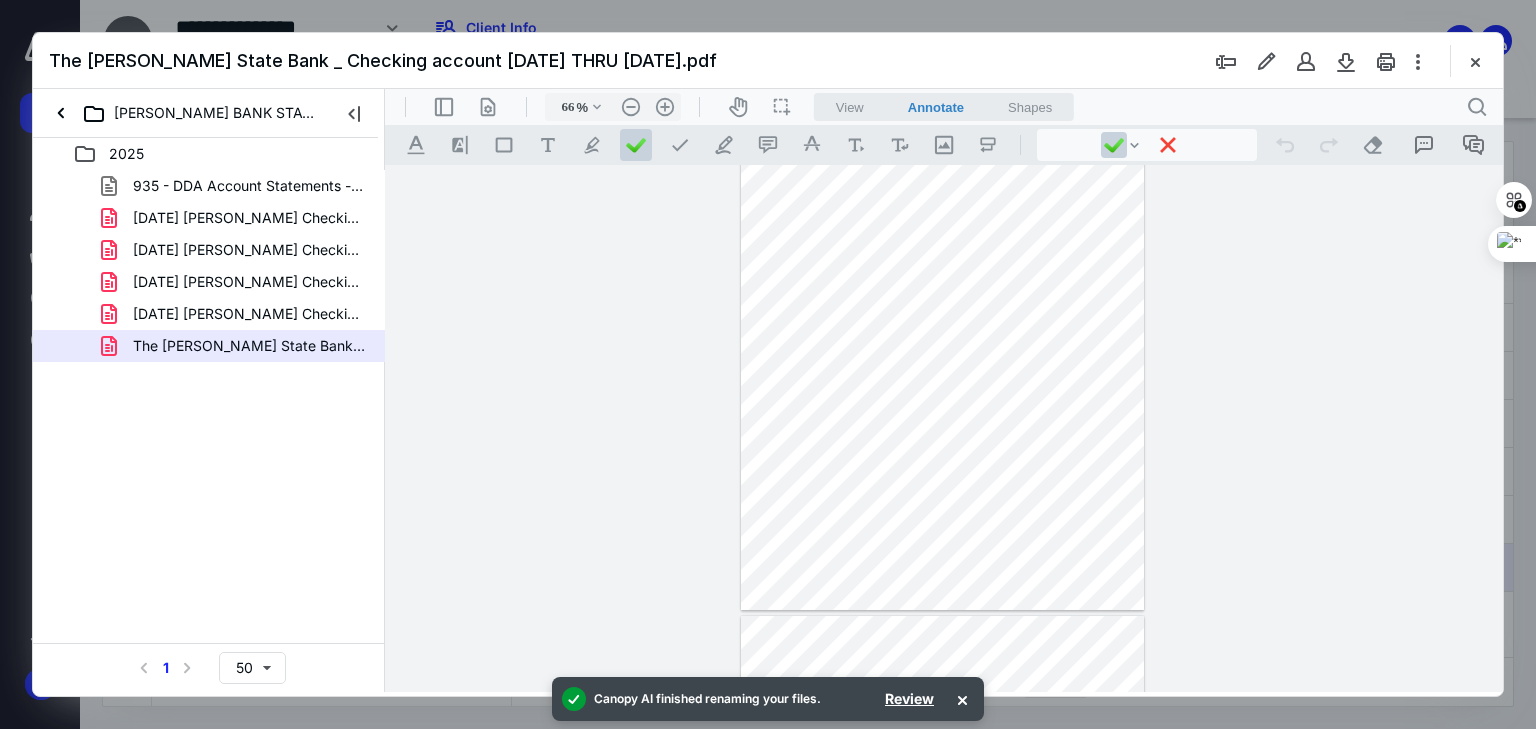 click on "**********" at bounding box center [944, 428] 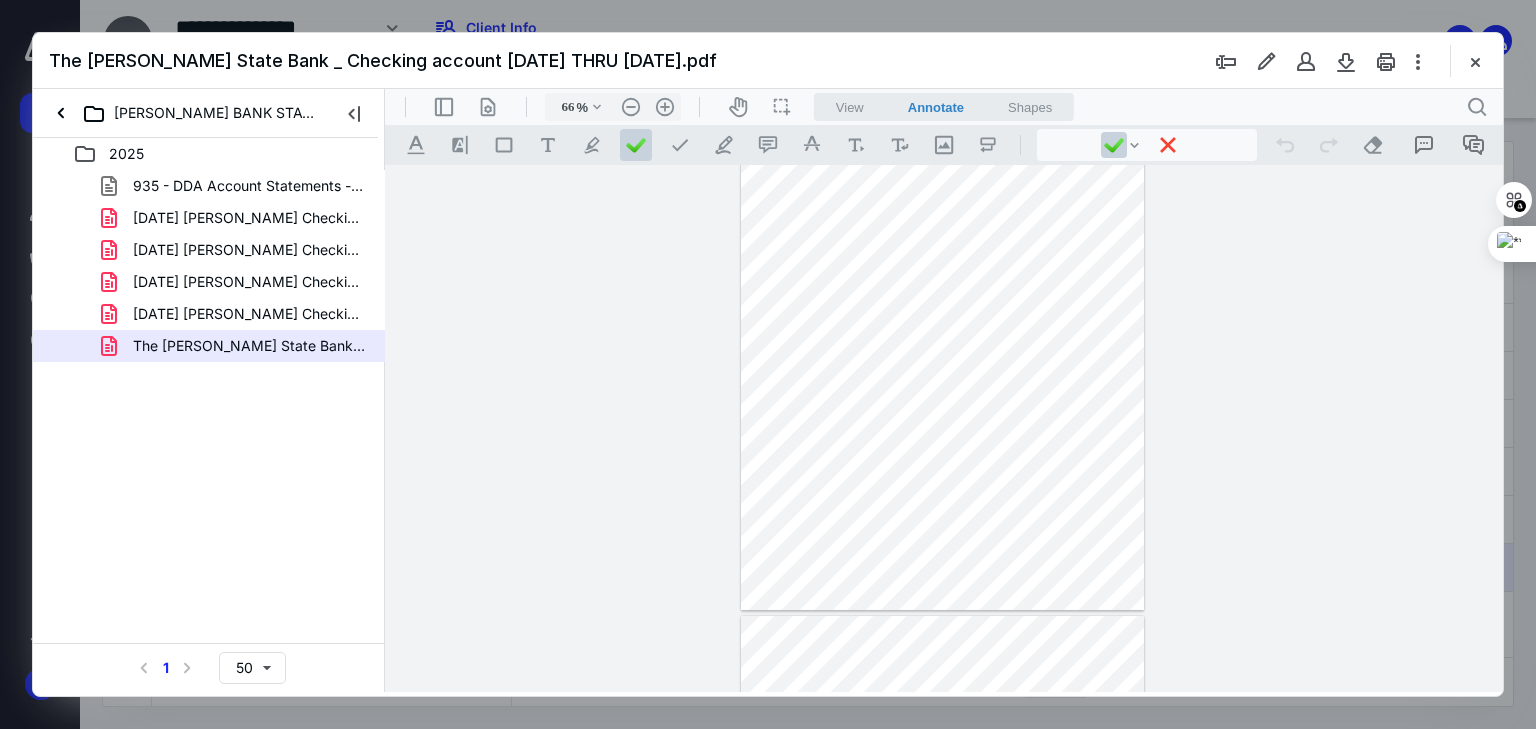 click at bounding box center (1475, 61) 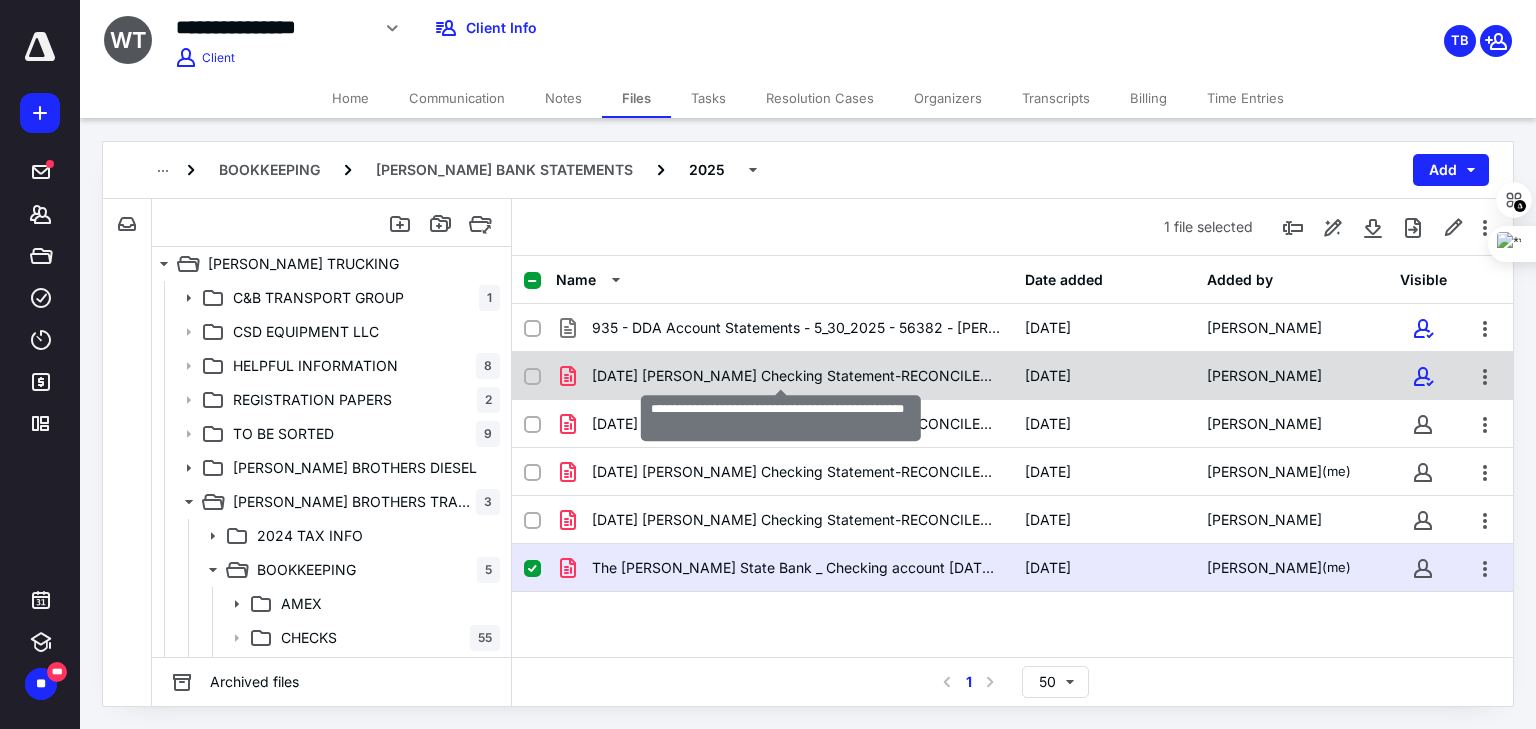 click on "[DATE] [PERSON_NAME] Checking Statement-RECONCILED.pdf" at bounding box center [796, 376] 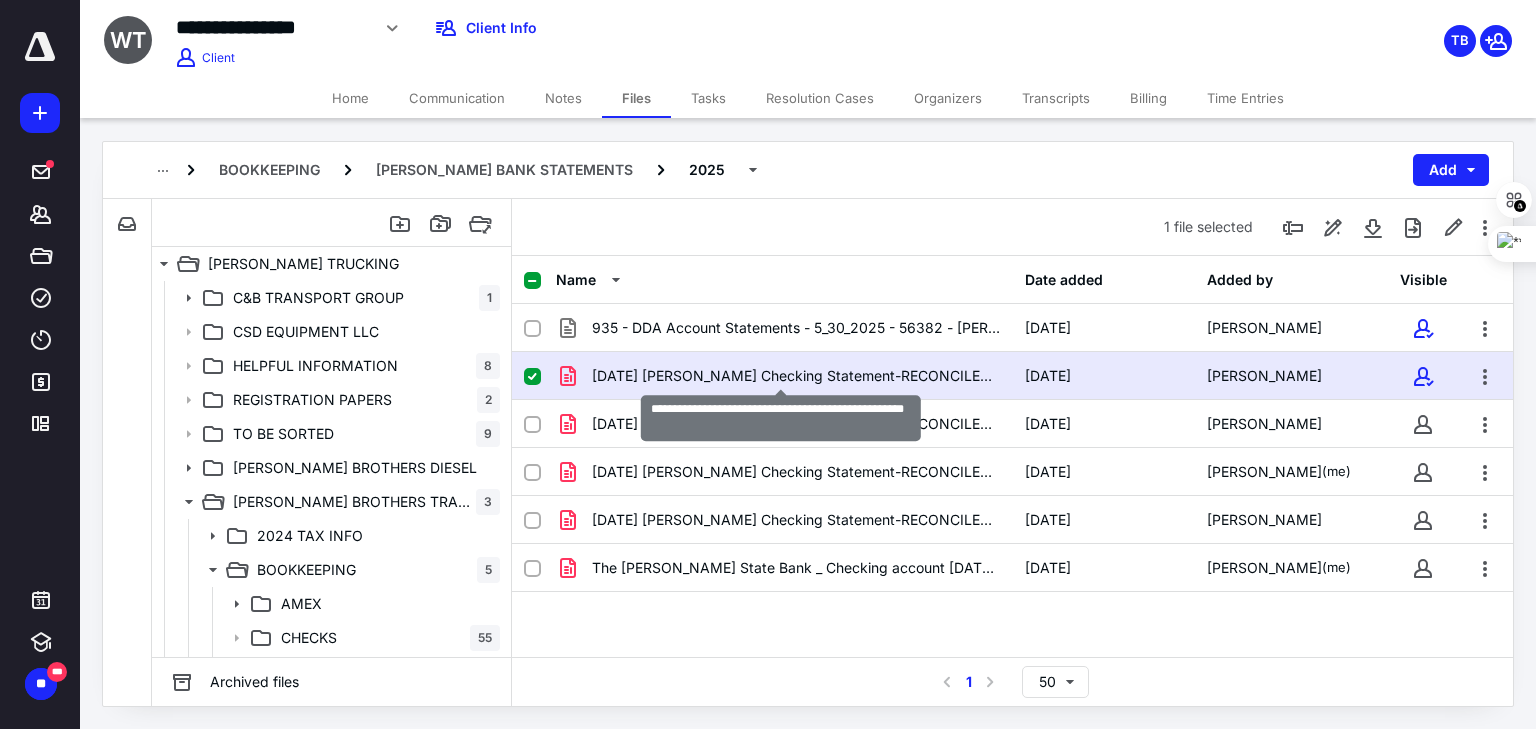 click on "[DATE] [PERSON_NAME] Checking Statement-RECONCILED.pdf" at bounding box center [796, 376] 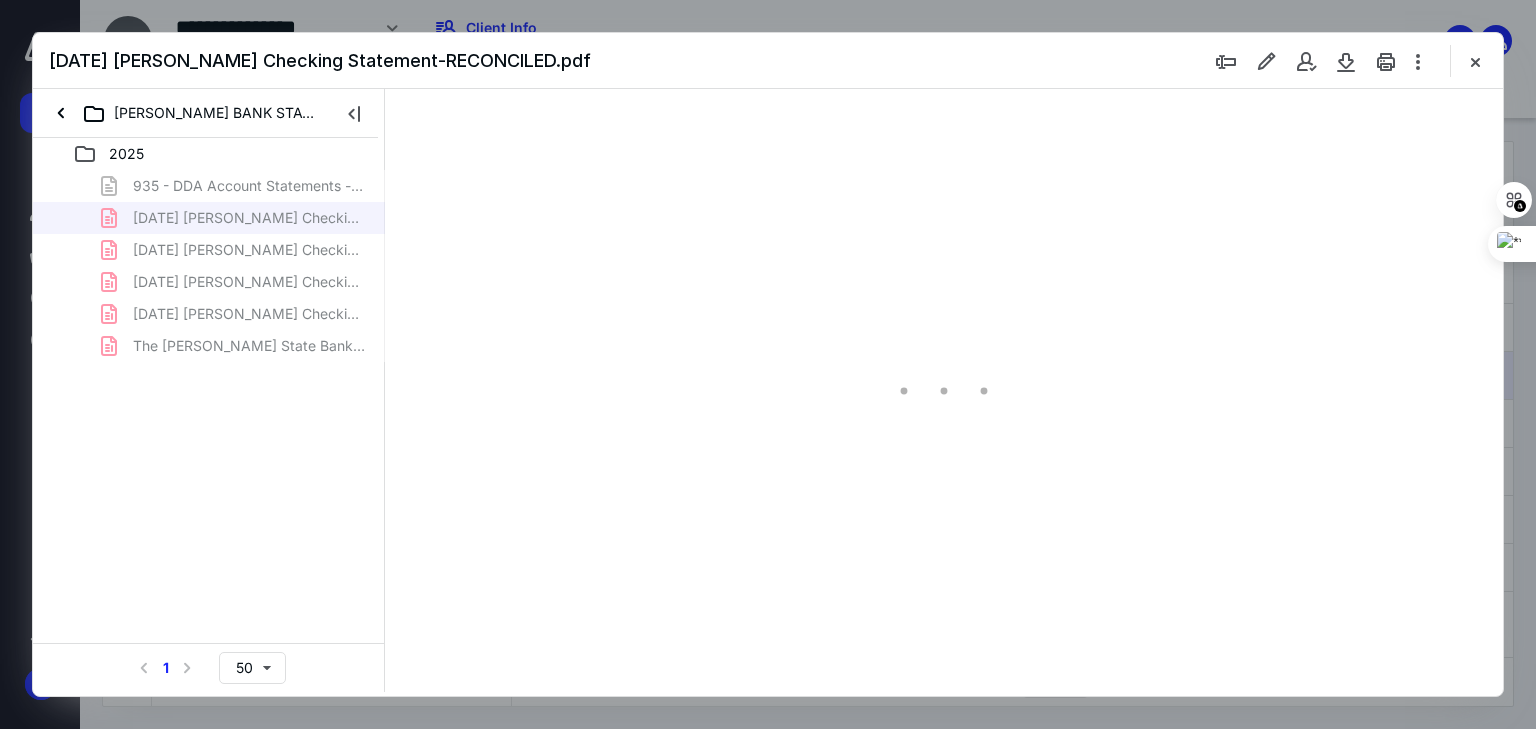 scroll, scrollTop: 0, scrollLeft: 0, axis: both 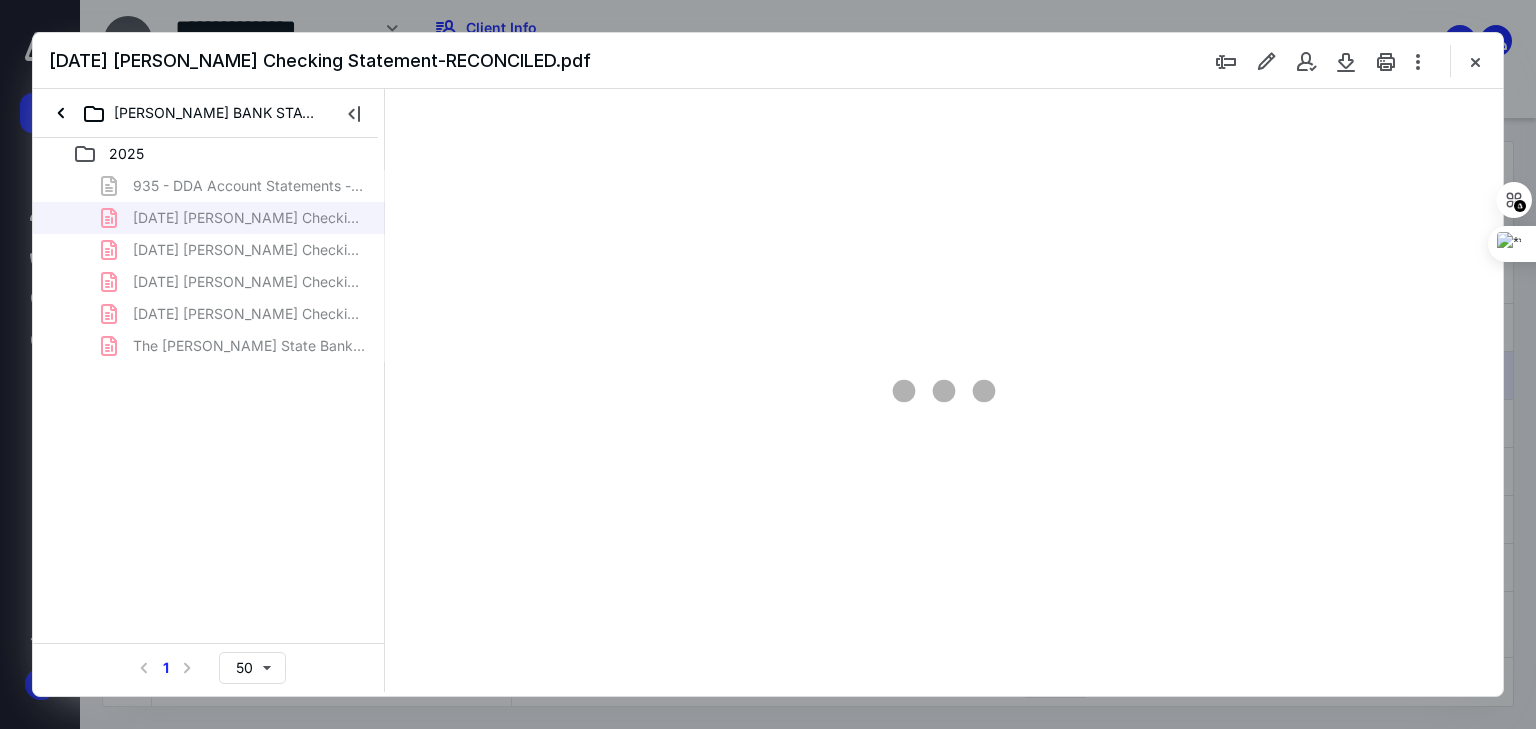 type on "66" 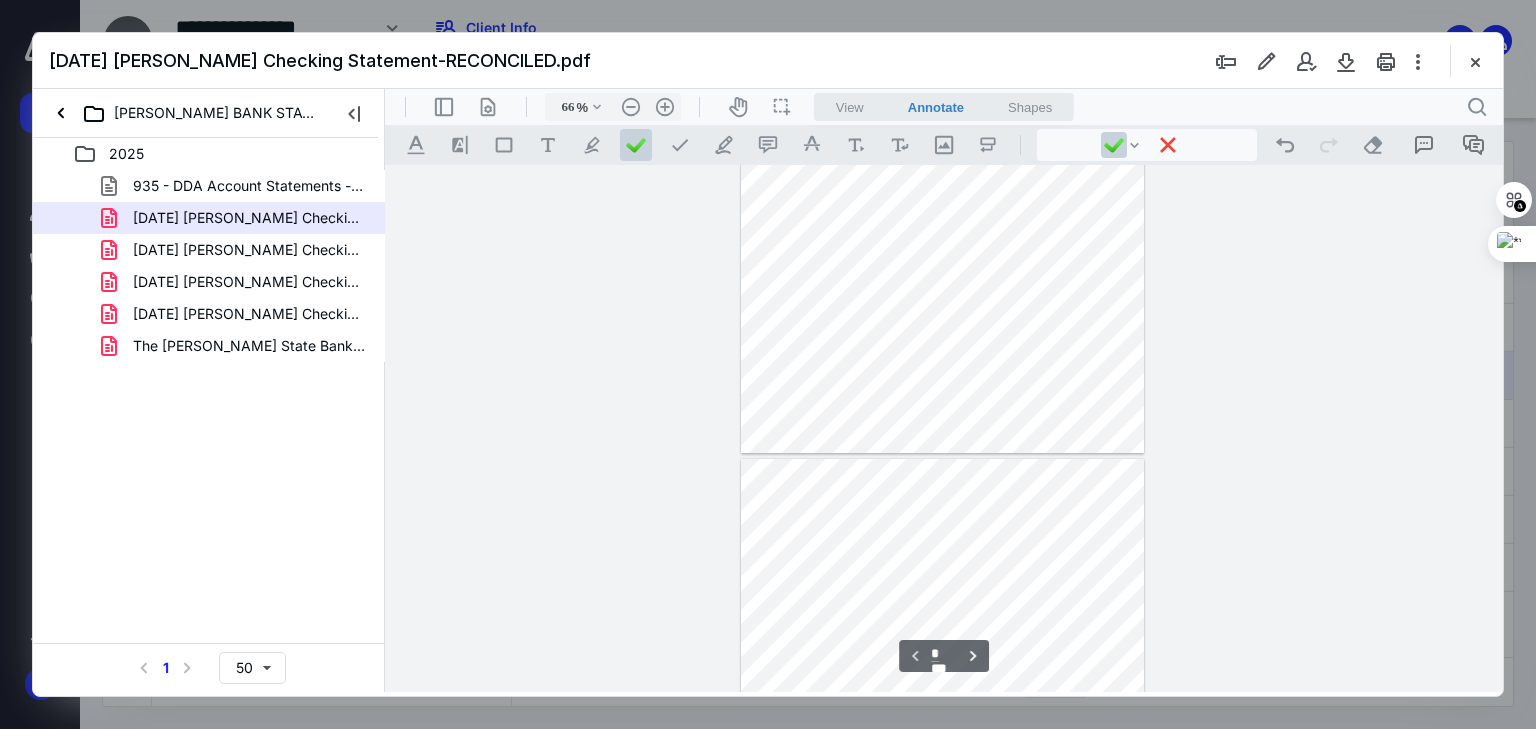 scroll, scrollTop: 240, scrollLeft: 0, axis: vertical 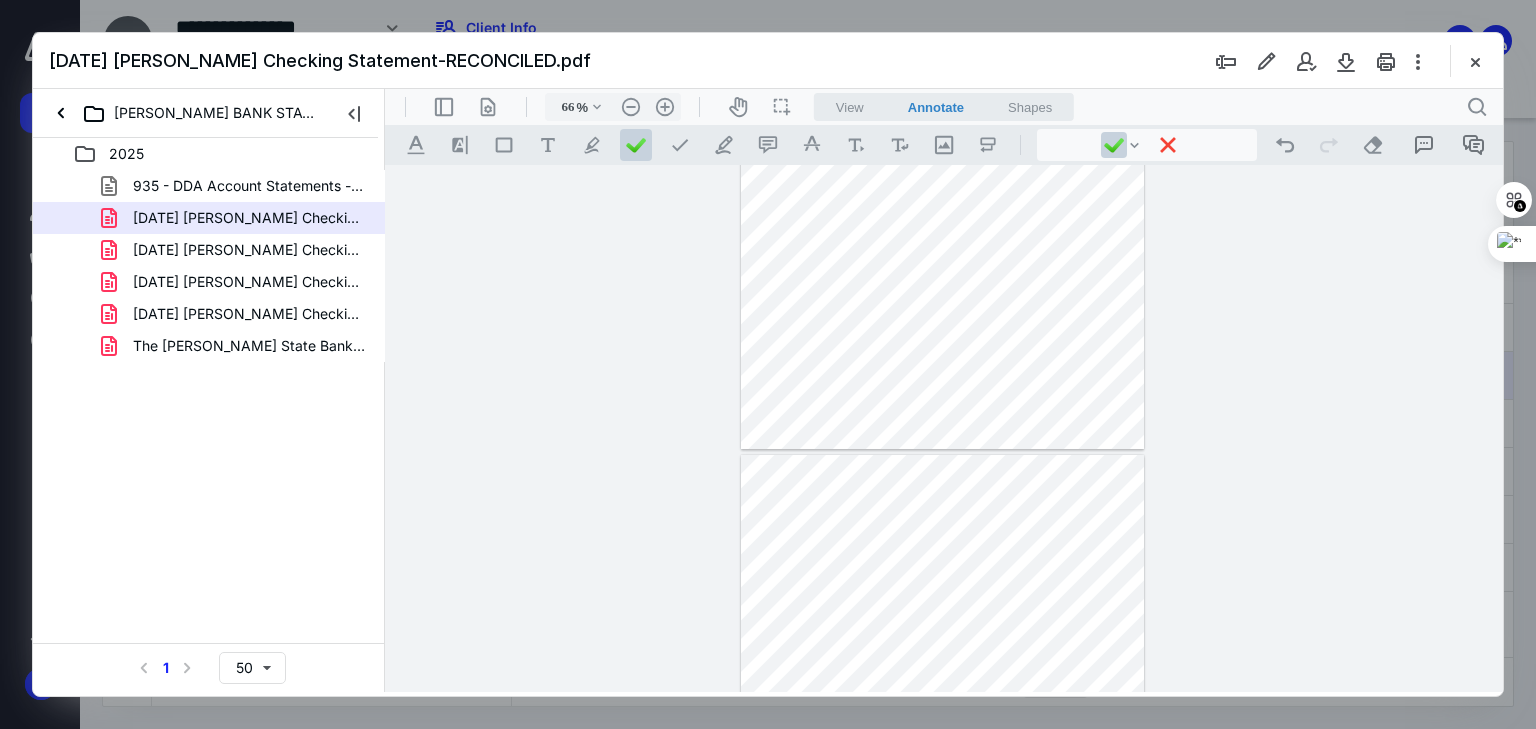 type on "*" 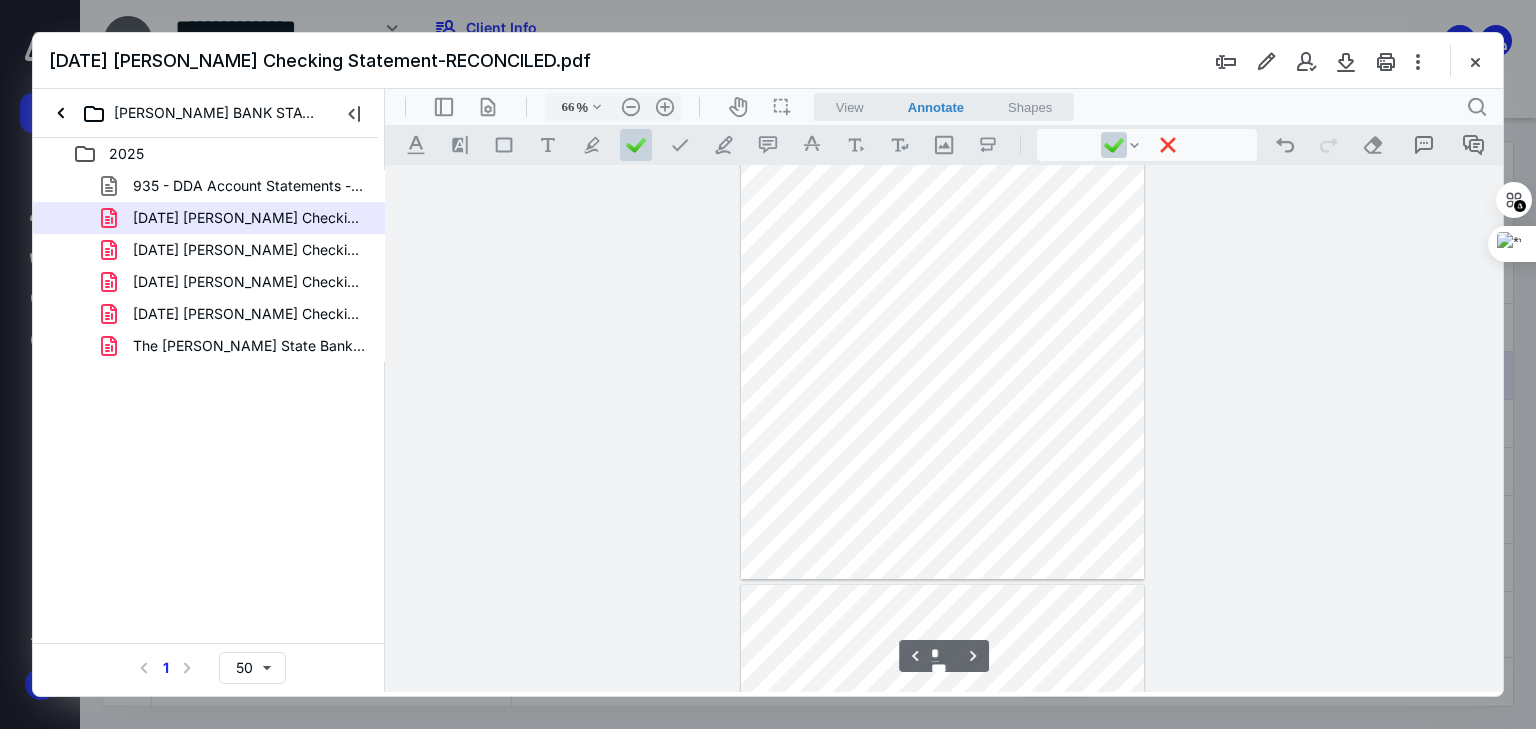 scroll, scrollTop: 720, scrollLeft: 0, axis: vertical 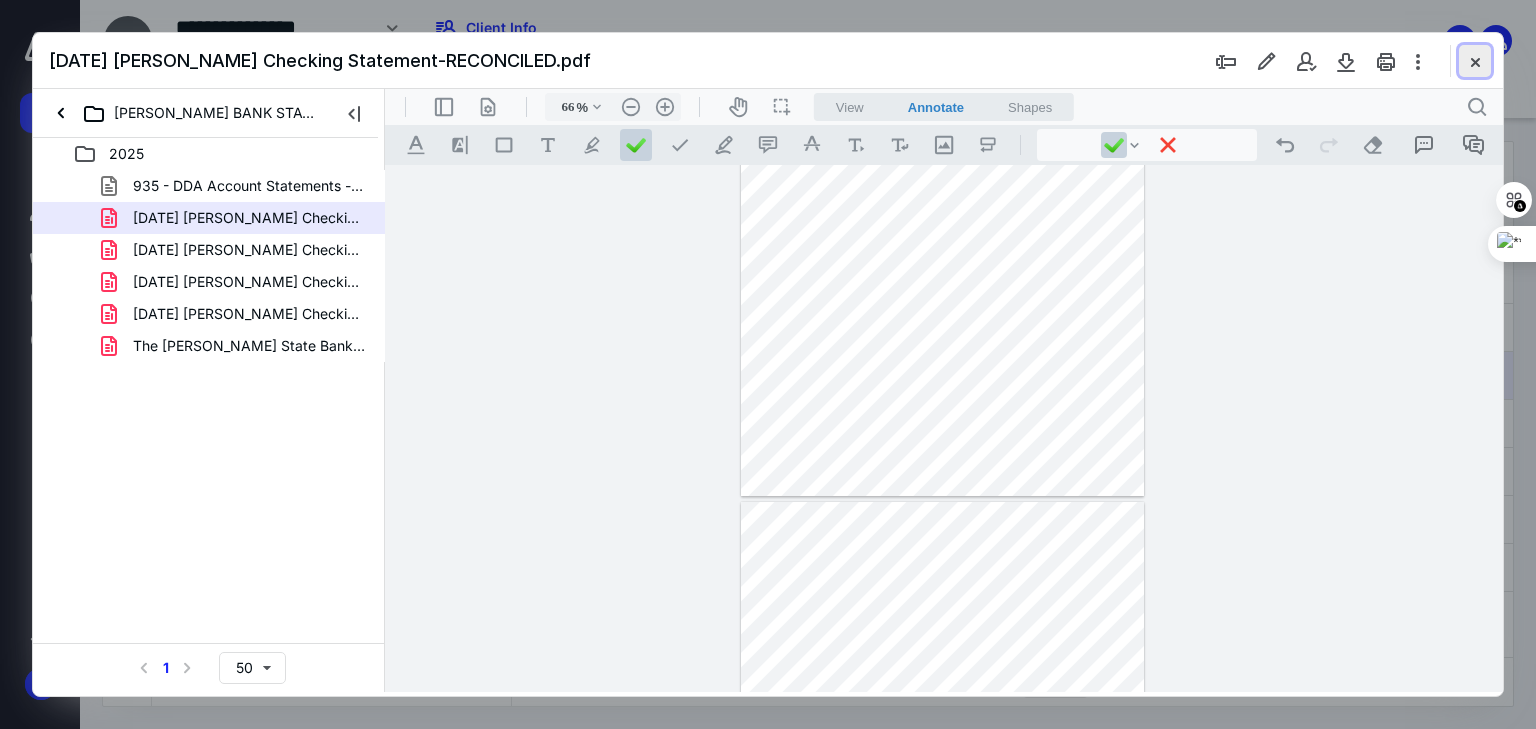 click at bounding box center [1475, 61] 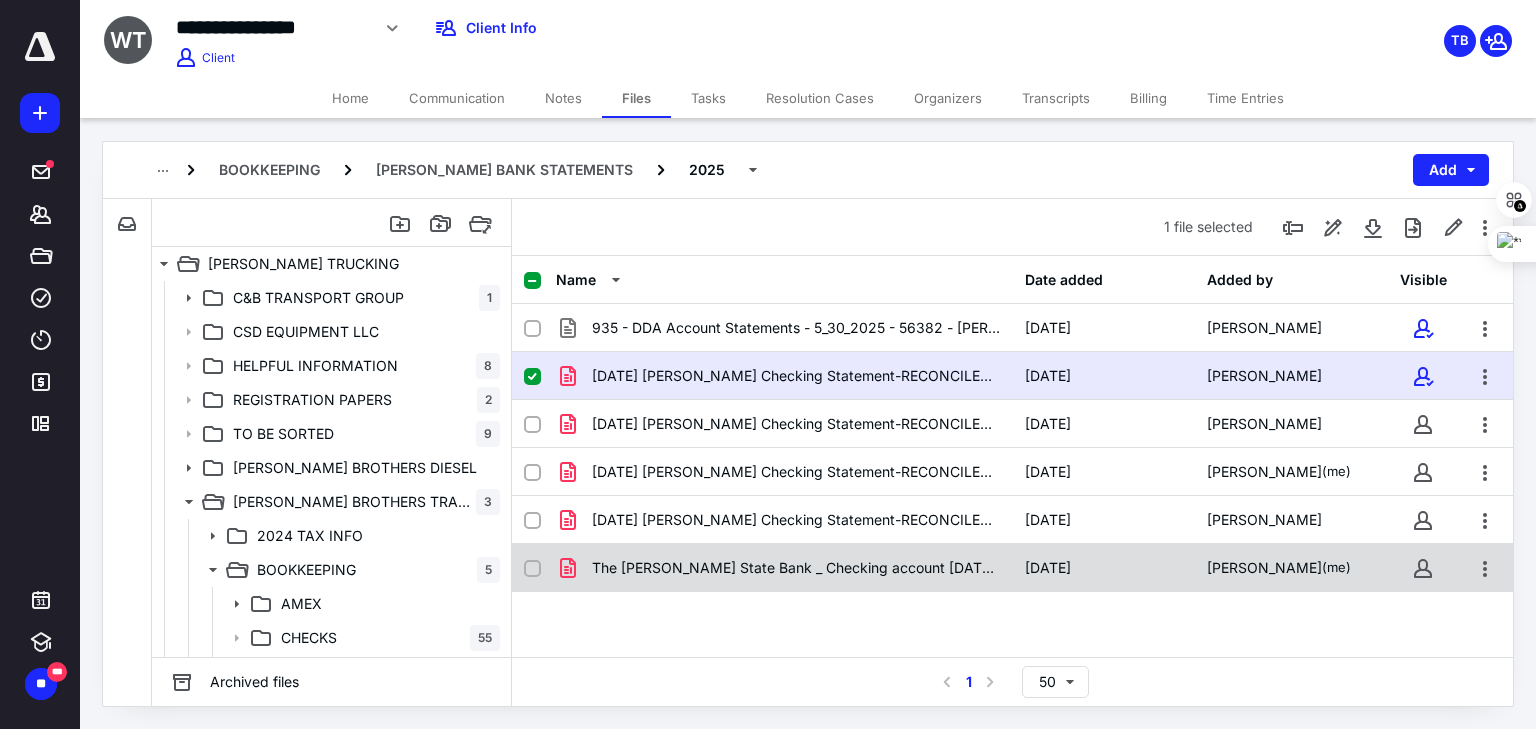 click on "The [PERSON_NAME] State Bank _ Checking account [DATE] THRU [DATE].pdf [DATE] [PERSON_NAME]  (me)" at bounding box center (1012, 568) 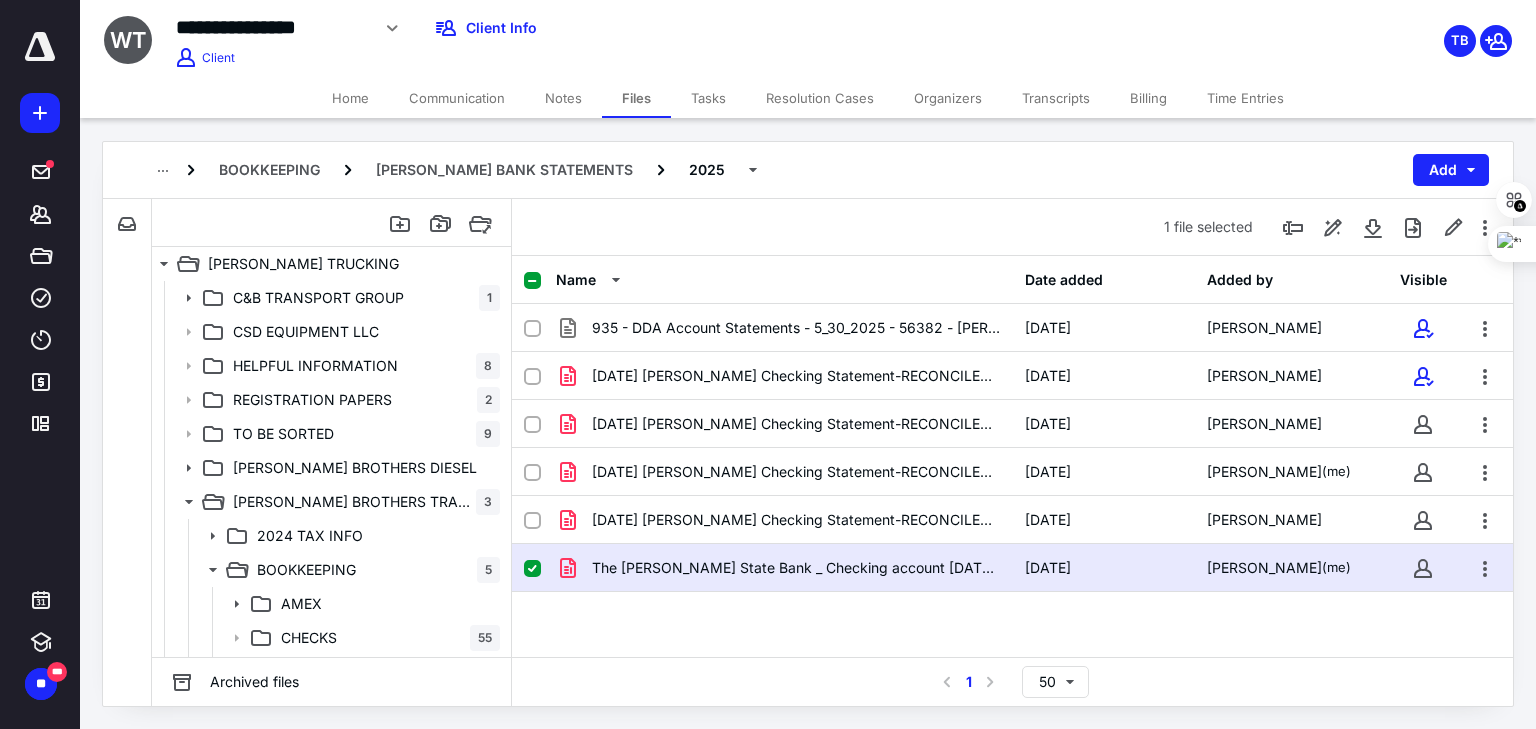 click on "The [PERSON_NAME] State Bank _ Checking account [DATE] THRU [DATE].pdf [DATE] [PERSON_NAME]  (me)" at bounding box center [1012, 568] 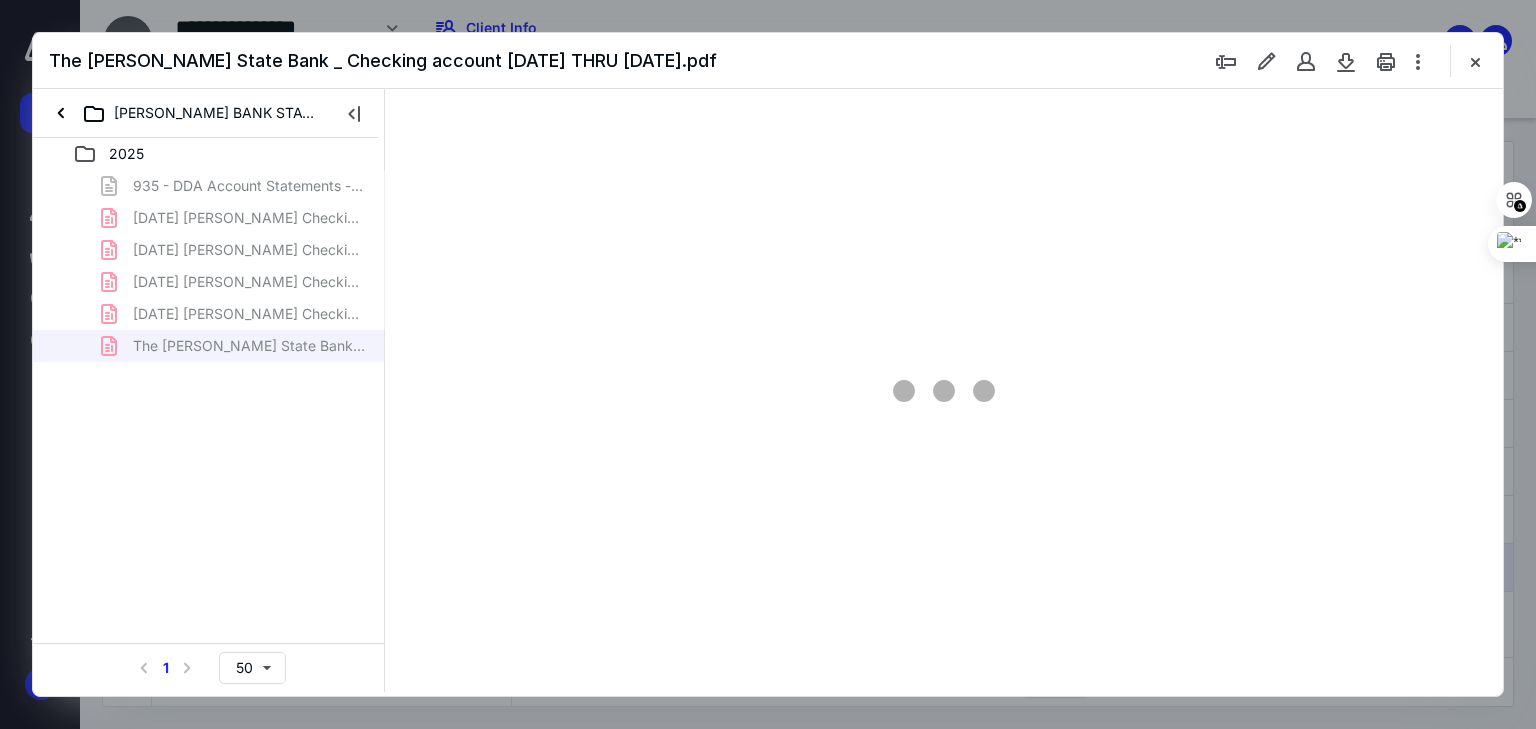 scroll, scrollTop: 0, scrollLeft: 0, axis: both 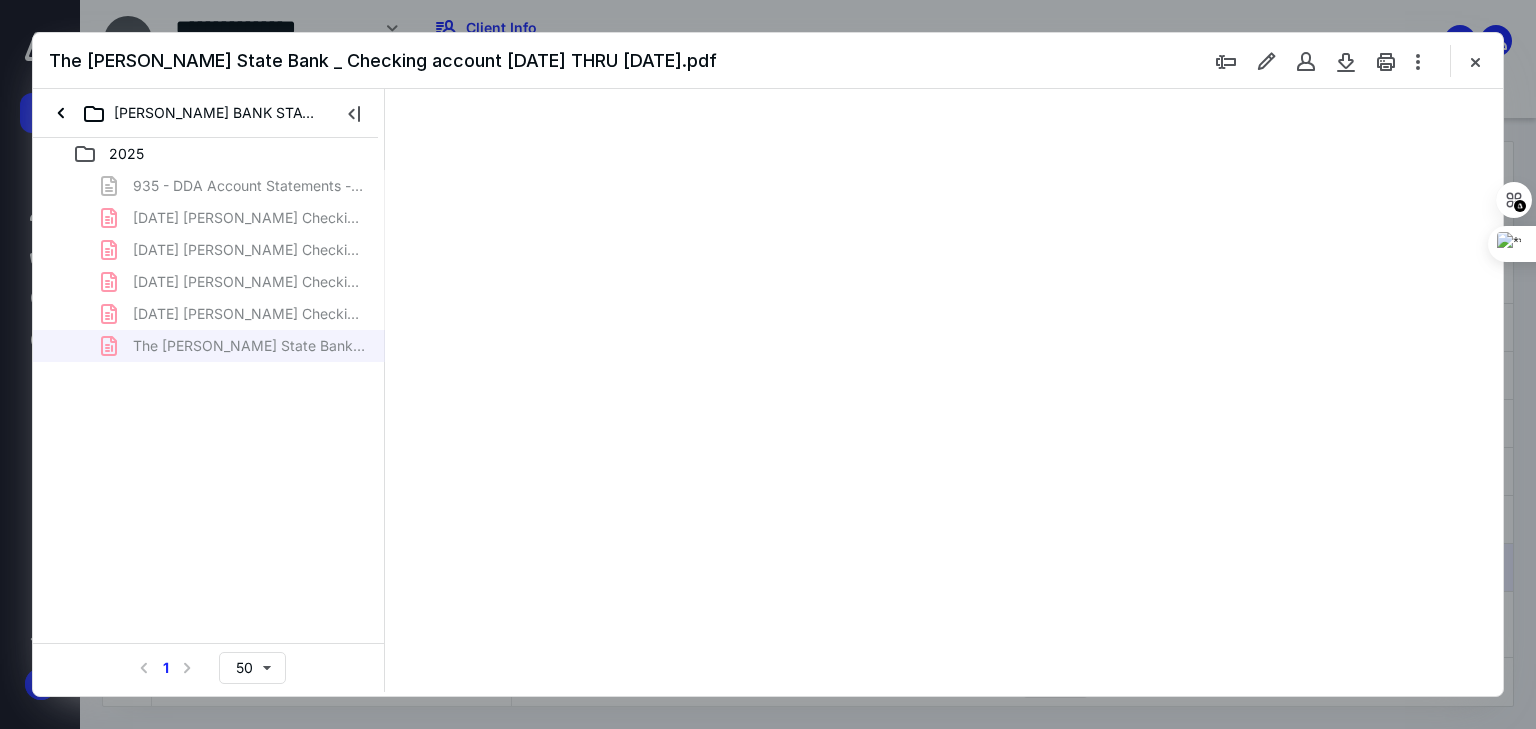 type on "66" 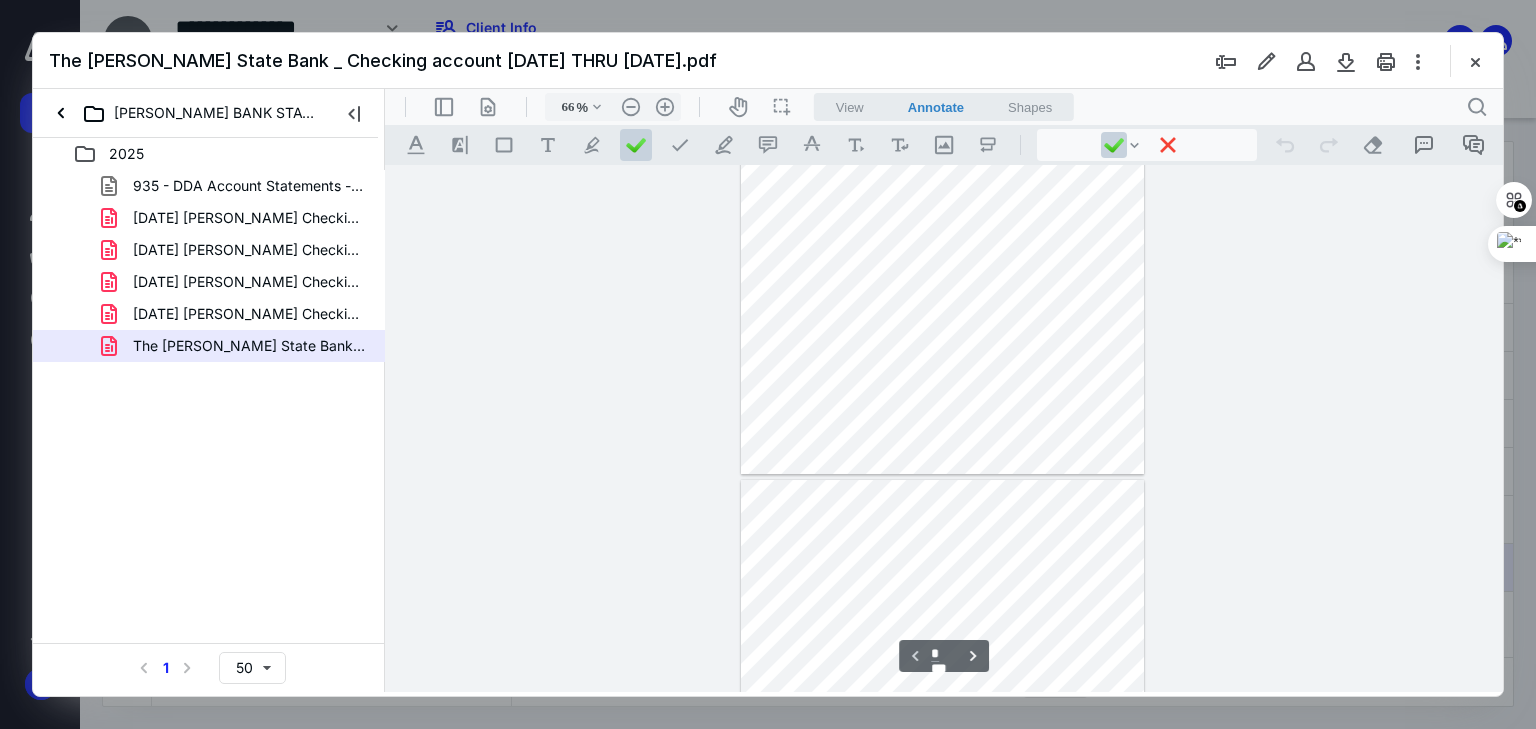 type on "*" 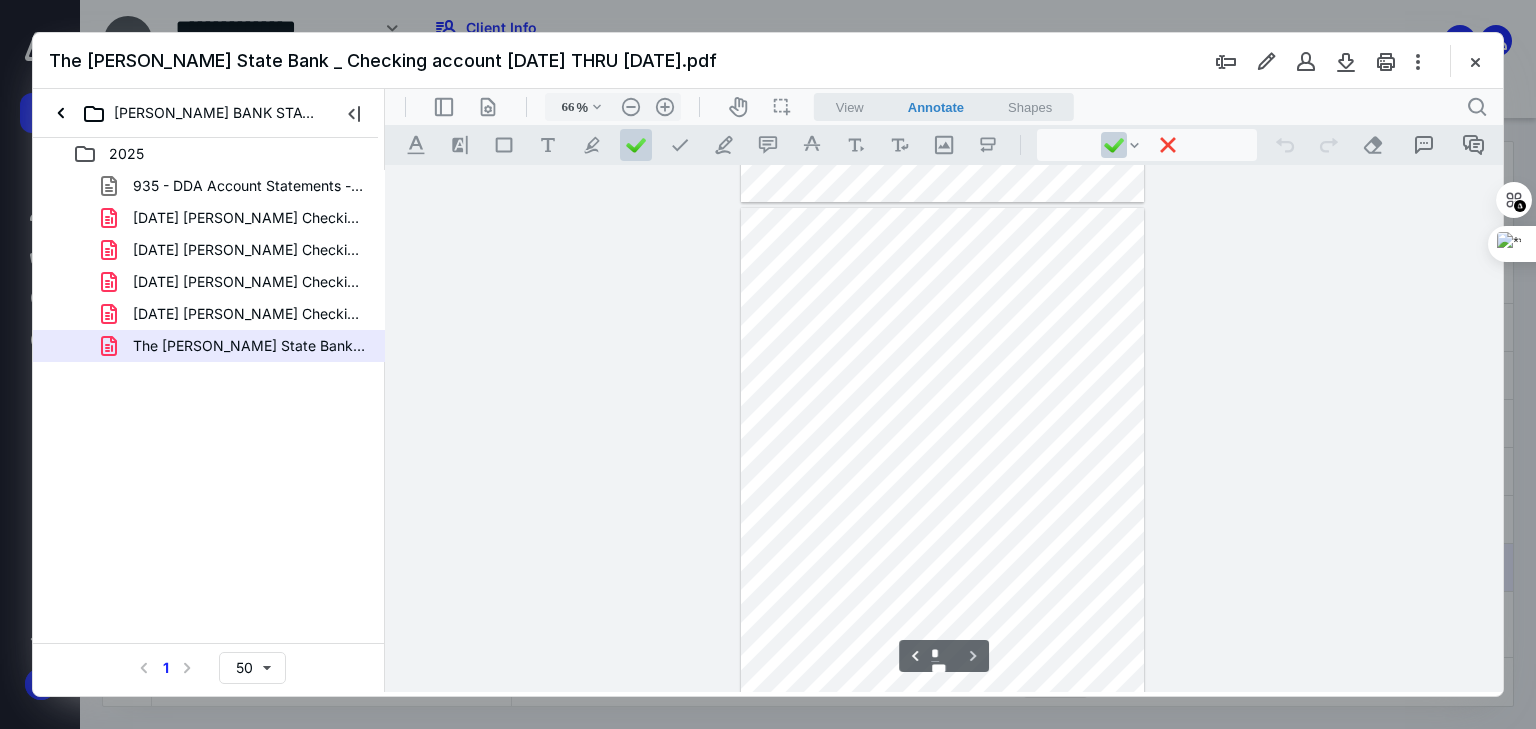 scroll, scrollTop: 527, scrollLeft: 0, axis: vertical 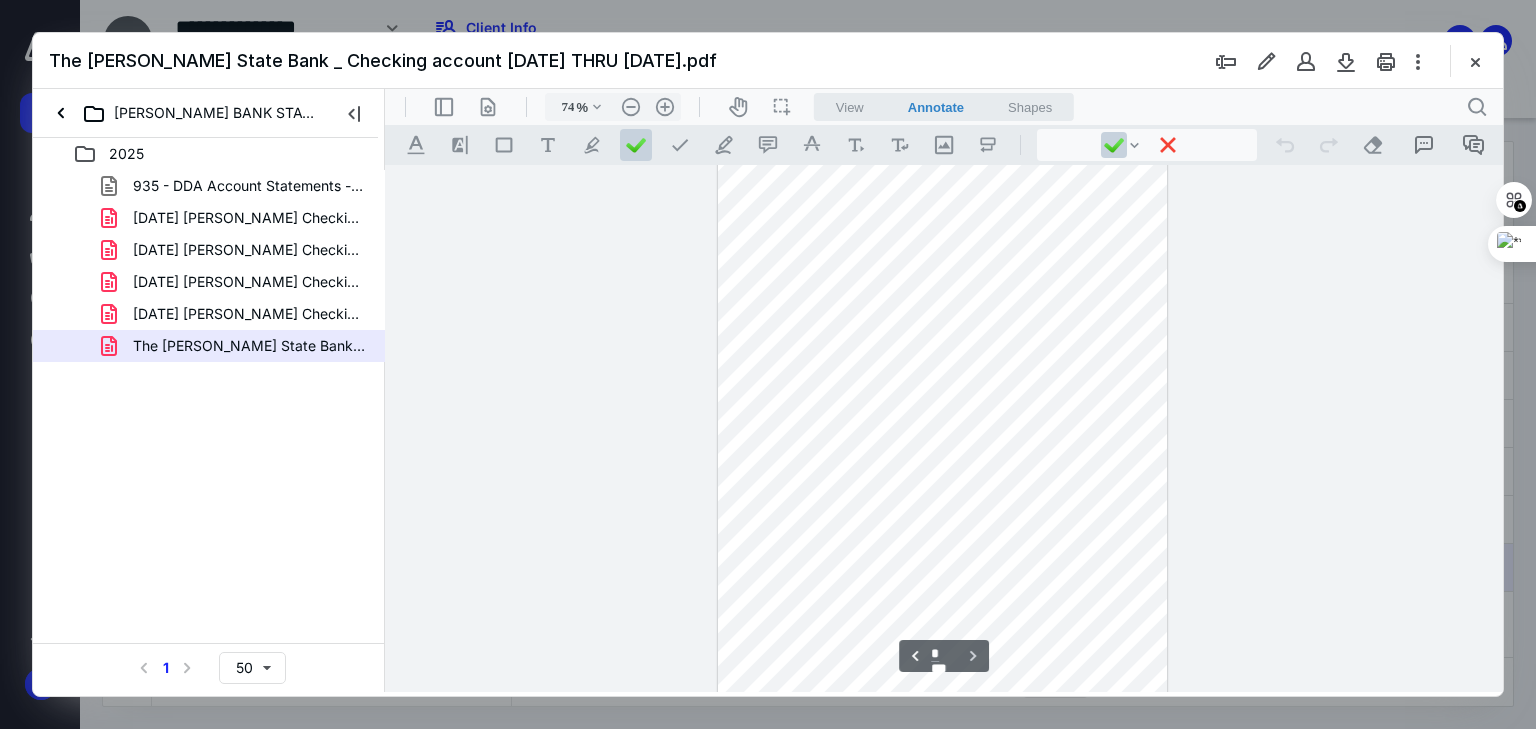type on "81" 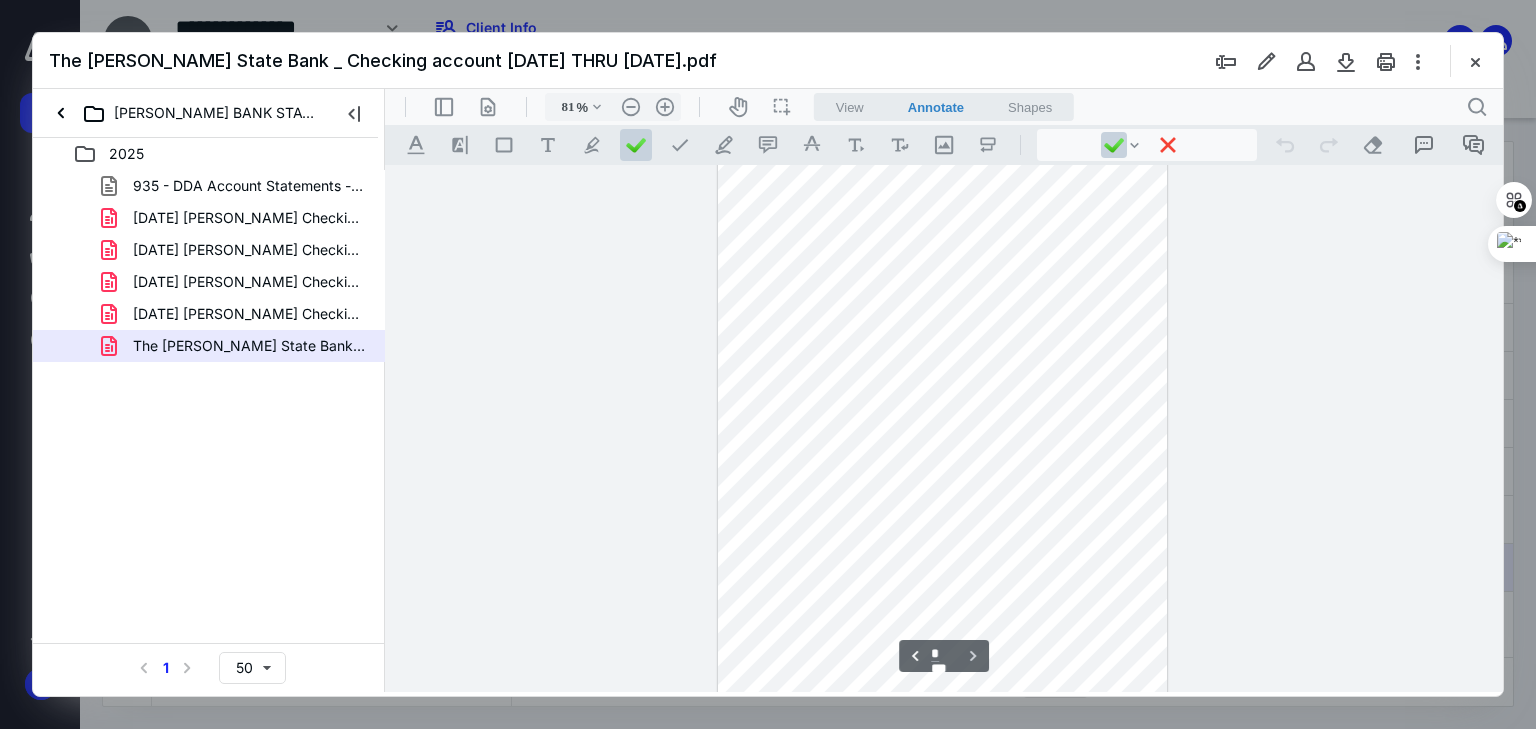 scroll, scrollTop: 706, scrollLeft: 0, axis: vertical 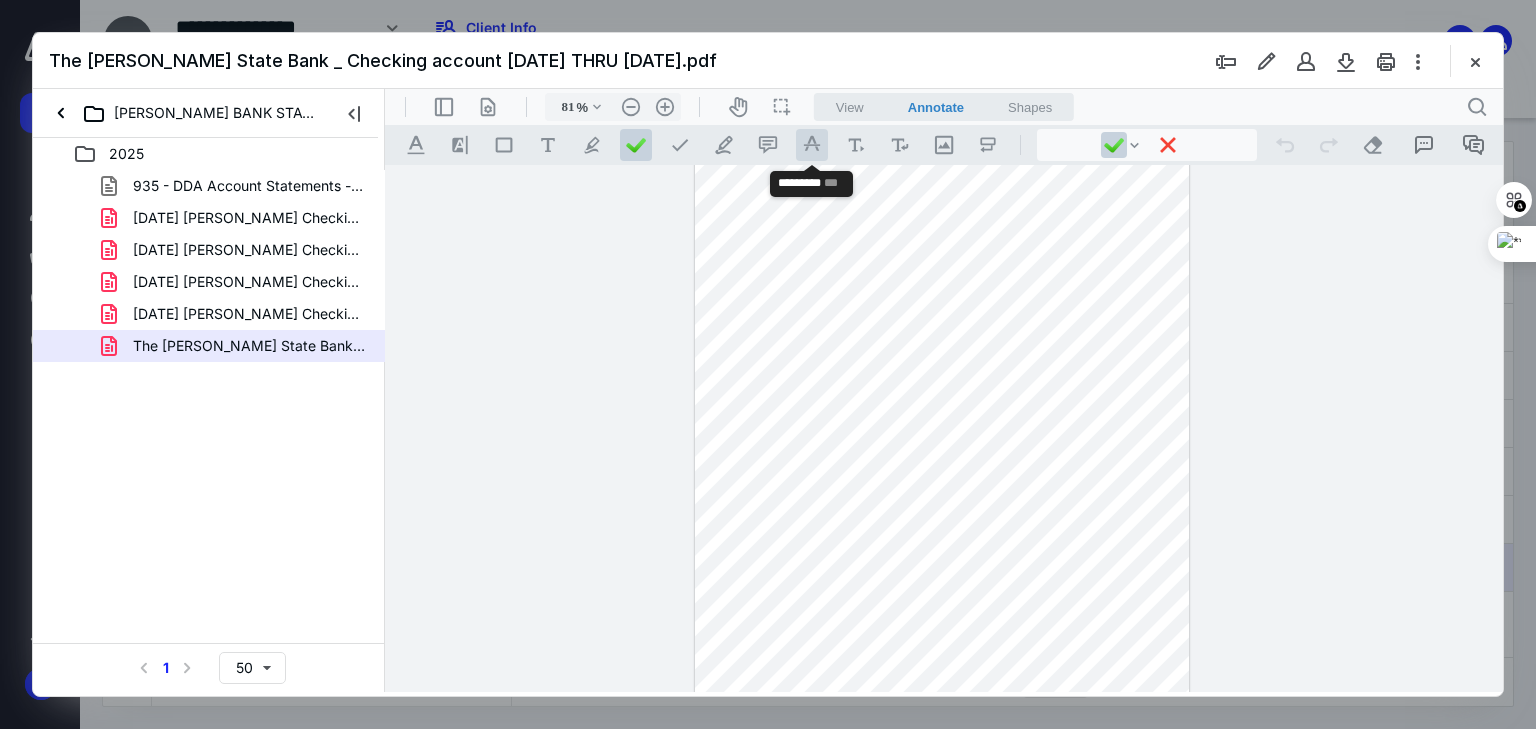 click on ".cls-1{fill:#abb0c4;} icon - tool - text manipulation - strikethrough" at bounding box center (812, 145) 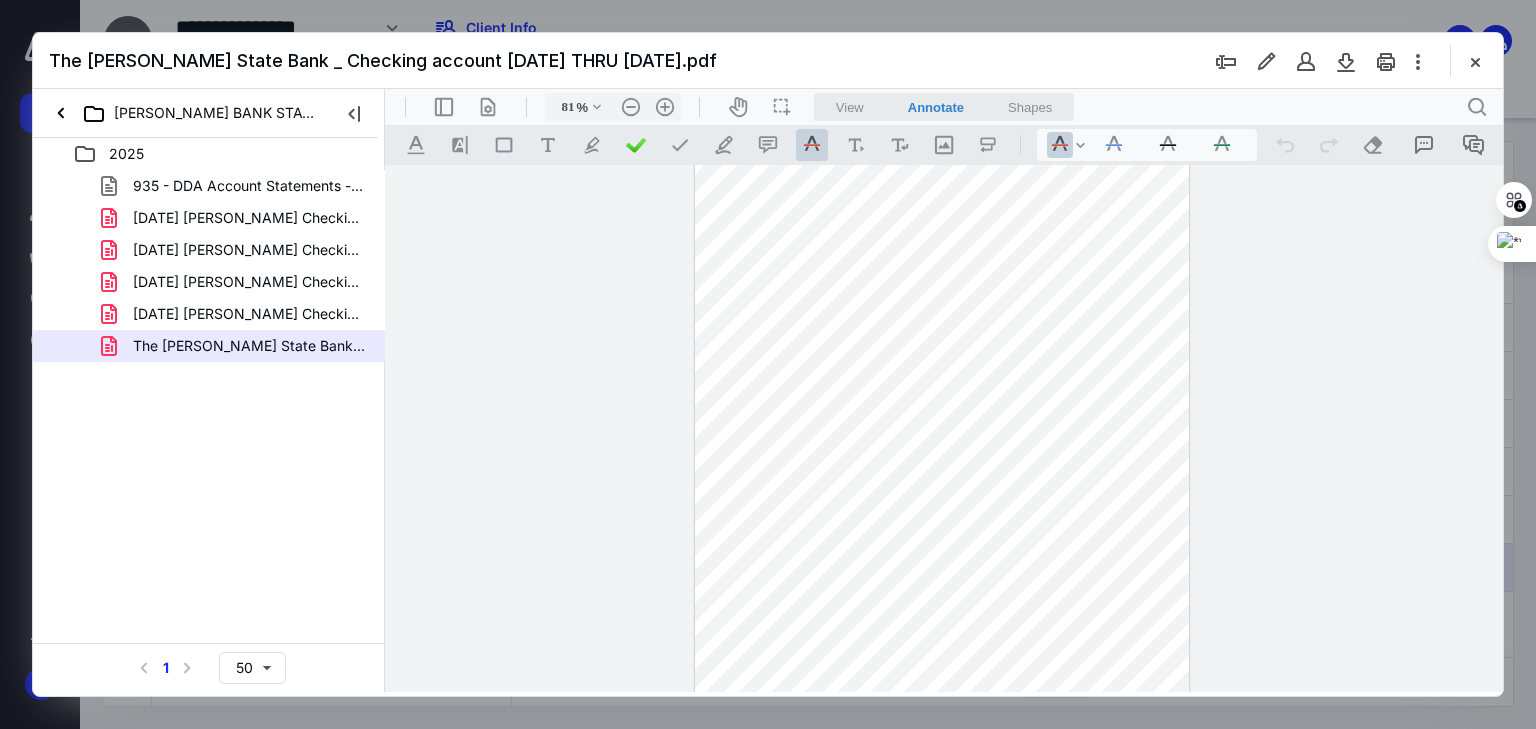 drag, startPoint x: 735, startPoint y: 557, endPoint x: 1101, endPoint y: 552, distance: 366.03415 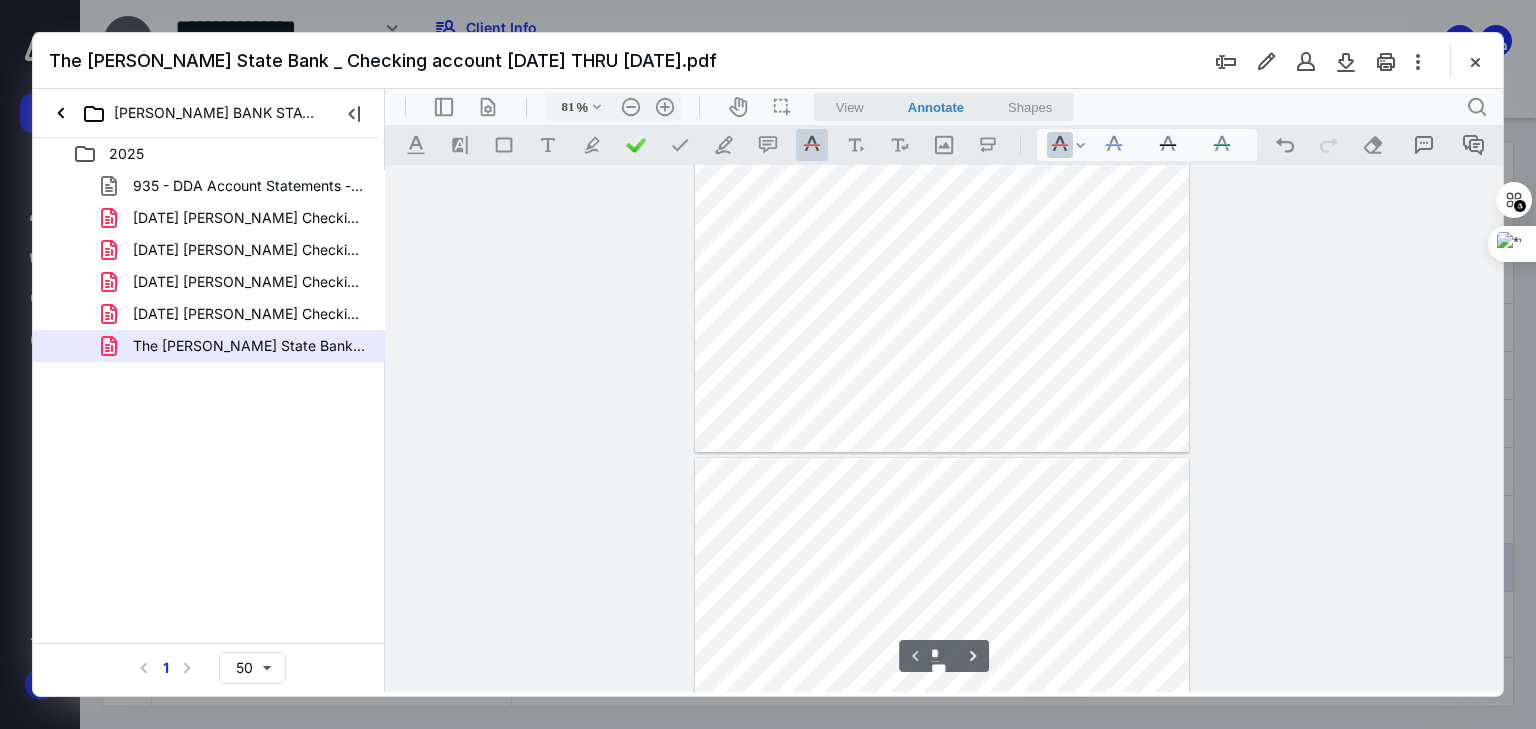 scroll, scrollTop: 306, scrollLeft: 0, axis: vertical 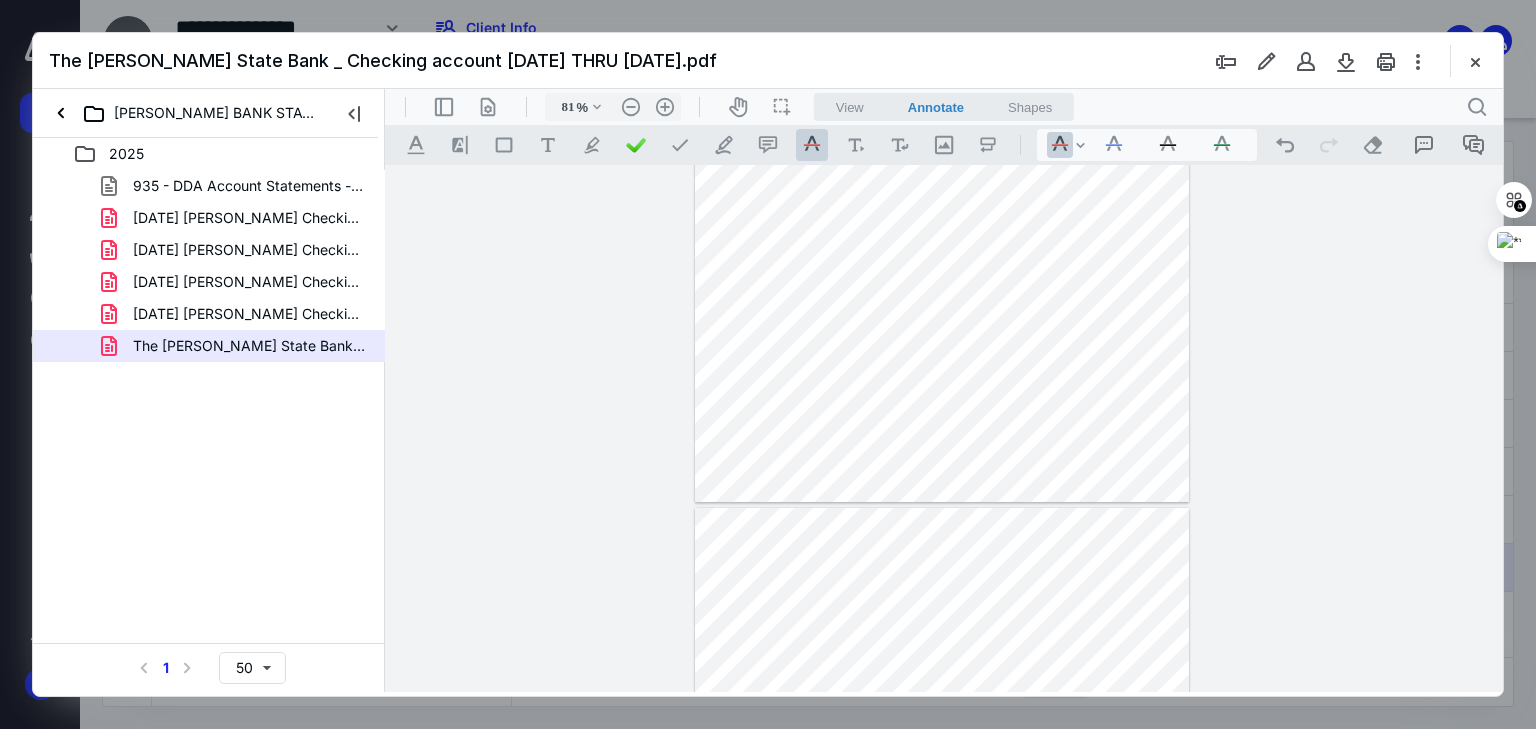 drag, startPoint x: 753, startPoint y: 451, endPoint x: 1095, endPoint y: 456, distance: 342.03656 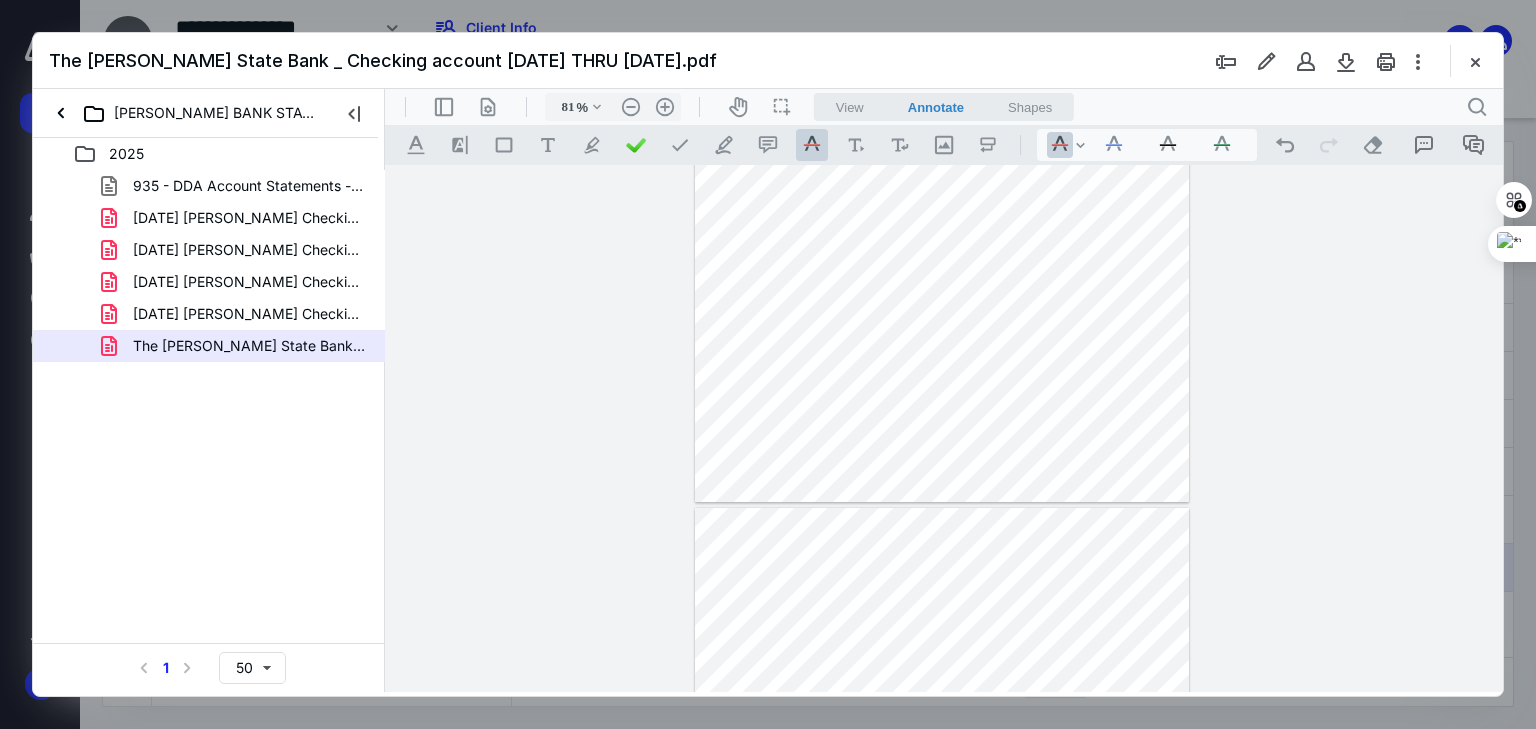 drag, startPoint x: 757, startPoint y: 426, endPoint x: 793, endPoint y: 425, distance: 36.013885 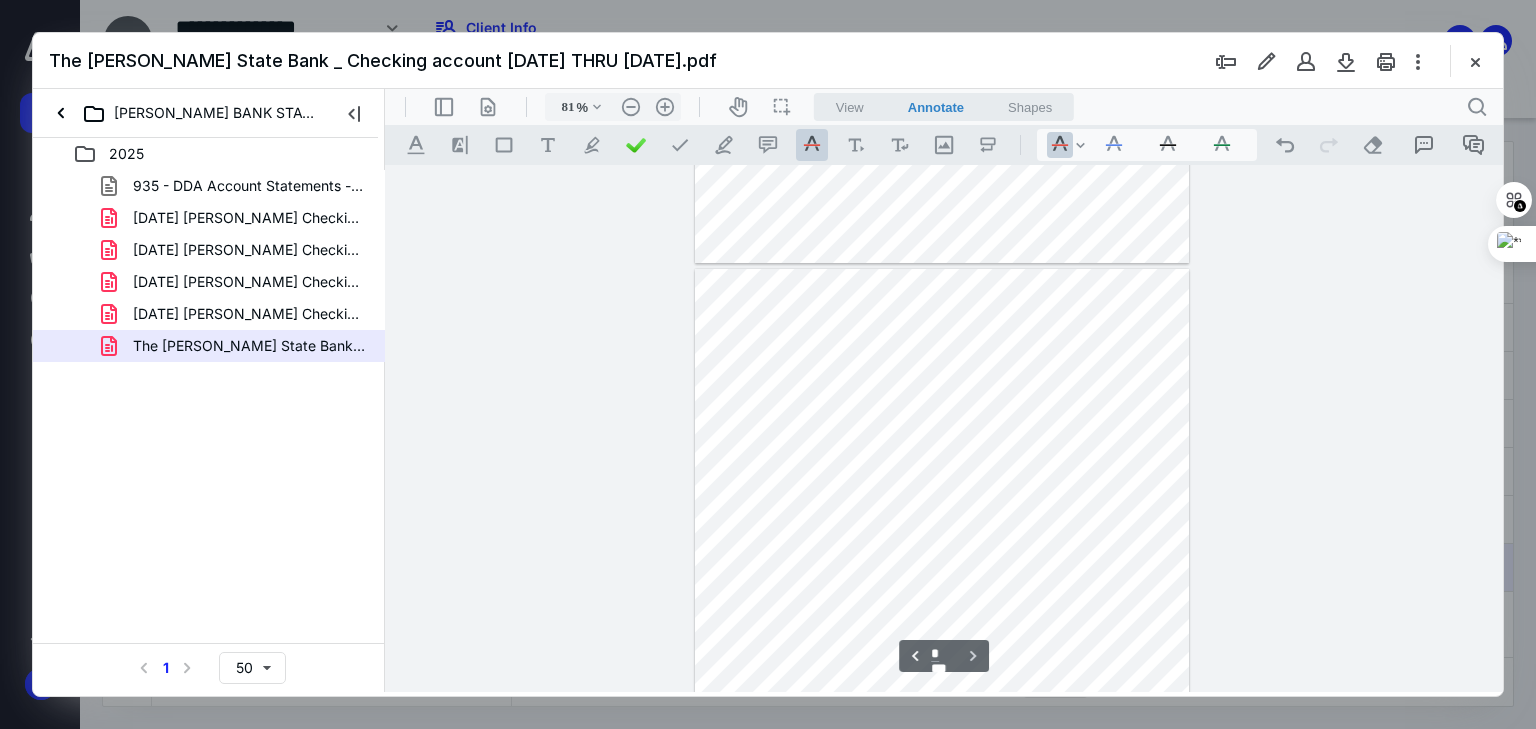 scroll, scrollTop: 546, scrollLeft: 0, axis: vertical 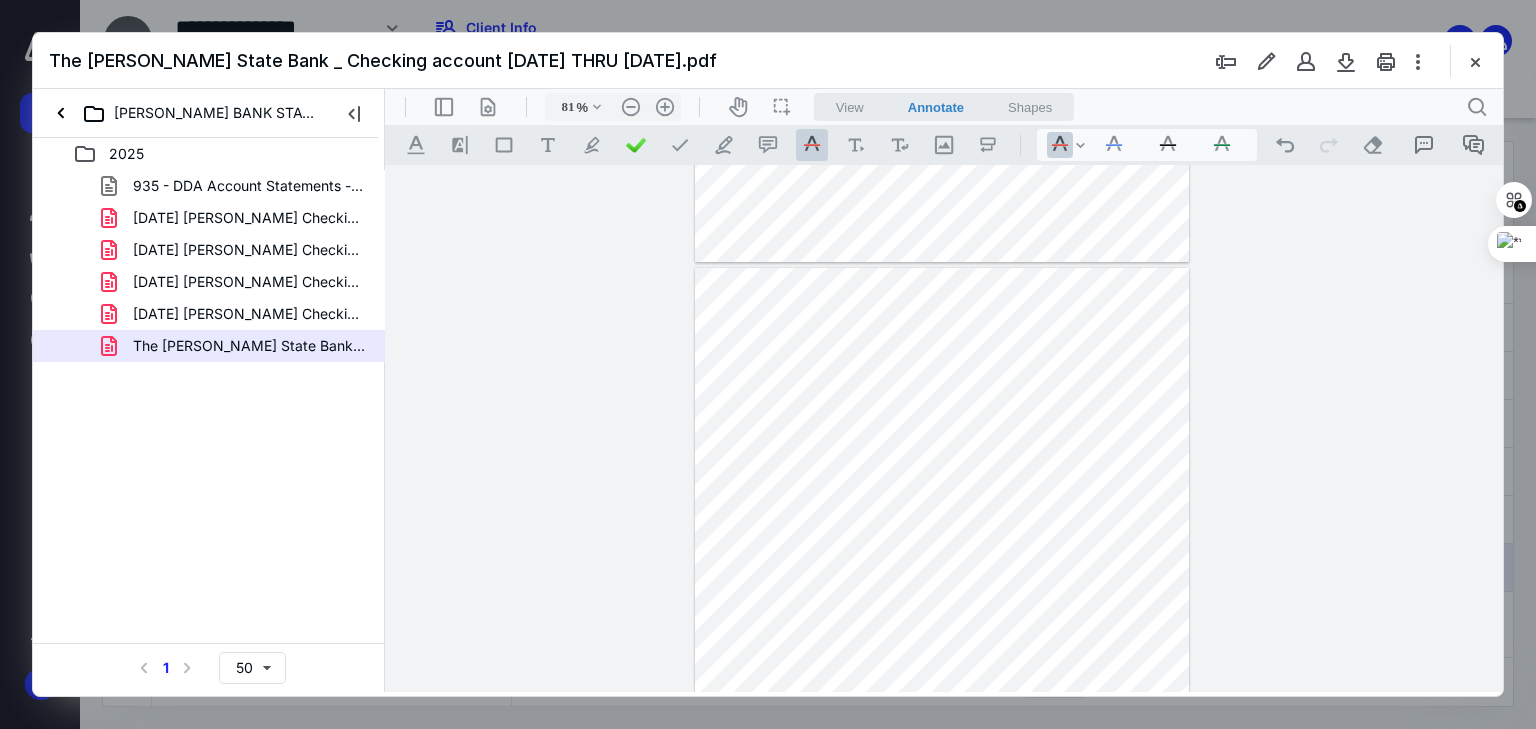 drag, startPoint x: 751, startPoint y: 416, endPoint x: 807, endPoint y: 687, distance: 276.7255 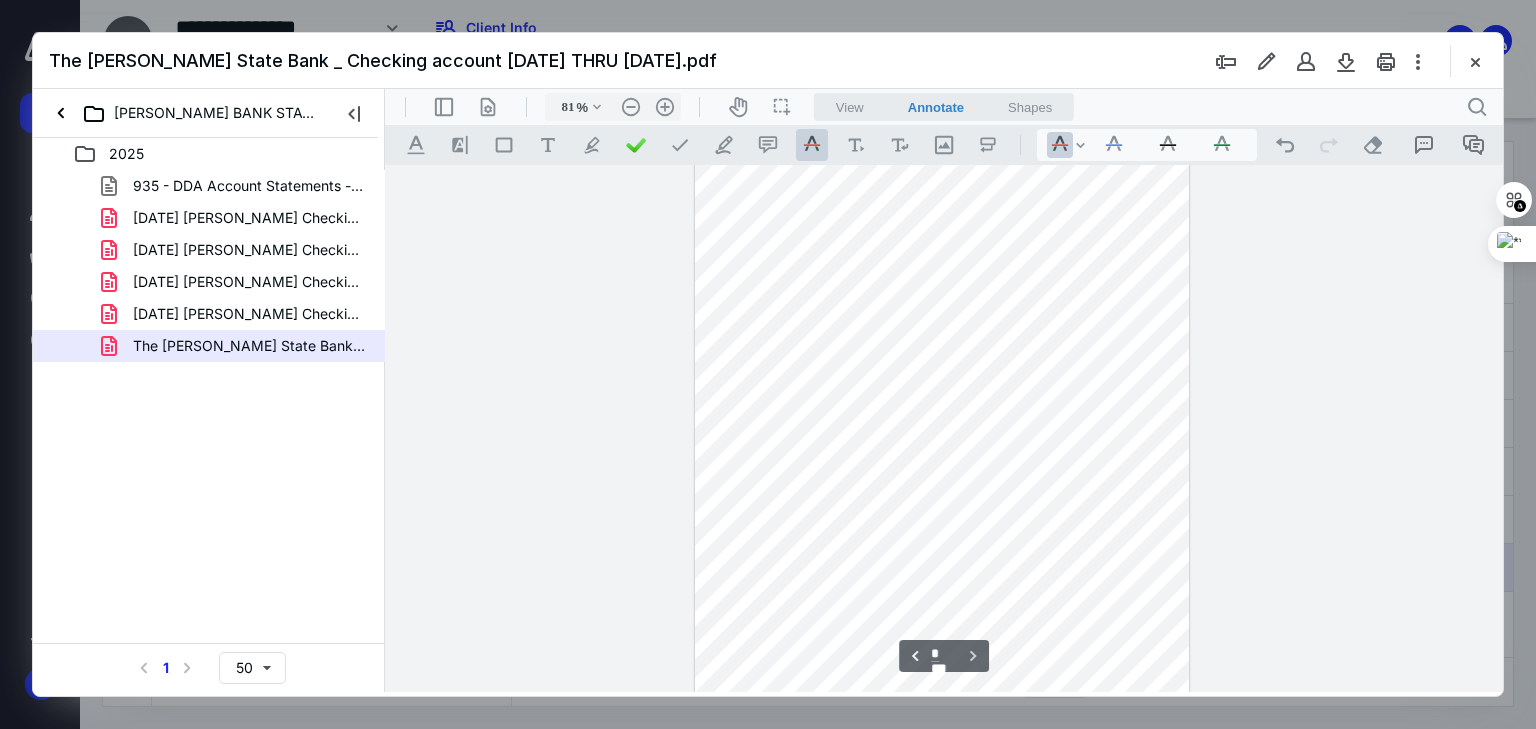 scroll, scrollTop: 764, scrollLeft: 0, axis: vertical 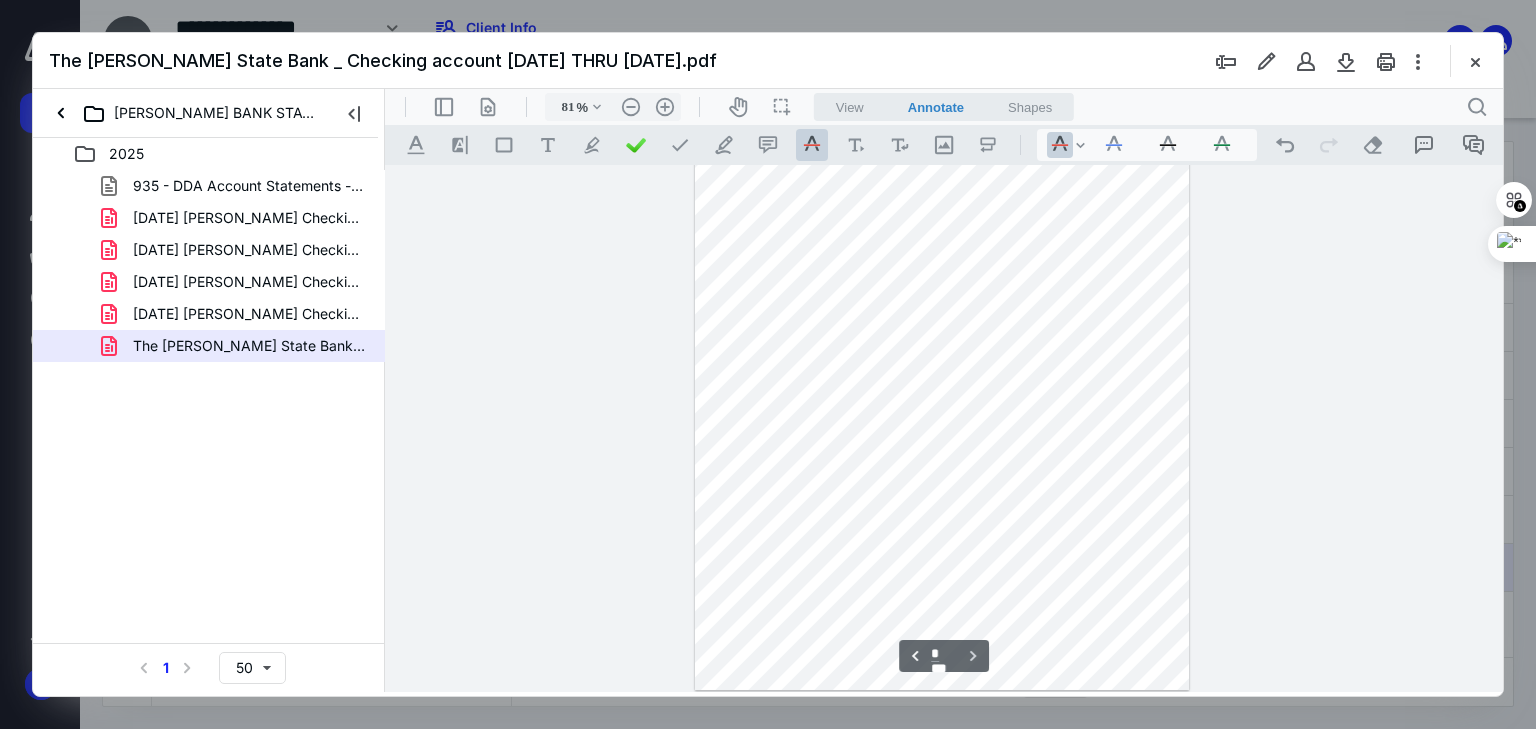 drag, startPoint x: 754, startPoint y: 475, endPoint x: 796, endPoint y: 474, distance: 42.0119 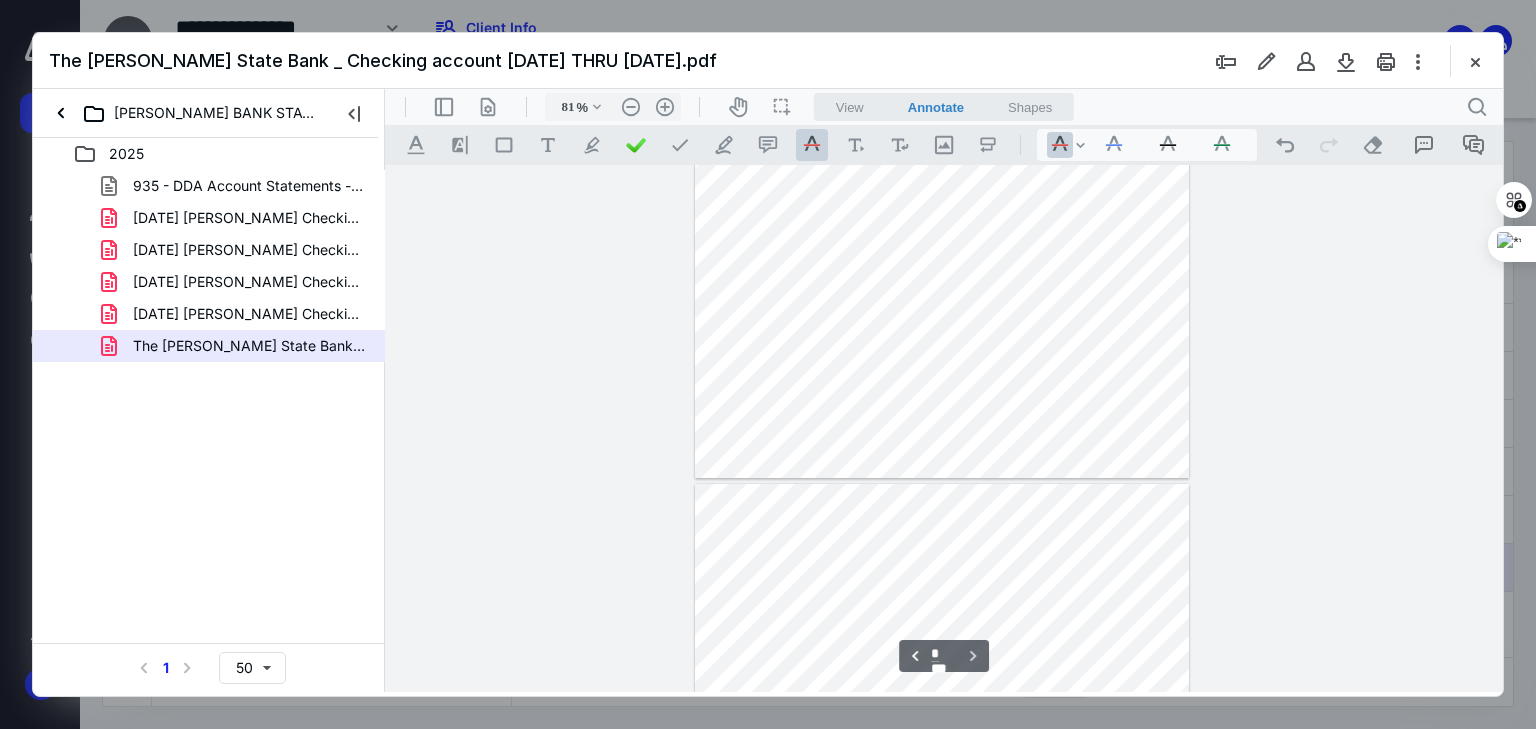 type on "*" 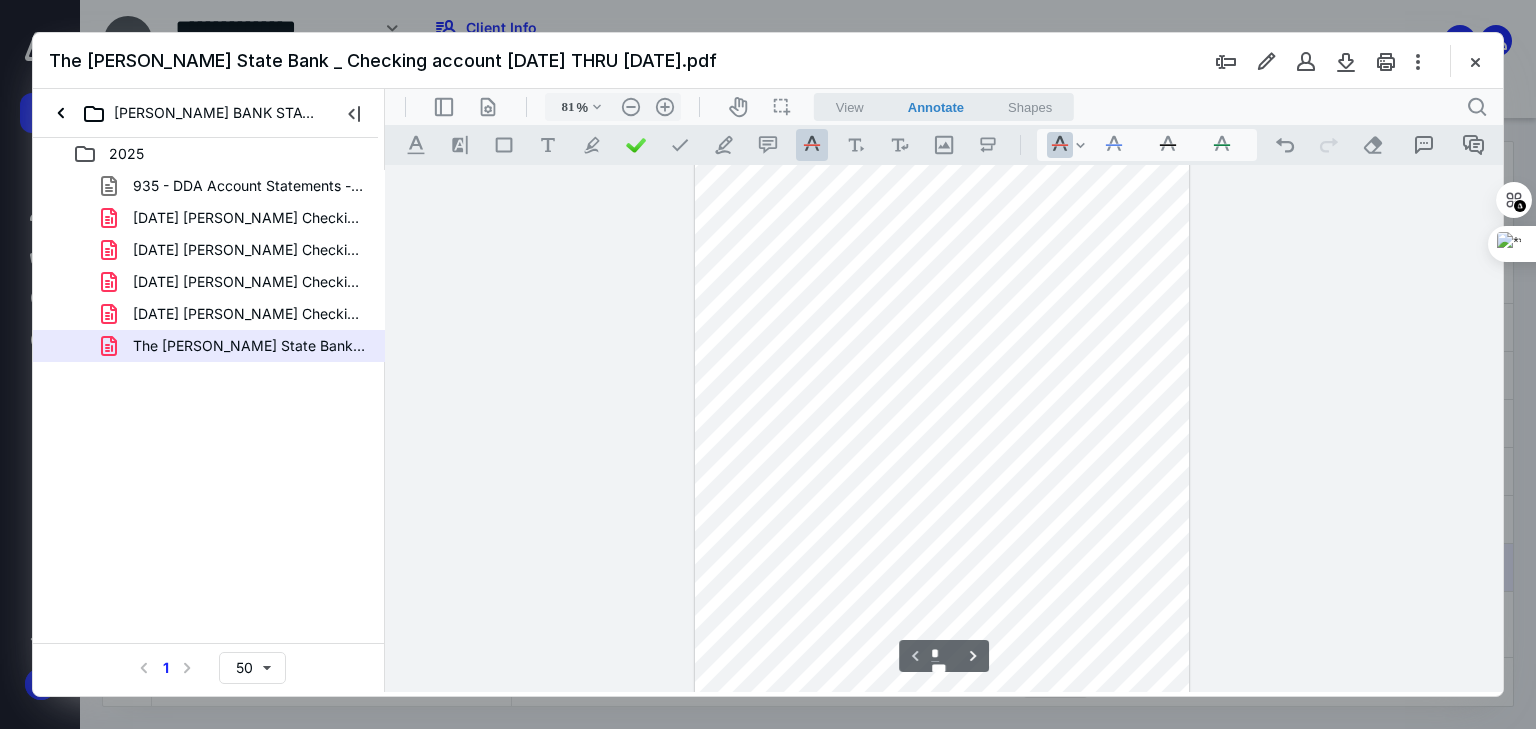 scroll, scrollTop: 44, scrollLeft: 0, axis: vertical 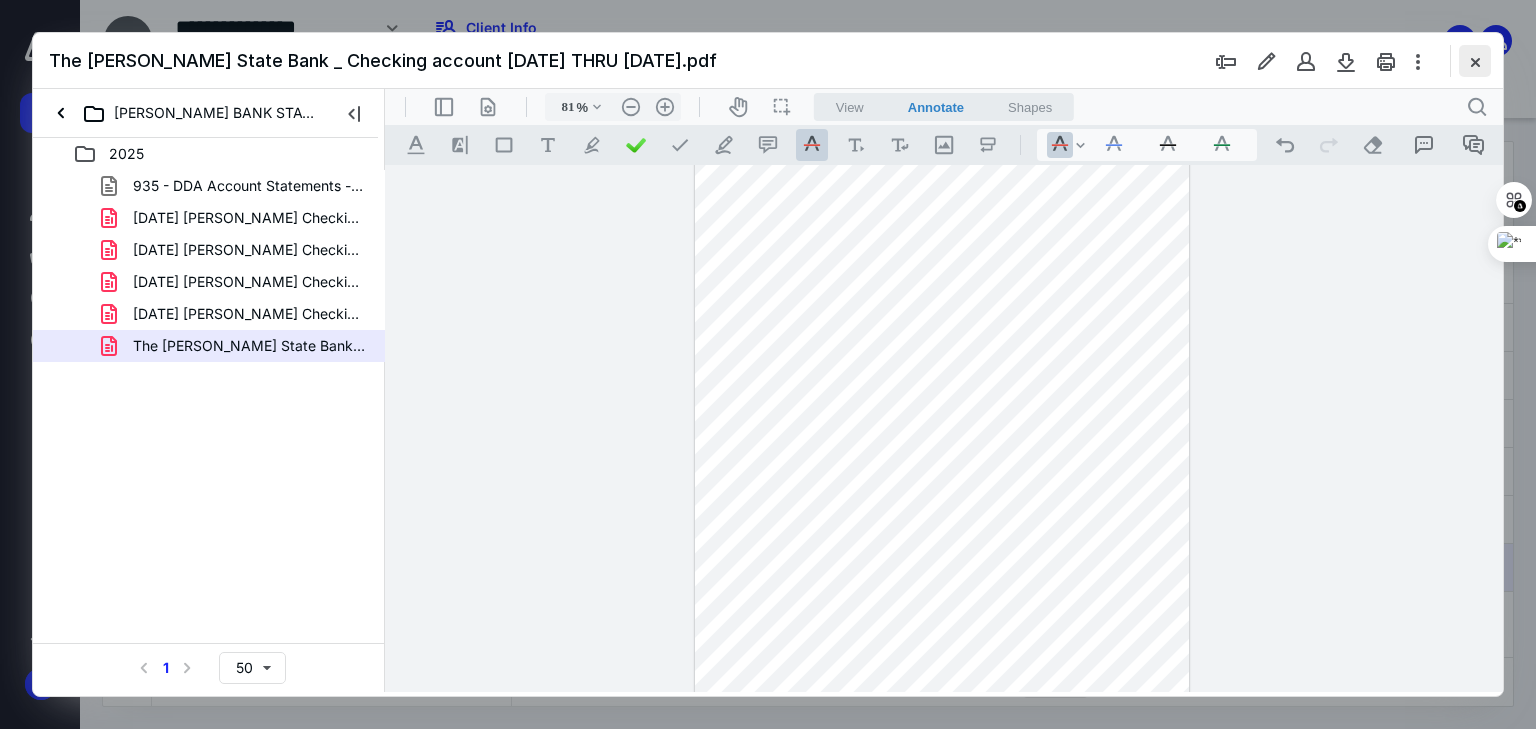 click at bounding box center [1475, 61] 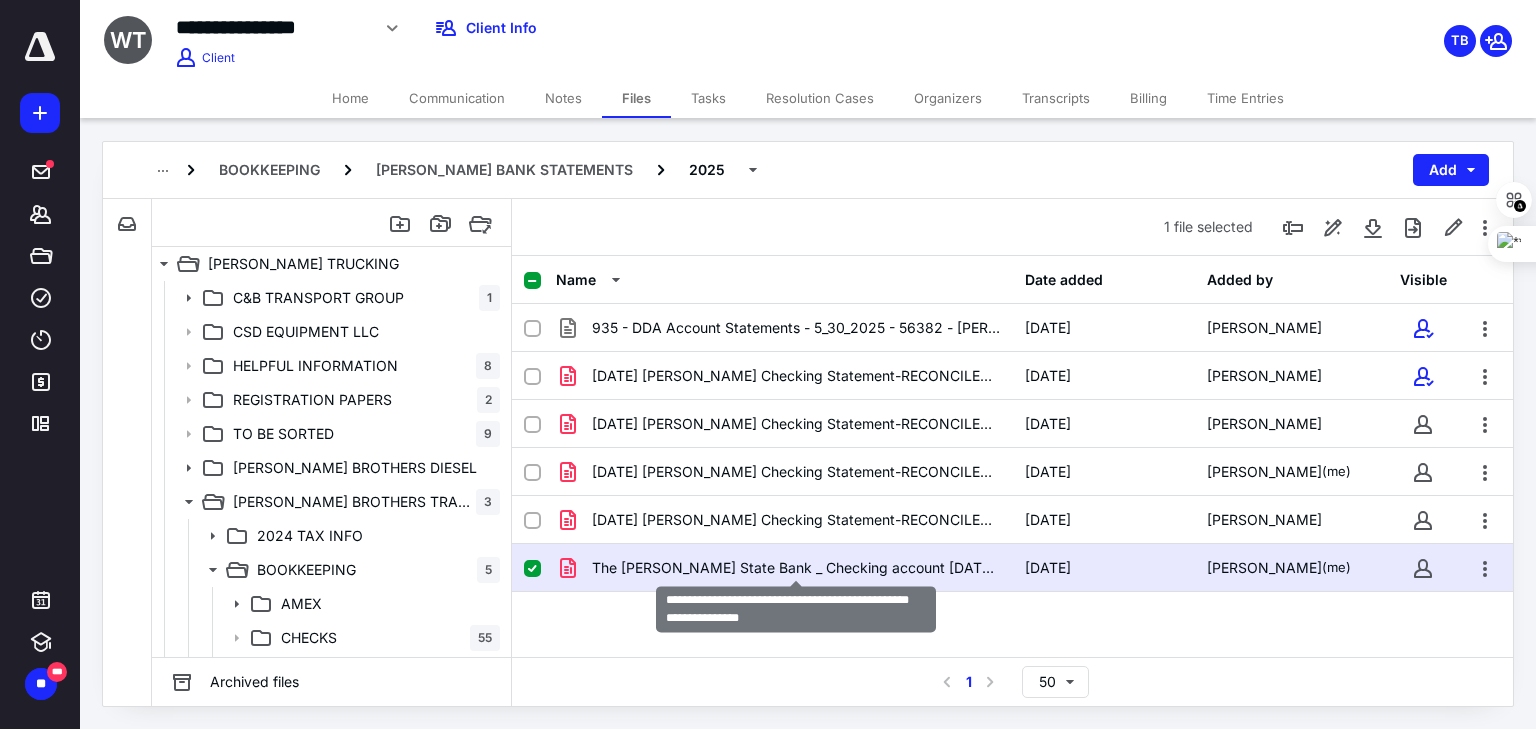 click on "The [PERSON_NAME] State Bank _ Checking account [DATE] THRU [DATE].pdf" at bounding box center (796, 568) 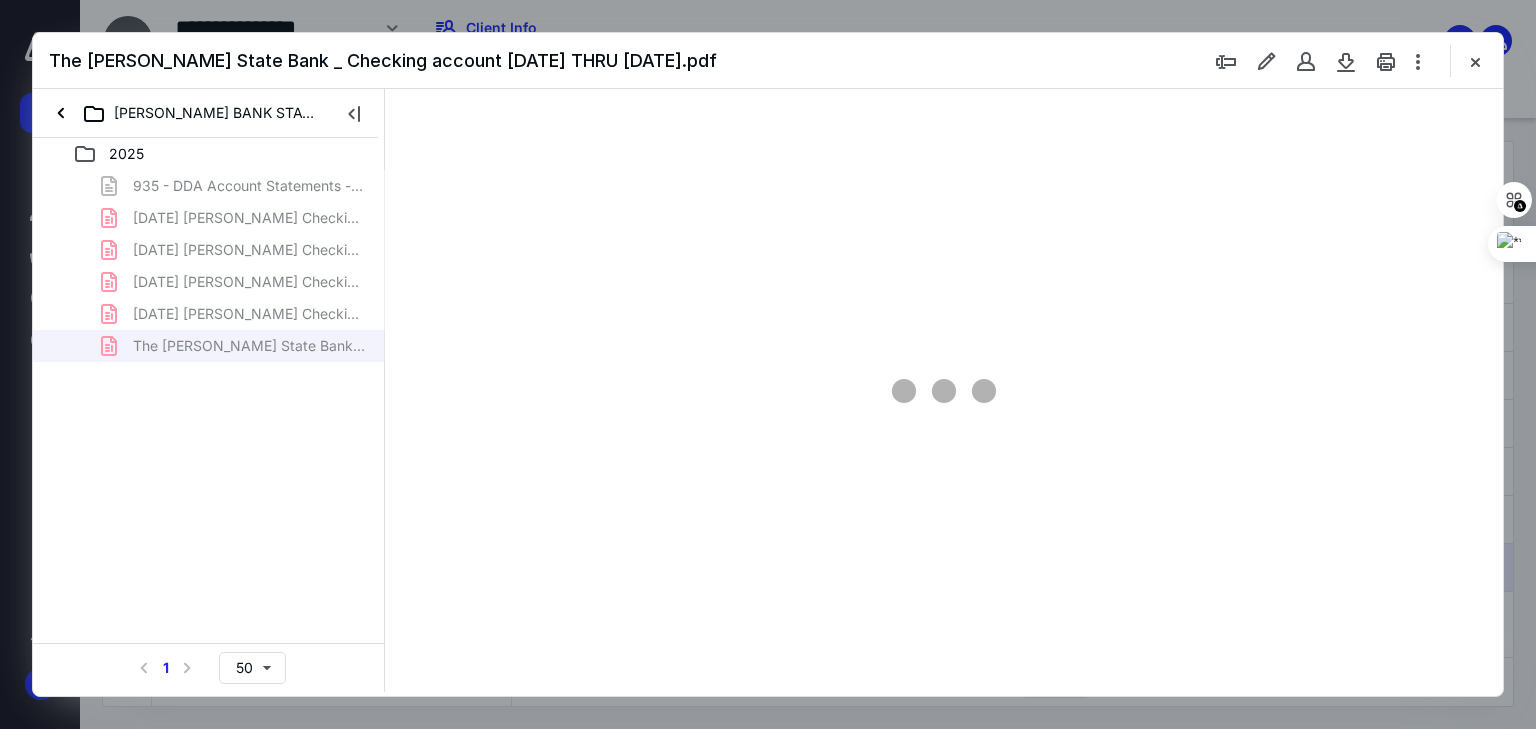 scroll, scrollTop: 0, scrollLeft: 0, axis: both 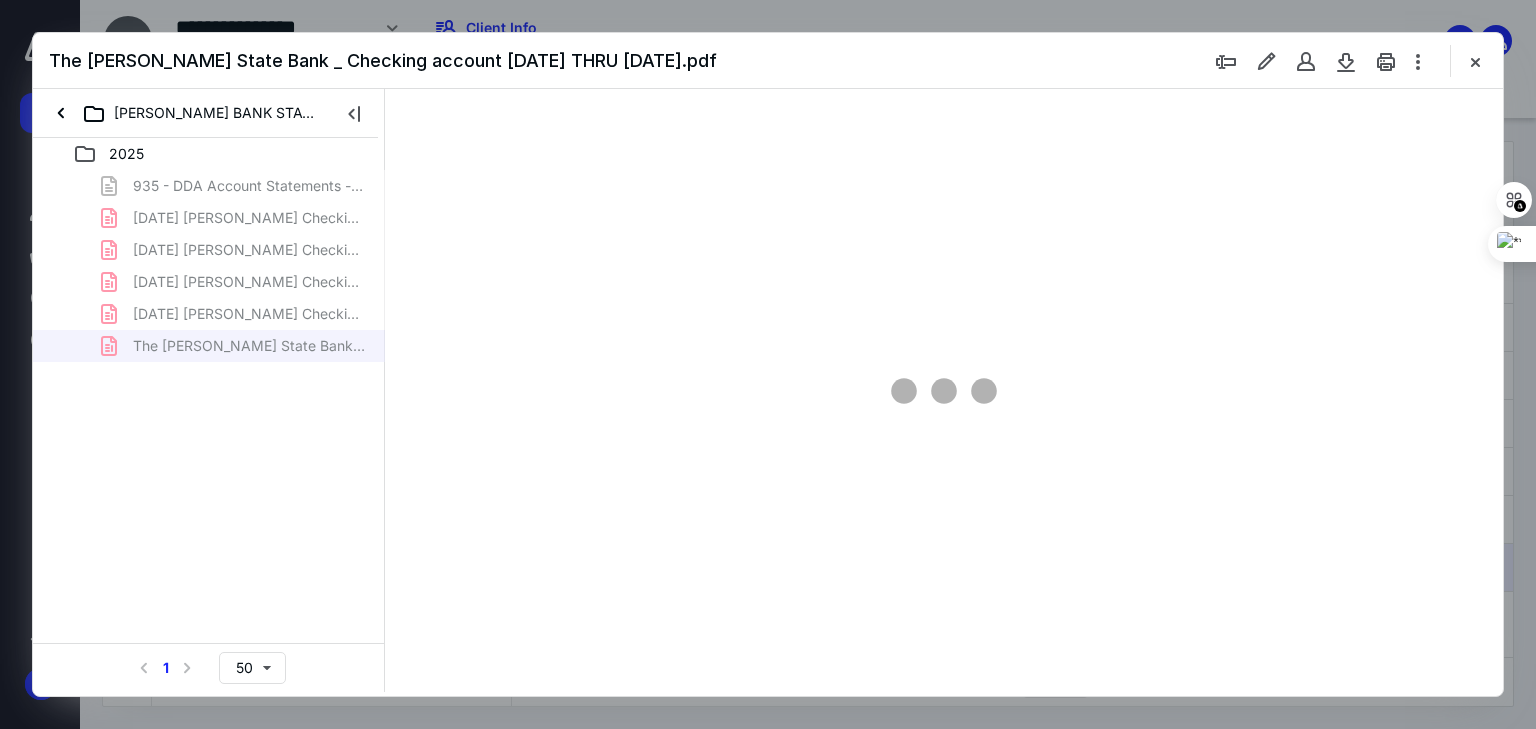 type on "66" 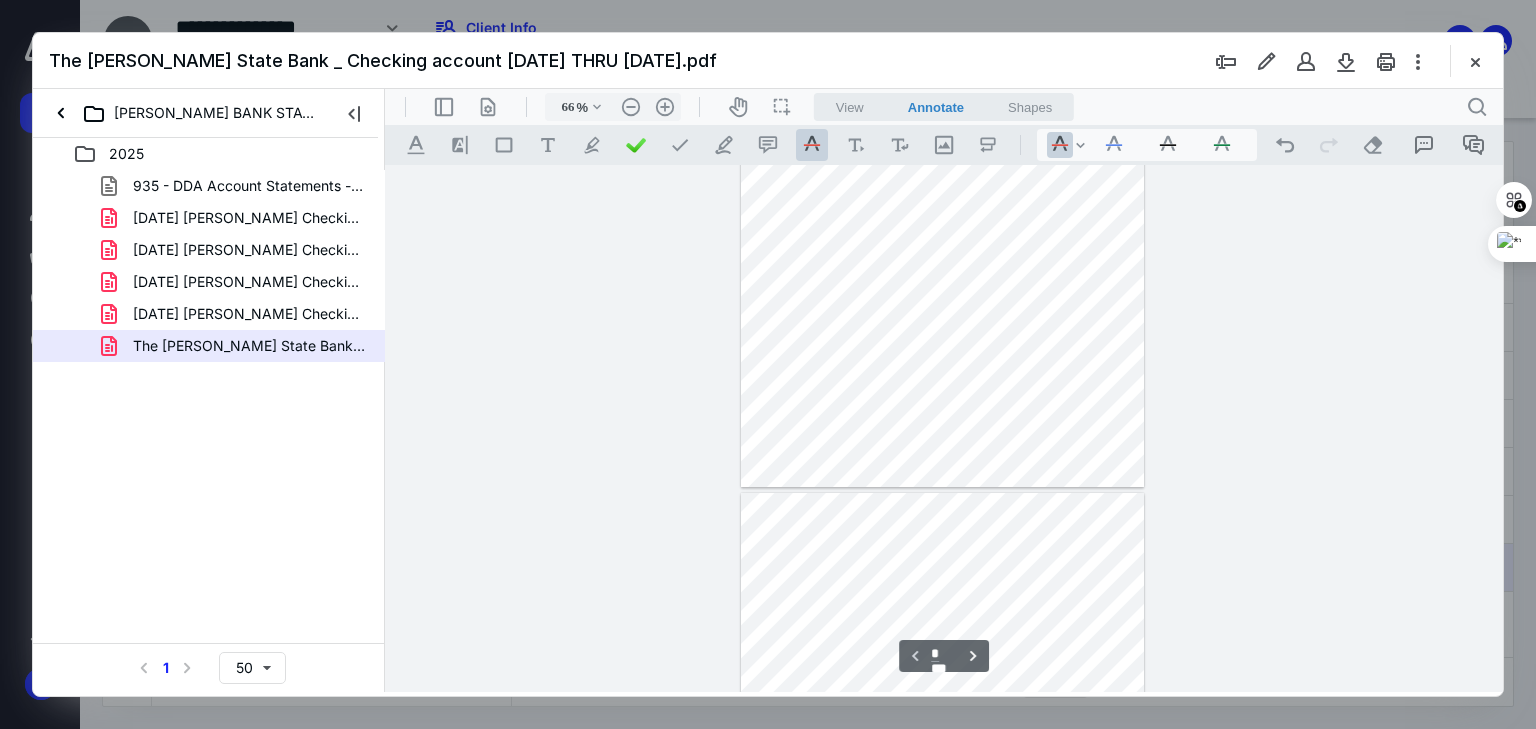 scroll, scrollTop: 160, scrollLeft: 0, axis: vertical 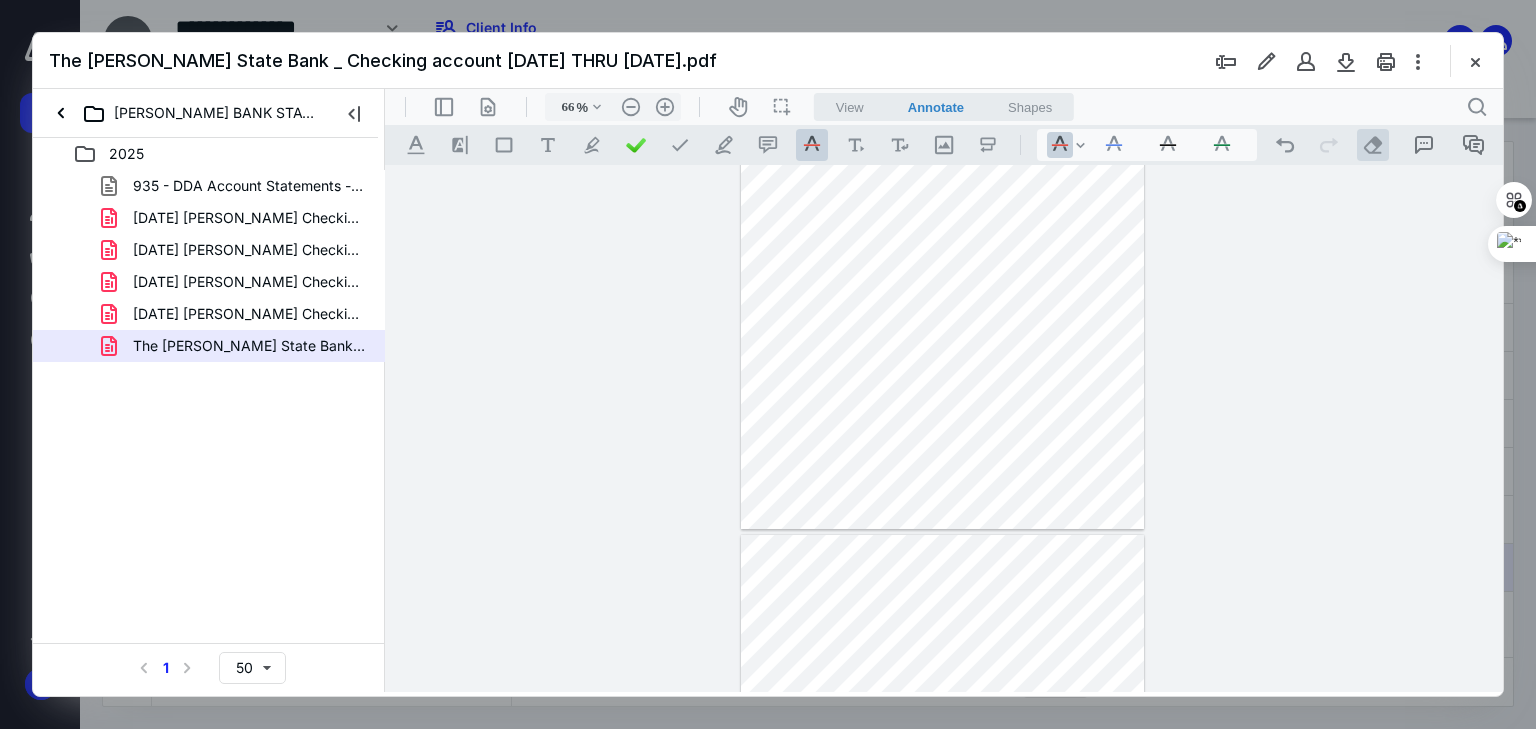 drag, startPoint x: 1371, startPoint y: 143, endPoint x: 1361, endPoint y: 148, distance: 11.18034 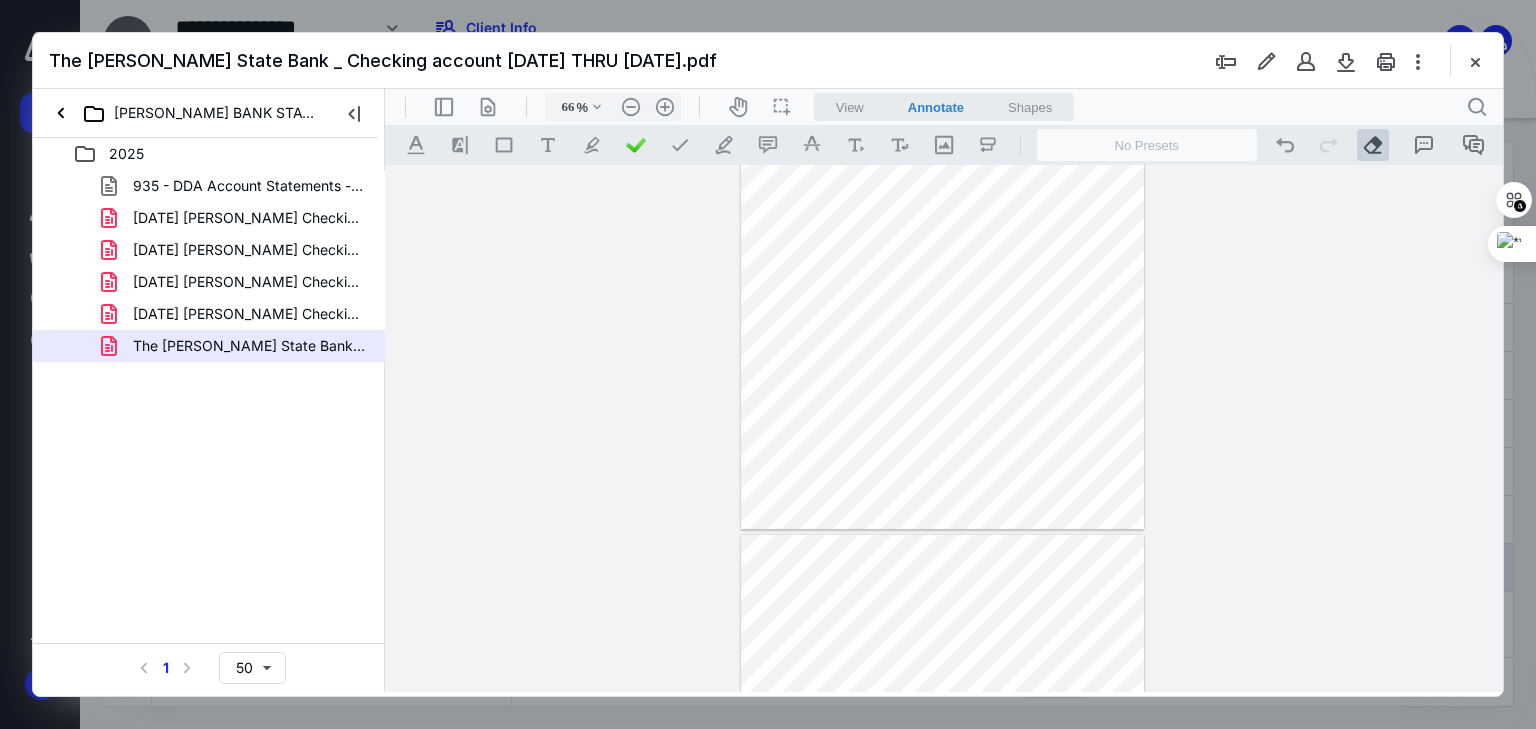 drag, startPoint x: 1048, startPoint y: 239, endPoint x: 1069, endPoint y: 240, distance: 21.023796 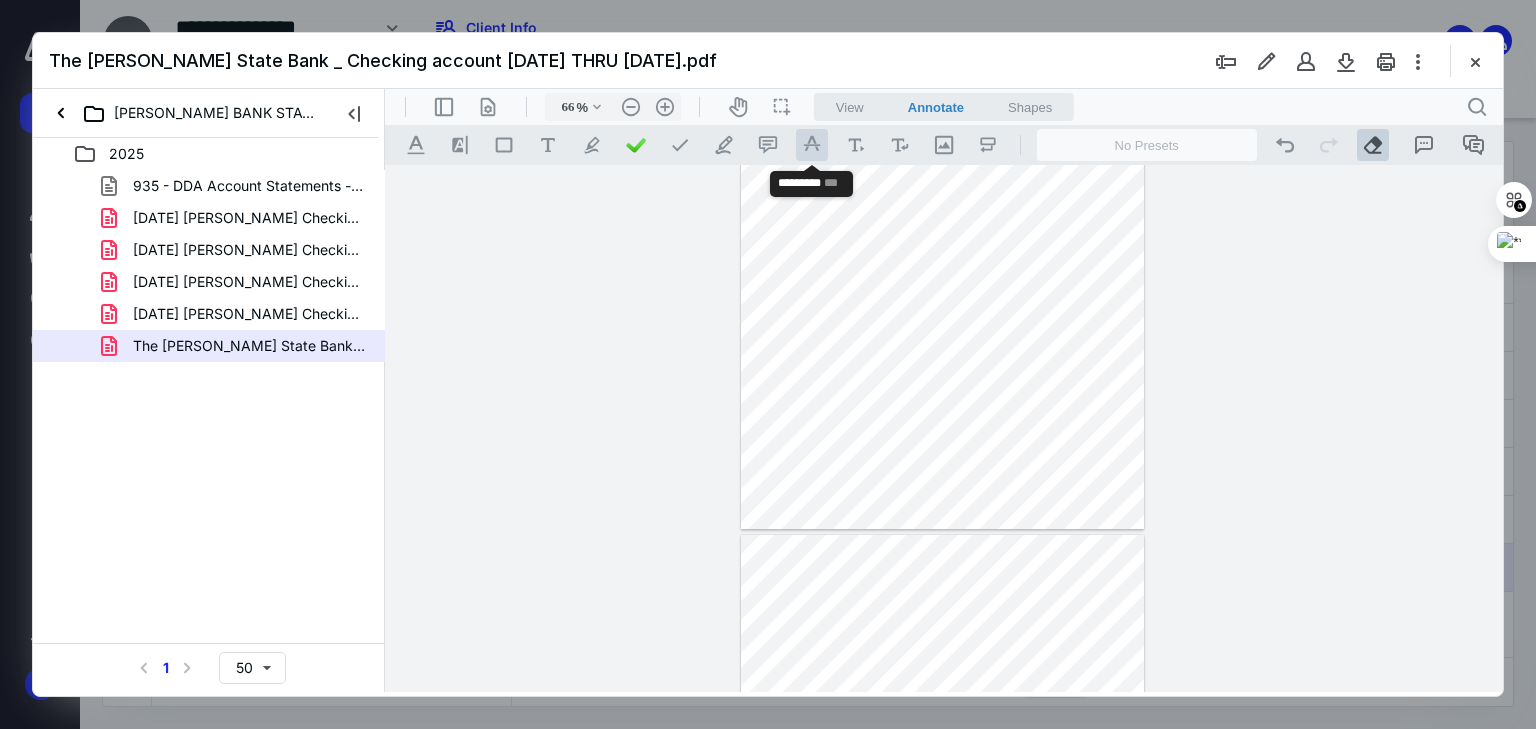click on ".cls-1{fill:#abb0c4;} icon - tool - text manipulation - strikethrough" at bounding box center [812, 145] 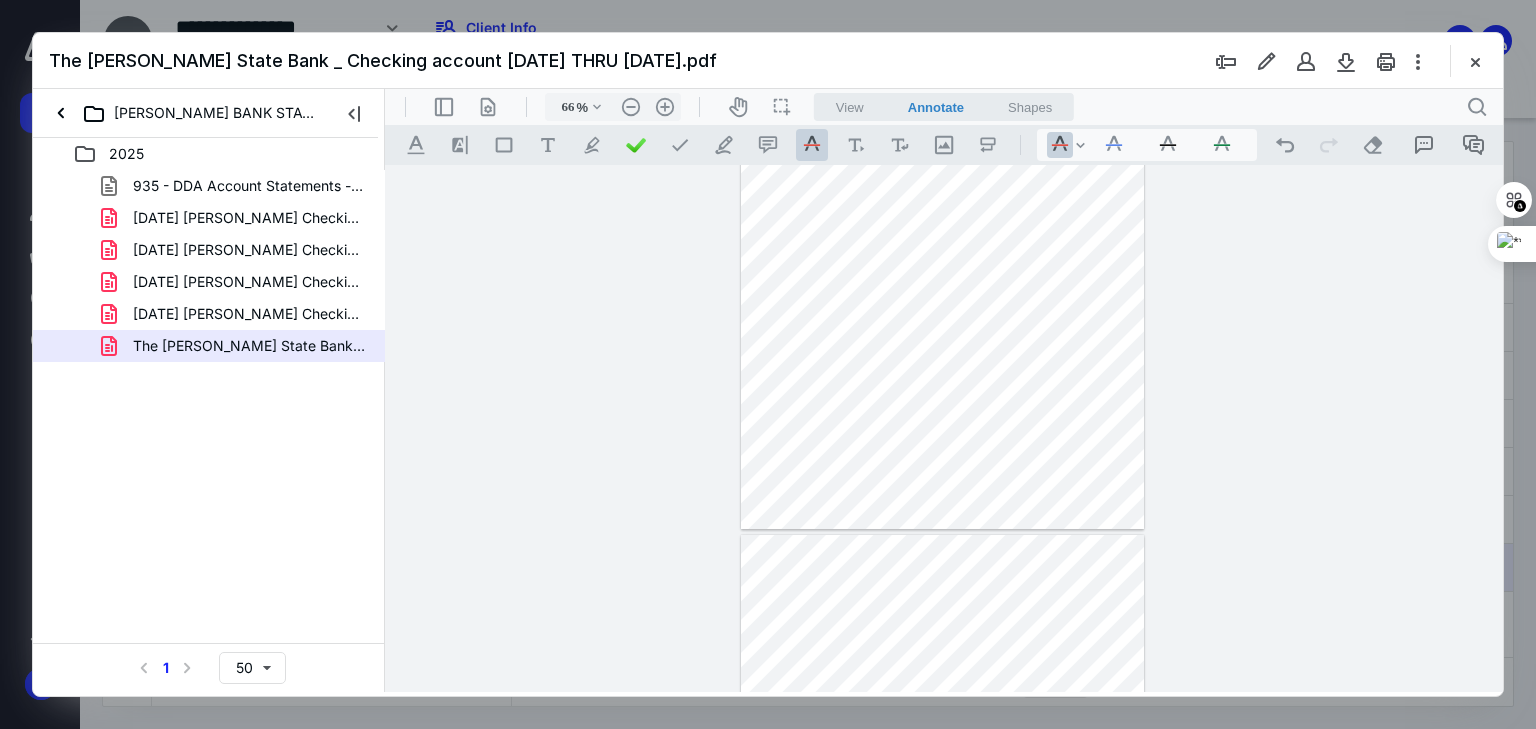 drag, startPoint x: 1040, startPoint y: 426, endPoint x: 1067, endPoint y: 428, distance: 27.073973 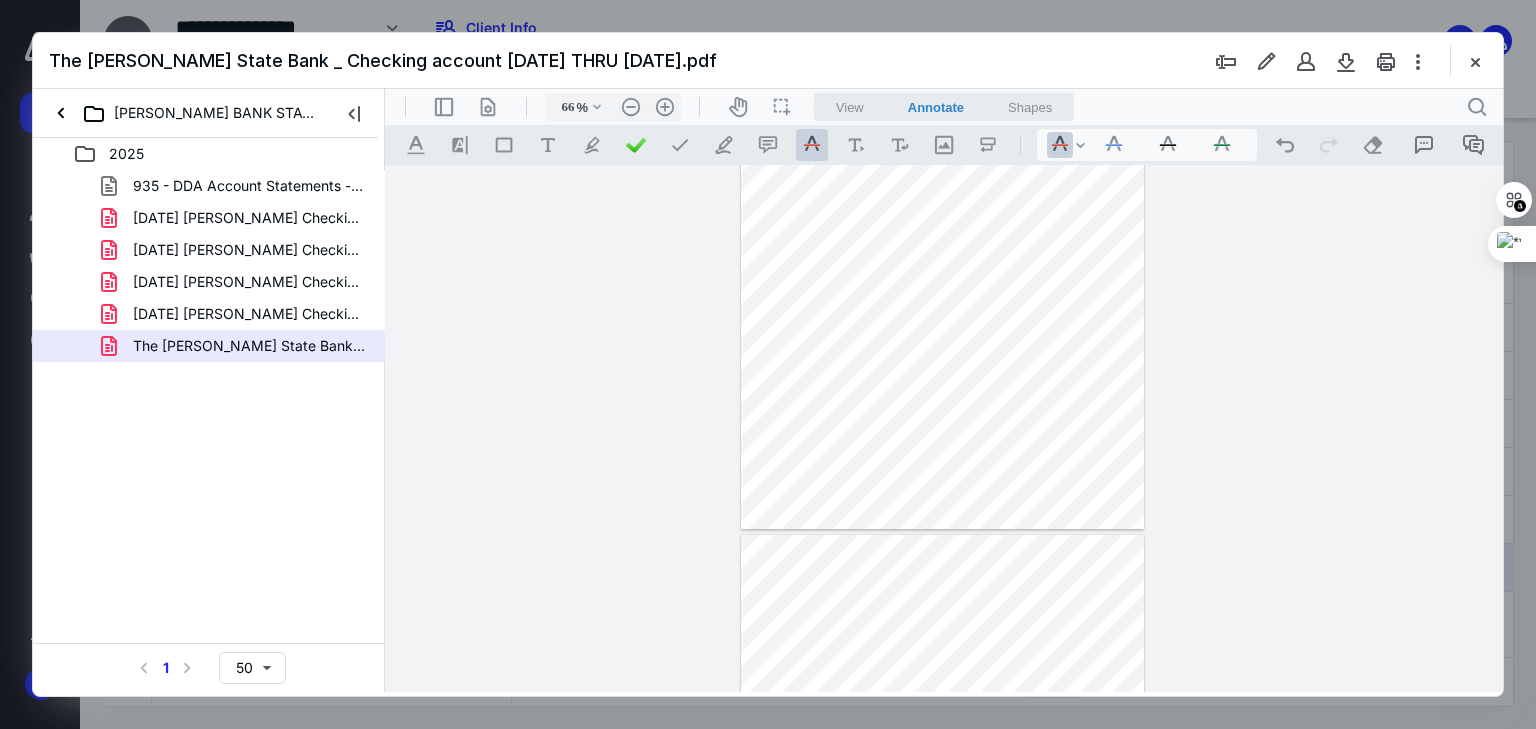 drag, startPoint x: 837, startPoint y: 429, endPoint x: 901, endPoint y: 492, distance: 89.80534 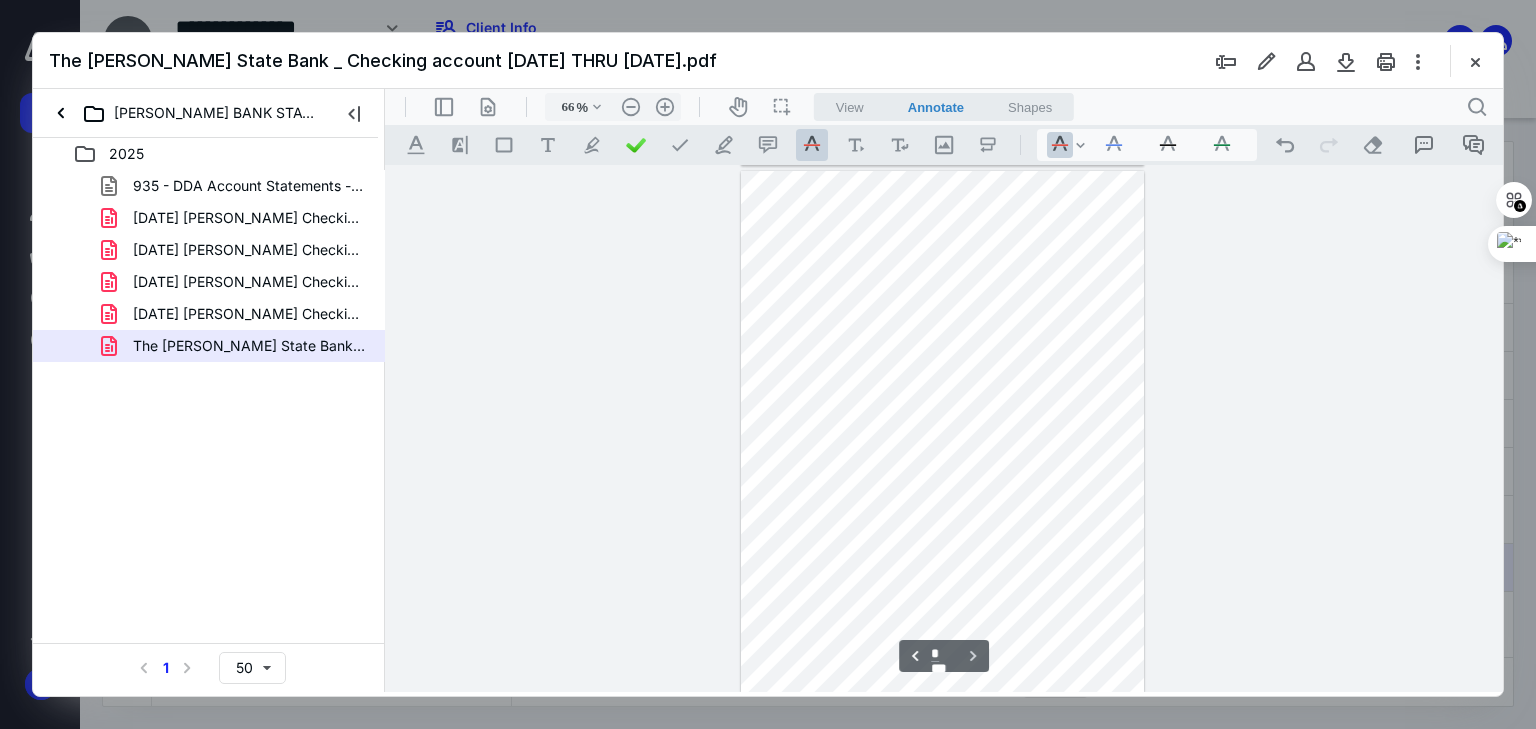 scroll, scrollTop: 527, scrollLeft: 0, axis: vertical 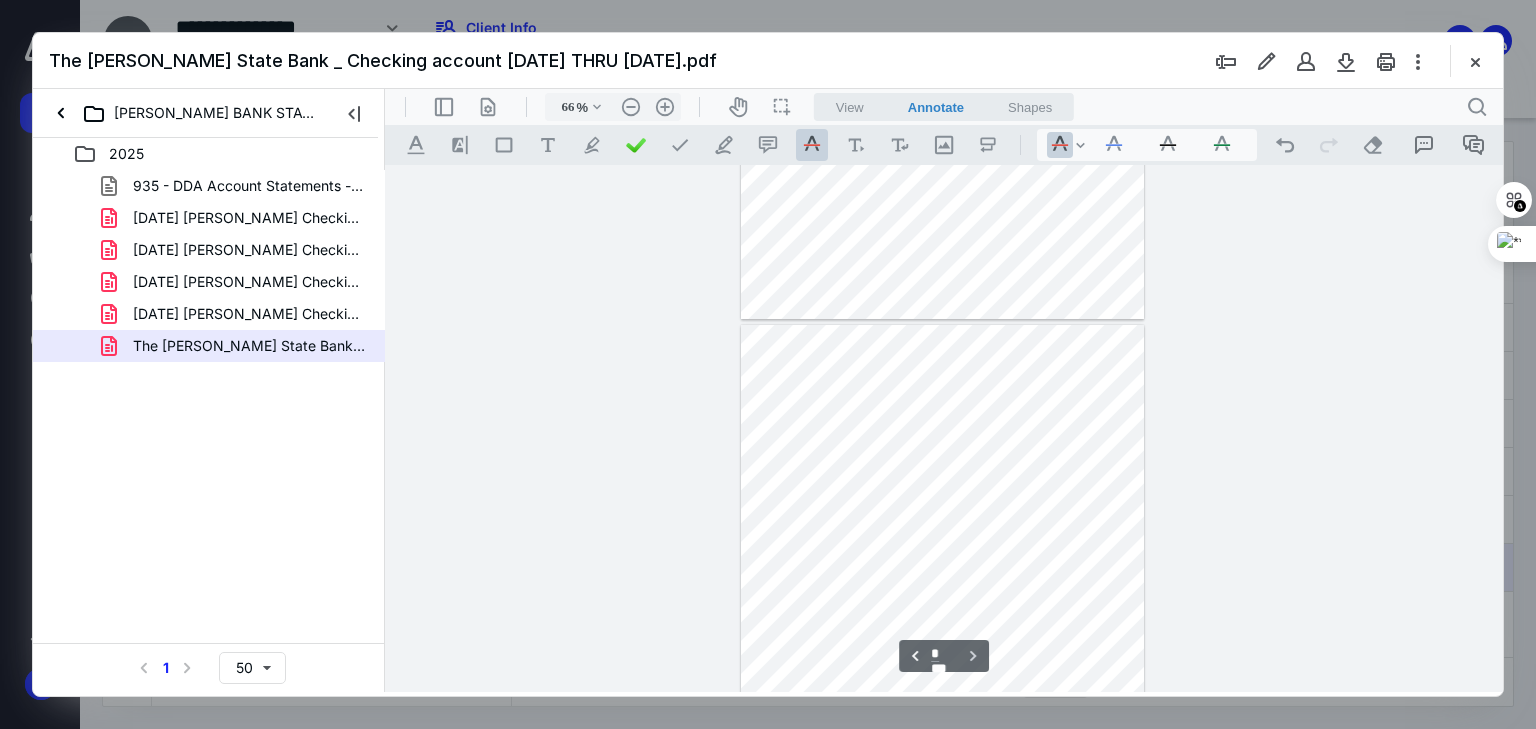type on "*" 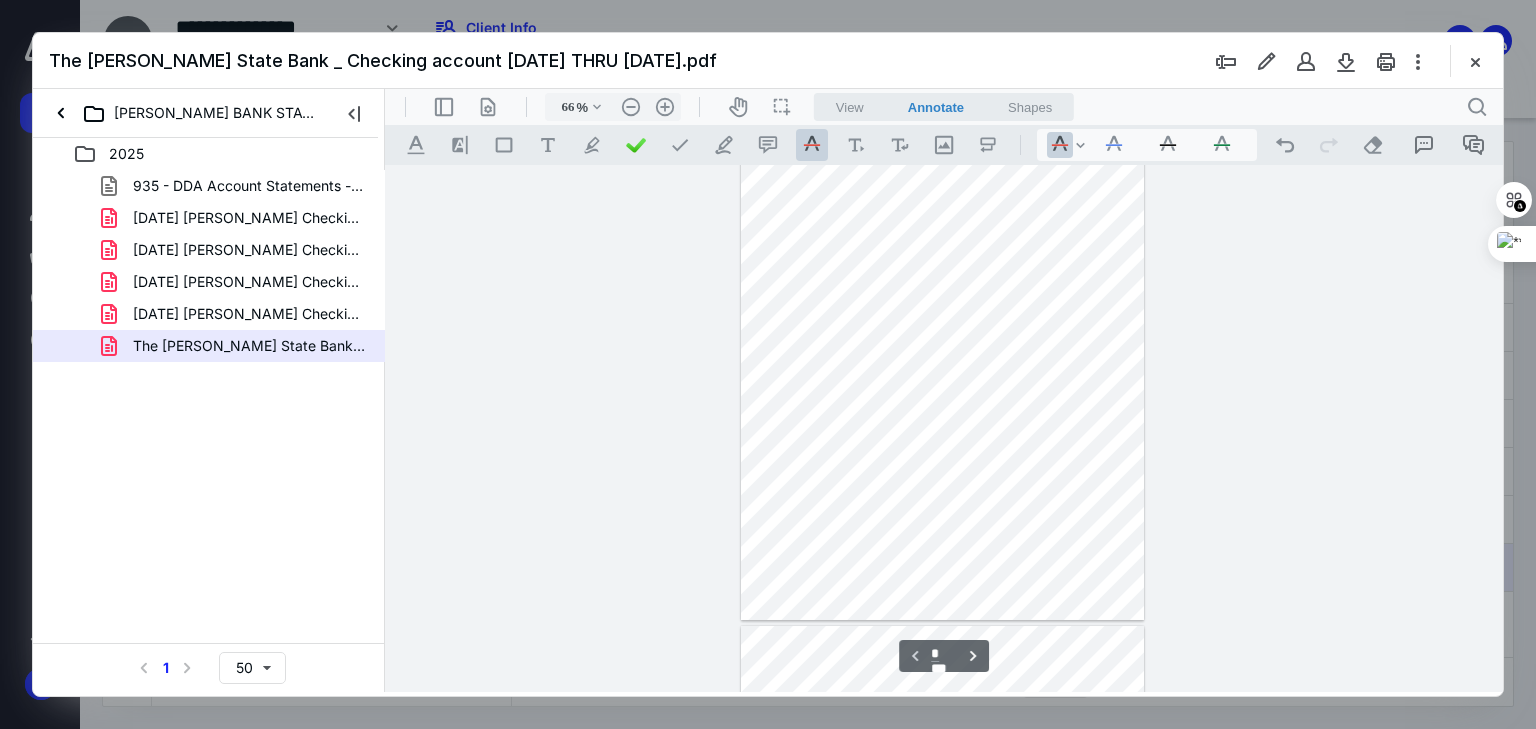 scroll, scrollTop: 47, scrollLeft: 0, axis: vertical 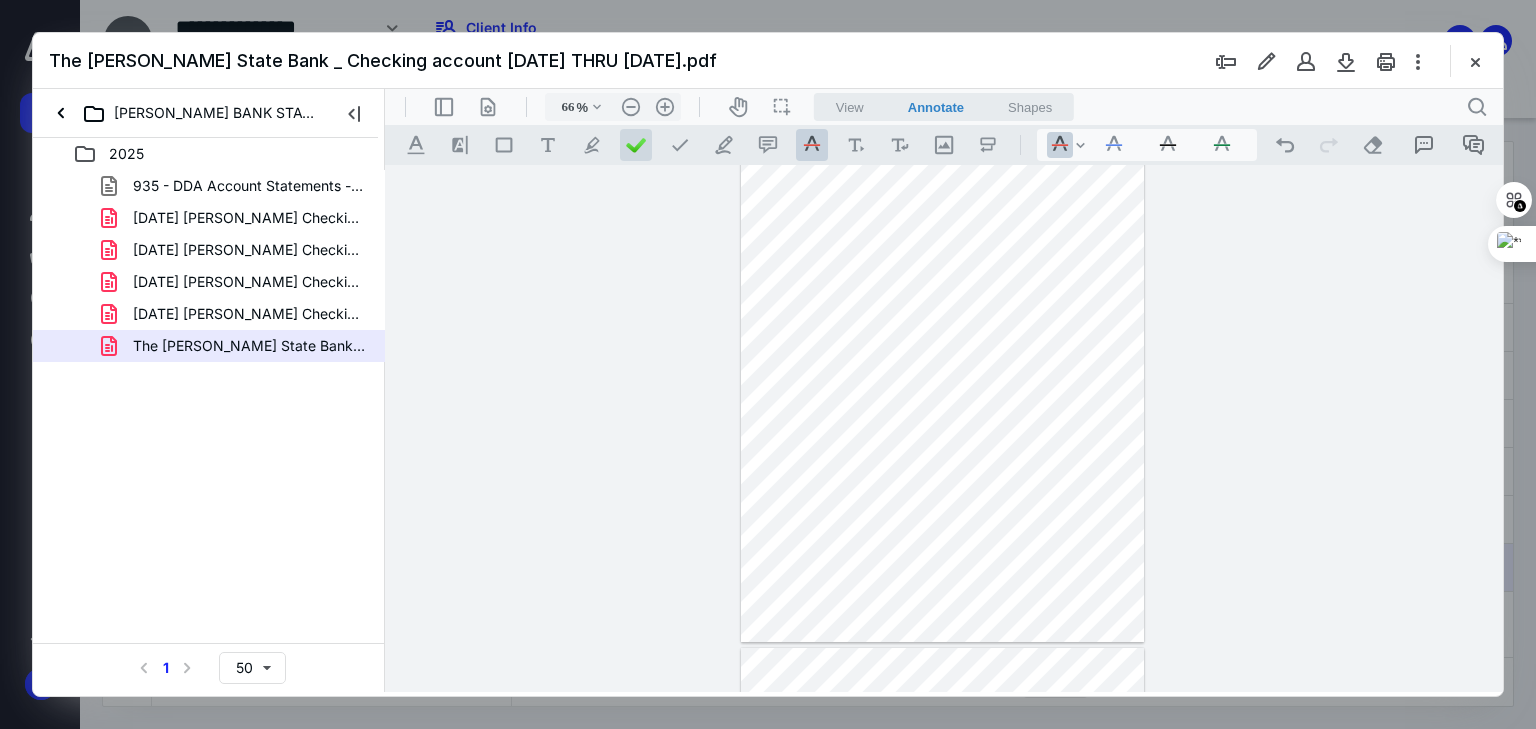 click at bounding box center (636, 145) 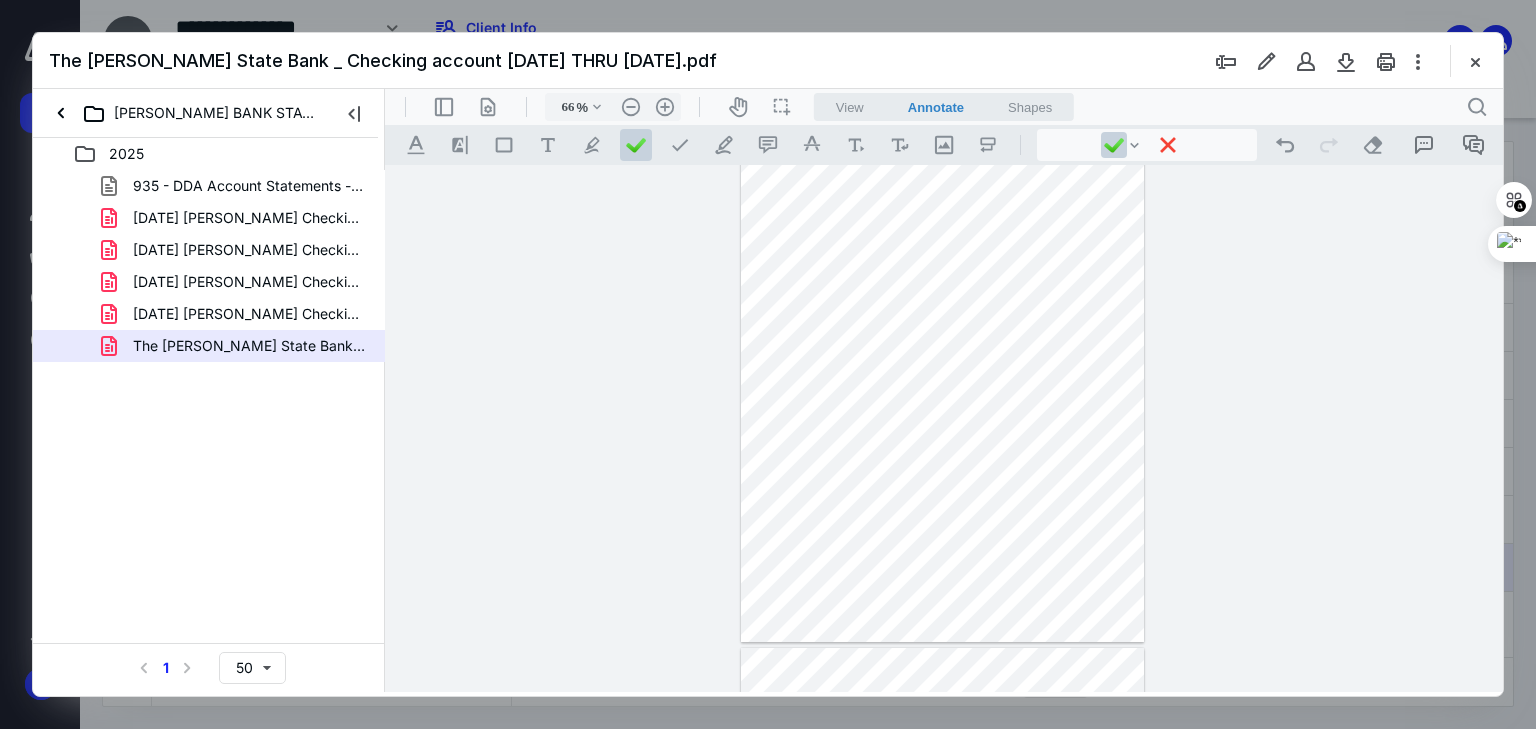 click at bounding box center [942, 382] 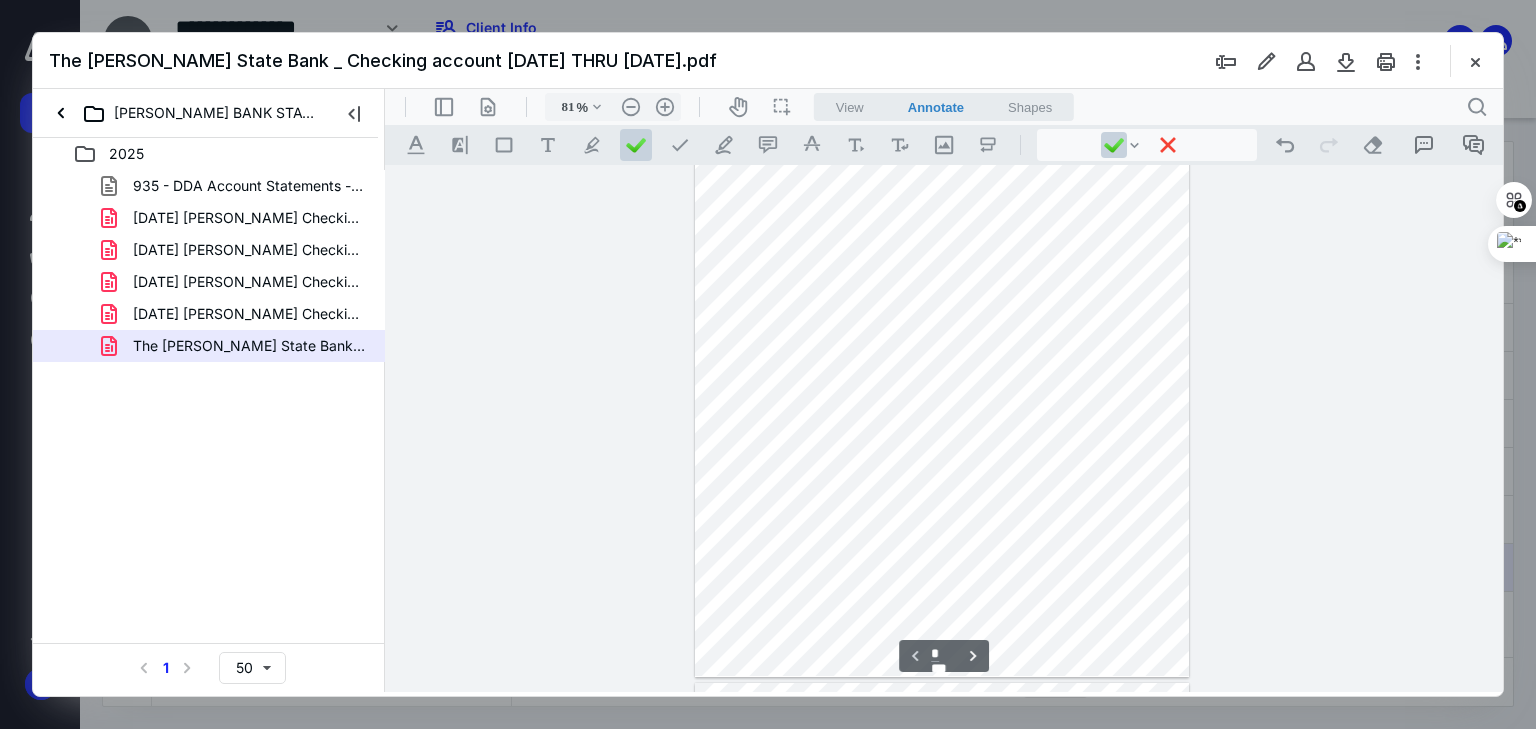 type on "106" 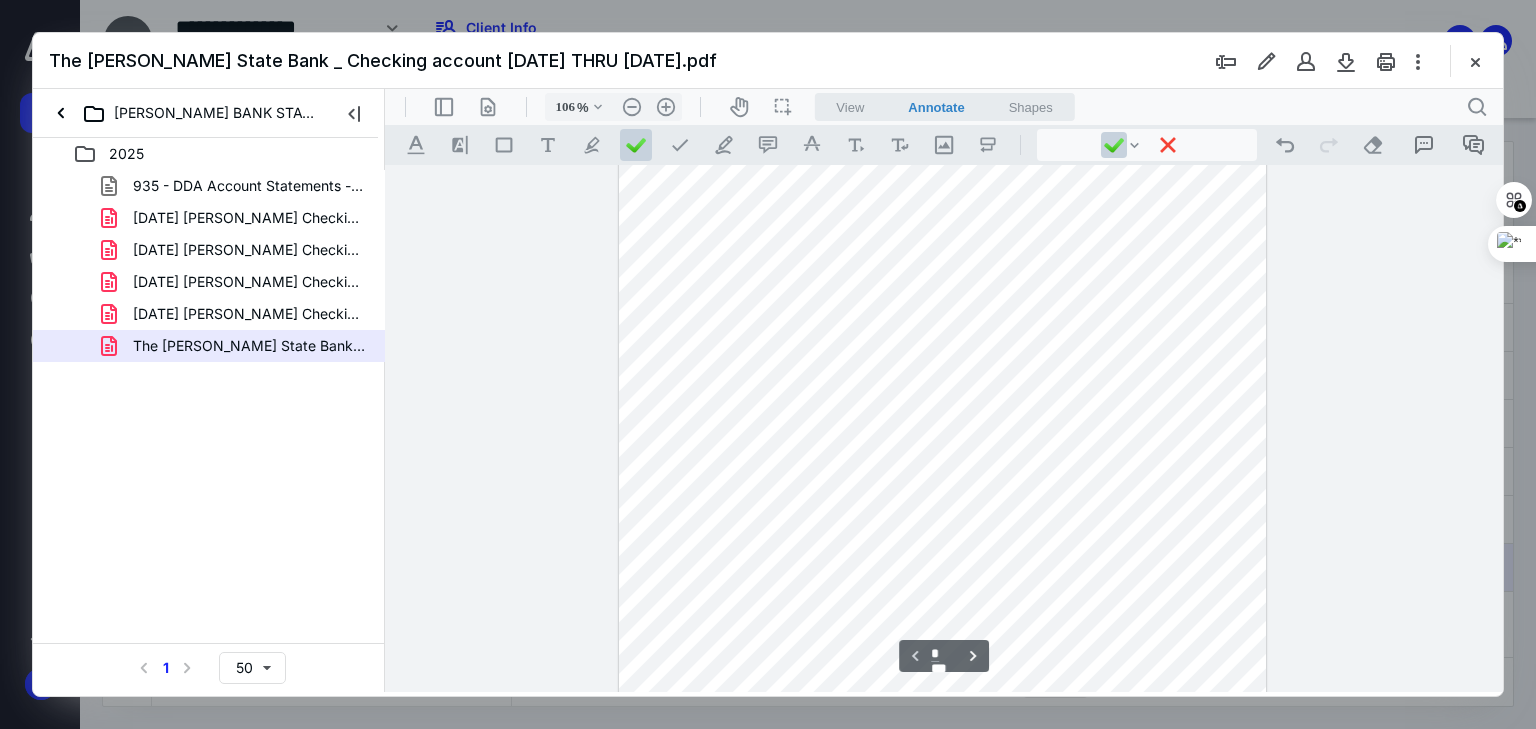 scroll, scrollTop: 353, scrollLeft: 0, axis: vertical 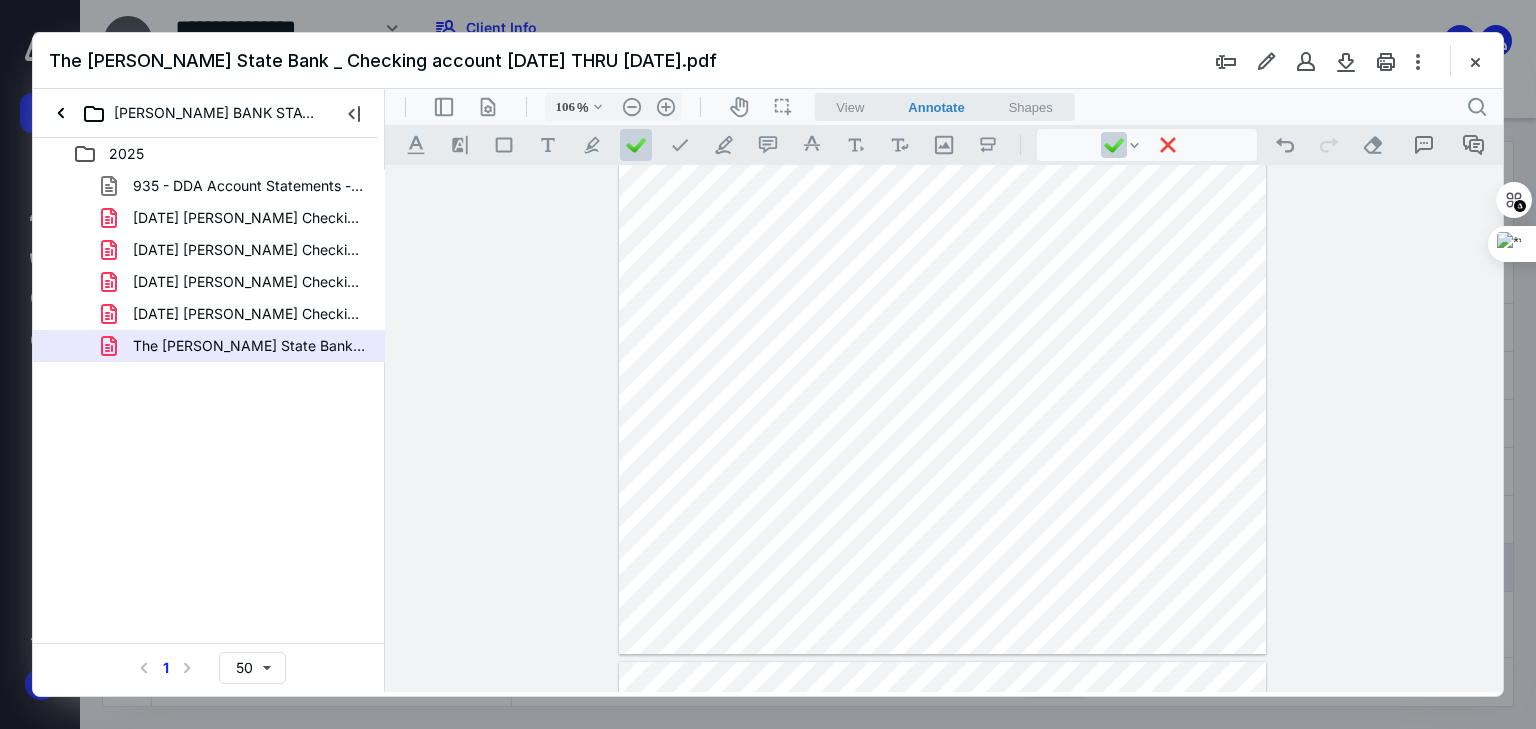 click at bounding box center (943, 235) 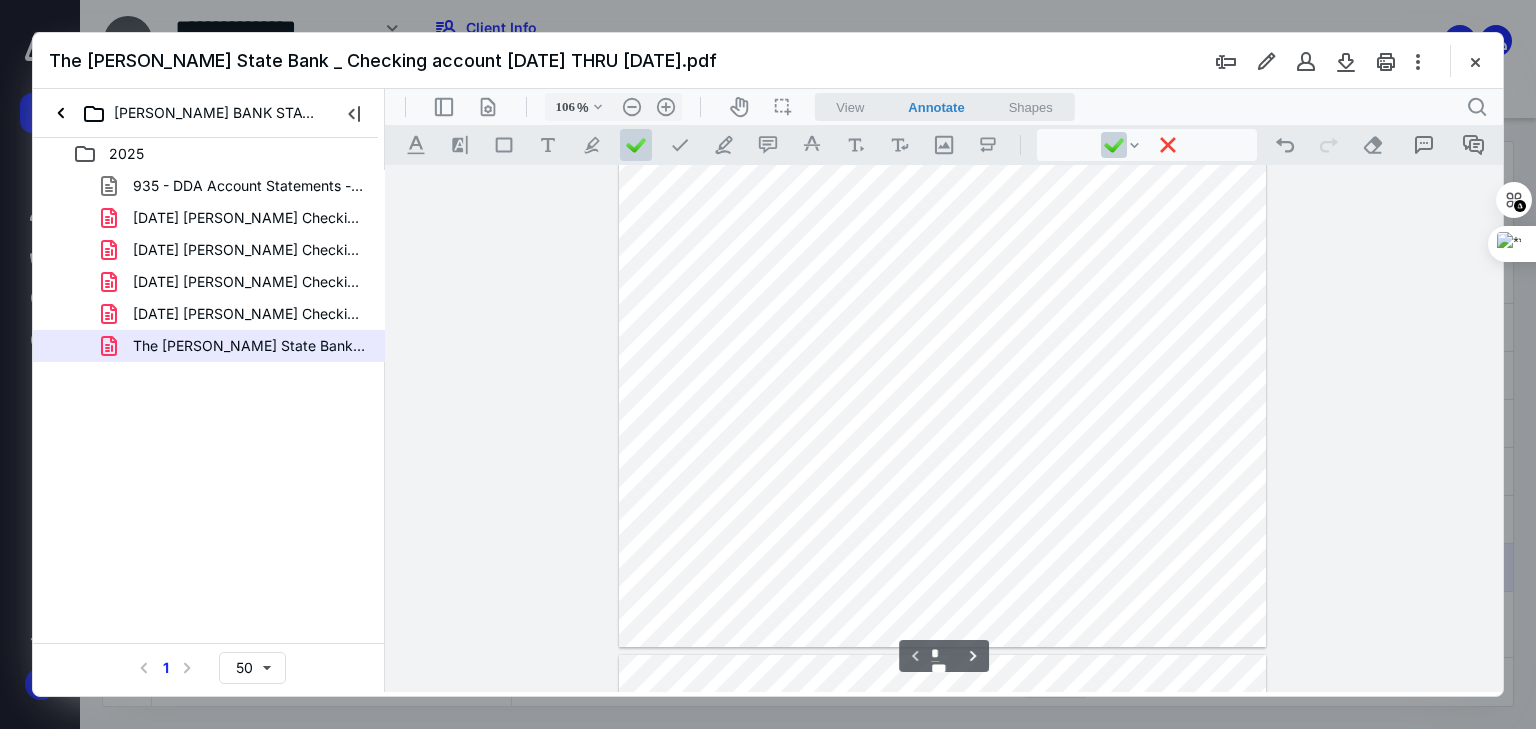 scroll, scrollTop: 353, scrollLeft: 0, axis: vertical 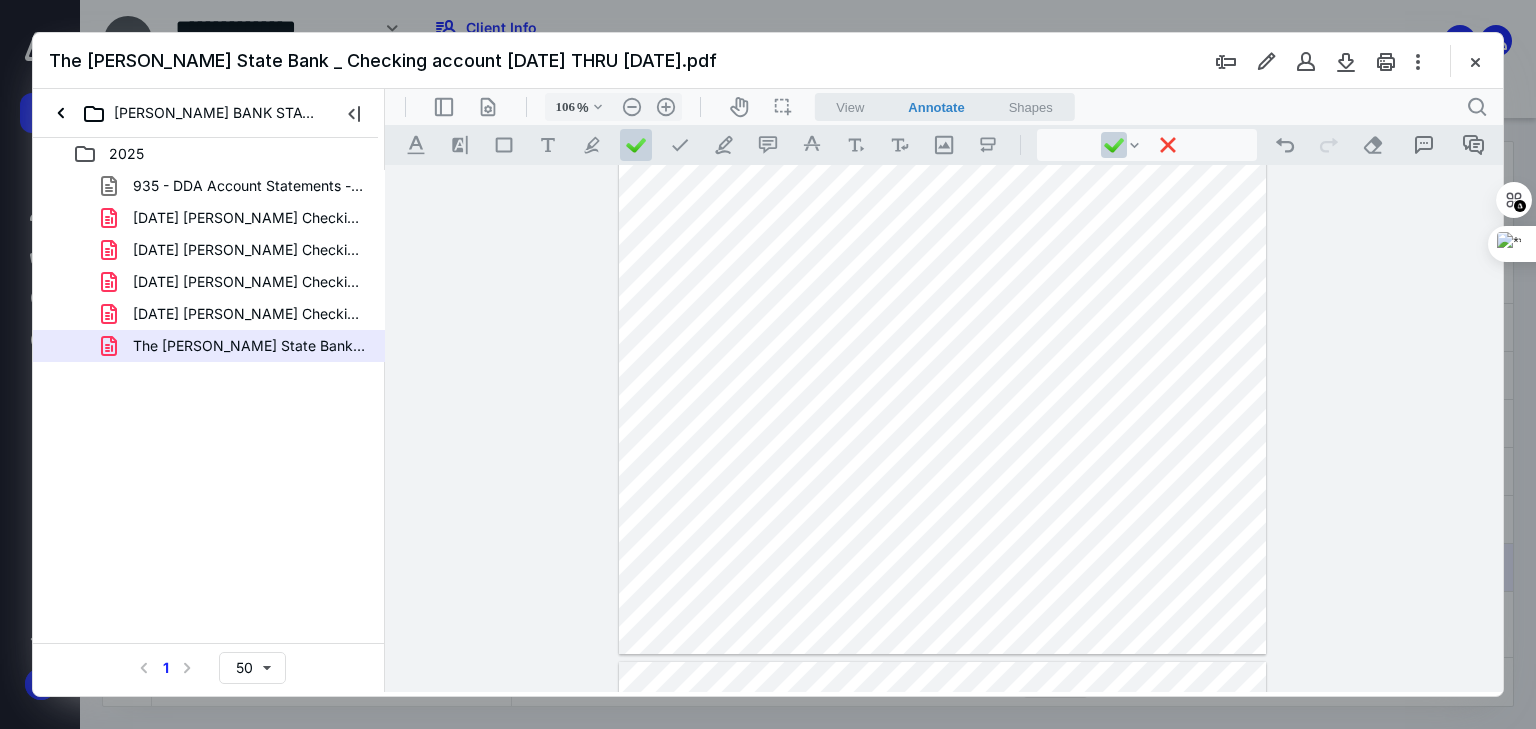click at bounding box center [943, 235] 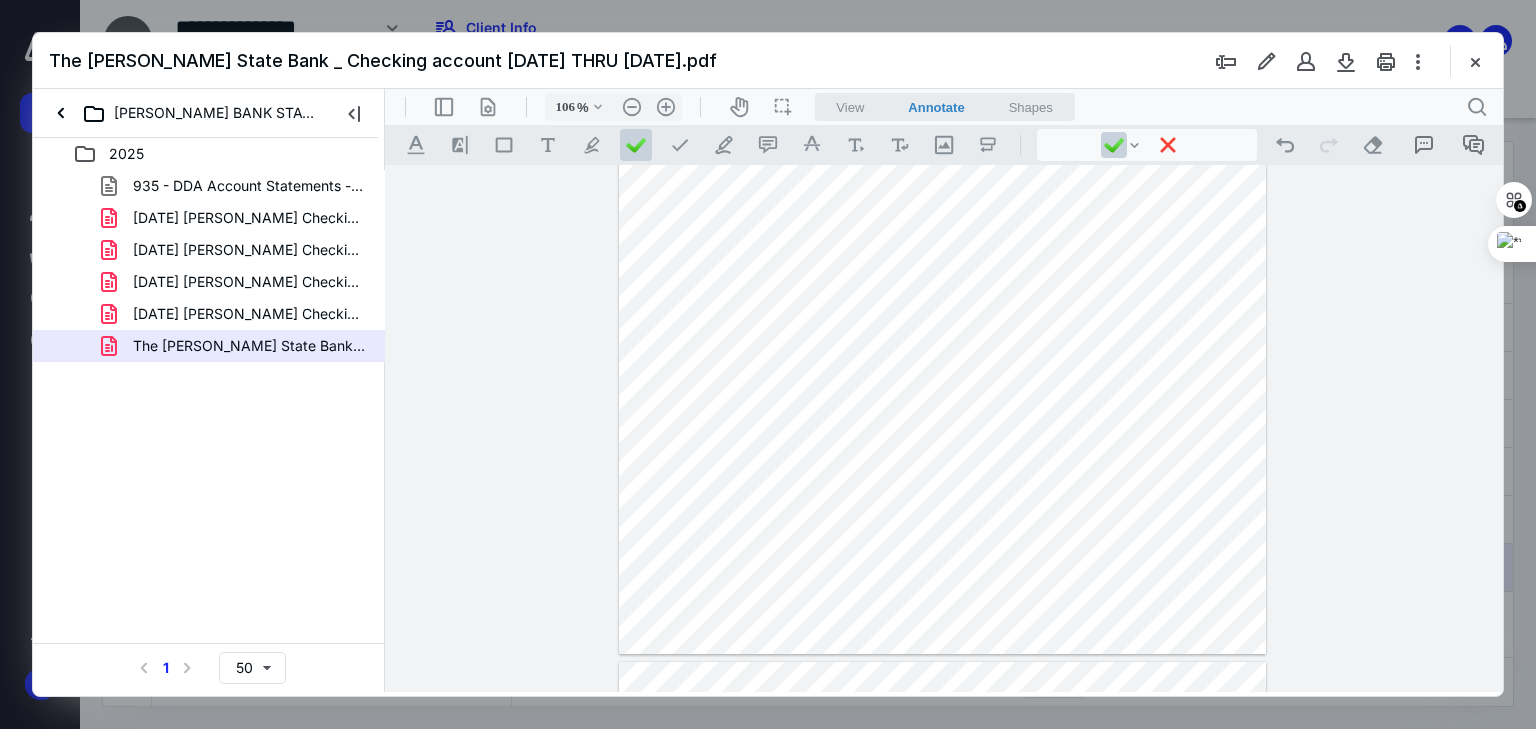 click at bounding box center (943, 235) 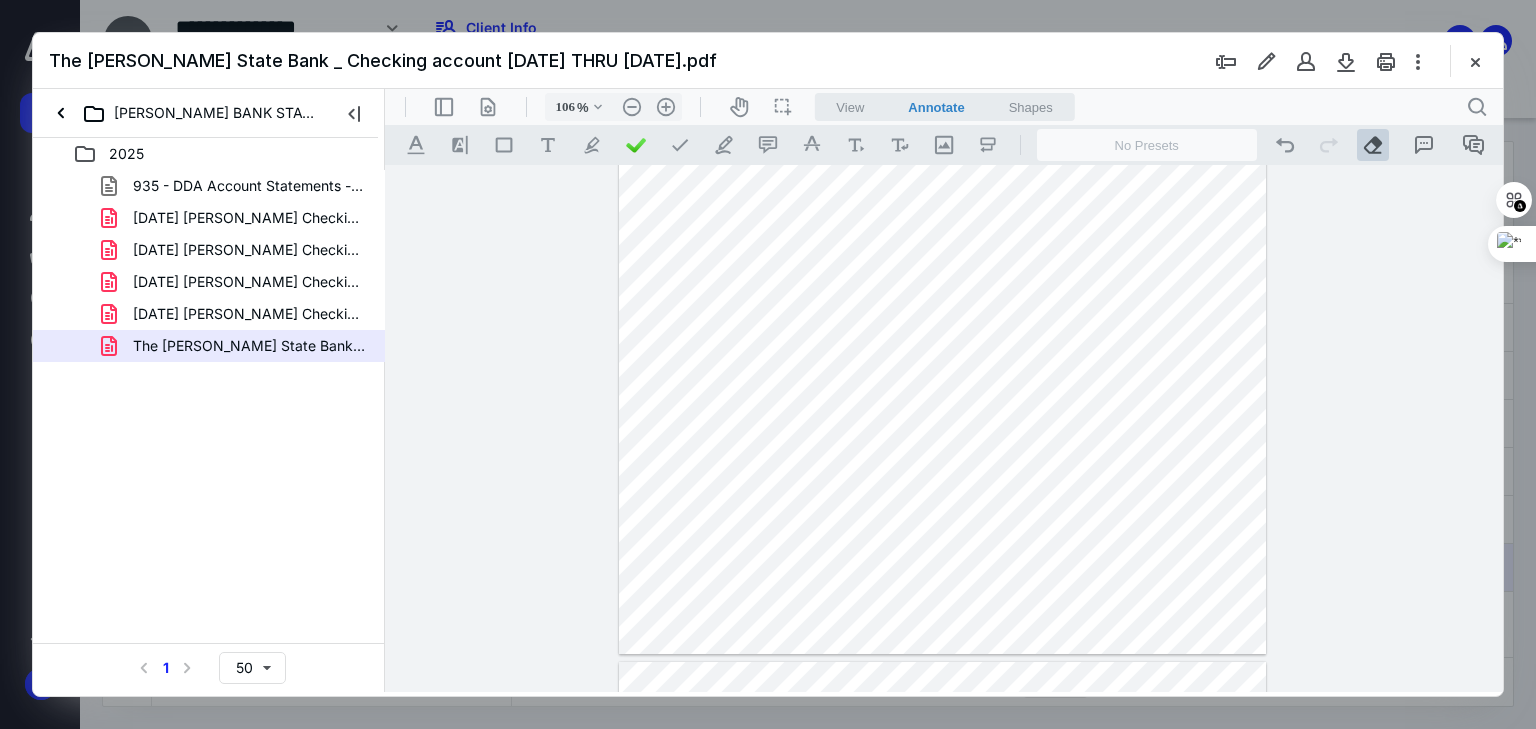 drag, startPoint x: 1179, startPoint y: 403, endPoint x: 1181, endPoint y: 461, distance: 58.034473 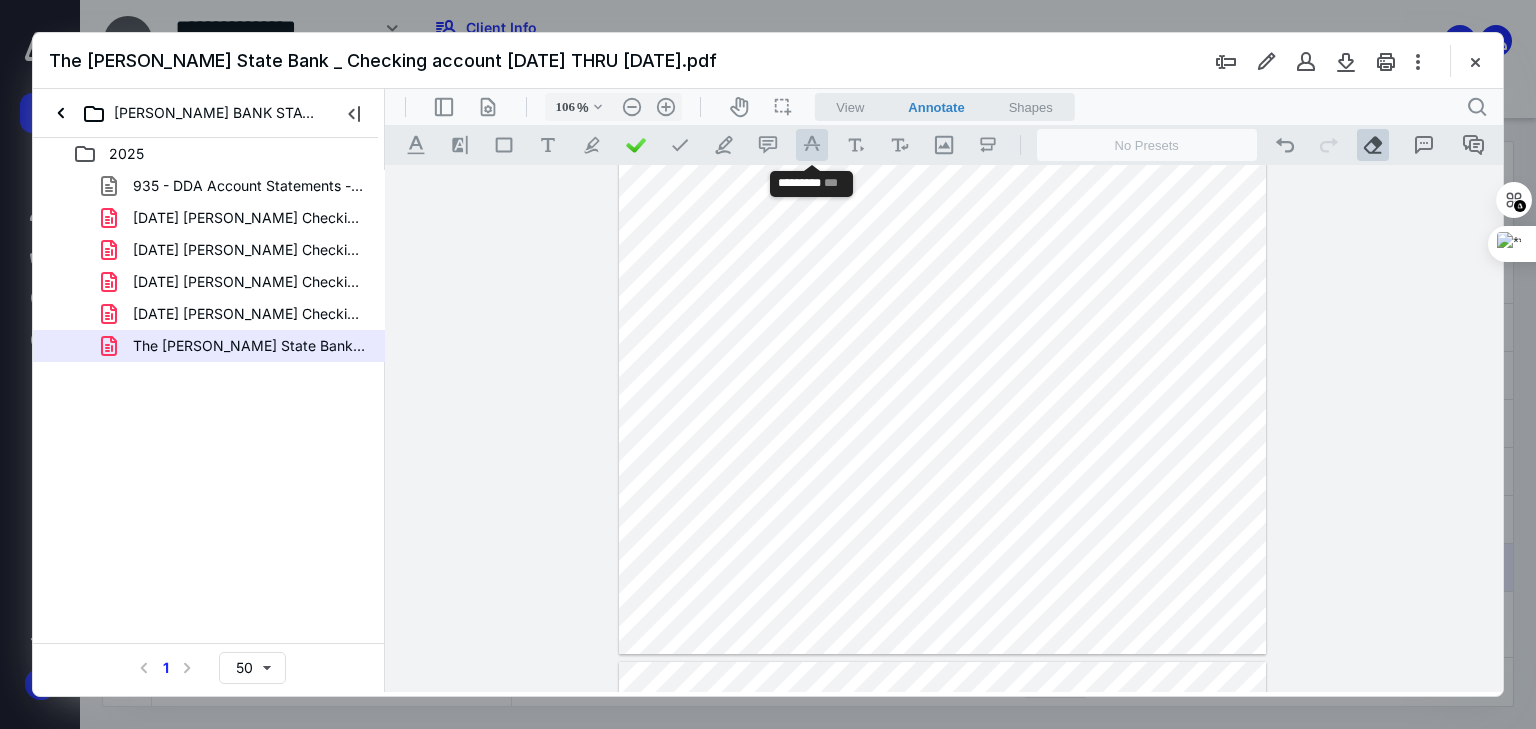 click on ".cls-1{fill:#abb0c4;} icon - tool - text manipulation - strikethrough" at bounding box center (812, 145) 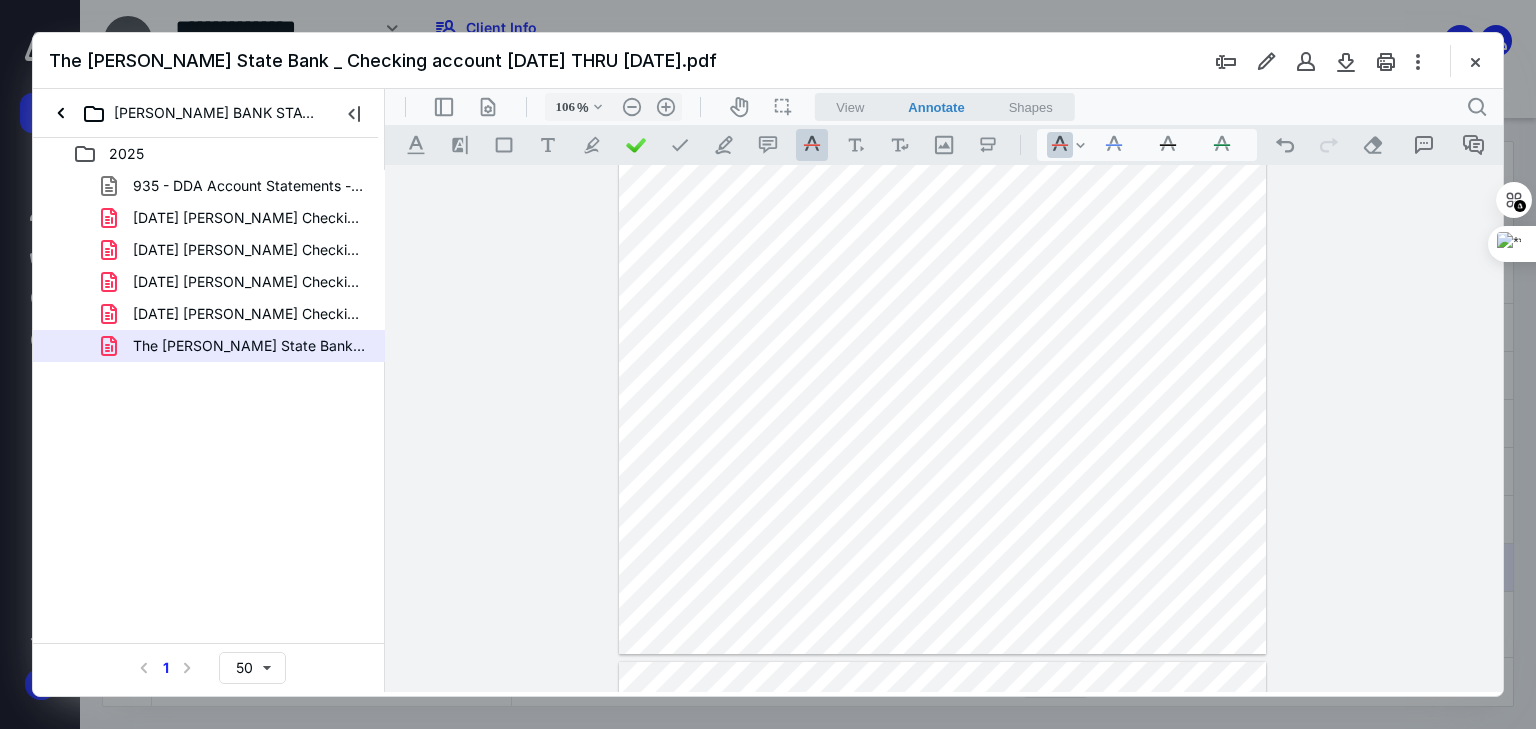 drag, startPoint x: 1114, startPoint y: 355, endPoint x: 1145, endPoint y: 357, distance: 31.06445 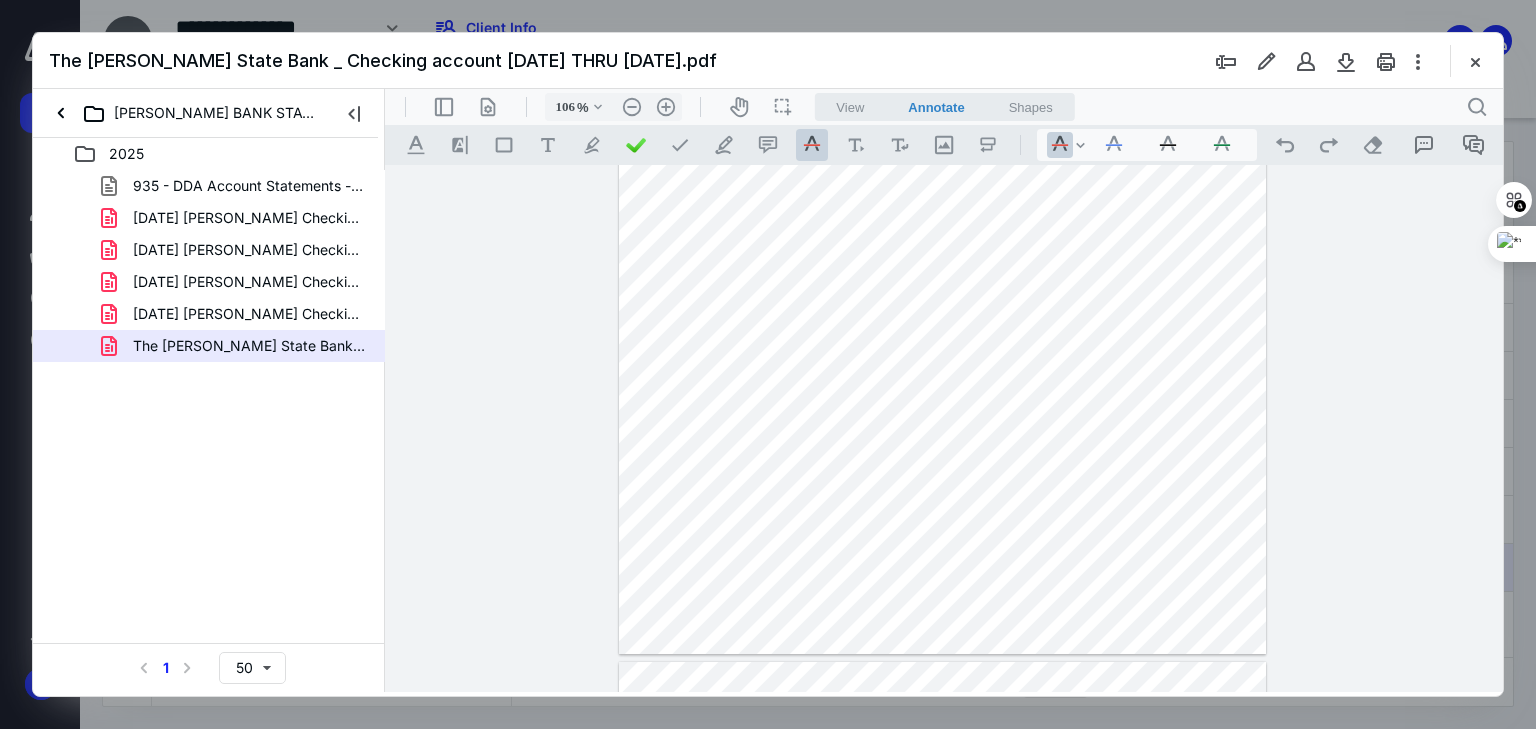 drag, startPoint x: 696, startPoint y: 388, endPoint x: 1125, endPoint y: 398, distance: 429.11655 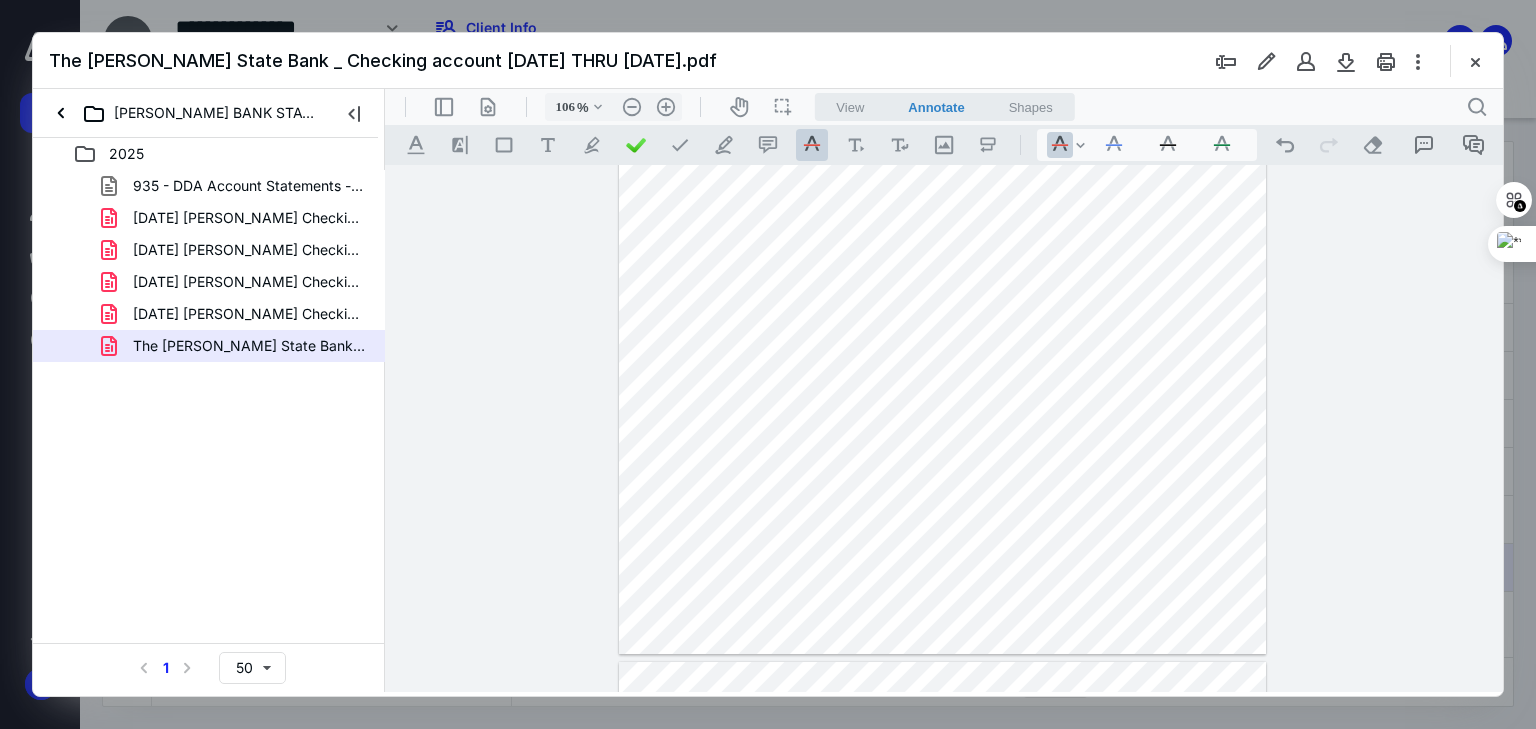 drag, startPoint x: 827, startPoint y: 356, endPoint x: 692, endPoint y: 359, distance: 135.03333 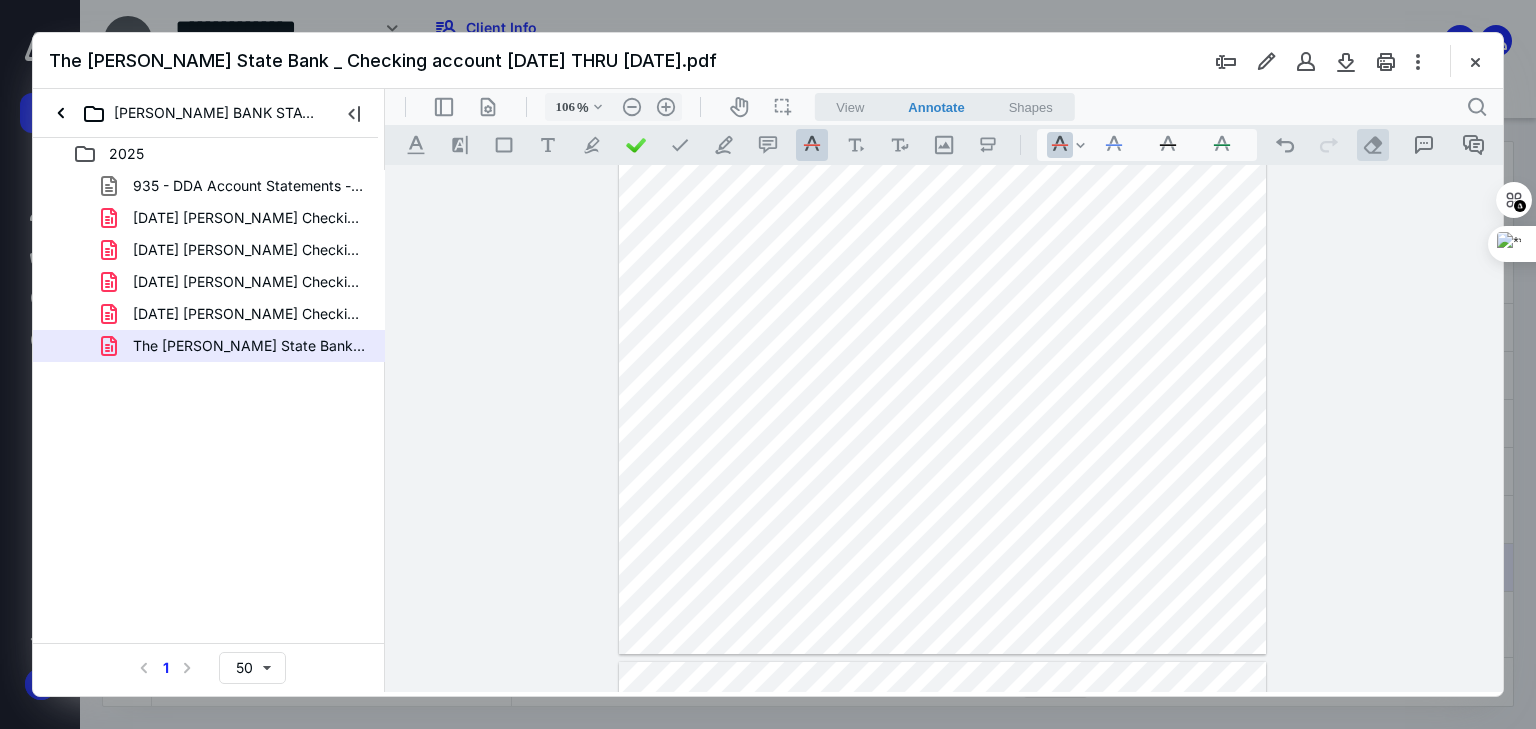 click on ".cls-1{fill:#abb0c4;} icon - operation - eraser" at bounding box center (1373, 145) 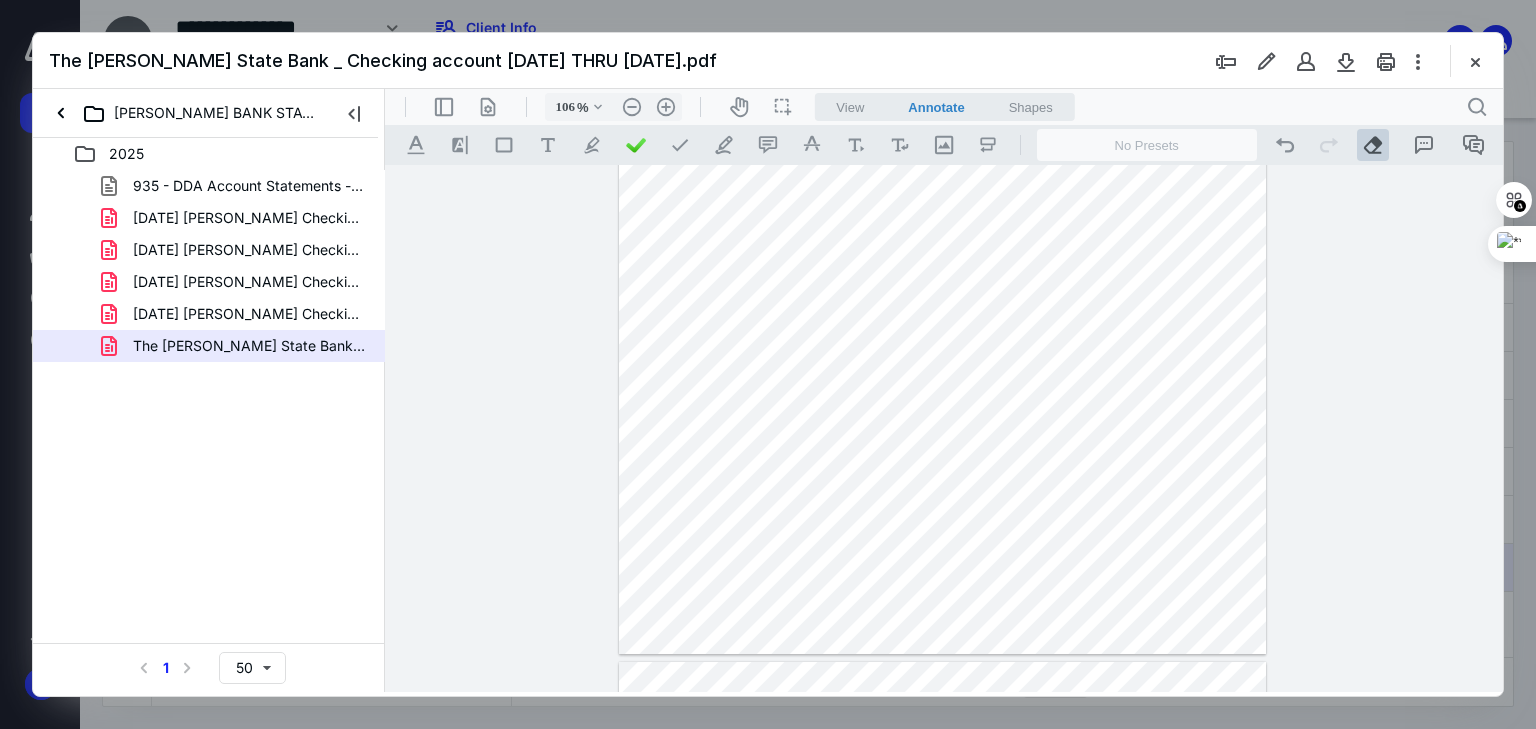 drag, startPoint x: 895, startPoint y: 417, endPoint x: 701, endPoint y: 425, distance: 194.16487 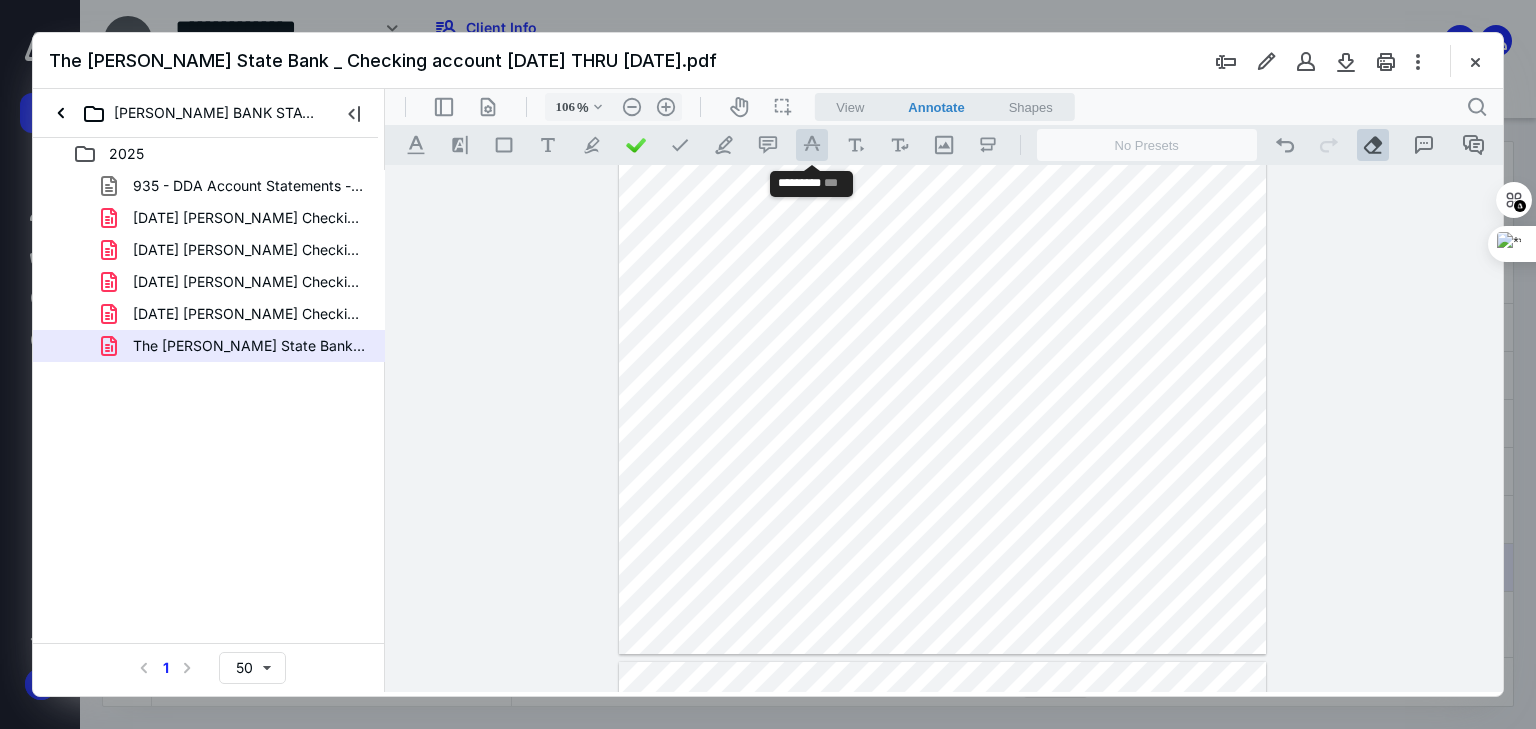 click on ".cls-1{fill:#abb0c4;} icon - tool - text manipulation - strikethrough" at bounding box center [812, 145] 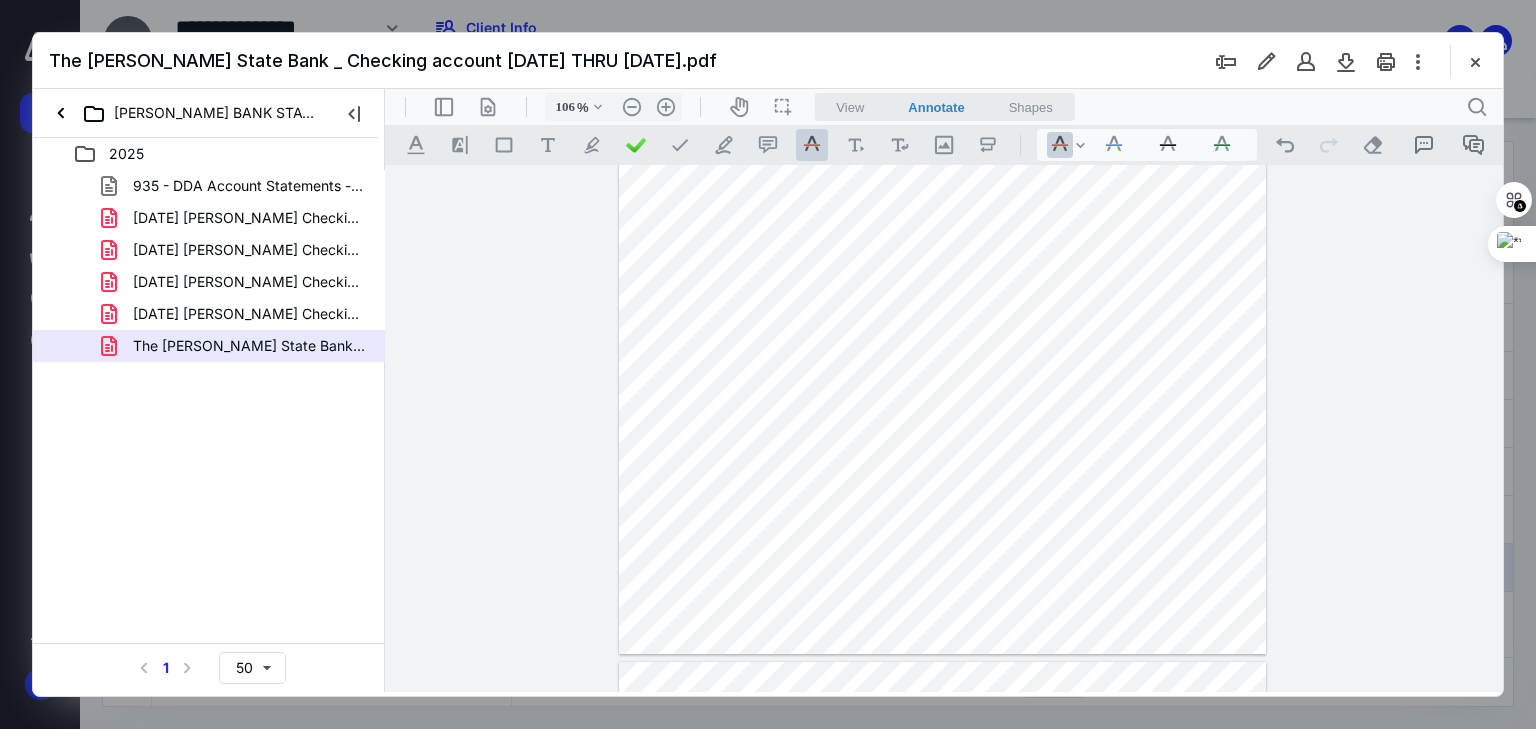 drag, startPoint x: 700, startPoint y: 391, endPoint x: 821, endPoint y: 396, distance: 121.103264 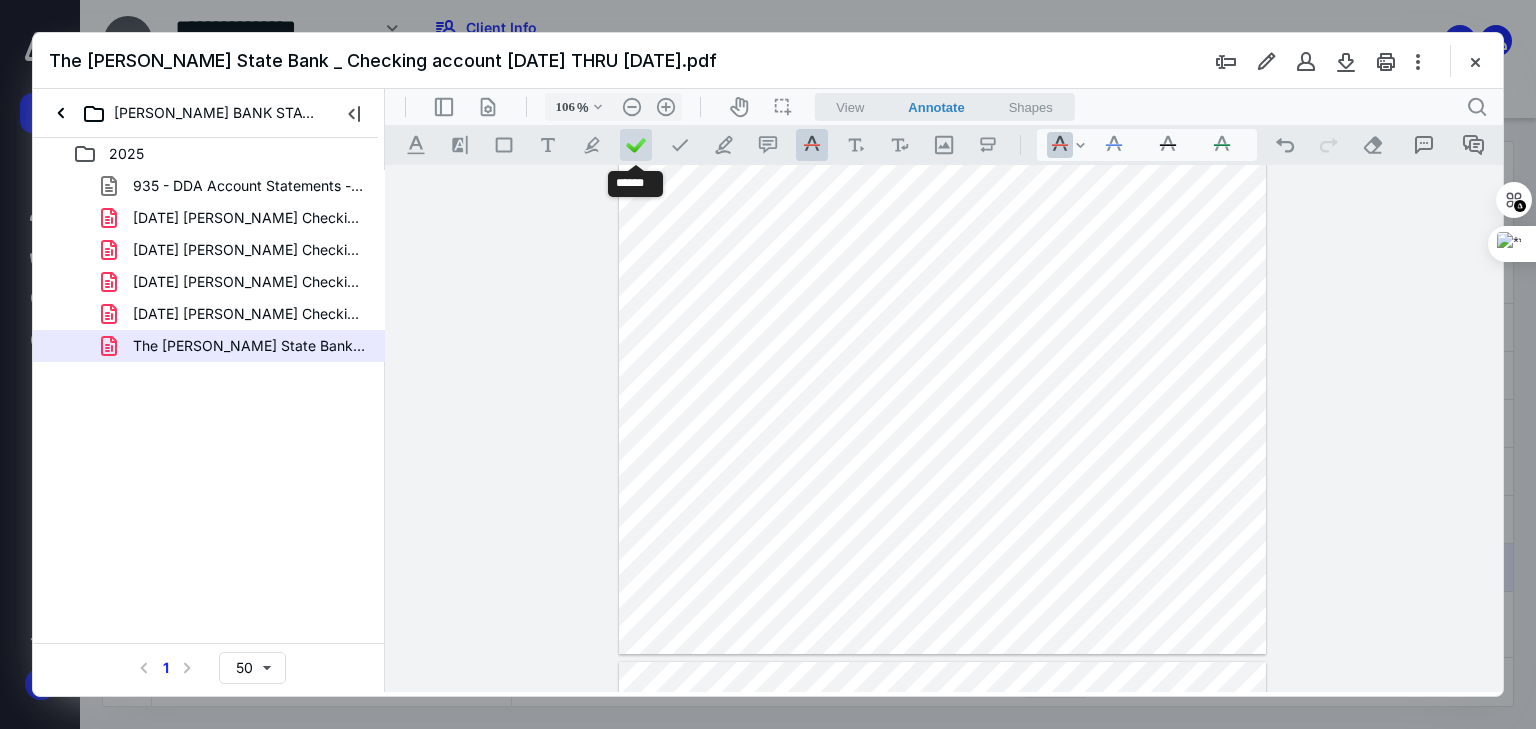 click at bounding box center [636, 145] 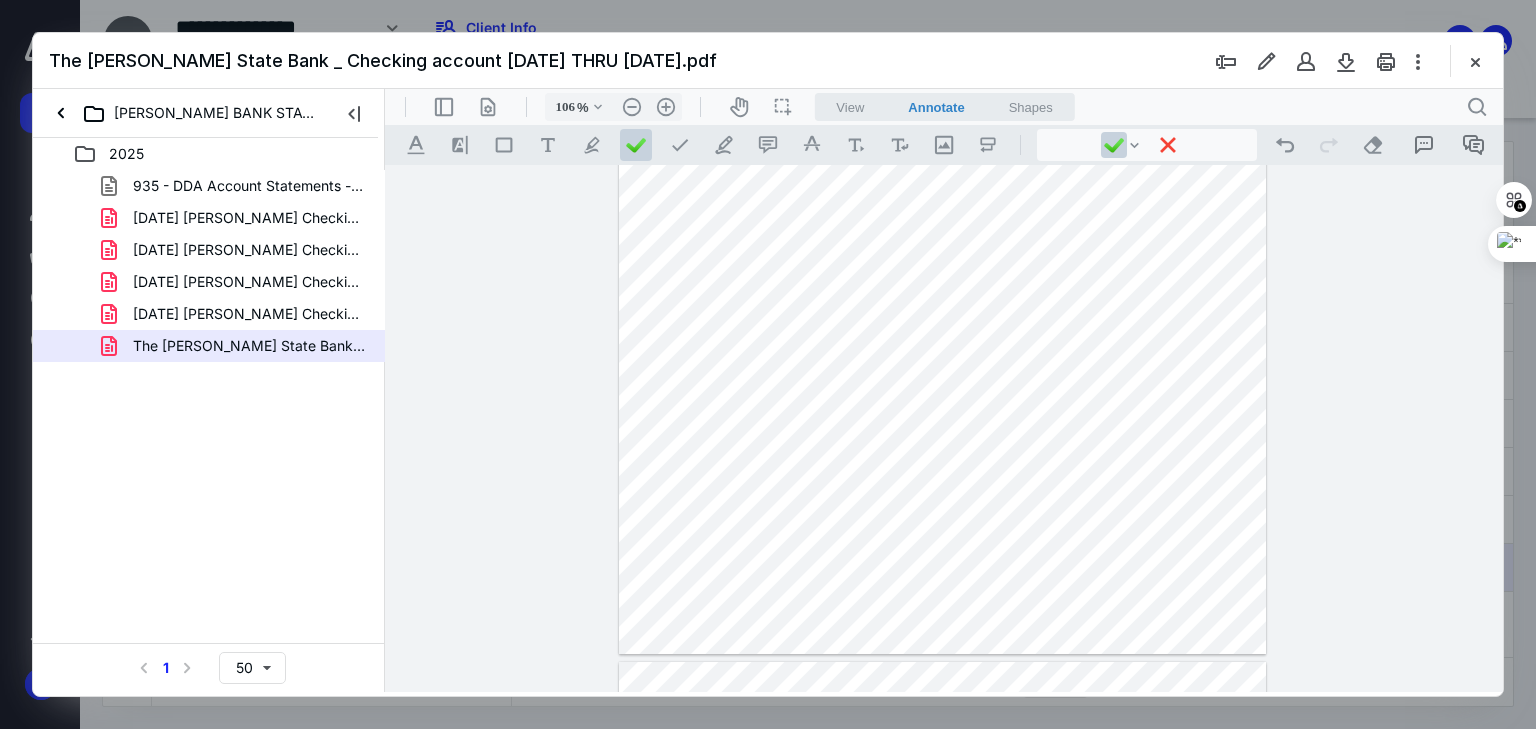 click at bounding box center (943, 235) 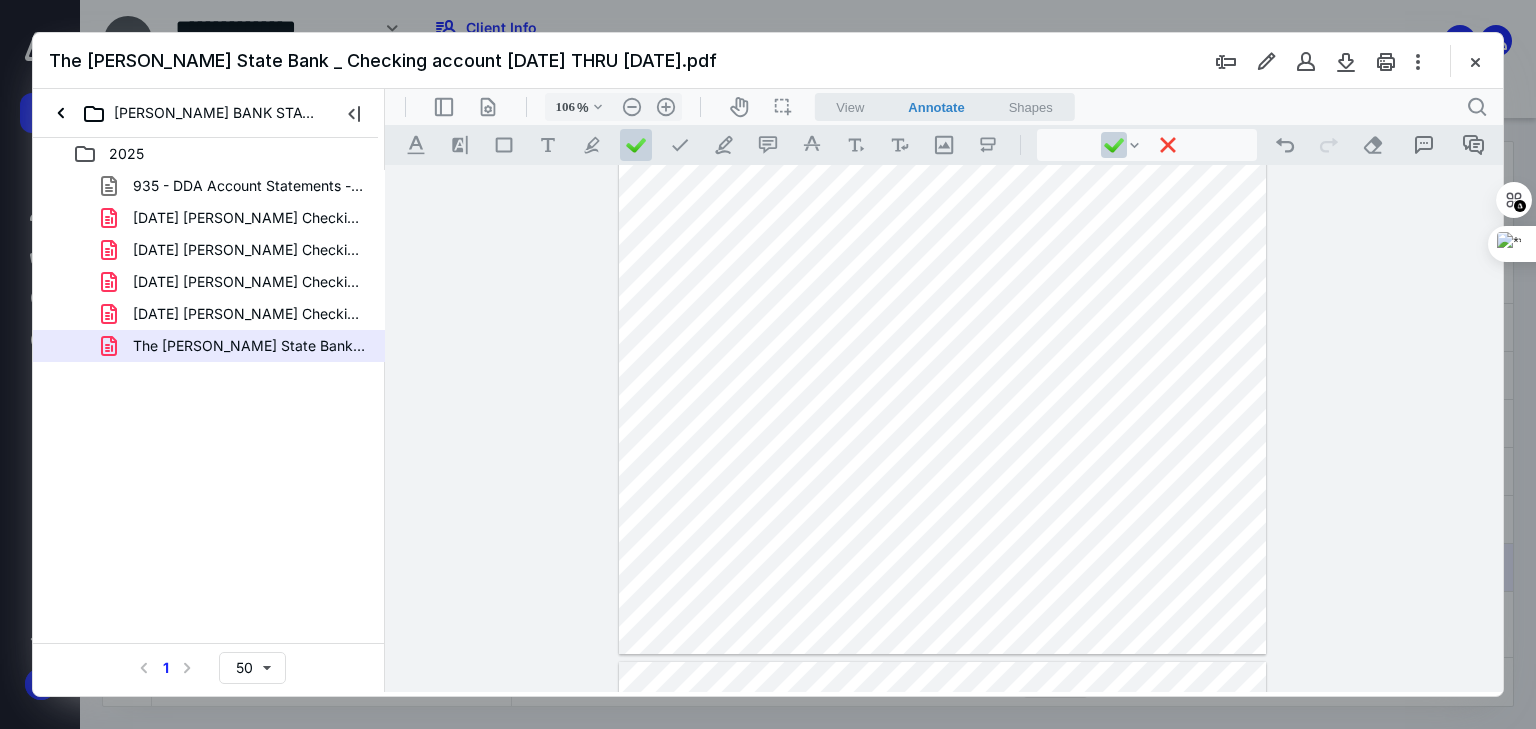 click at bounding box center (943, 235) 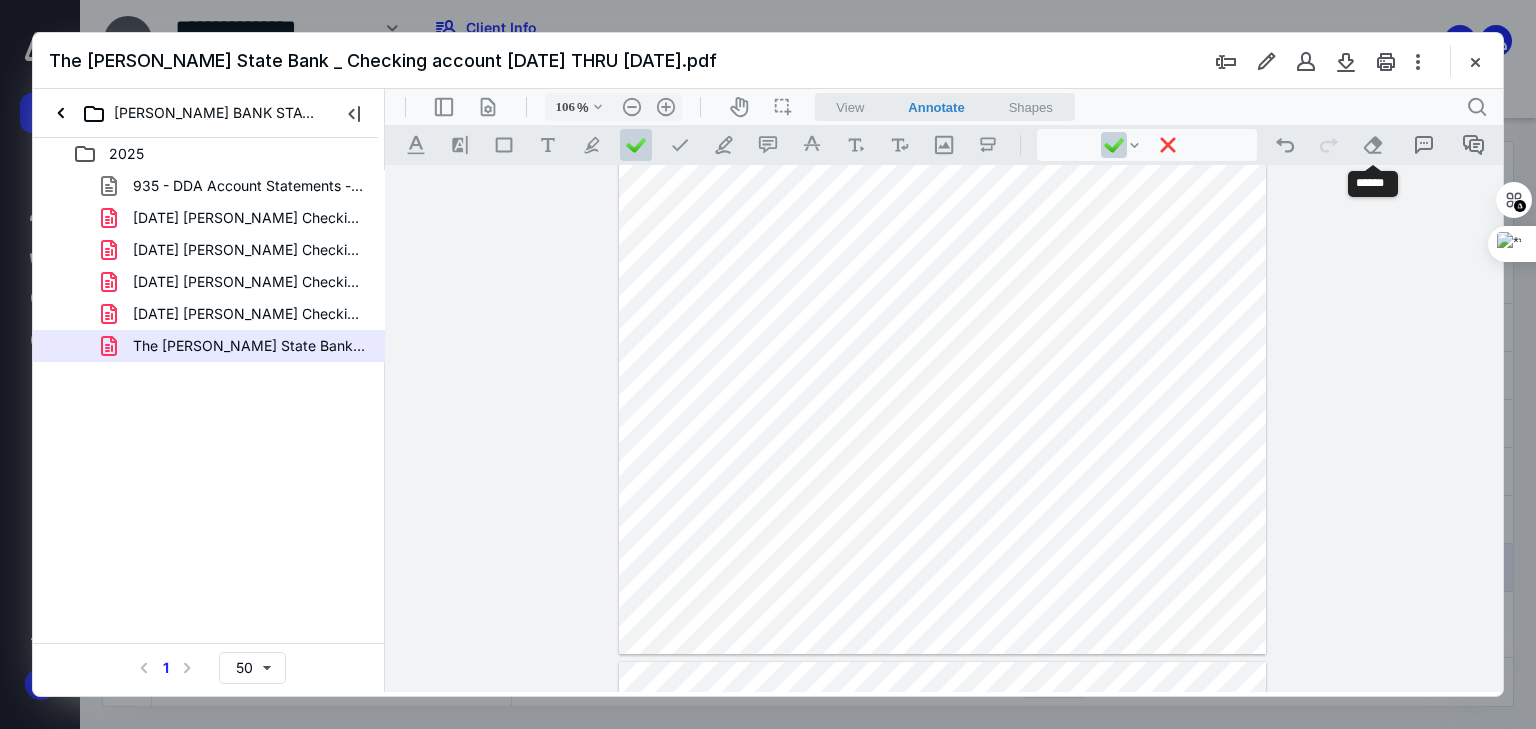 drag, startPoint x: 1361, startPoint y: 143, endPoint x: 1169, endPoint y: 193, distance: 198.40363 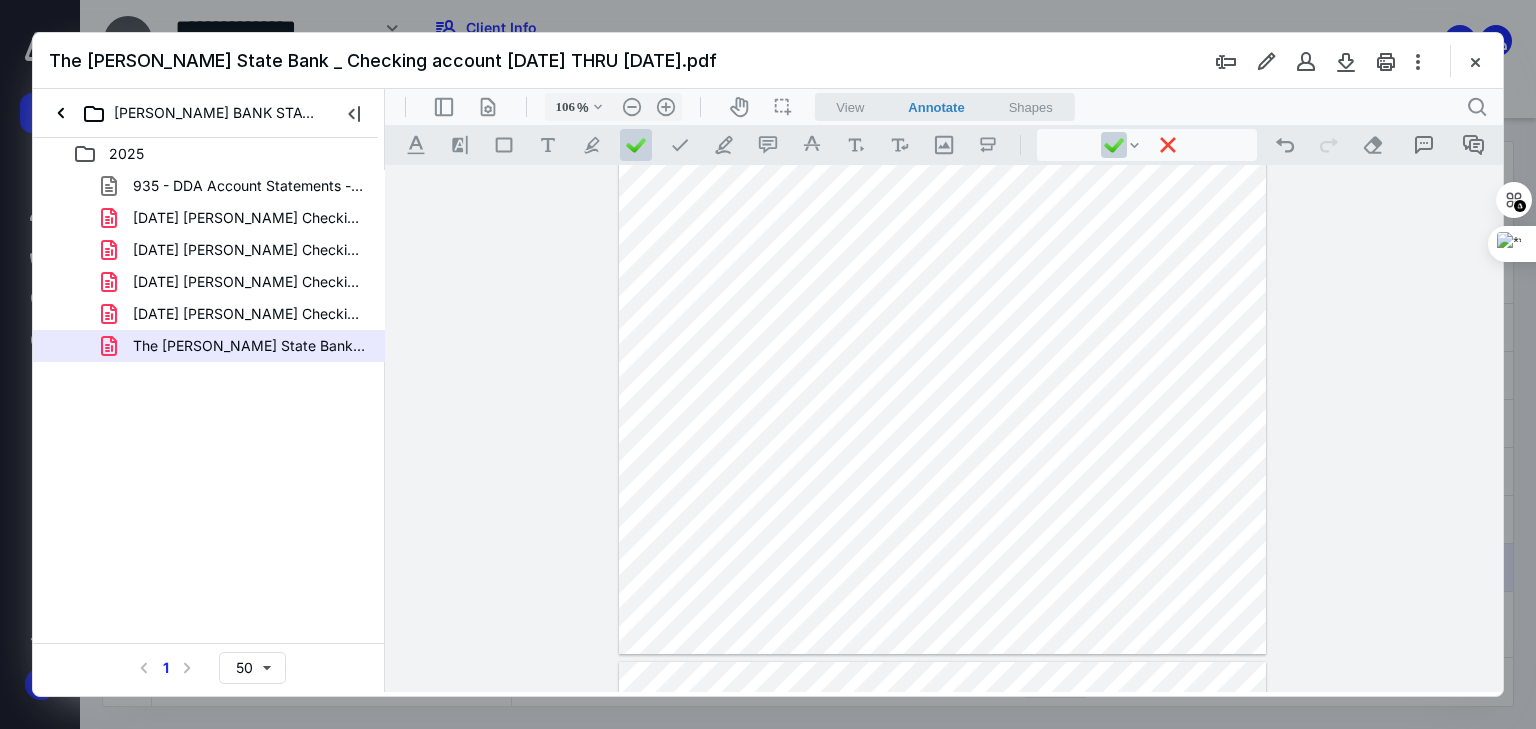 drag, startPoint x: 1160, startPoint y: 207, endPoint x: 1171, endPoint y: 224, distance: 20.248457 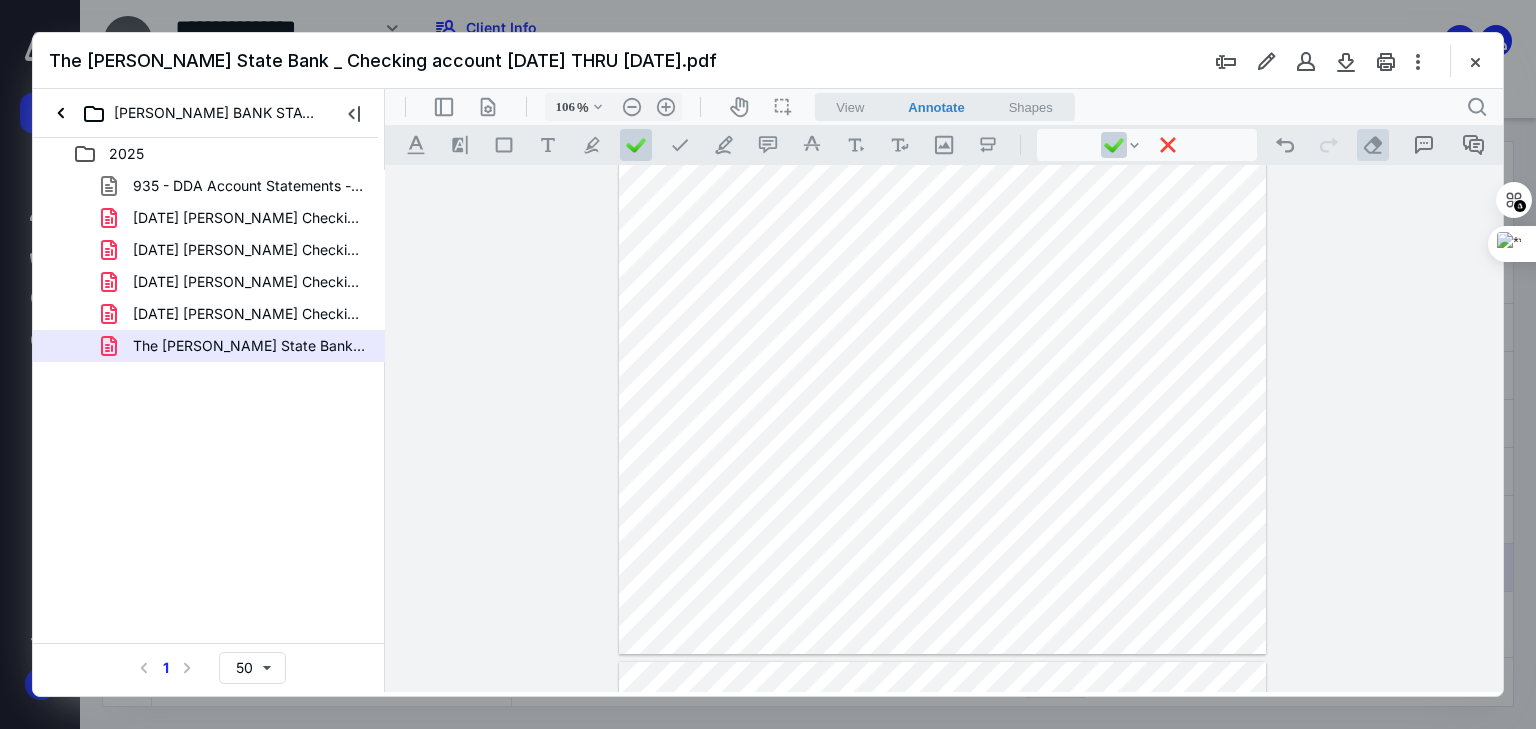 drag, startPoint x: 1362, startPoint y: 140, endPoint x: 1345, endPoint y: 149, distance: 19.235384 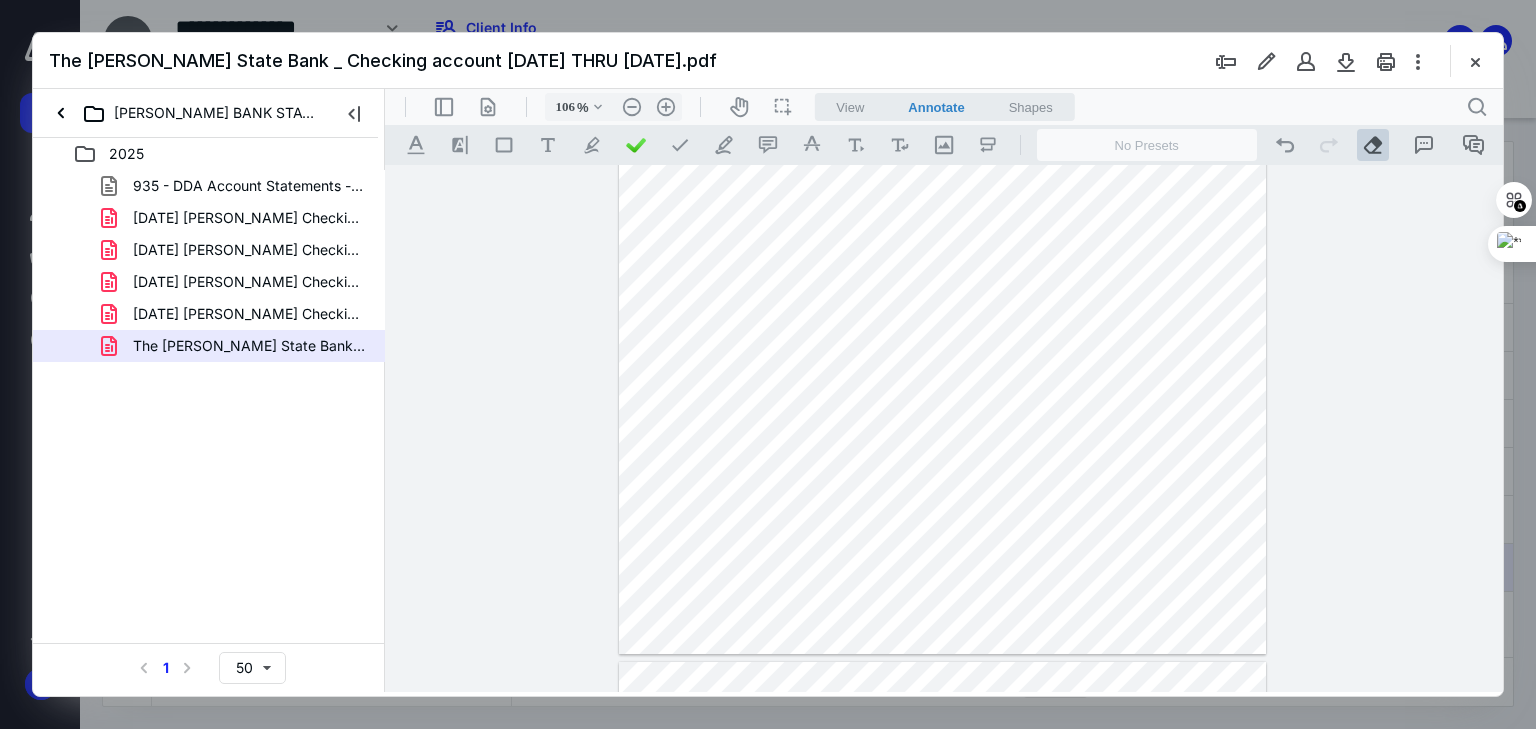 drag, startPoint x: 1158, startPoint y: 209, endPoint x: 1174, endPoint y: 225, distance: 22.627417 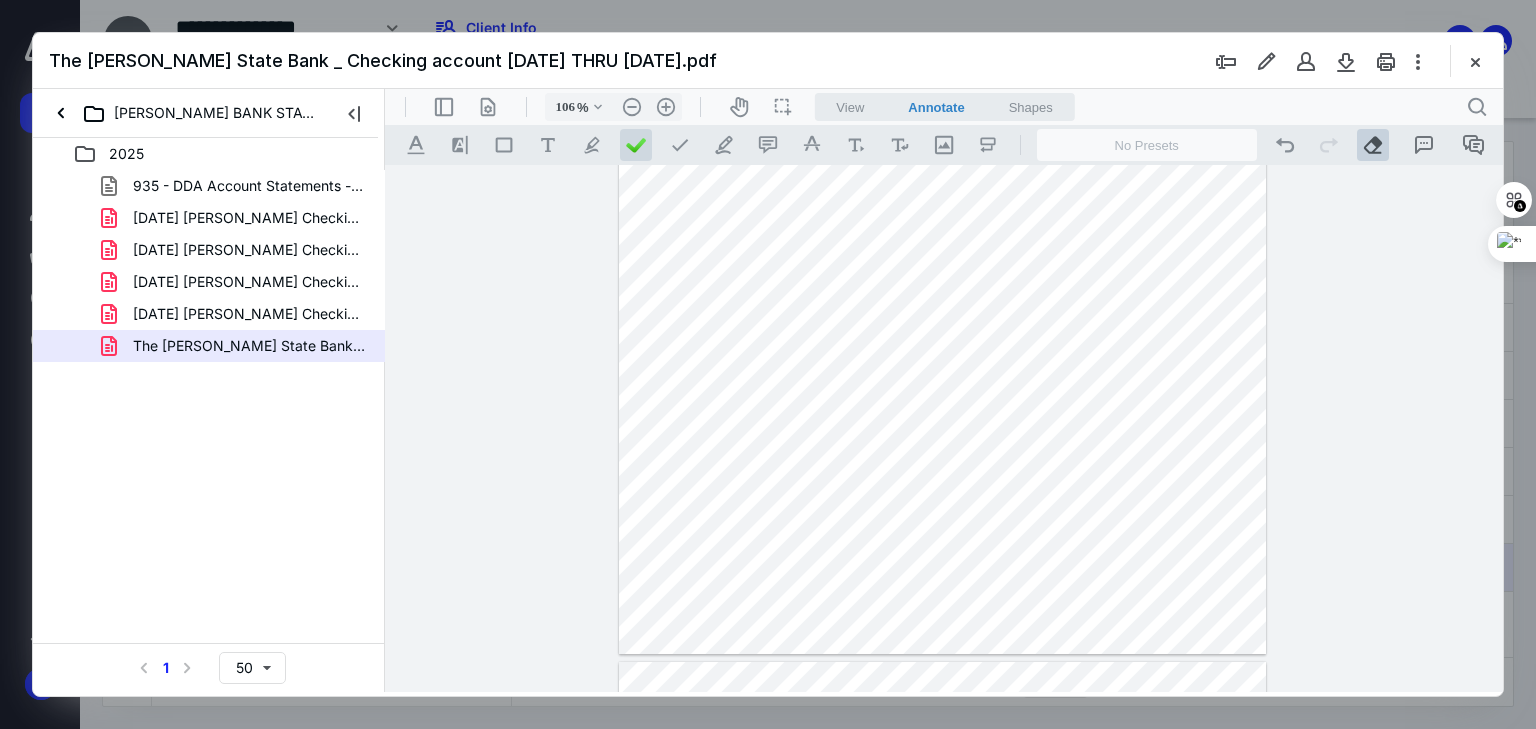 drag, startPoint x: 629, startPoint y: 143, endPoint x: 725, endPoint y: 144, distance: 96.00521 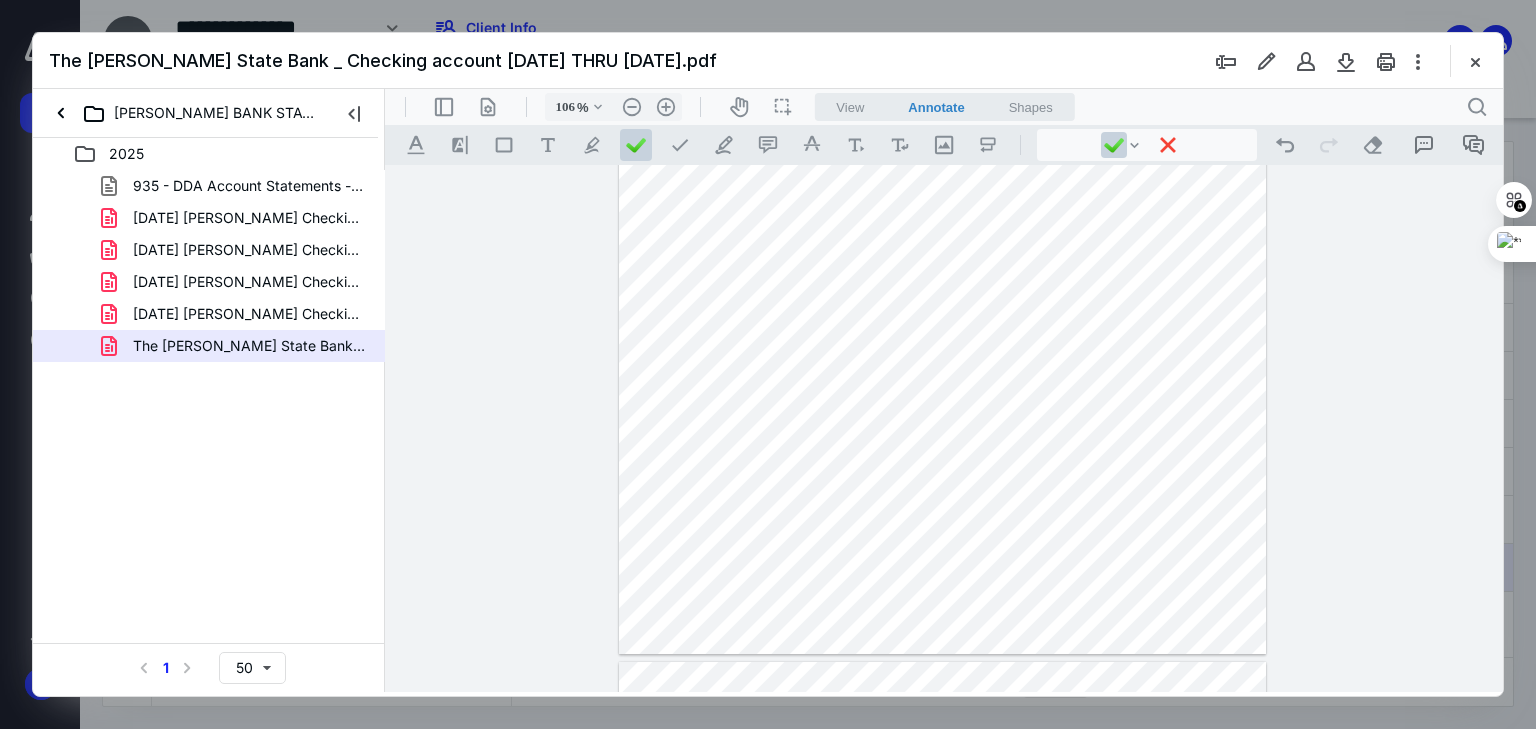 click at bounding box center [943, 235] 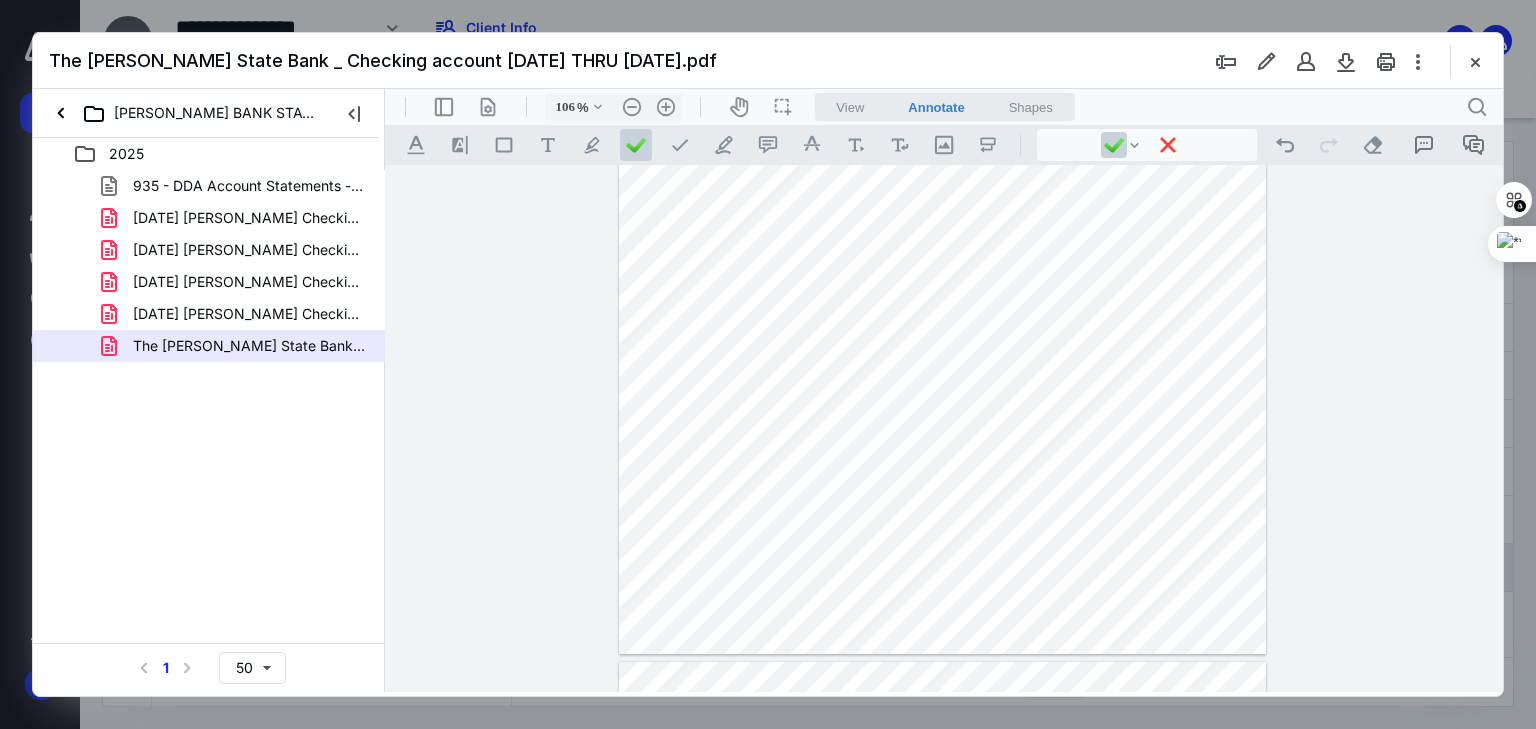 click at bounding box center (943, 235) 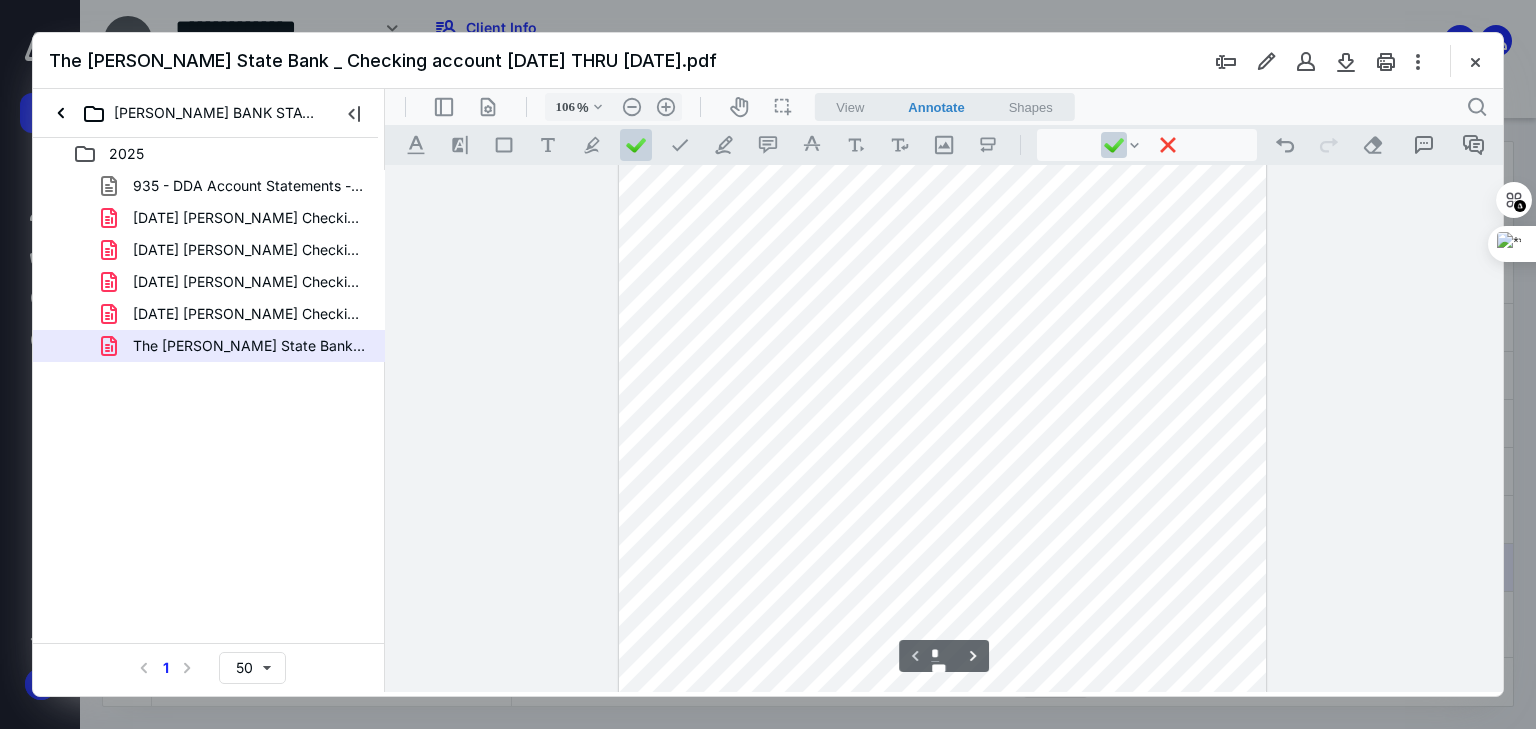 scroll, scrollTop: 273, scrollLeft: 0, axis: vertical 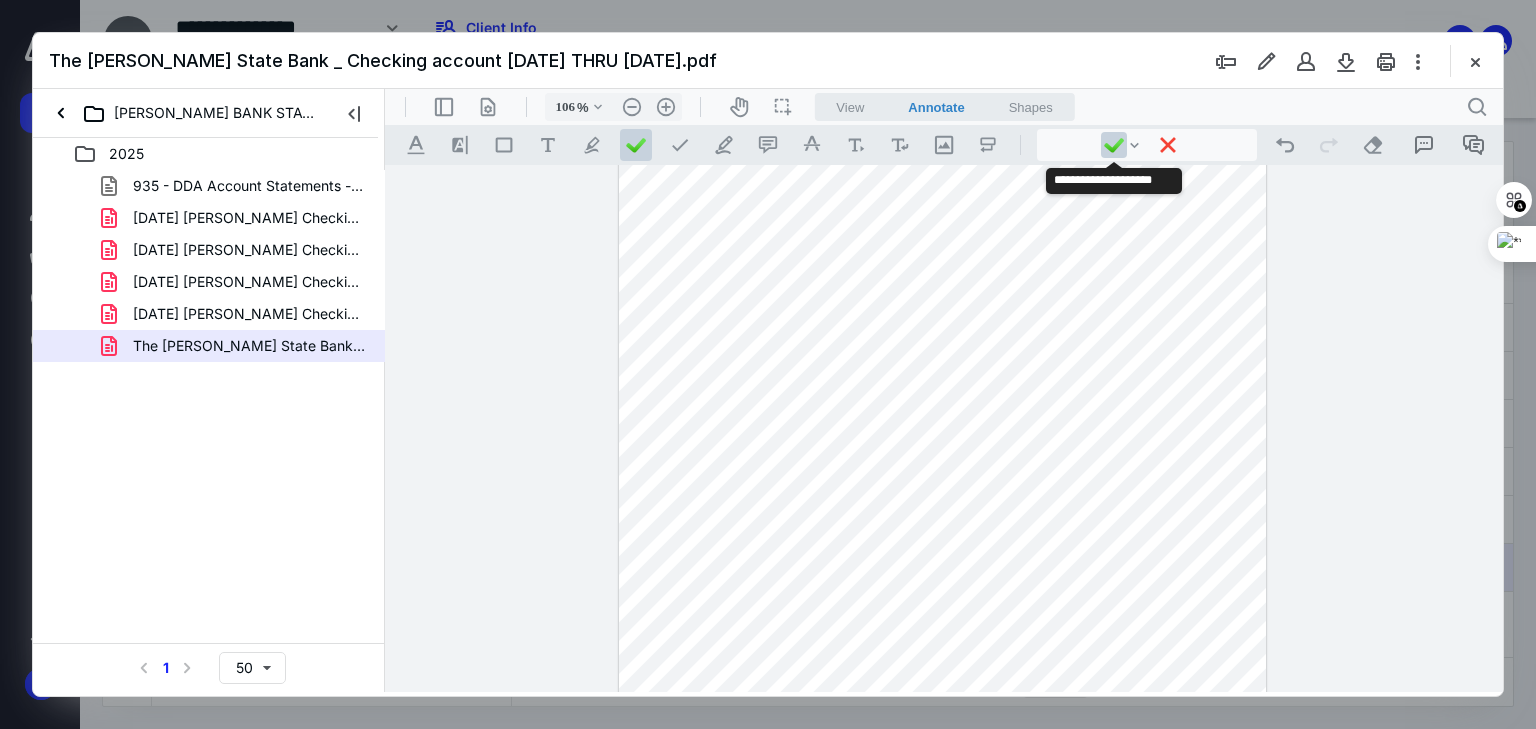 click at bounding box center (1114, 145) 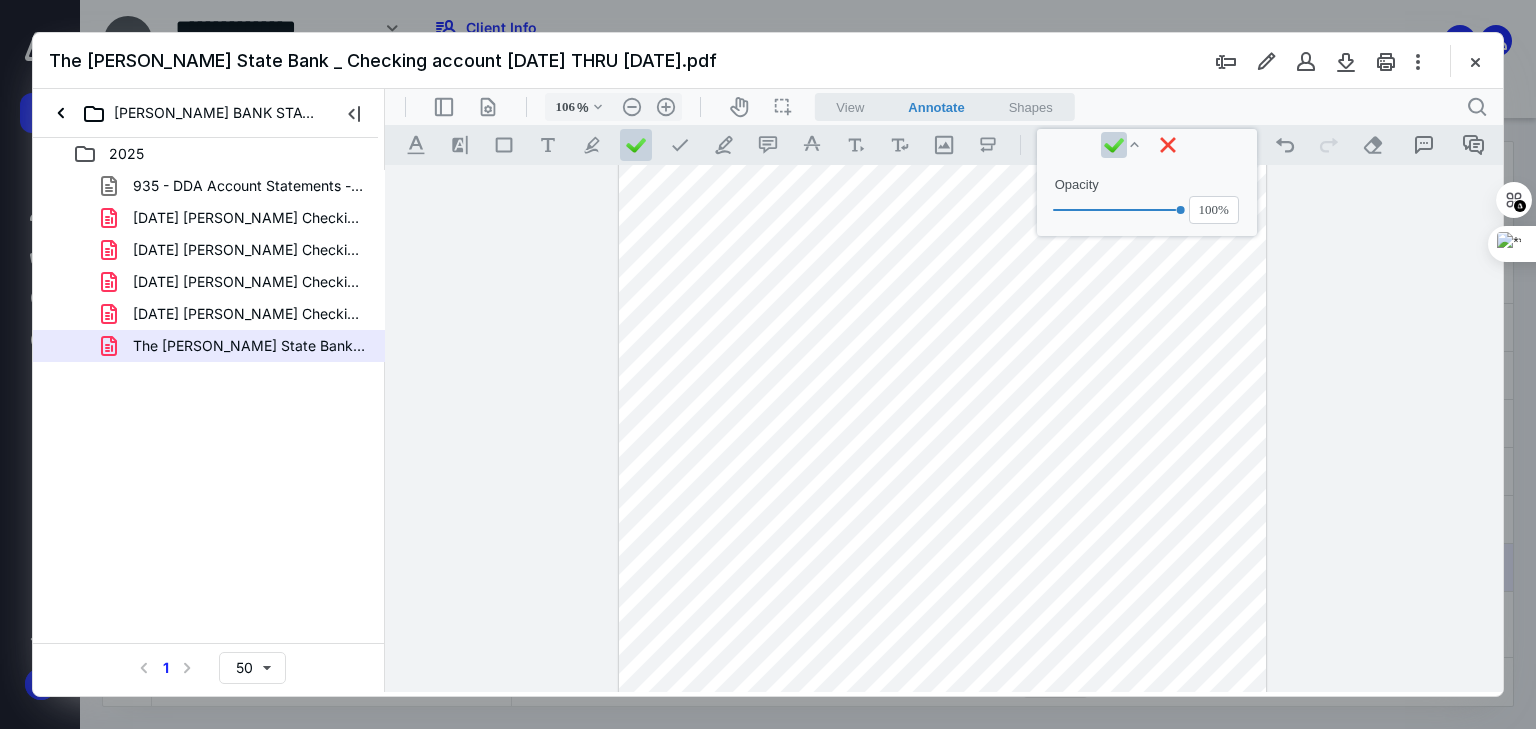 click at bounding box center (943, 315) 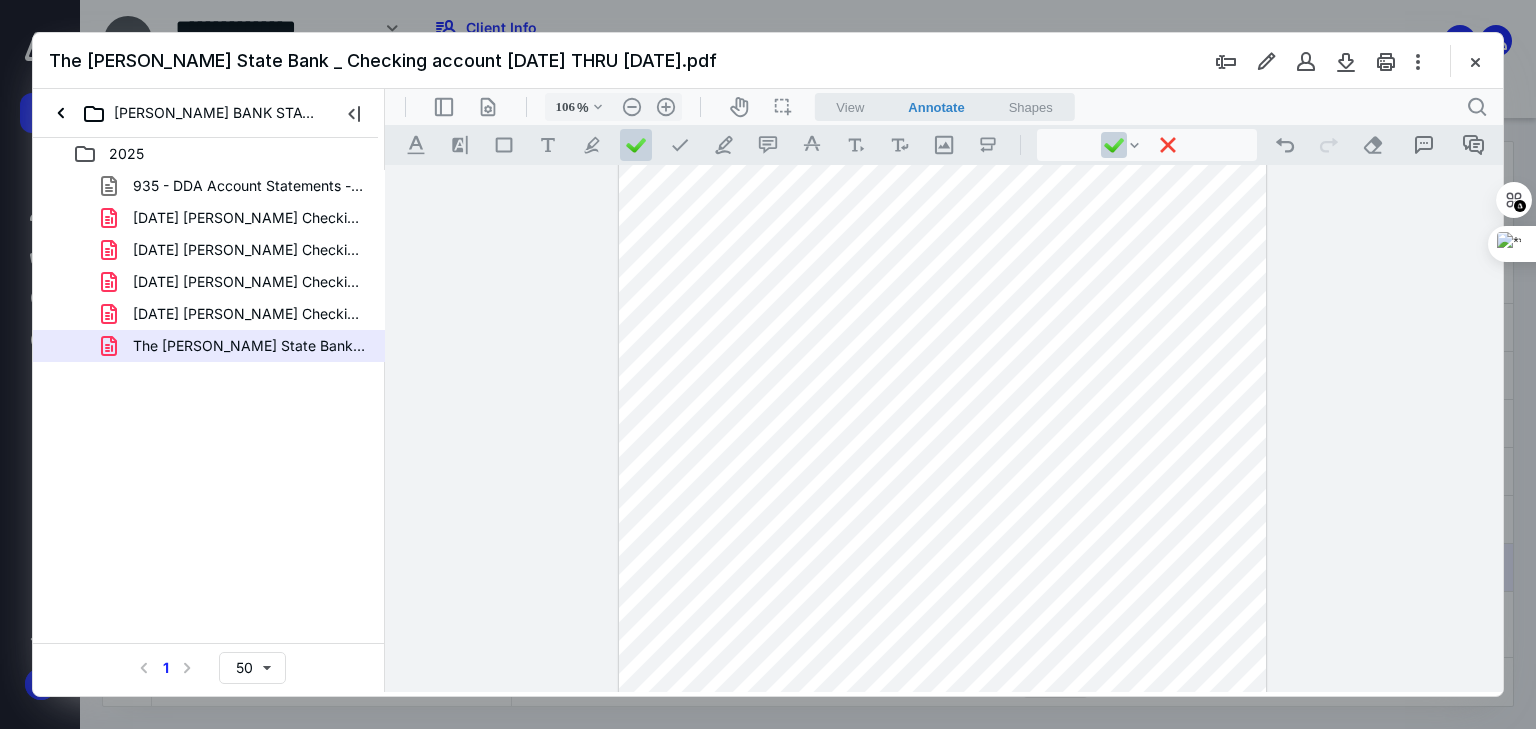 click at bounding box center [943, 315] 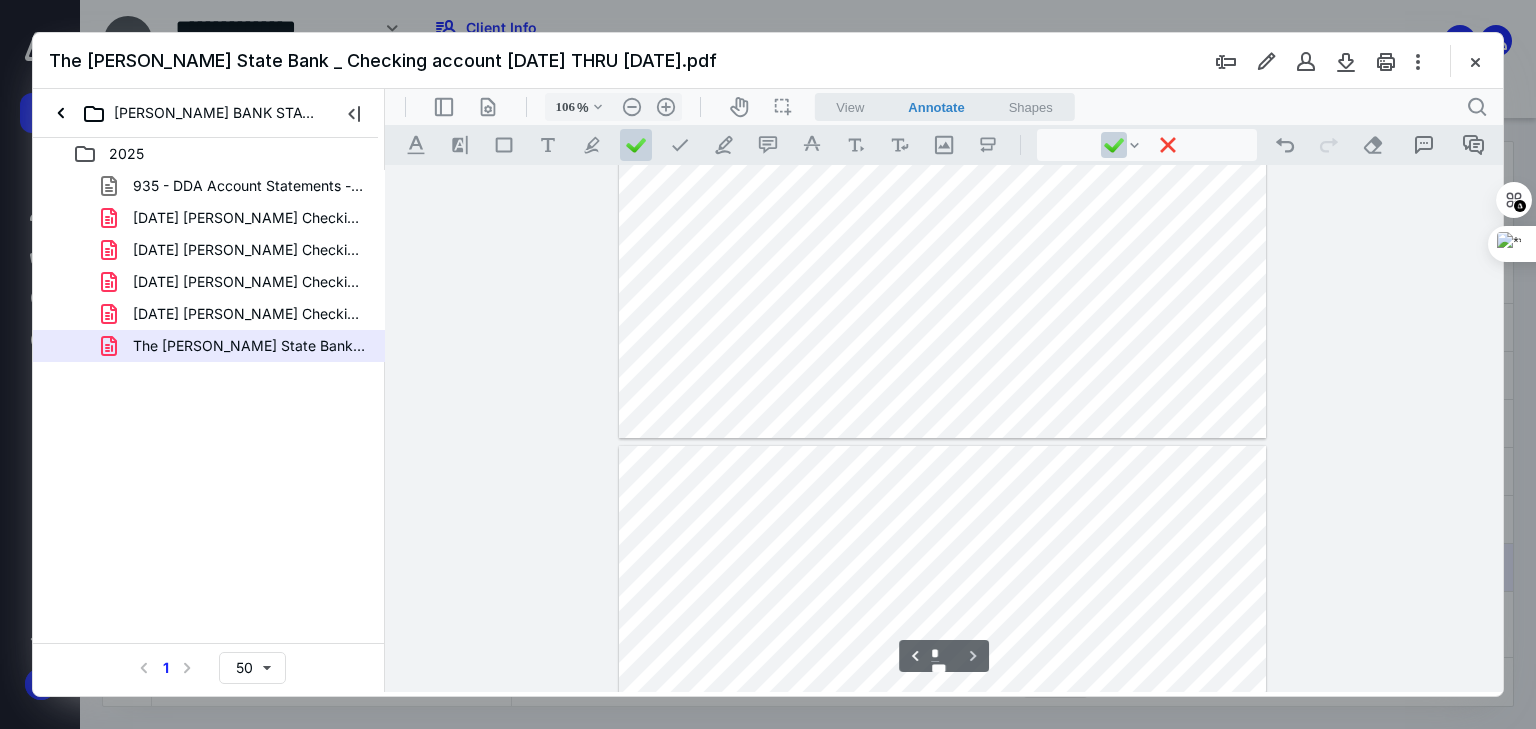 type on "*" 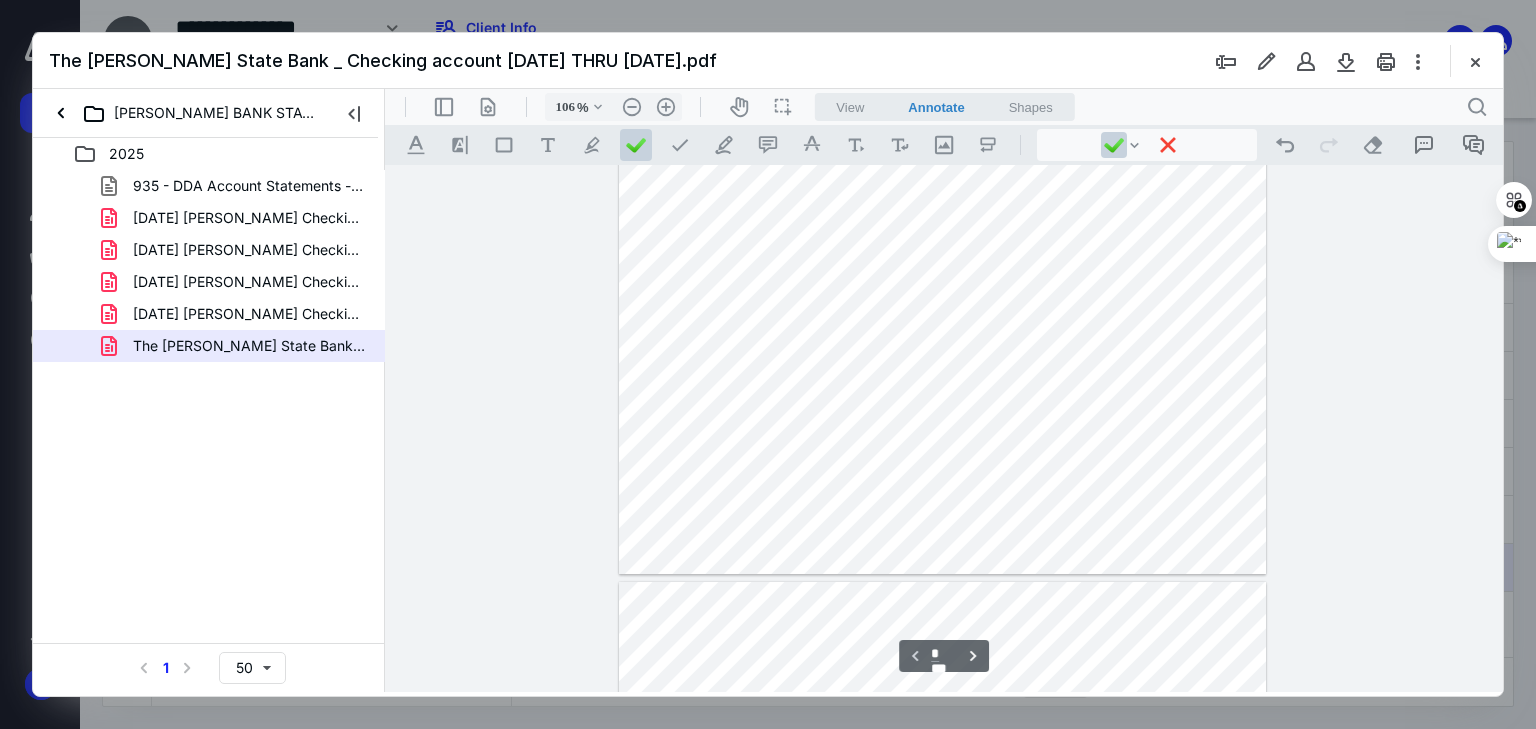 scroll, scrollTop: 353, scrollLeft: 0, axis: vertical 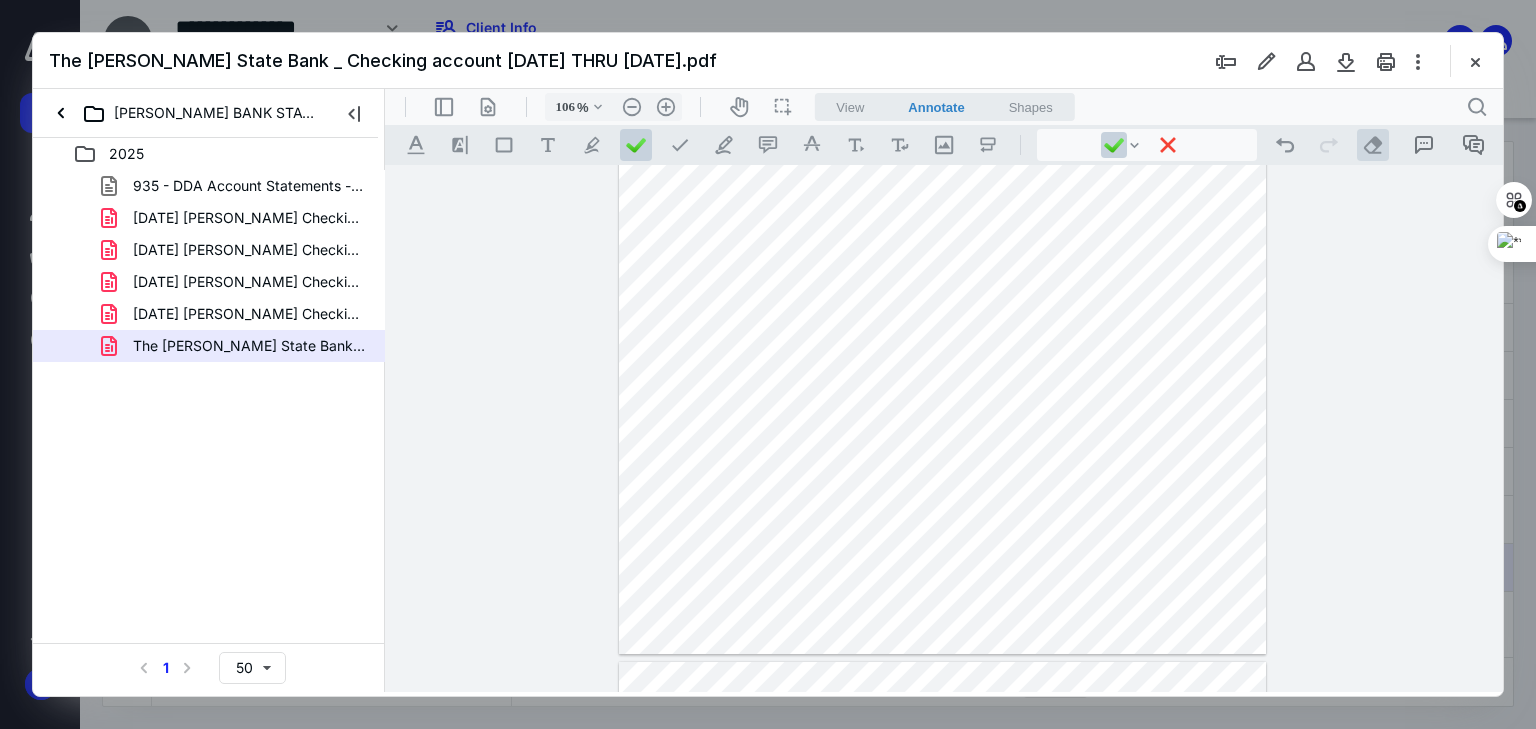 click on ".cls-1{fill:#abb0c4;} icon - operation - eraser" at bounding box center [1373, 145] 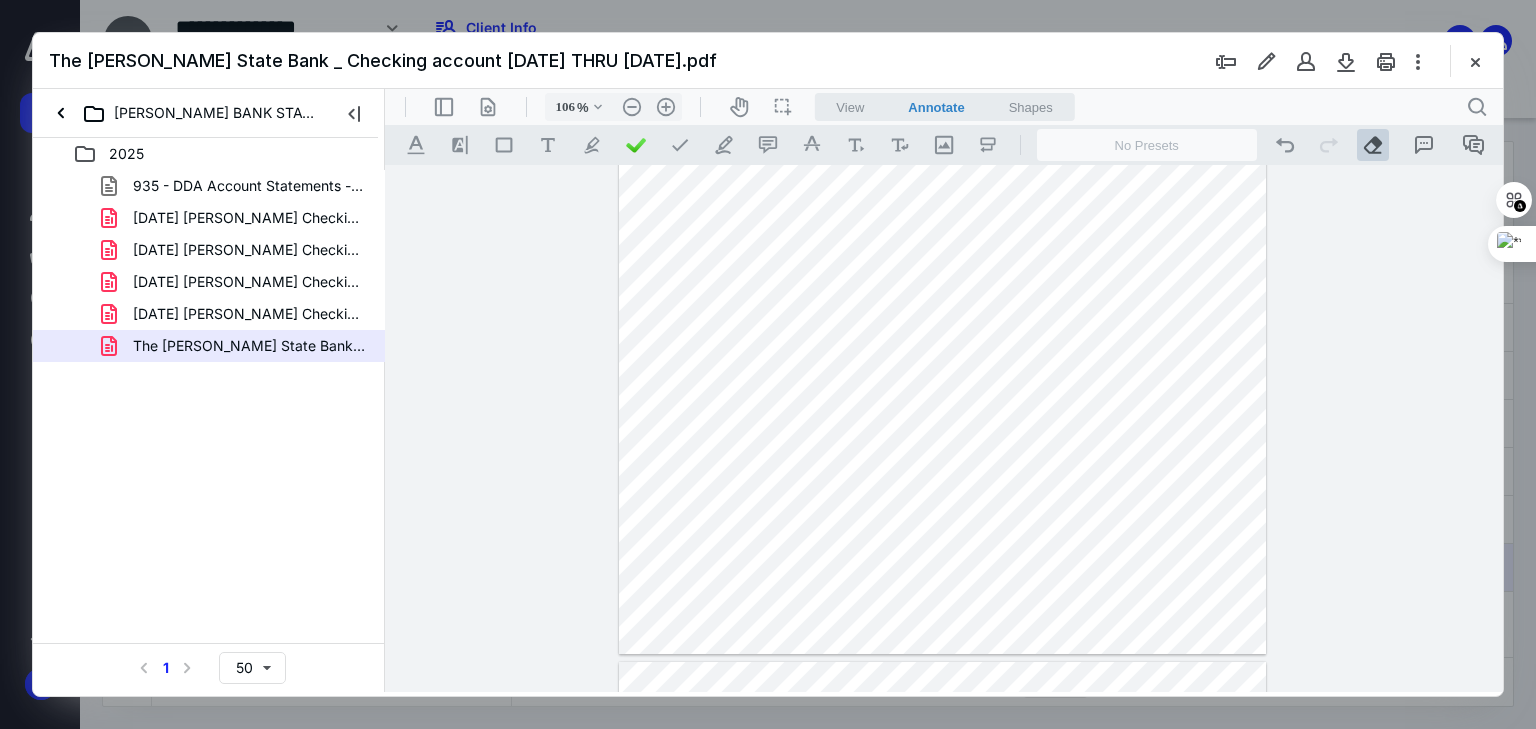 drag, startPoint x: 1061, startPoint y: 181, endPoint x: 1064, endPoint y: 457, distance: 276.0163 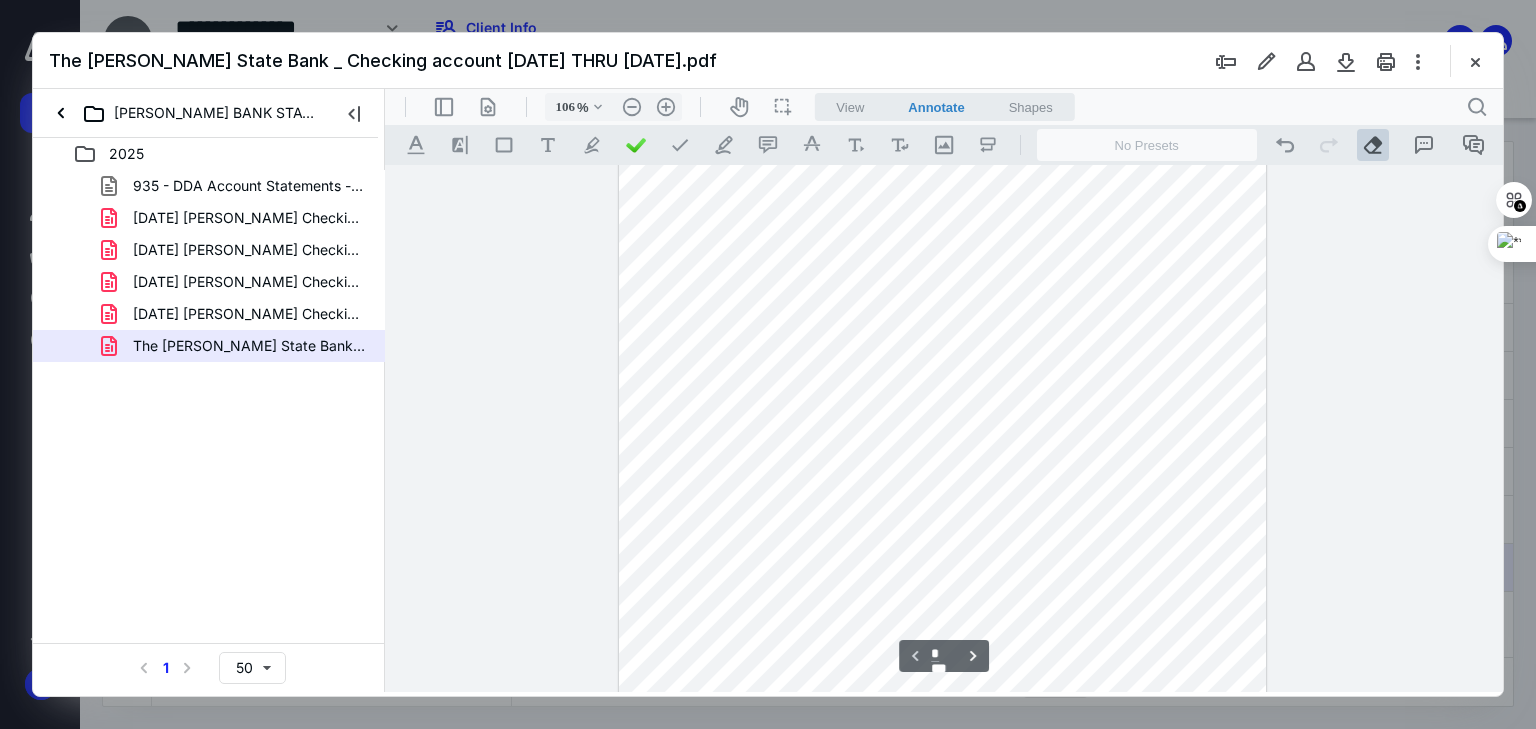 scroll, scrollTop: 0, scrollLeft: 0, axis: both 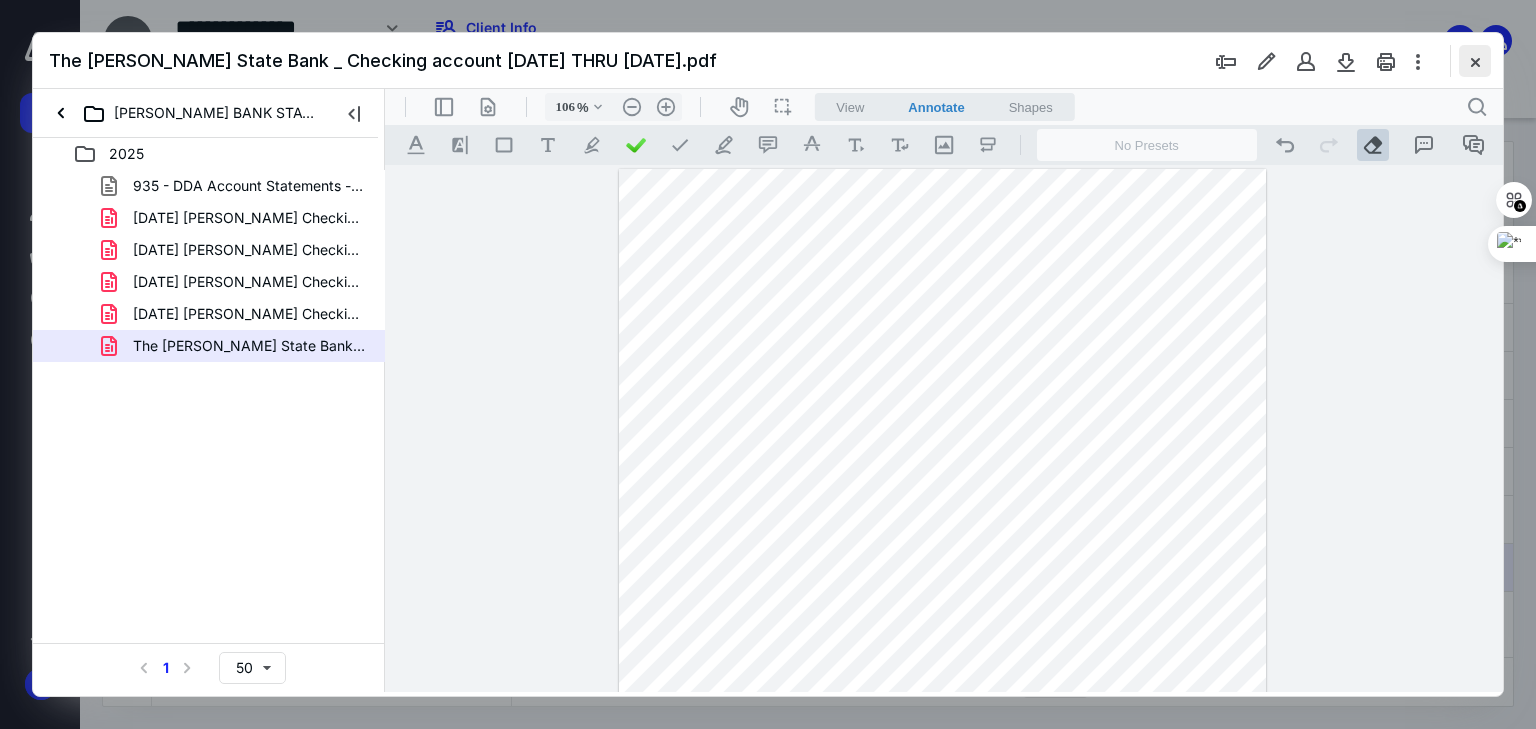 click at bounding box center [1475, 61] 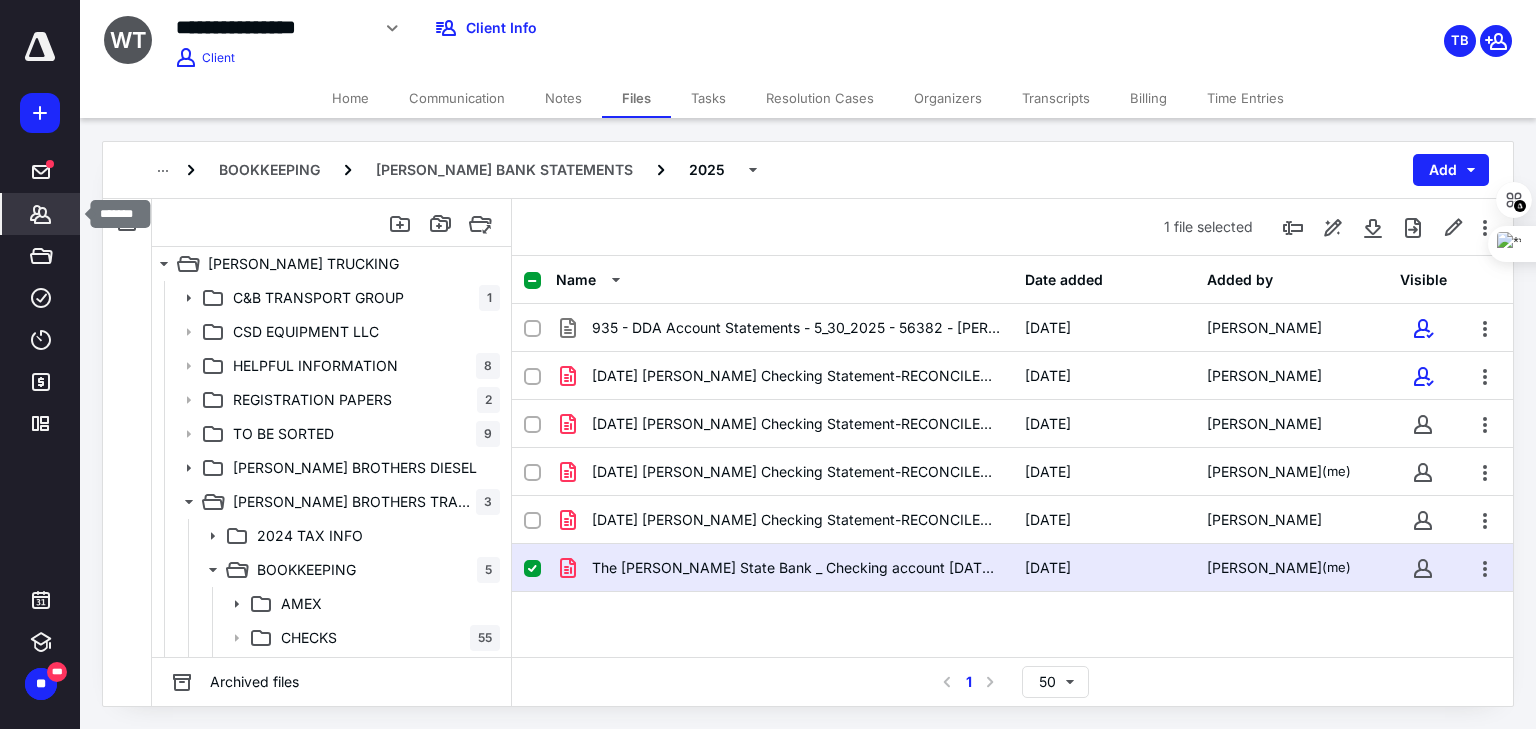 click on "*******" at bounding box center [41, 214] 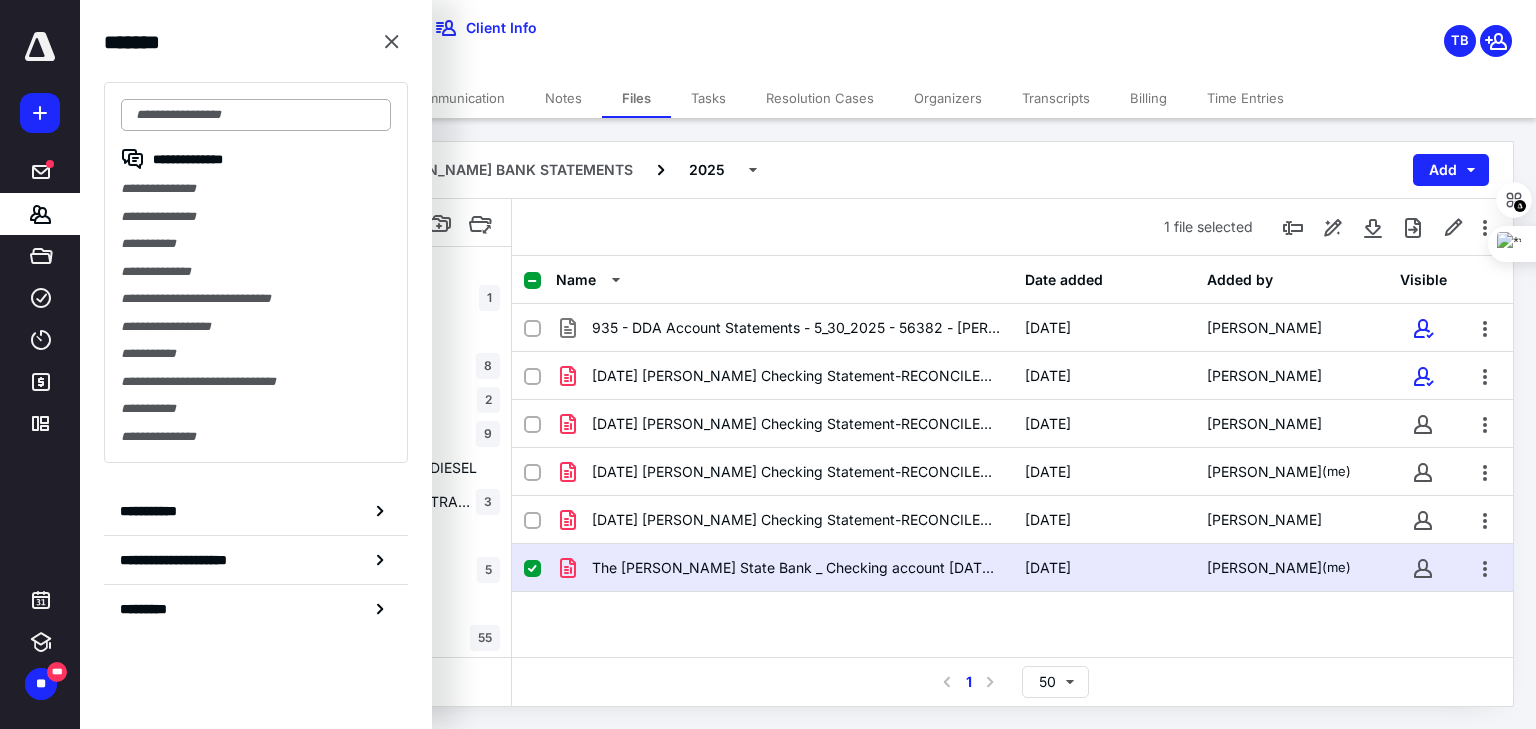 click at bounding box center (256, 115) 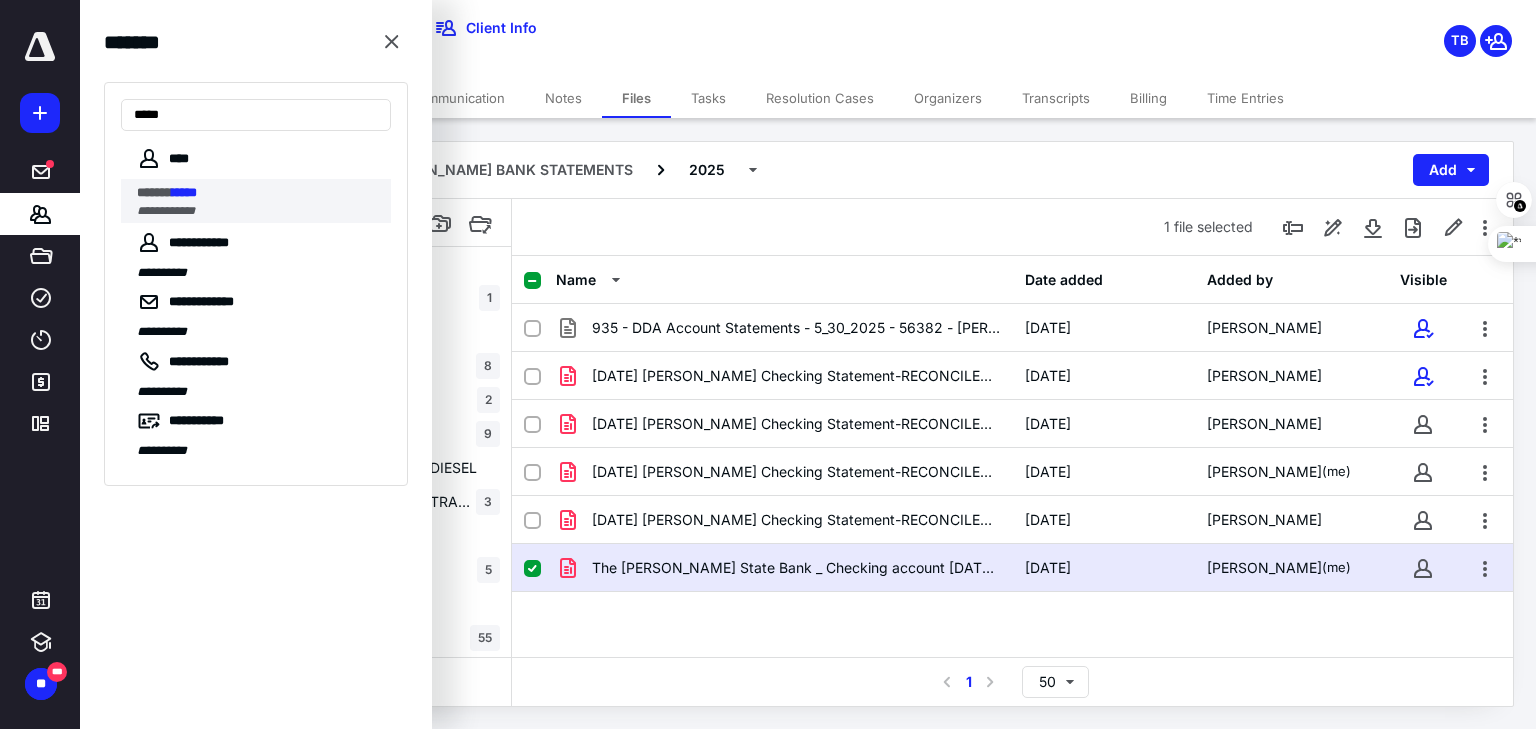 type on "*****" 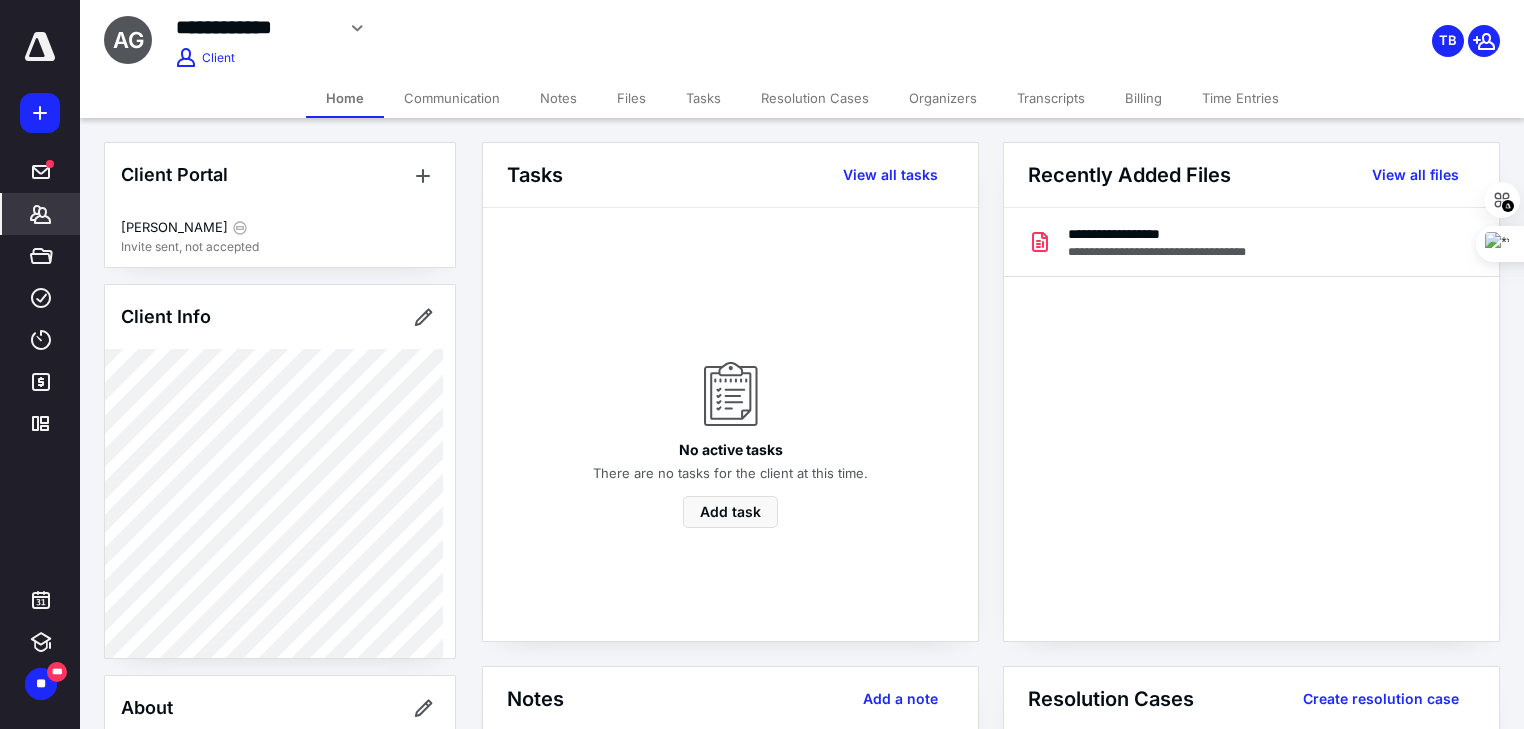 click on "Files" at bounding box center [631, 98] 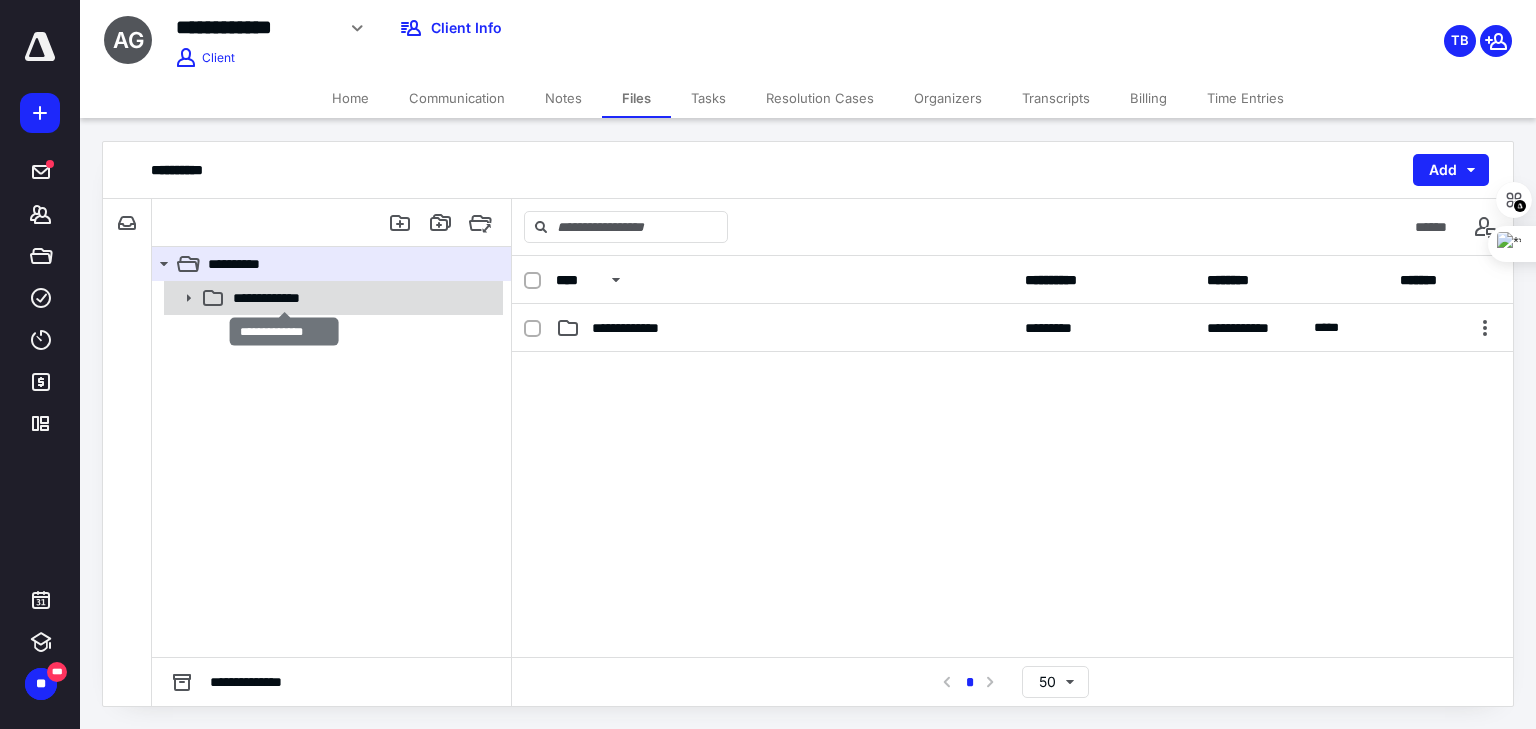 click on "**********" at bounding box center [284, 298] 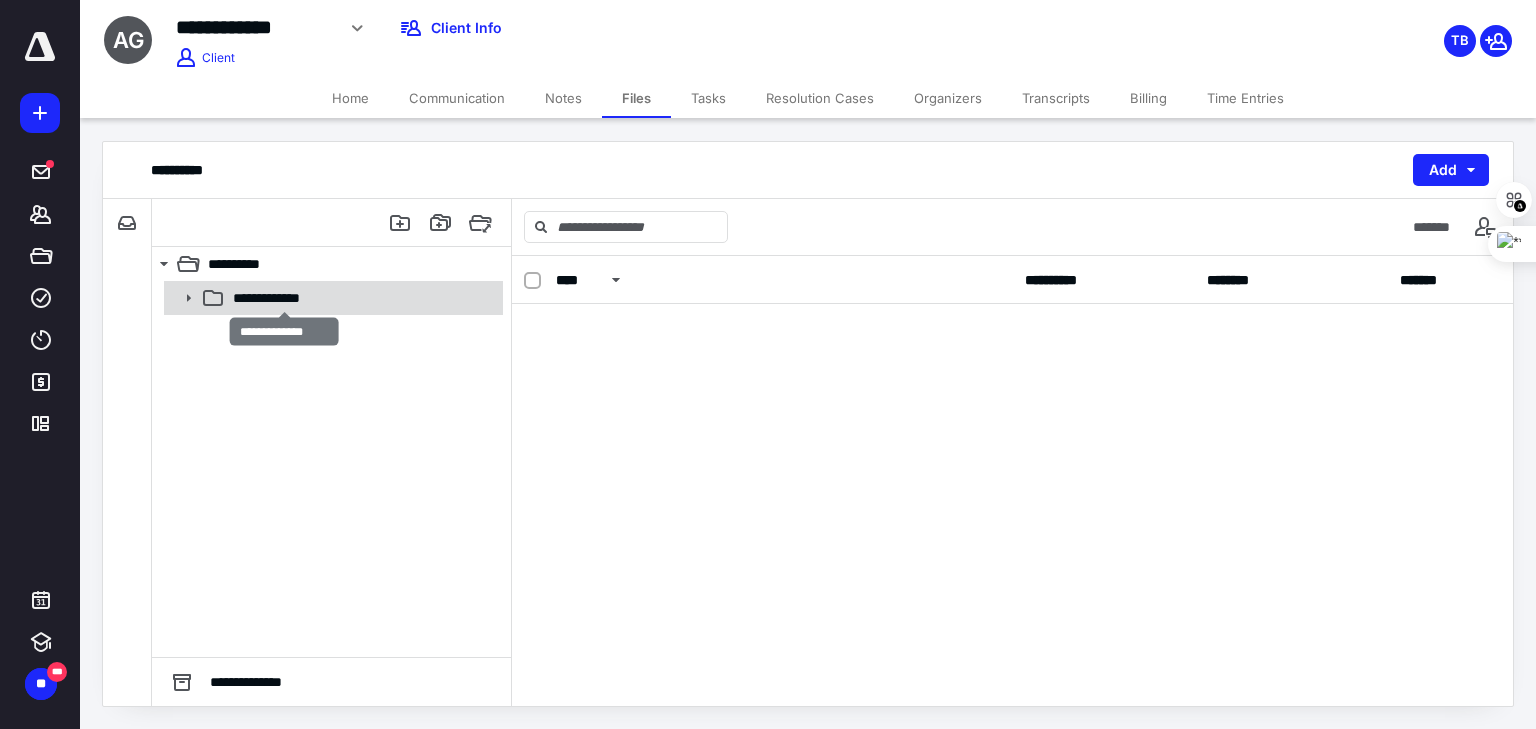 click on "**********" at bounding box center [284, 298] 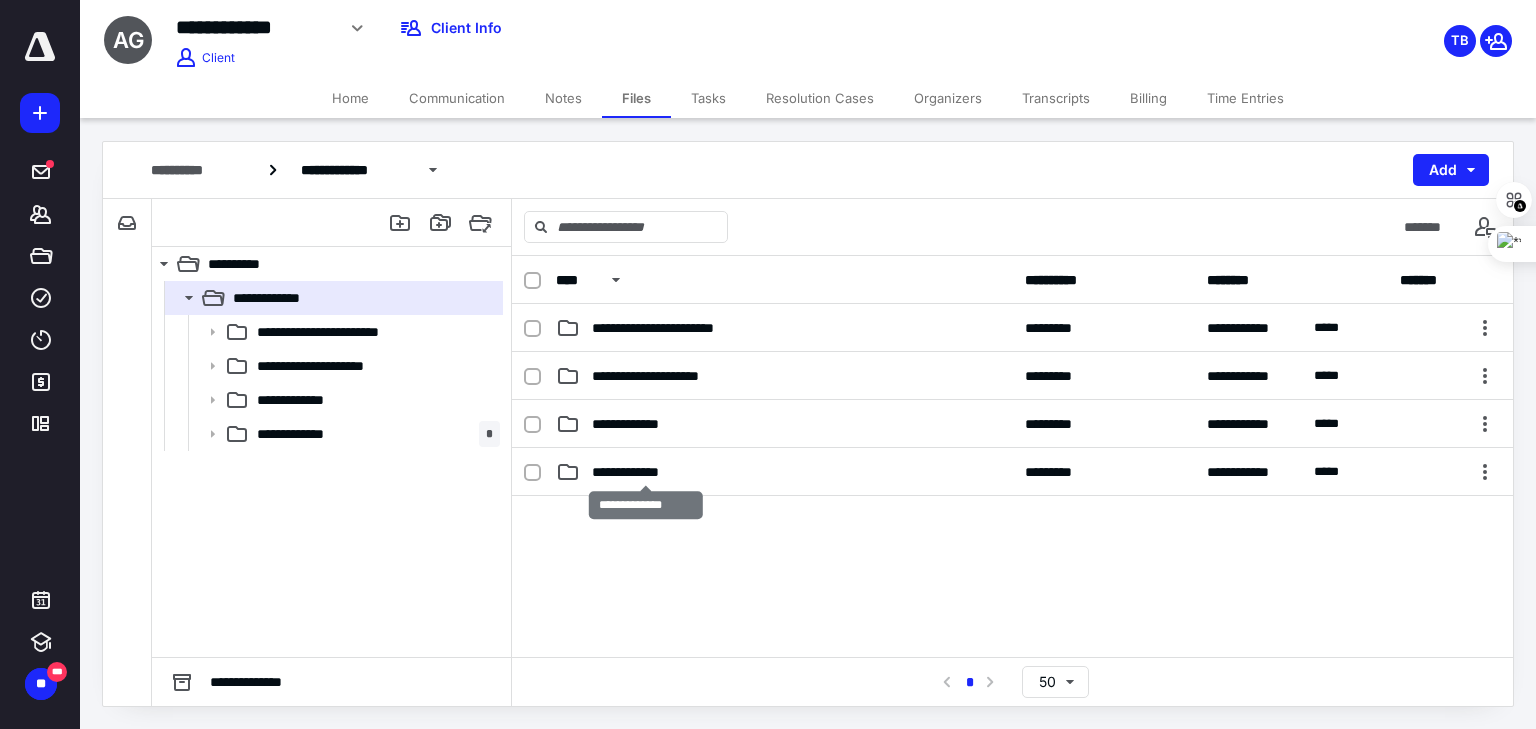 click on "**********" at bounding box center [646, 472] 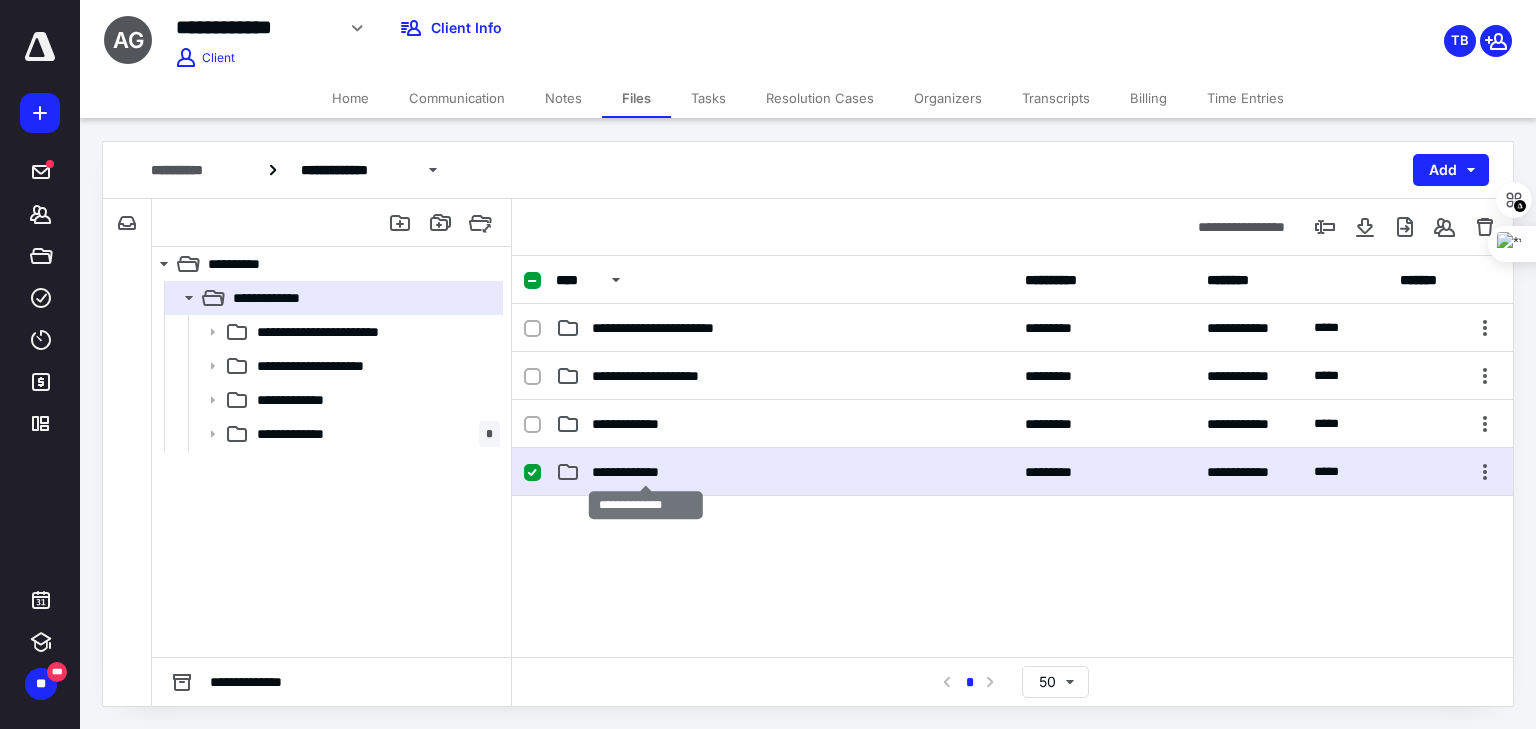 click on "**********" at bounding box center [646, 472] 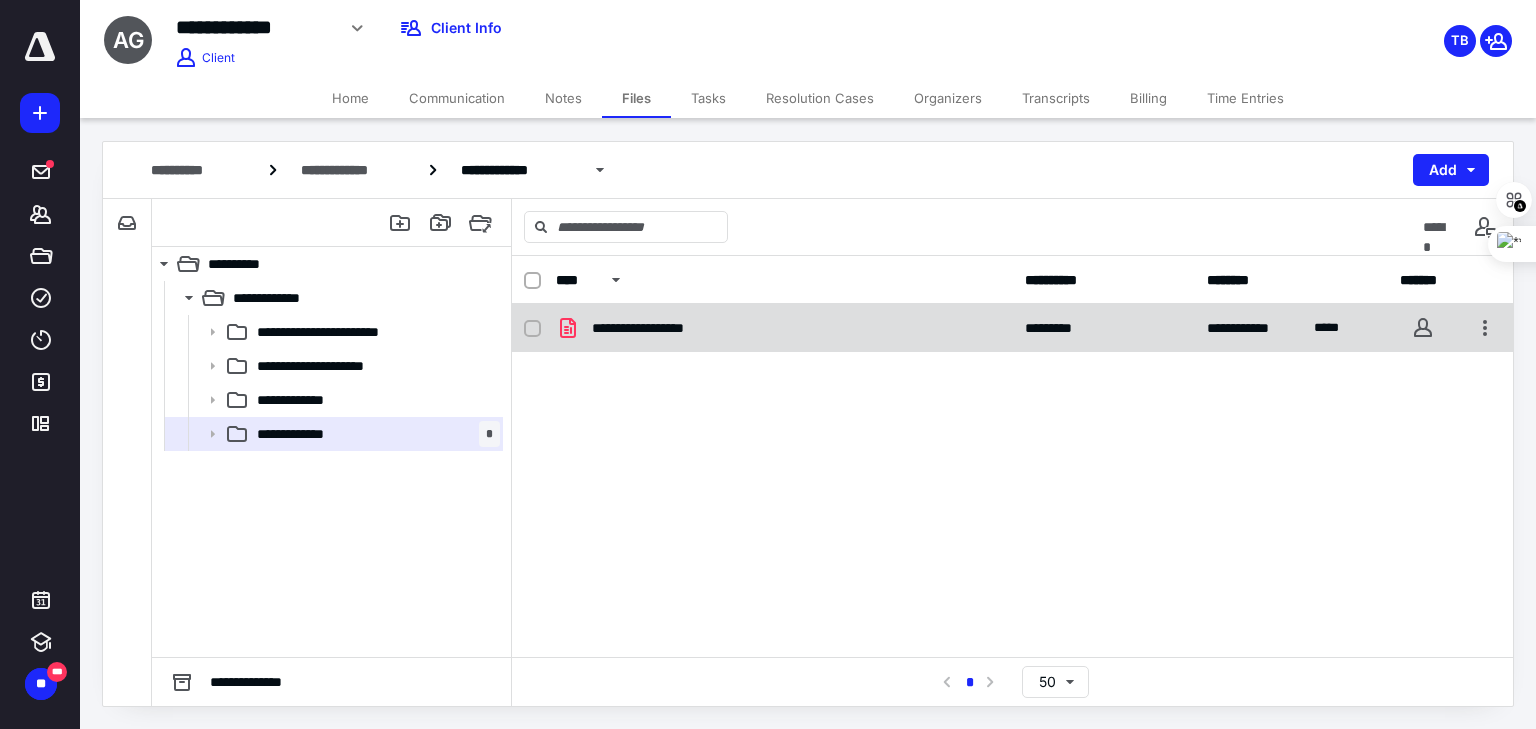 click on "**********" at bounding box center (1012, 328) 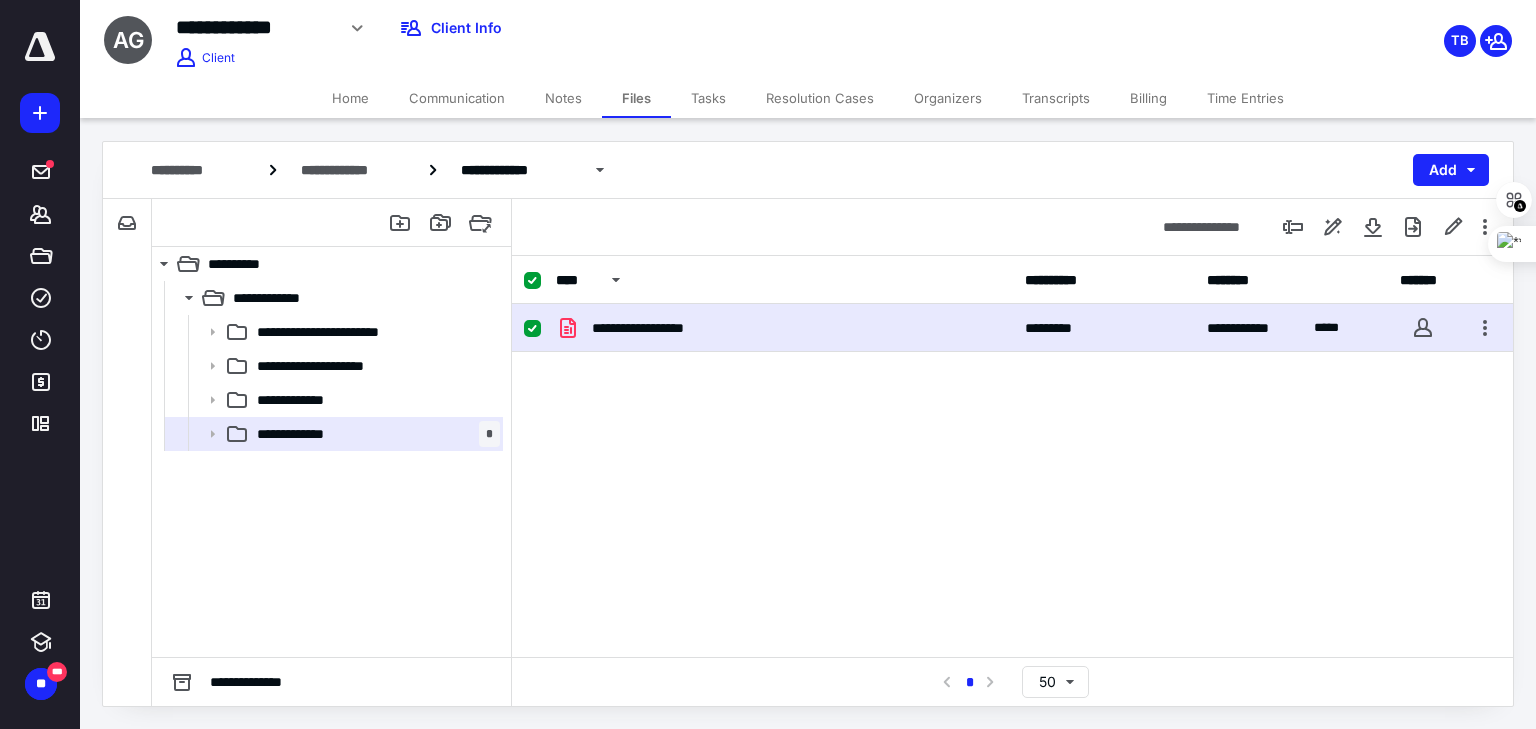 click on "**********" at bounding box center [1012, 328] 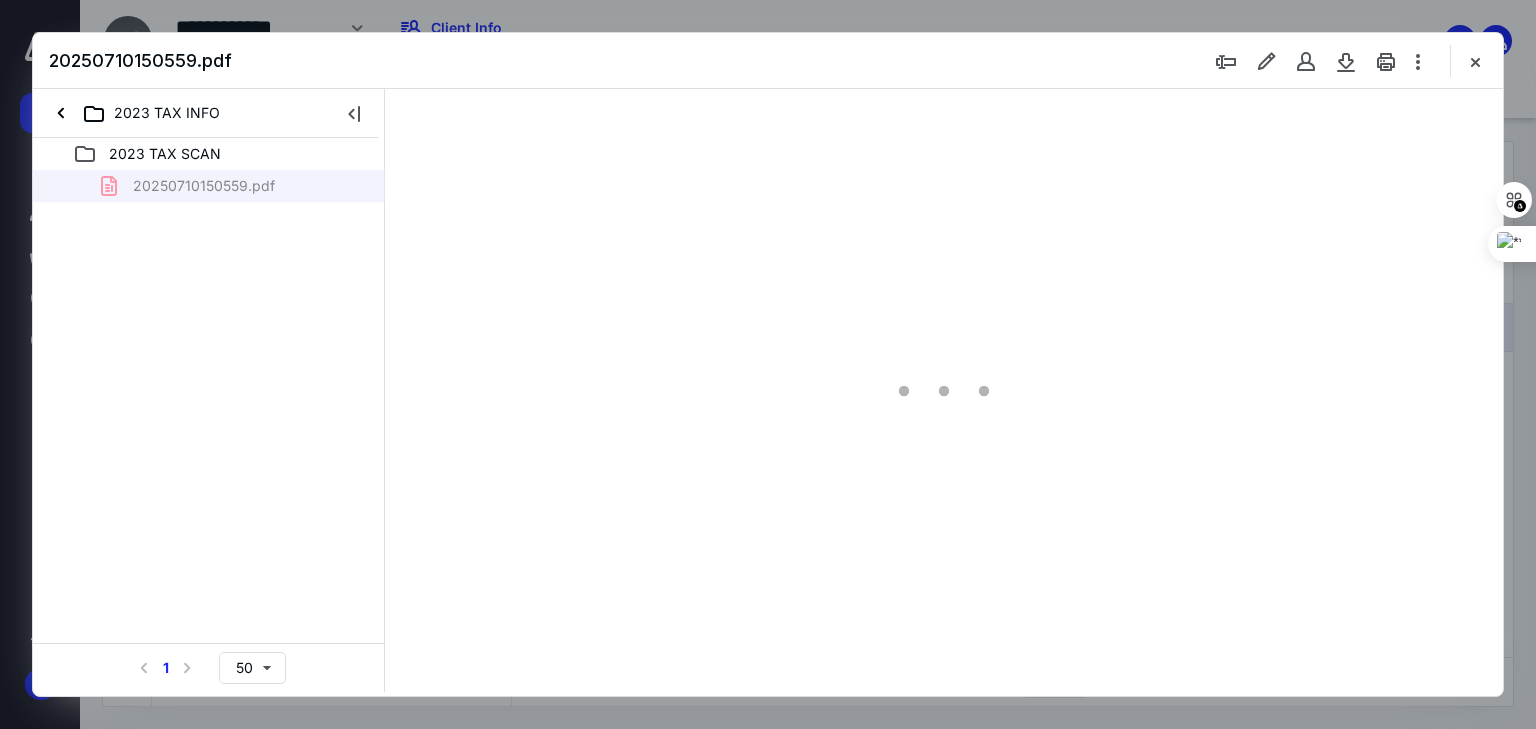 scroll, scrollTop: 0, scrollLeft: 0, axis: both 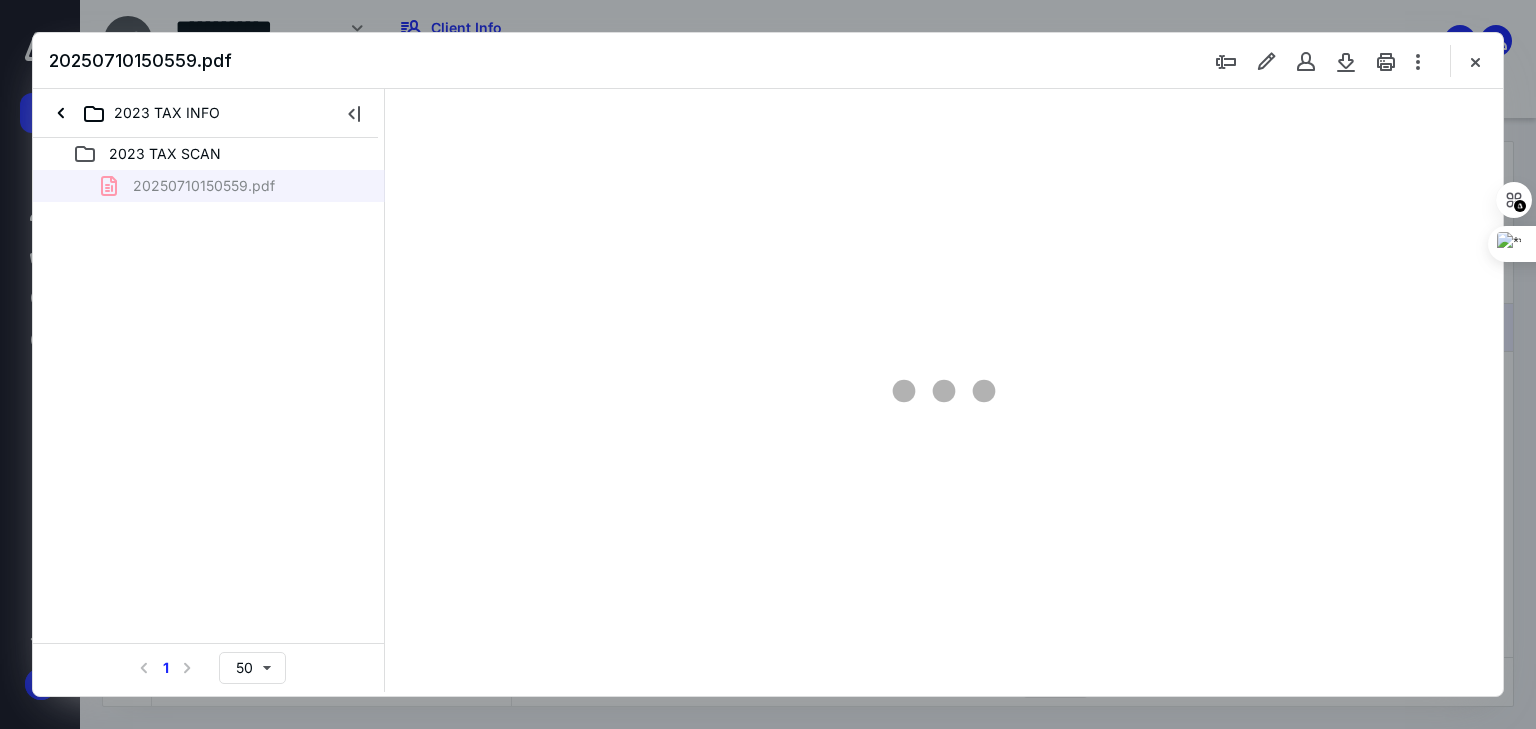 type on "66" 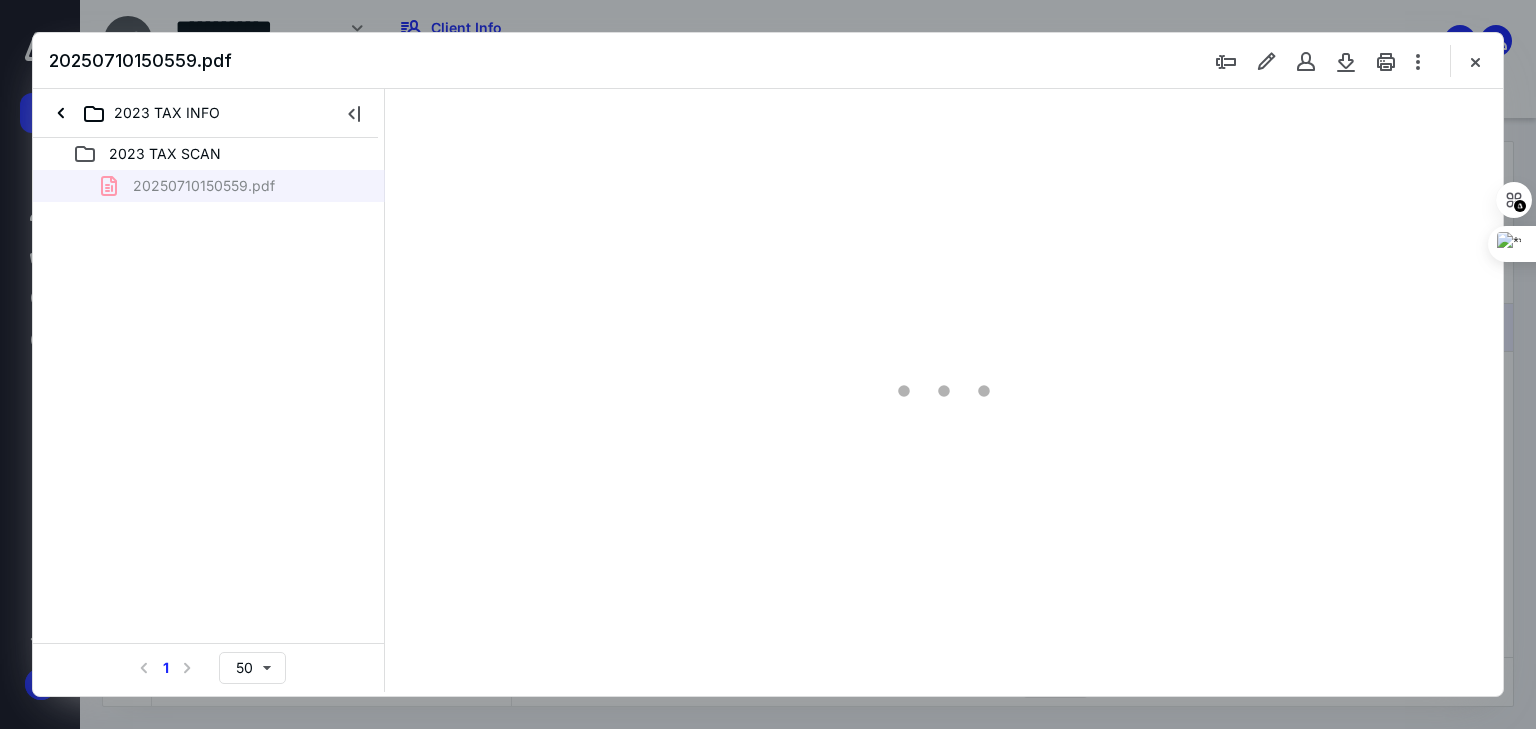 scroll, scrollTop: 79, scrollLeft: 0, axis: vertical 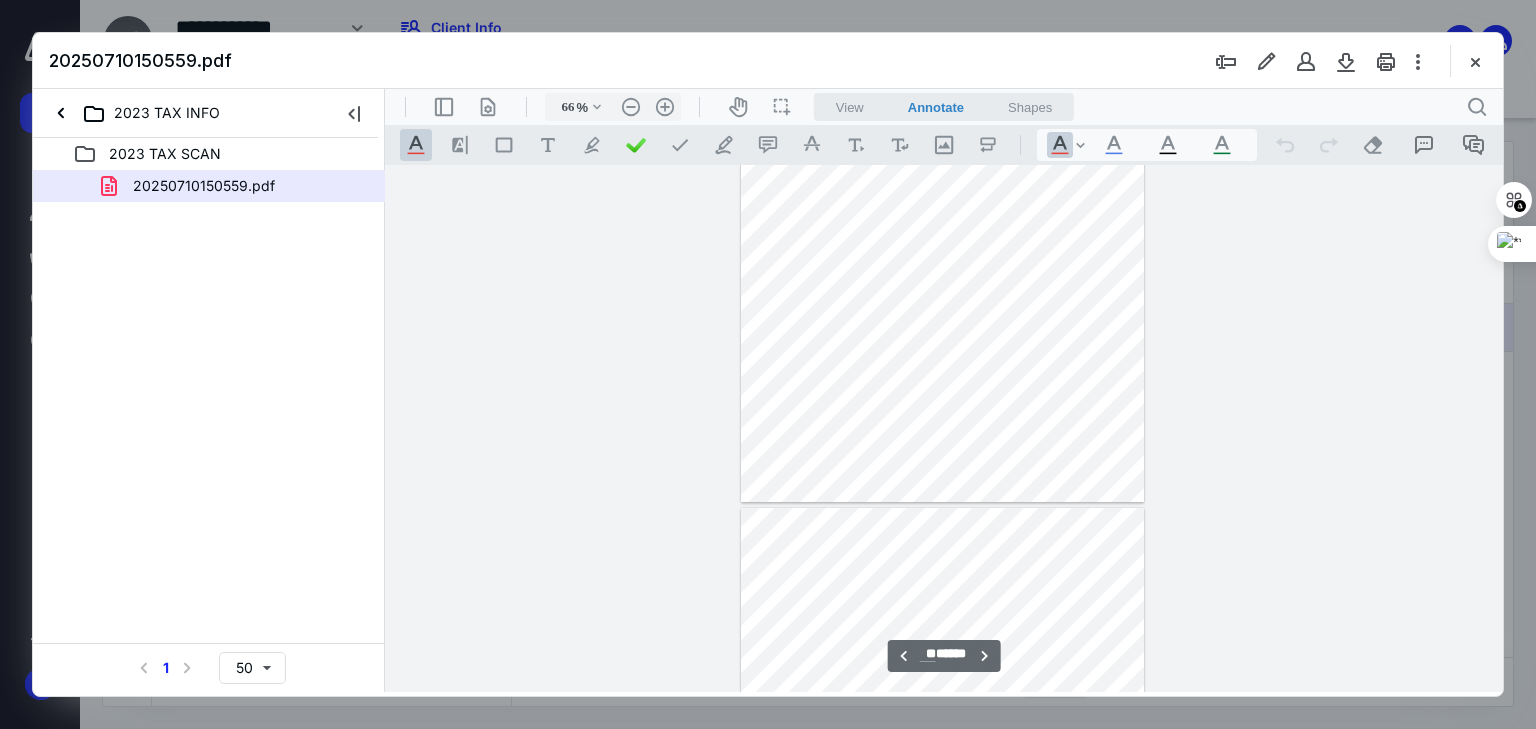 type on "**" 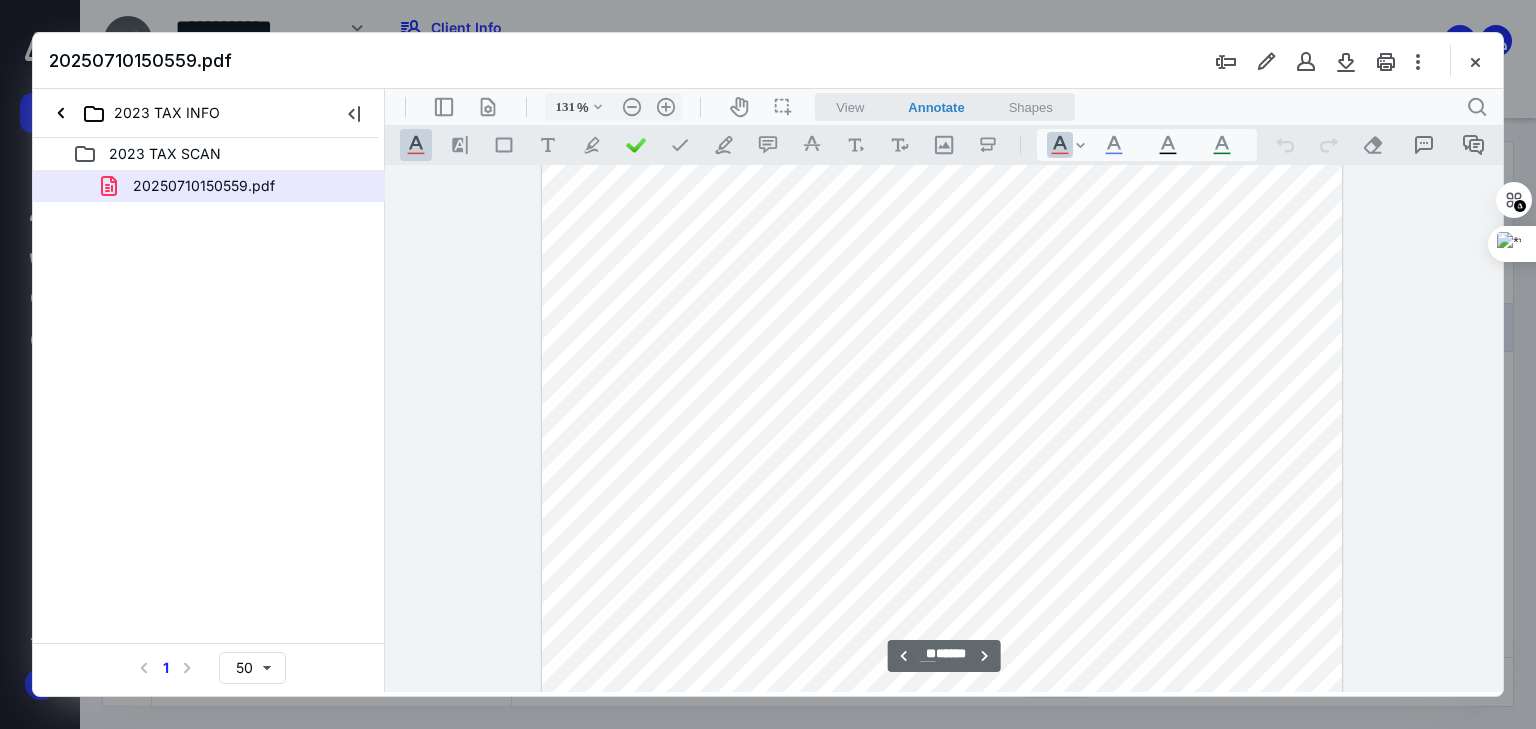 scroll, scrollTop: 12762, scrollLeft: 0, axis: vertical 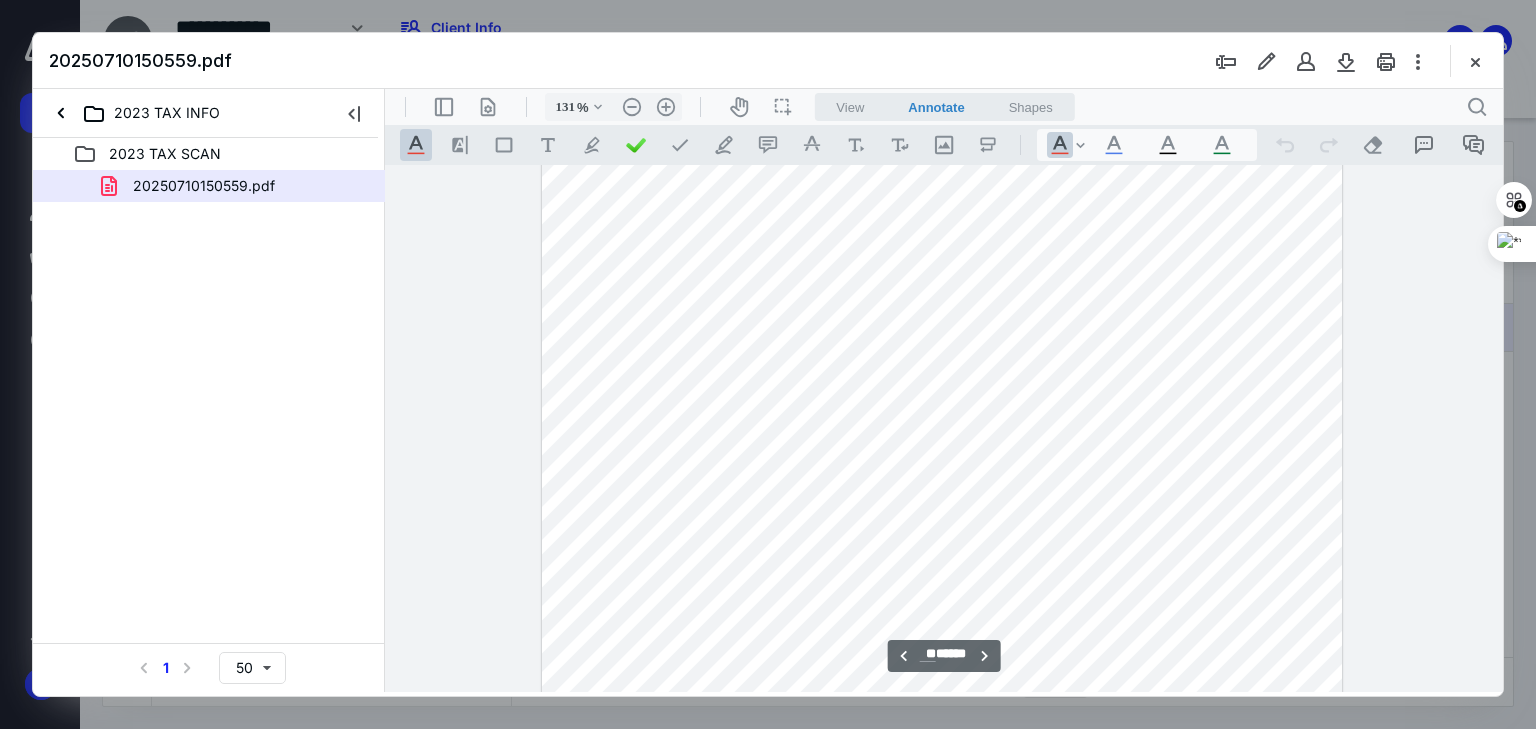 type on "156" 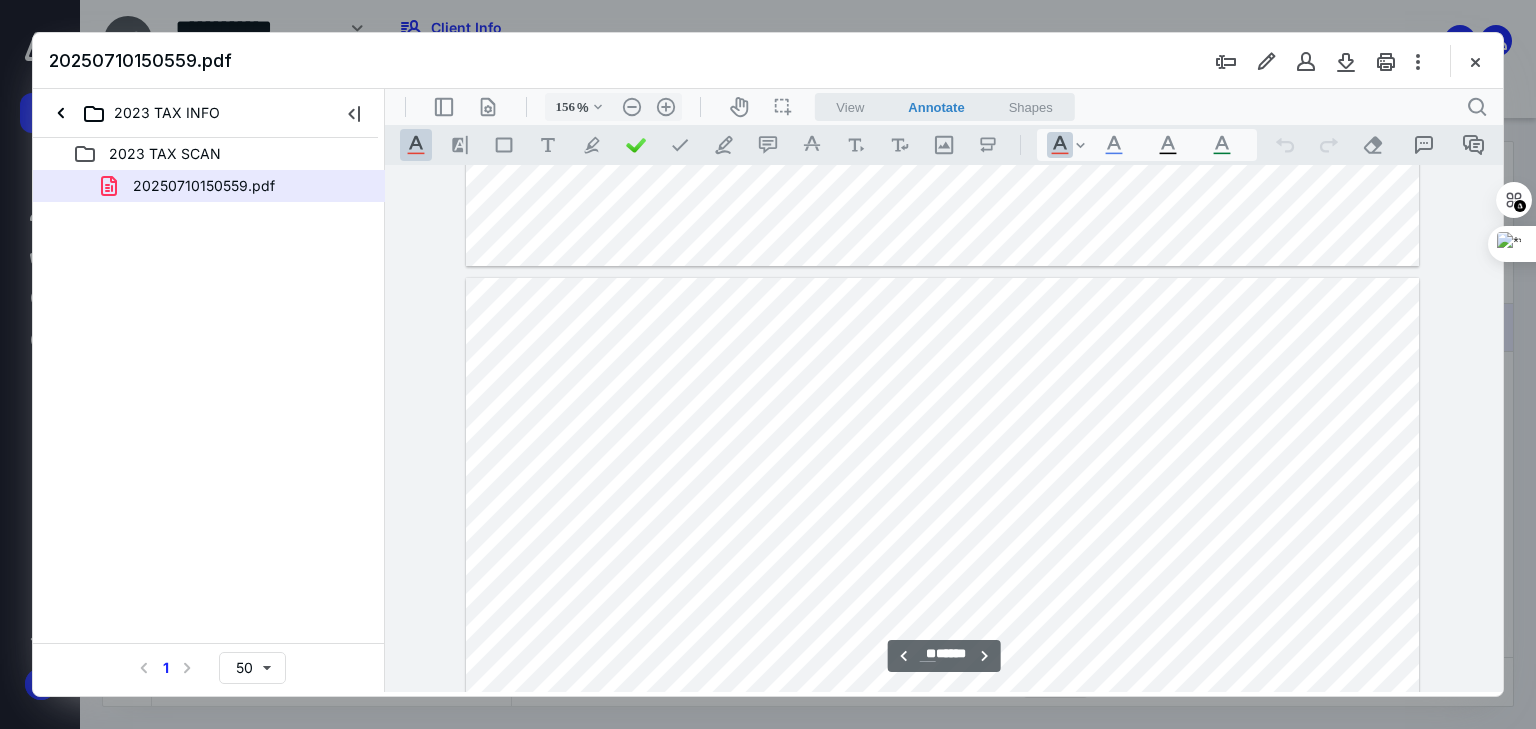 scroll, scrollTop: 17420, scrollLeft: 0, axis: vertical 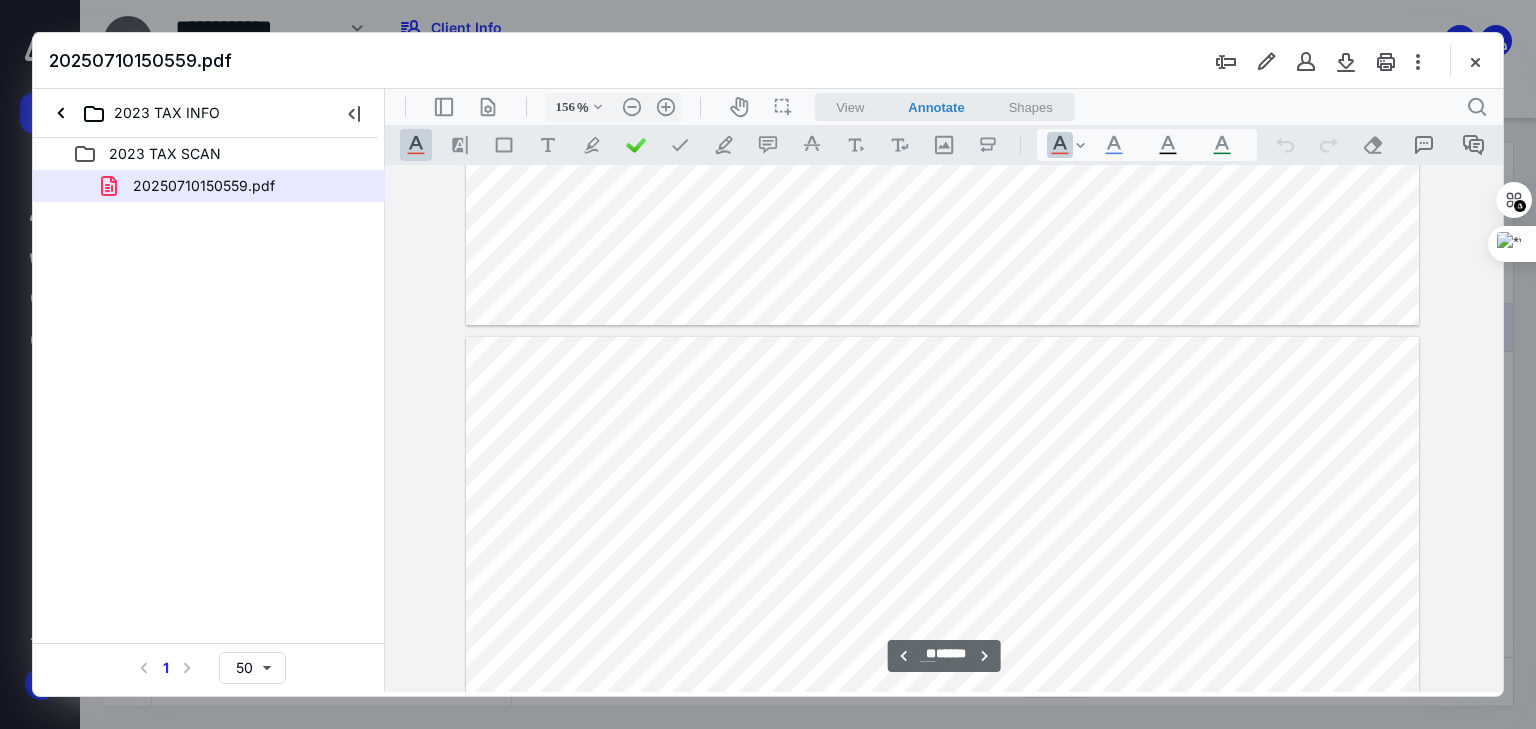 type on "**" 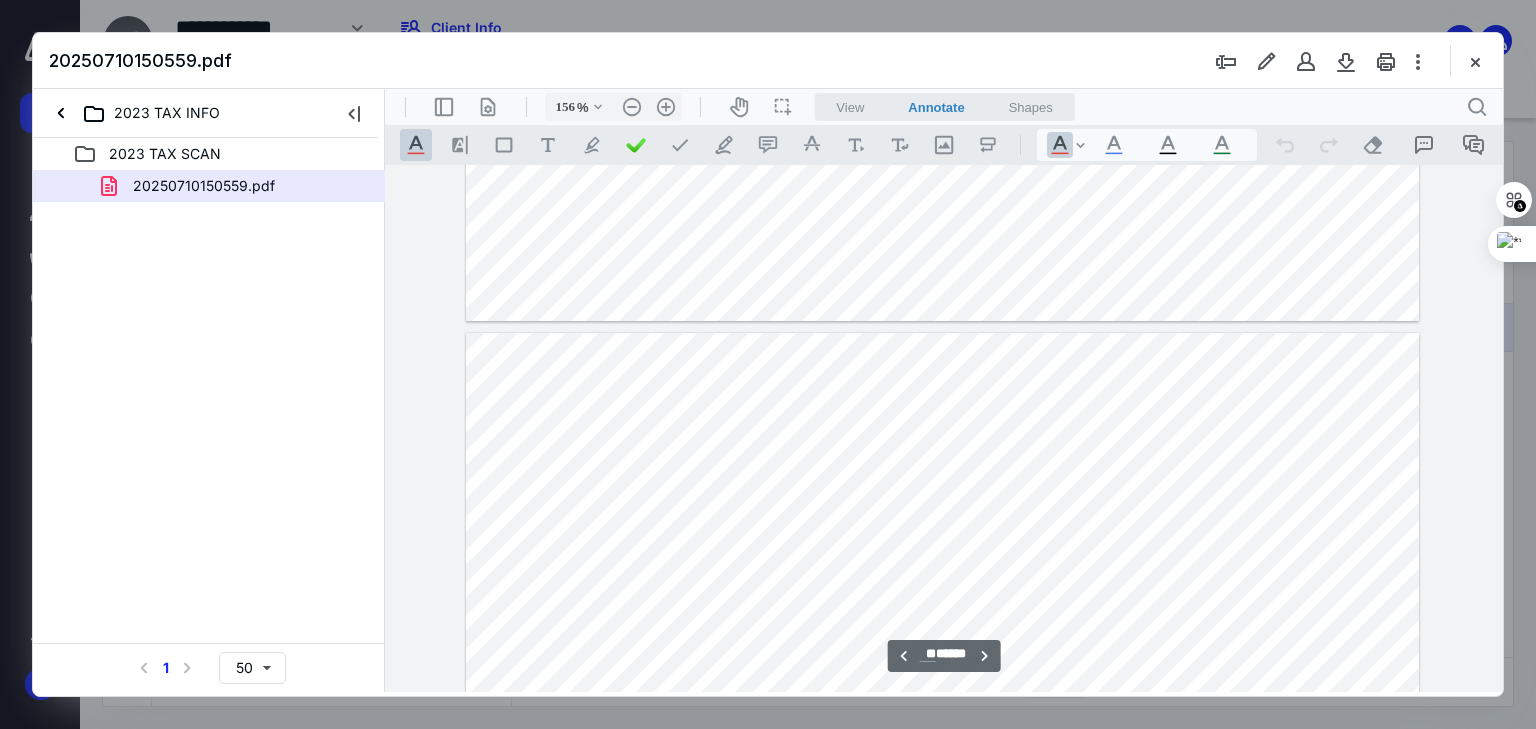 scroll, scrollTop: 19980, scrollLeft: 0, axis: vertical 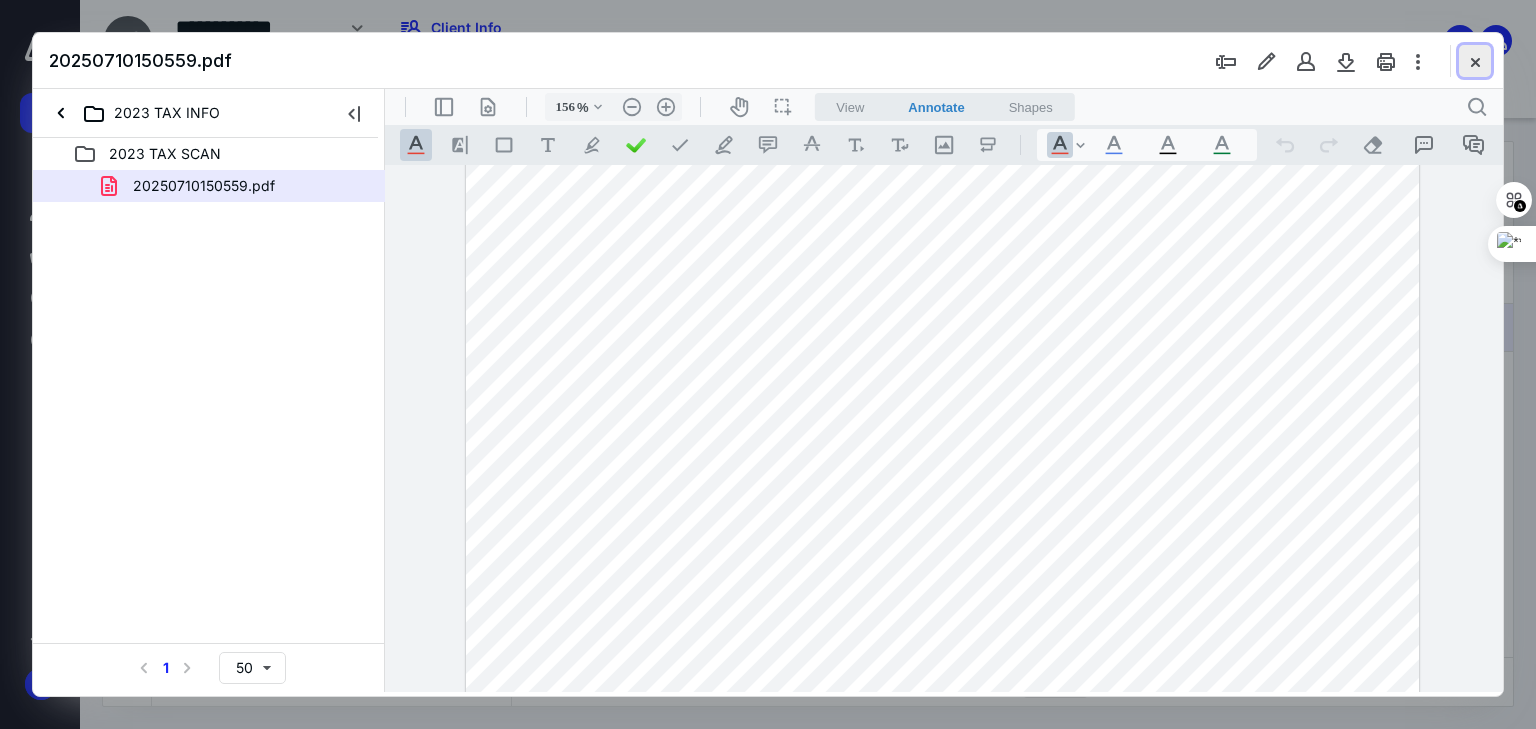 click at bounding box center [1475, 61] 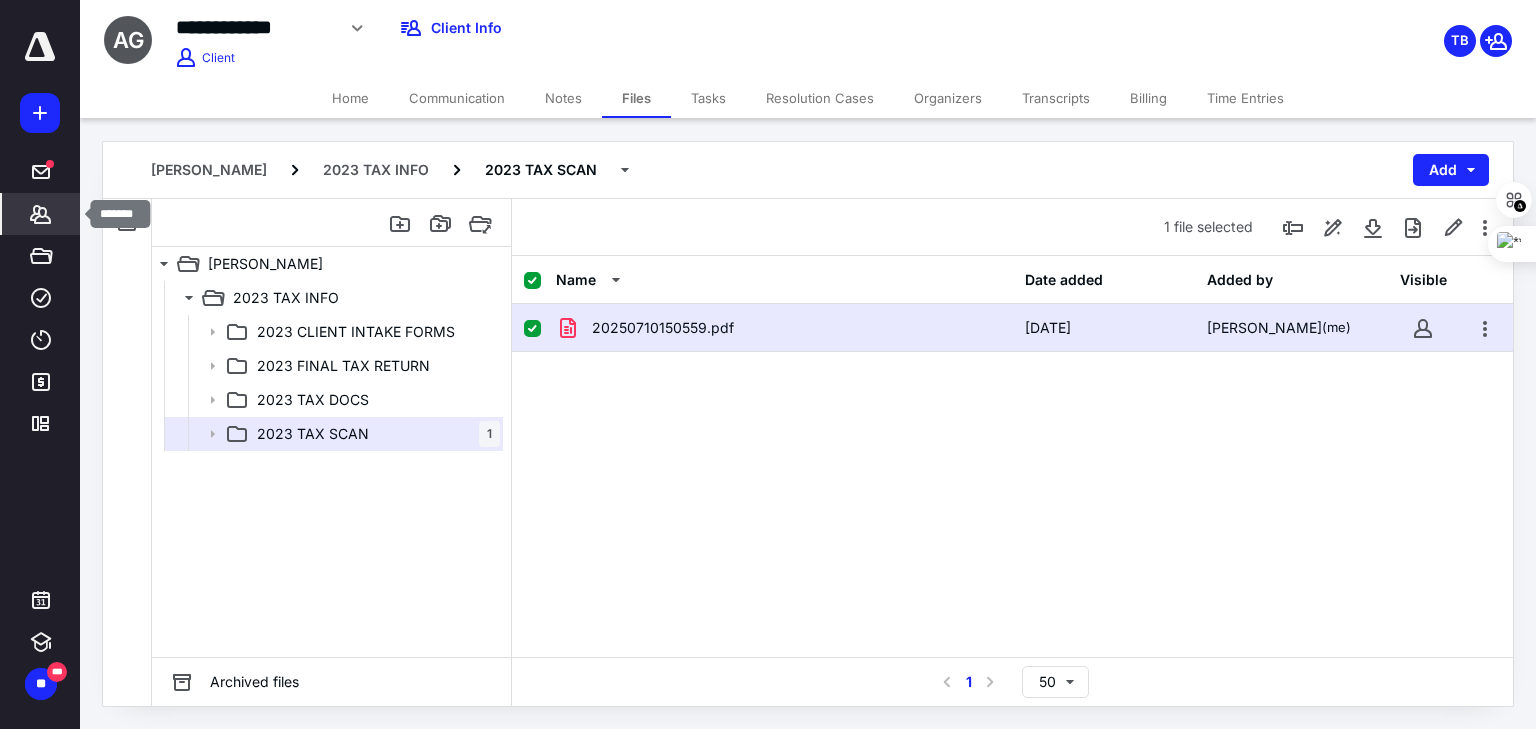 click 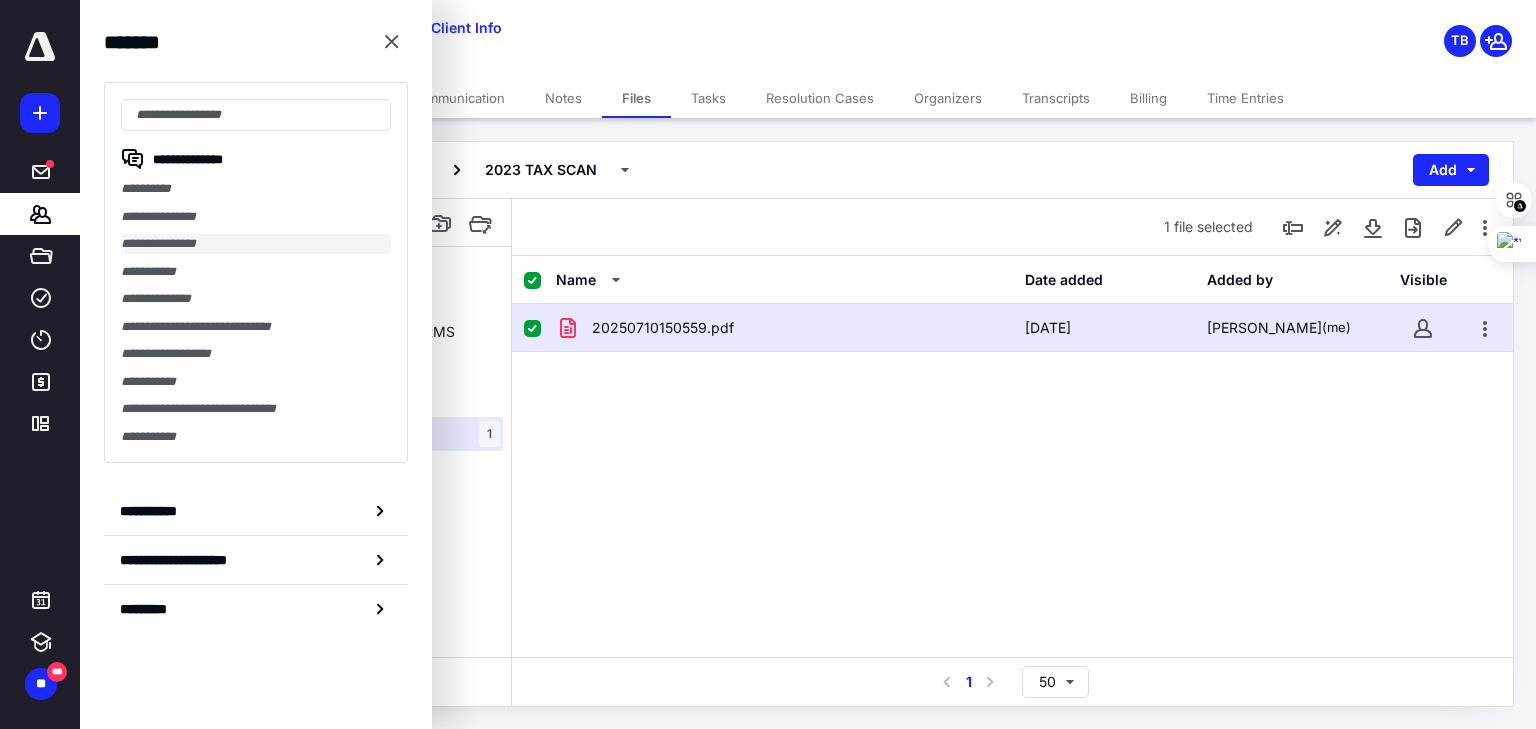 click on "**********" at bounding box center [256, 244] 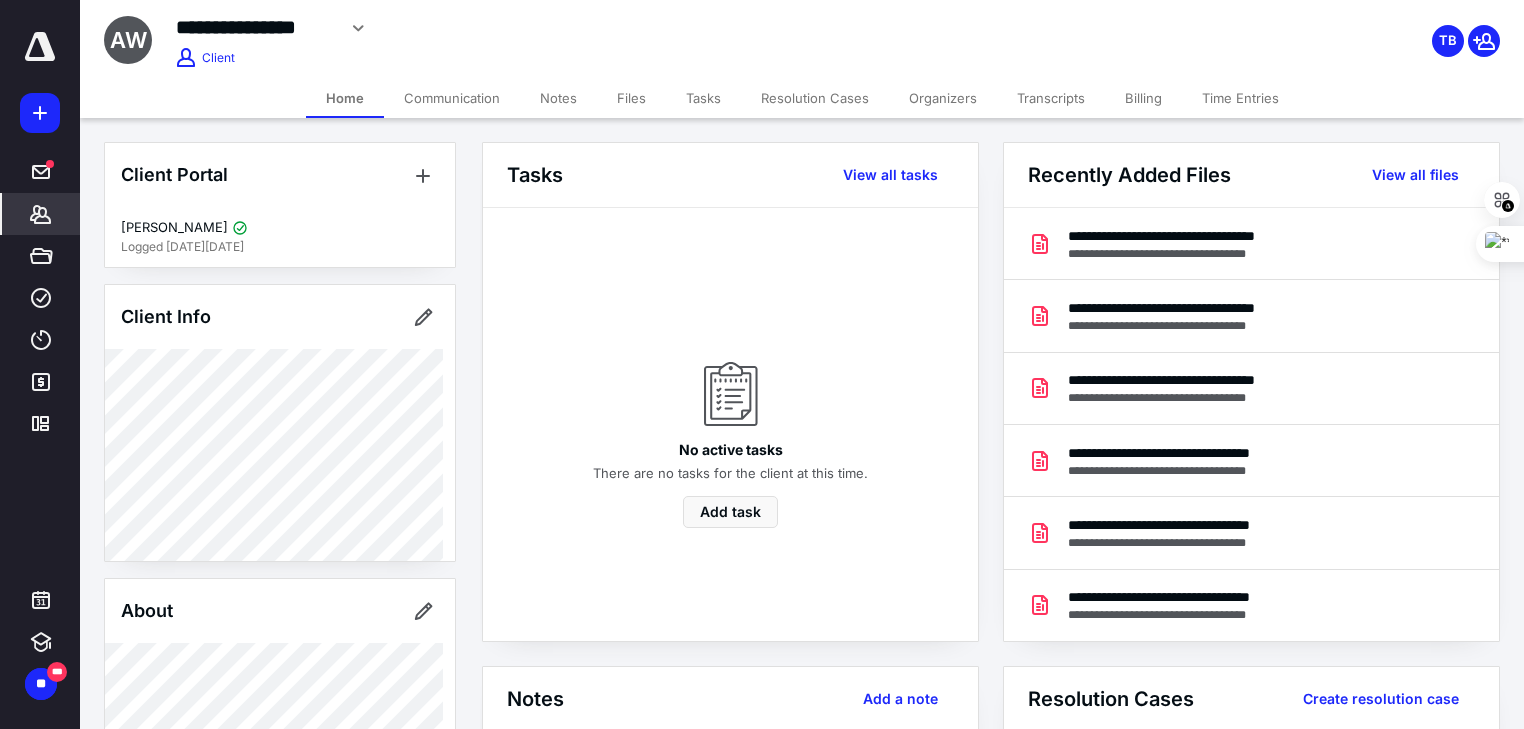 click on "Files" at bounding box center (631, 98) 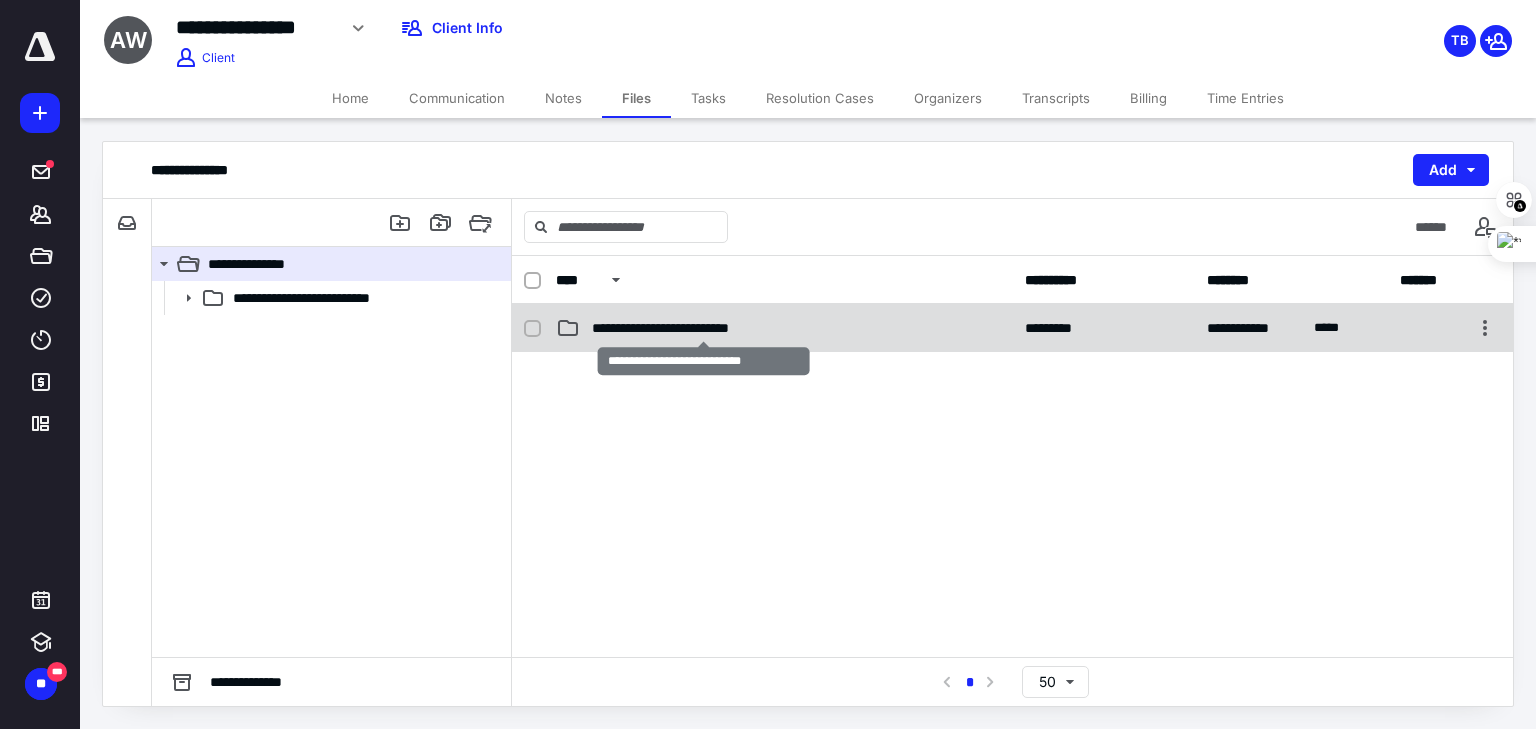 click on "**********" at bounding box center [704, 328] 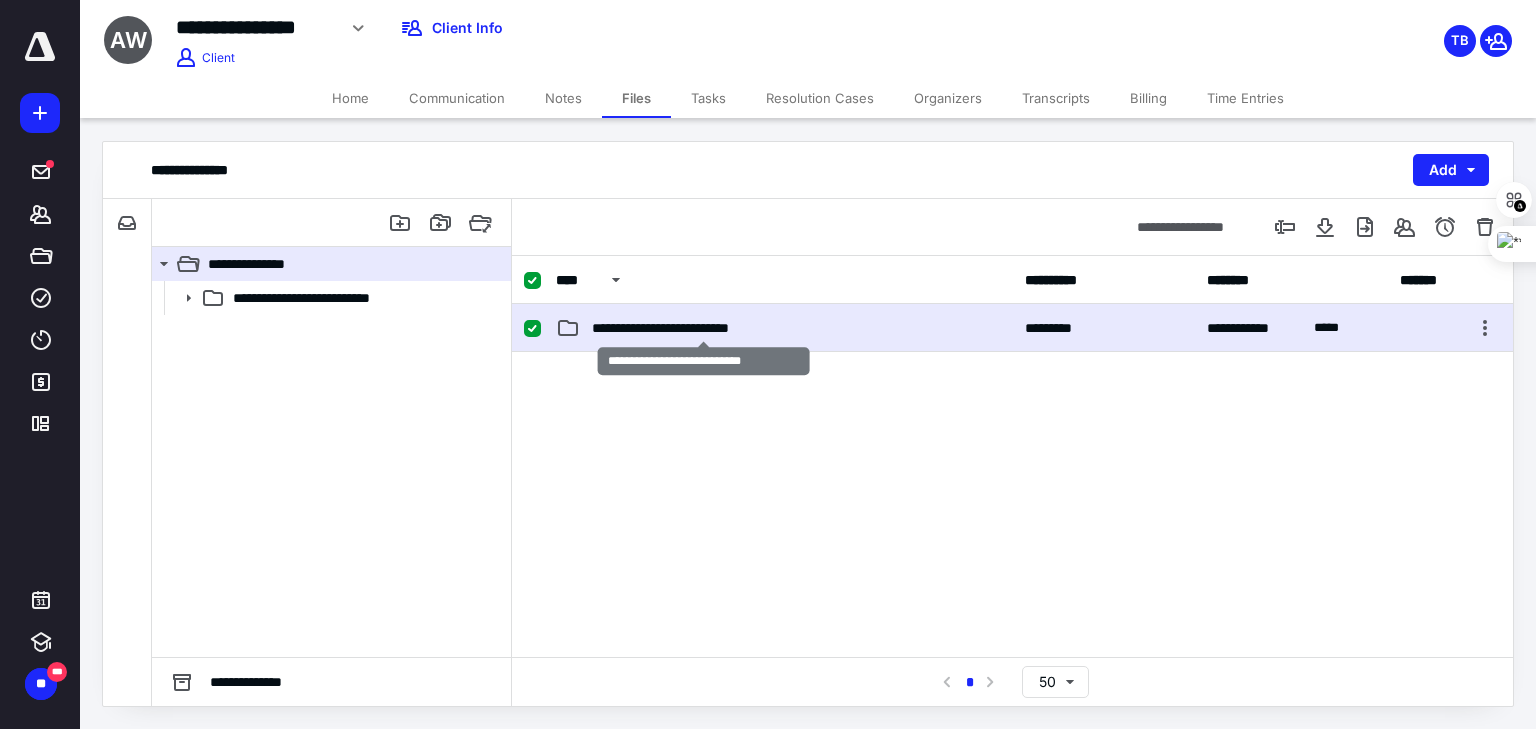 click on "**********" at bounding box center (704, 328) 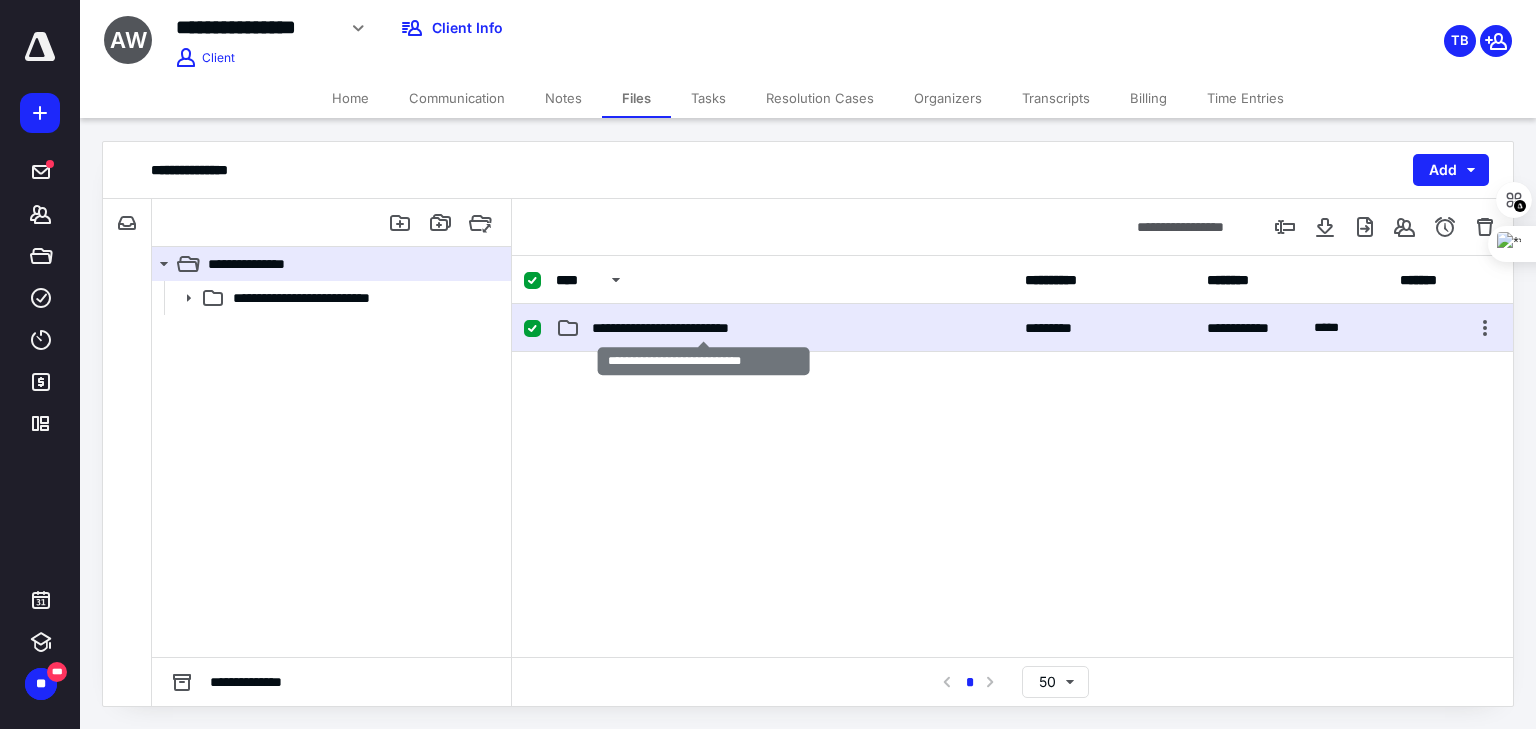 checkbox on "false" 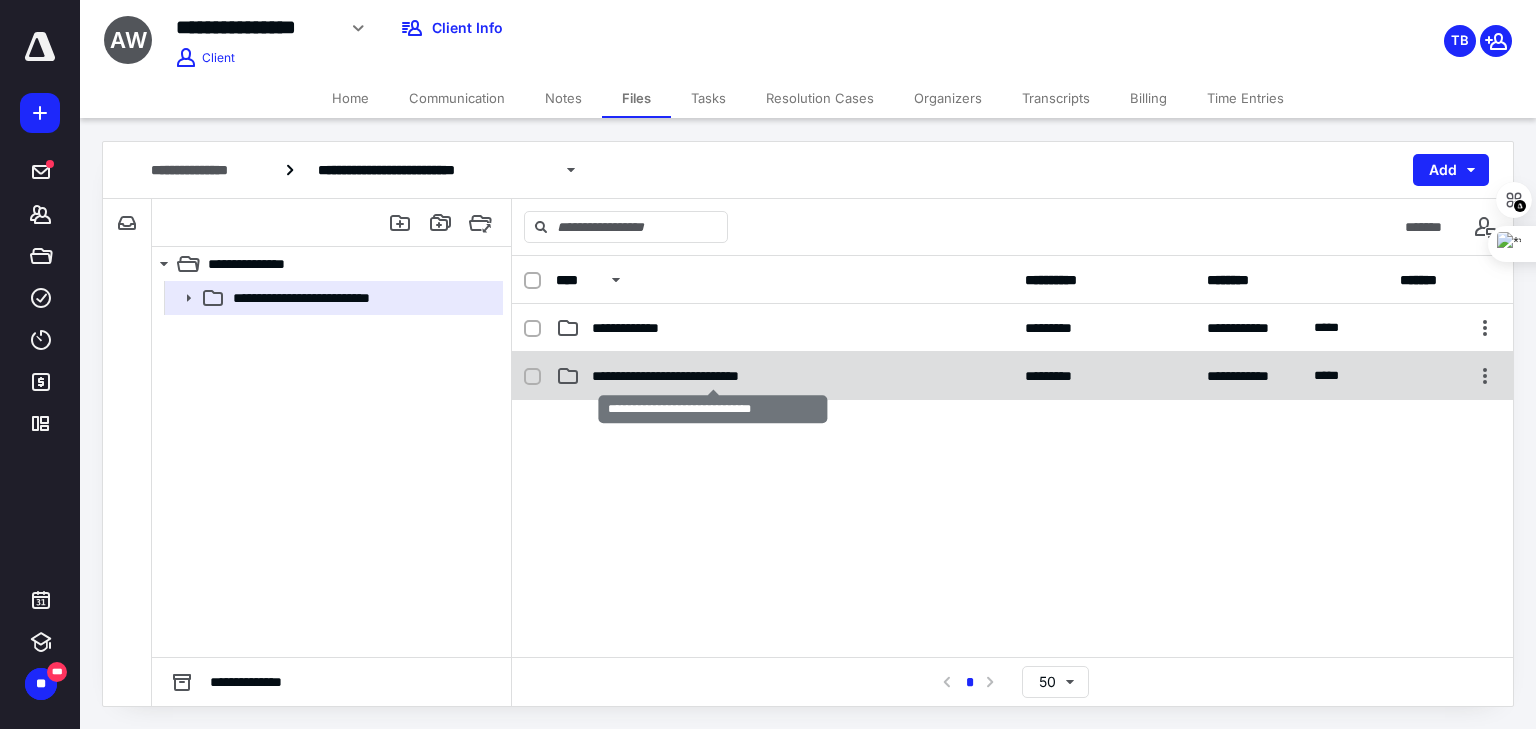 click on "**********" at bounding box center [713, 376] 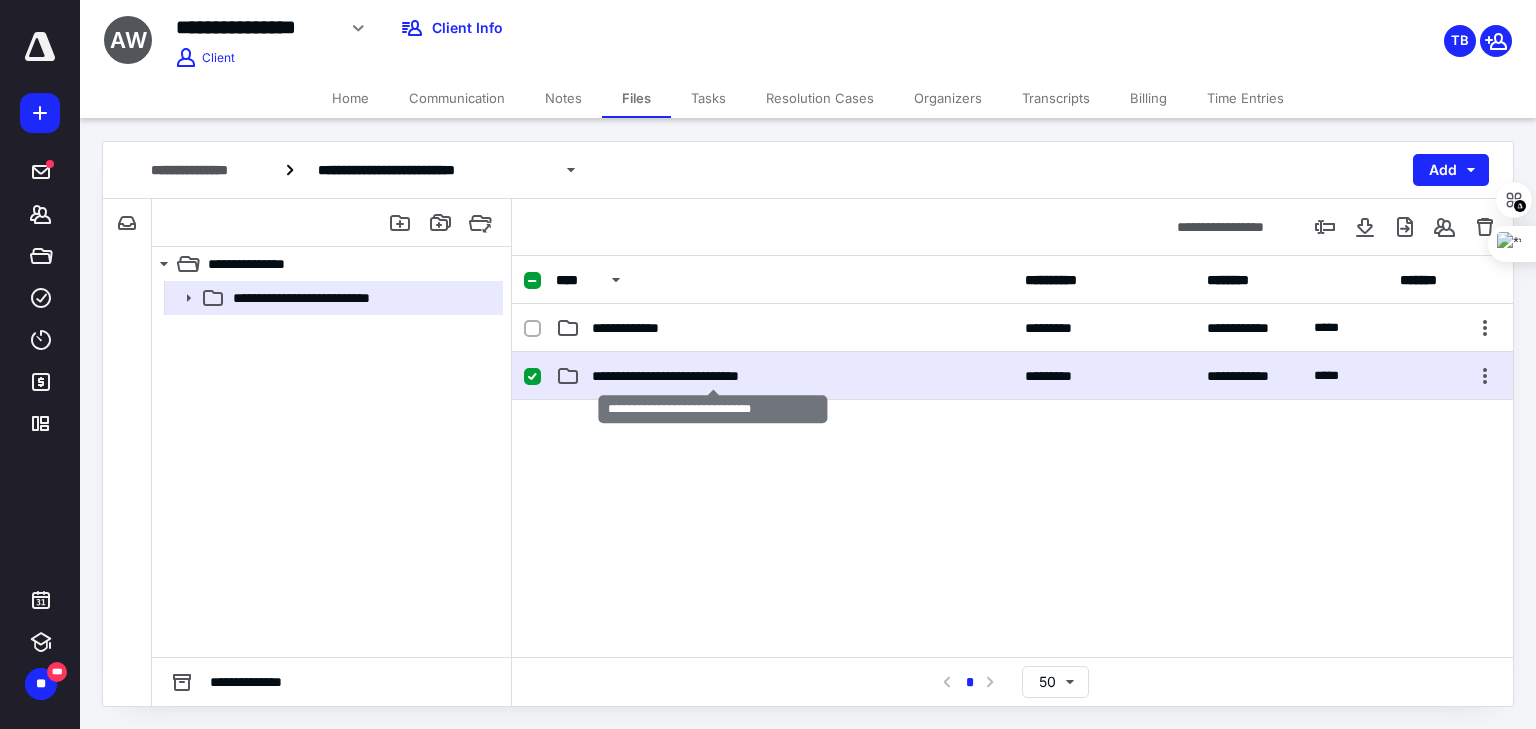 click on "**********" at bounding box center (713, 376) 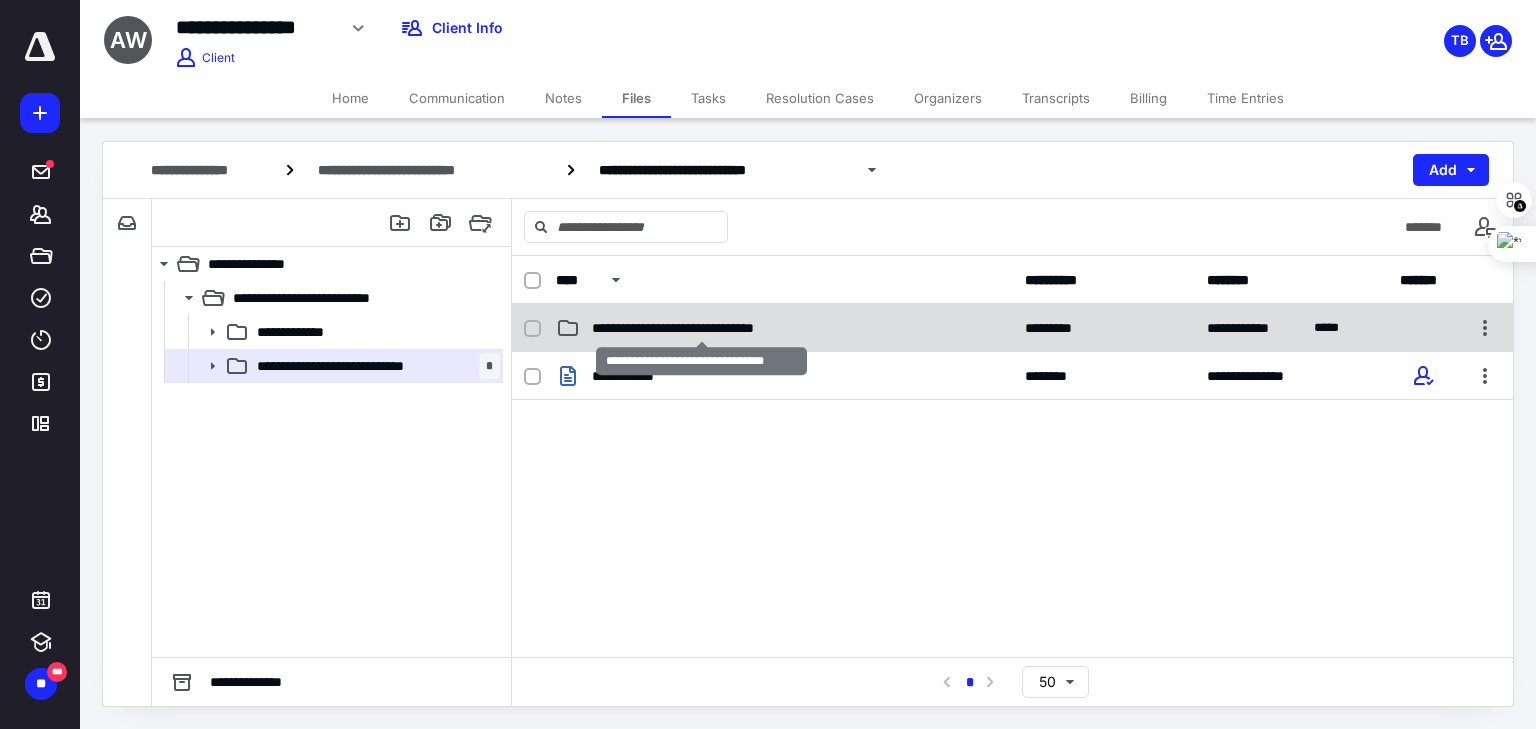 click on "**********" at bounding box center (702, 328) 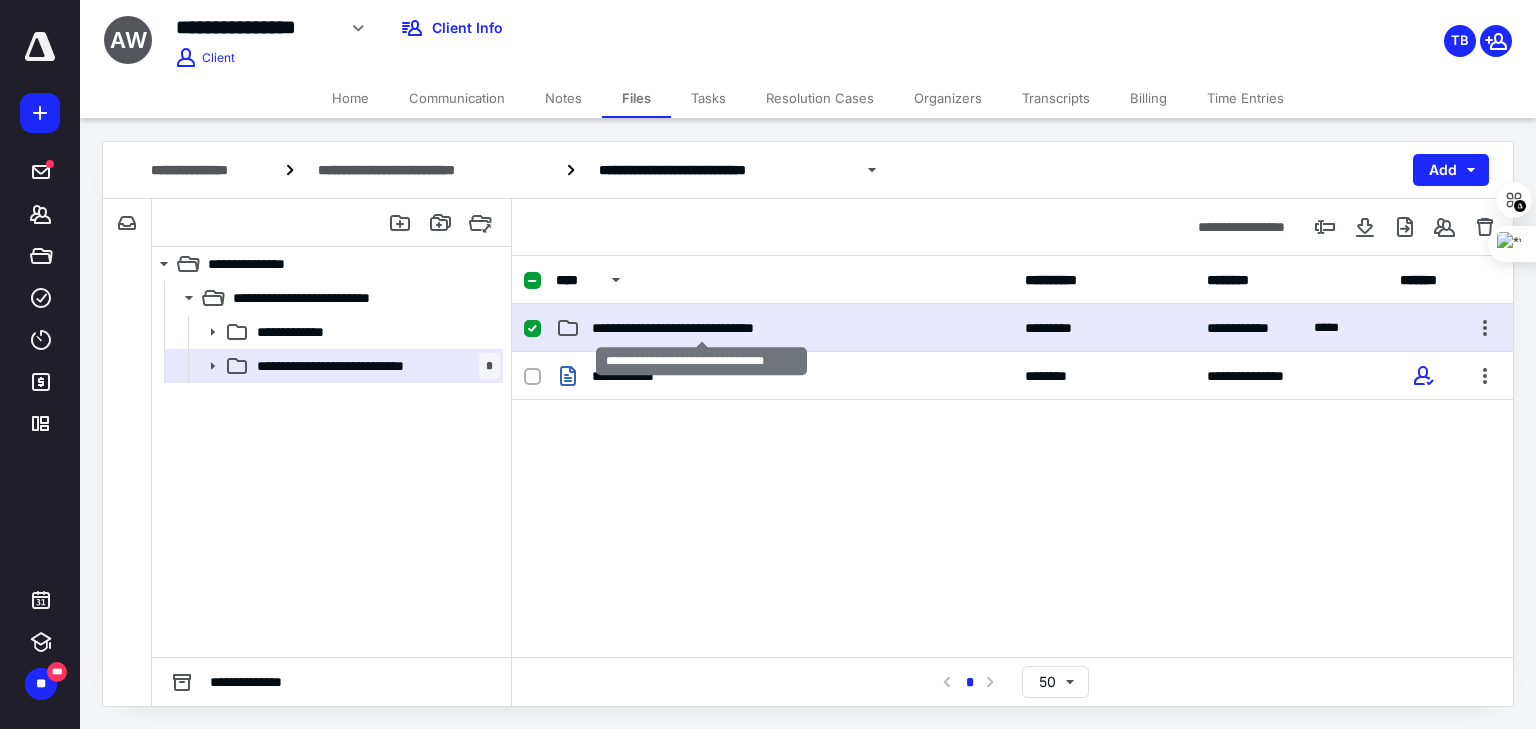 click on "**********" at bounding box center [702, 328] 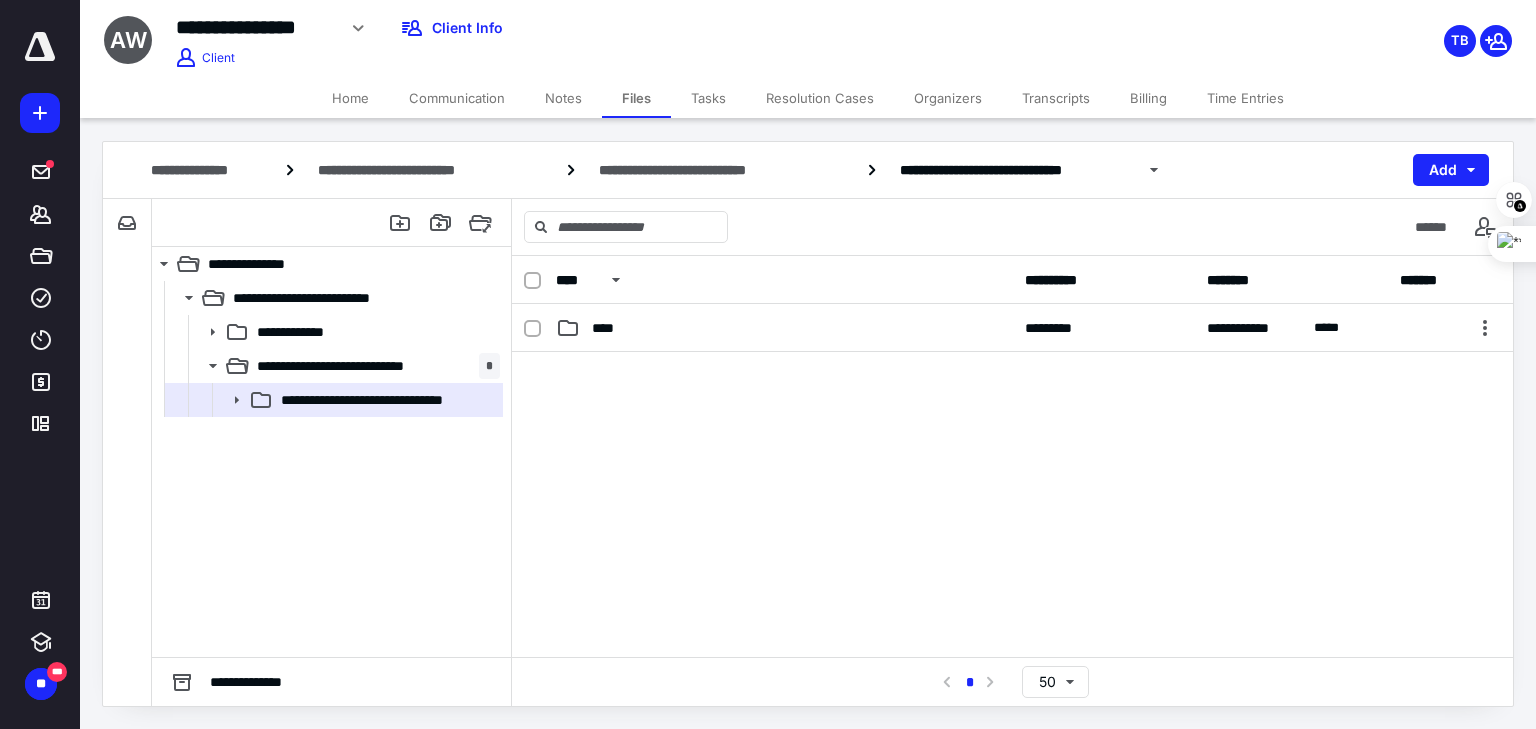 click on "****" at bounding box center (784, 328) 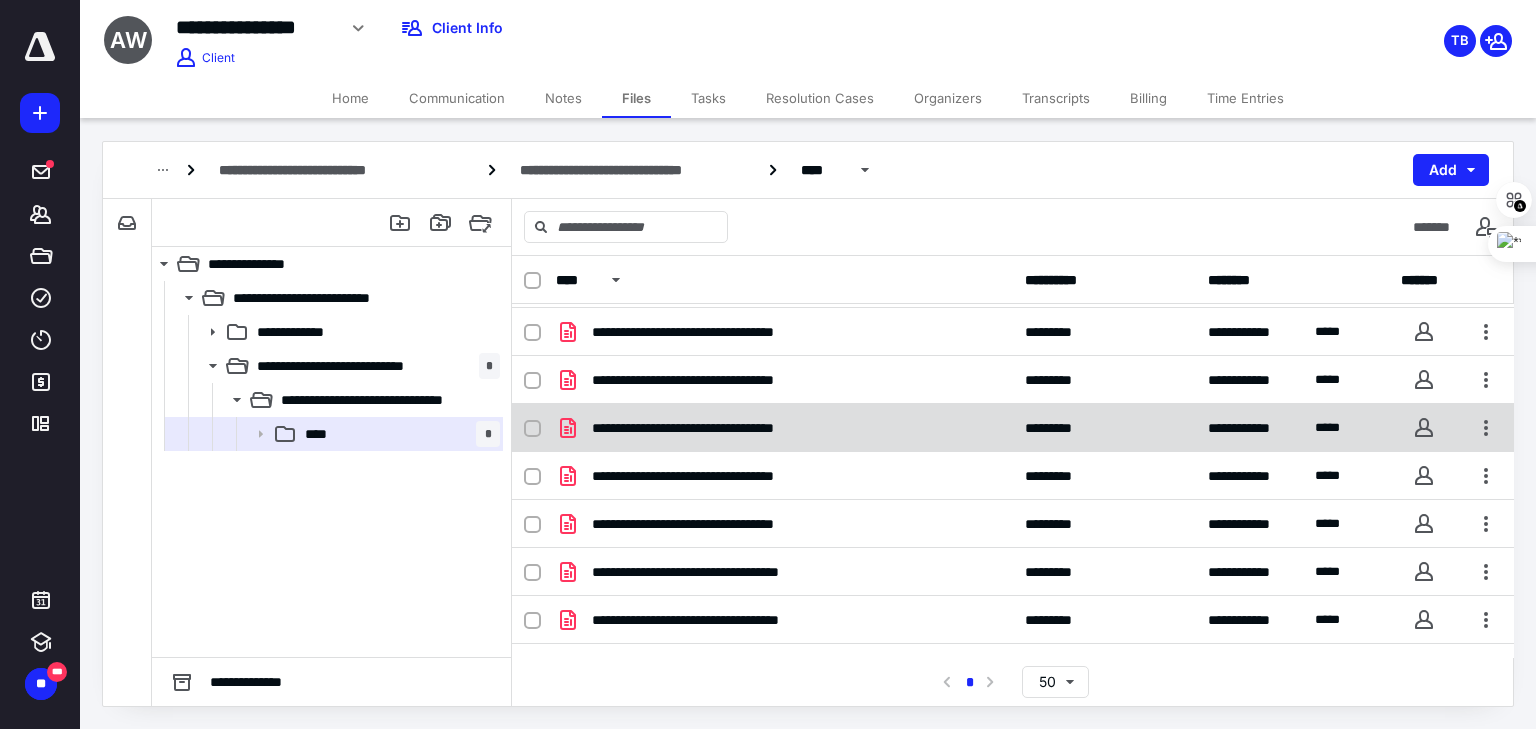 scroll, scrollTop: 76, scrollLeft: 0, axis: vertical 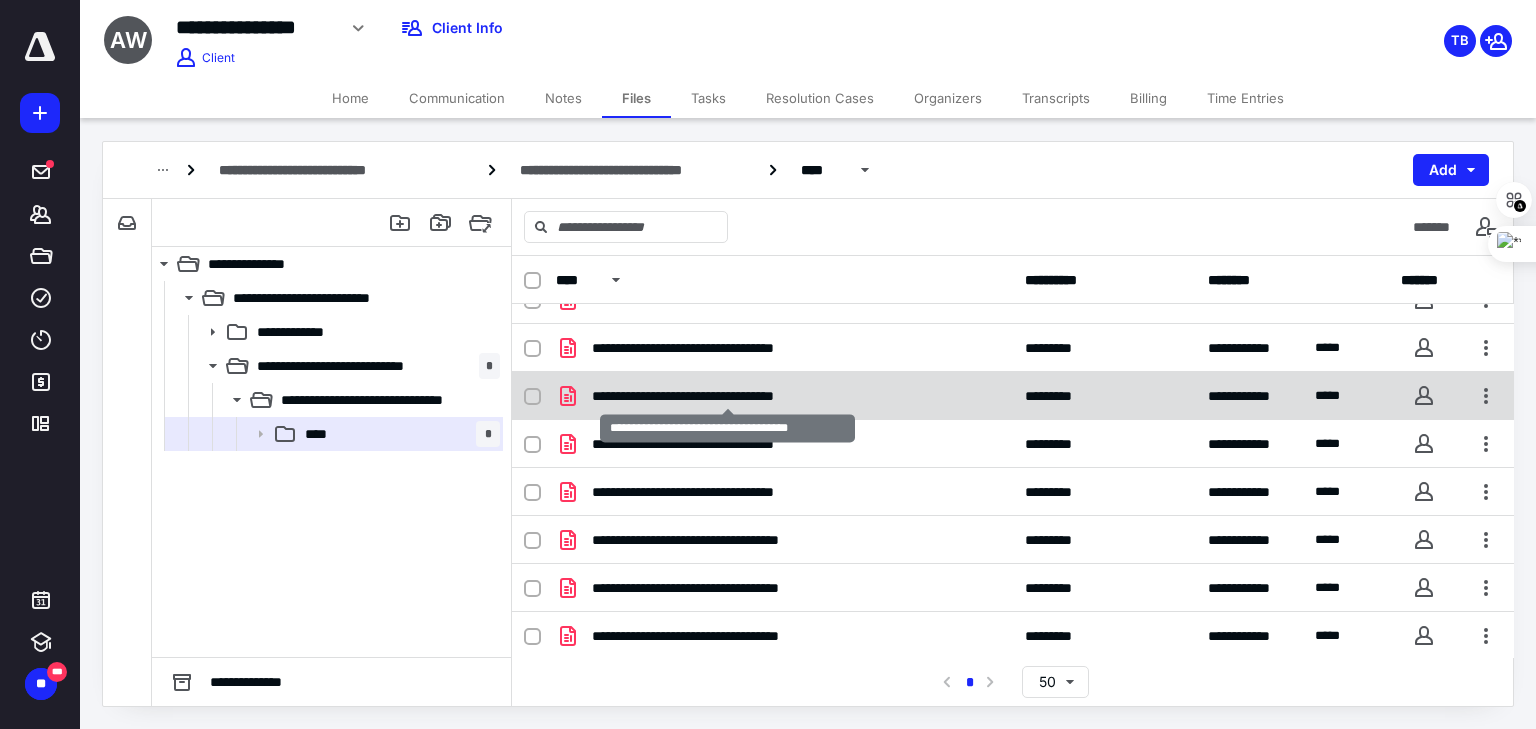 click on "**********" at bounding box center (727, 396) 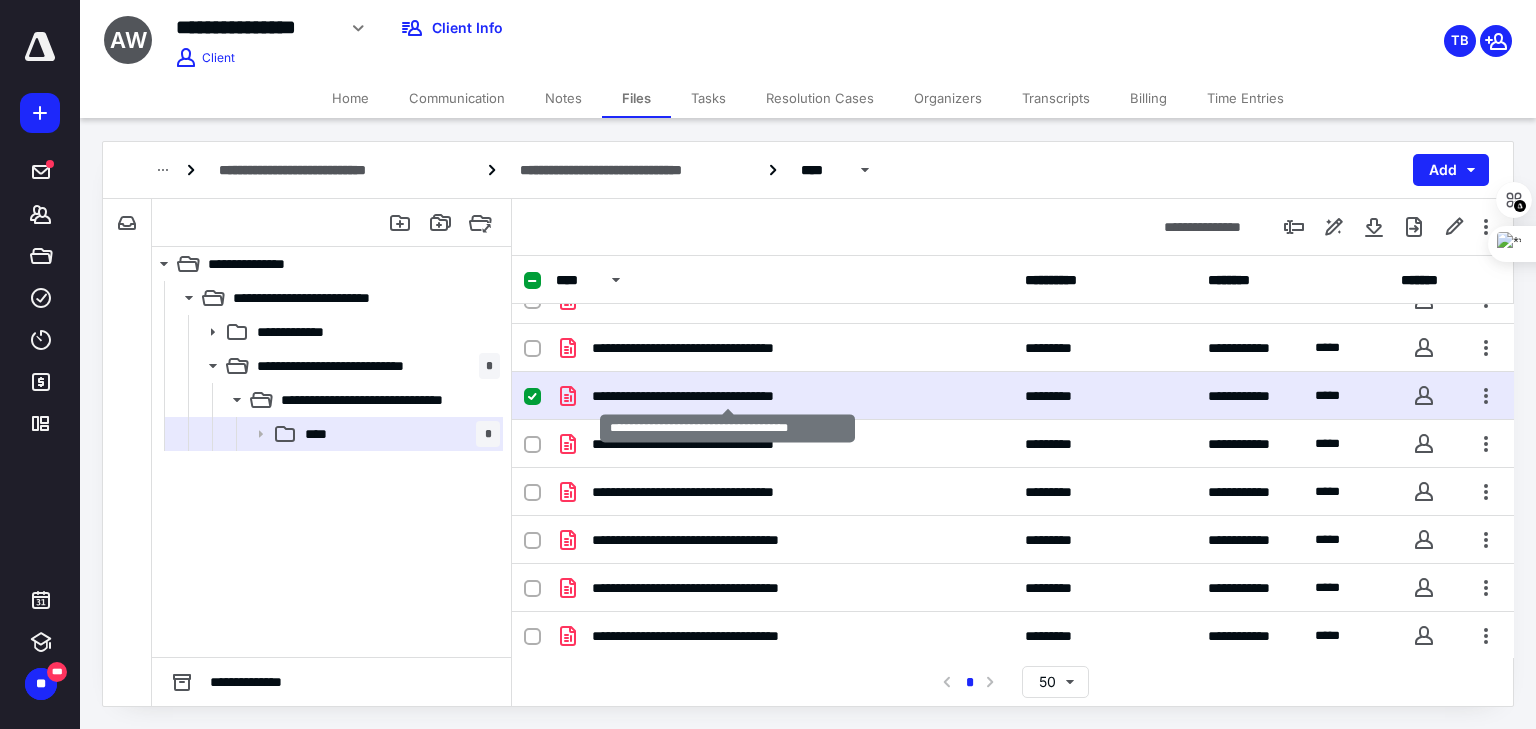 click on "**********" at bounding box center [727, 396] 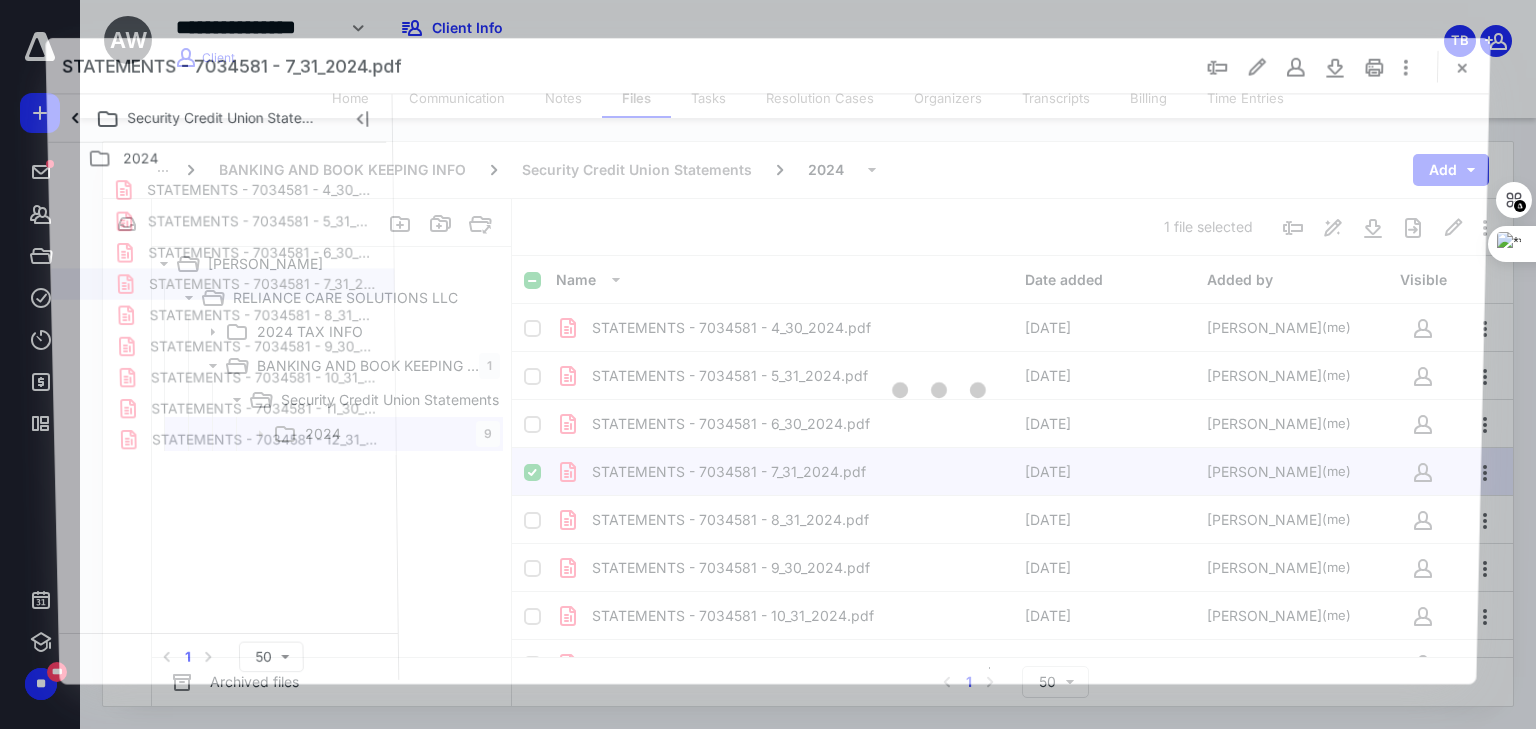scroll, scrollTop: 0, scrollLeft: 0, axis: both 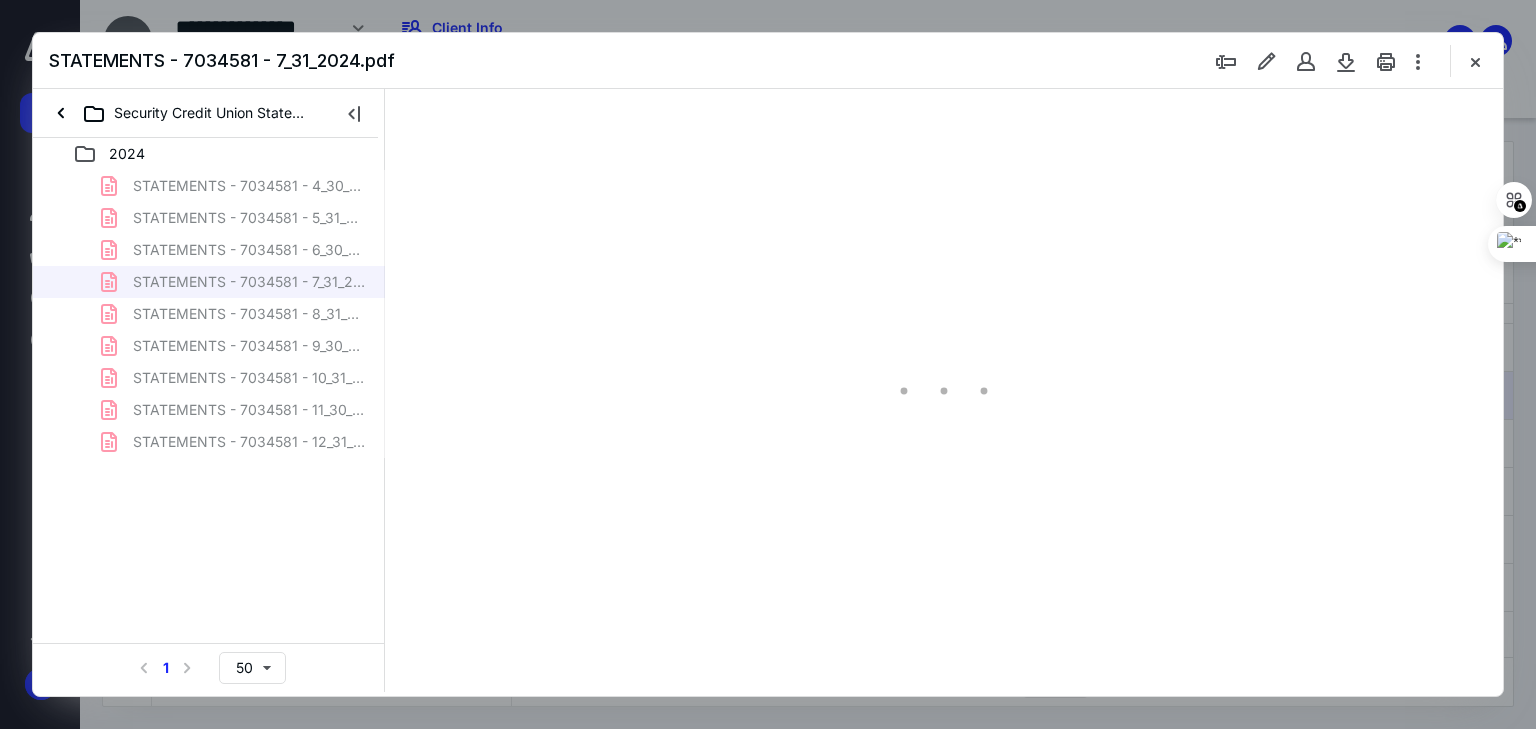 type on "66" 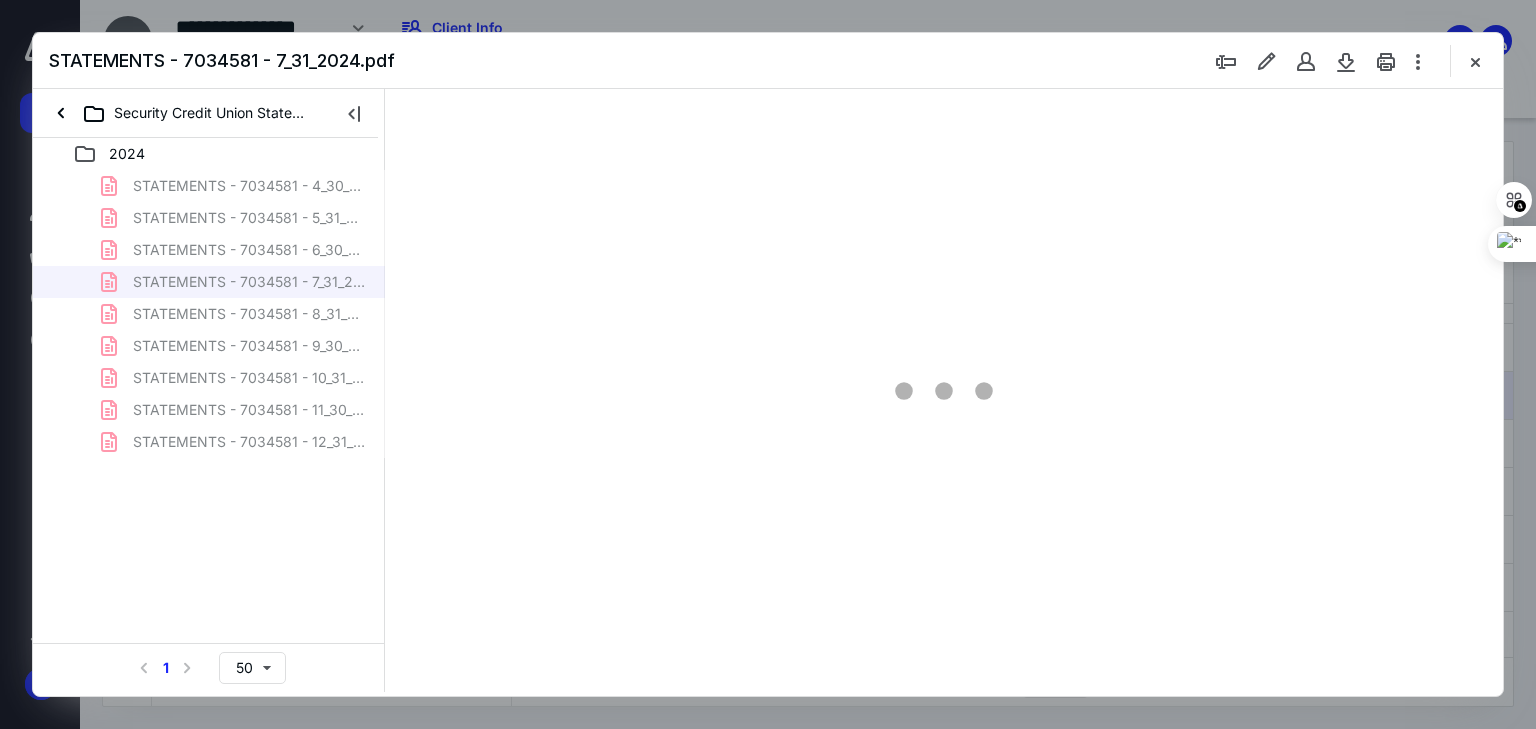 scroll, scrollTop: 79, scrollLeft: 0, axis: vertical 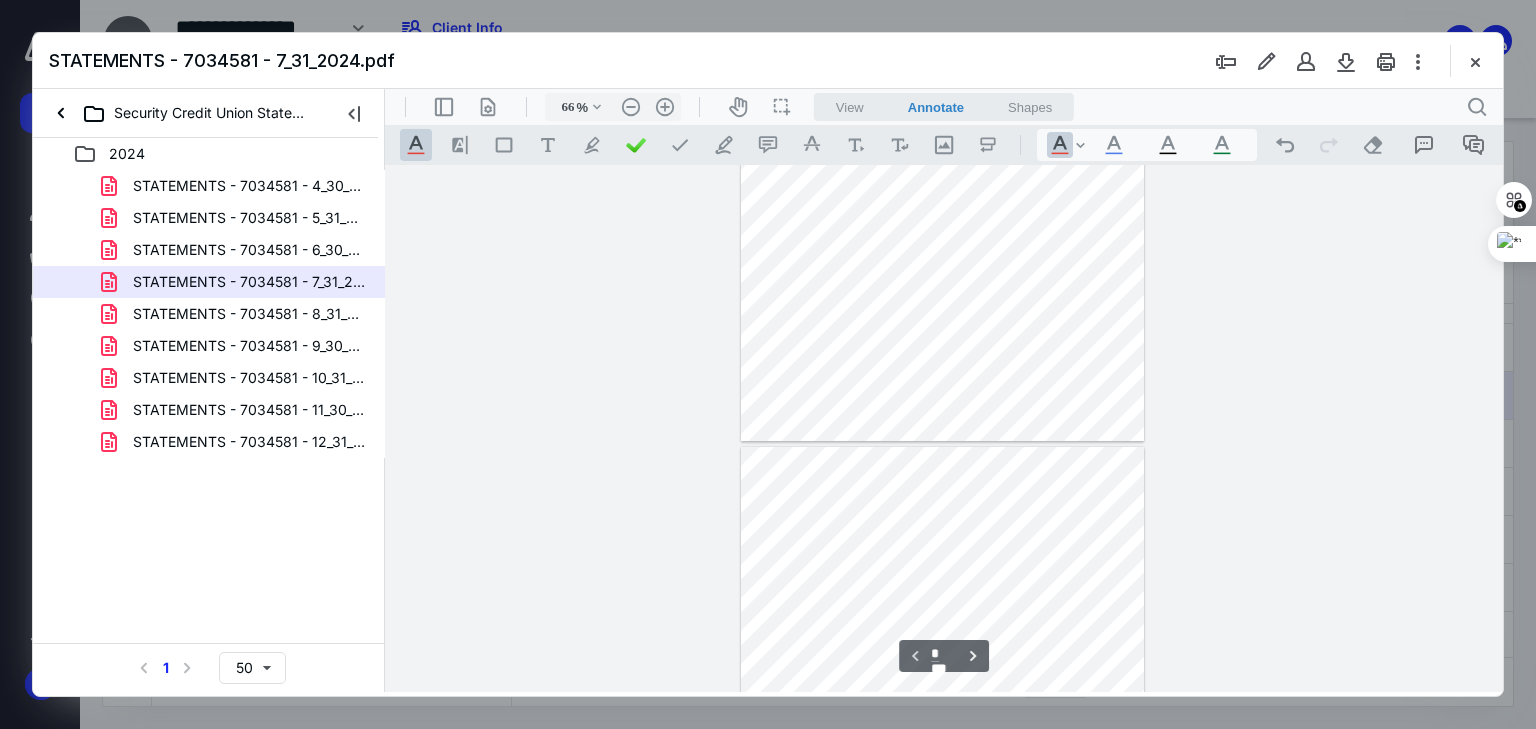 type on "*" 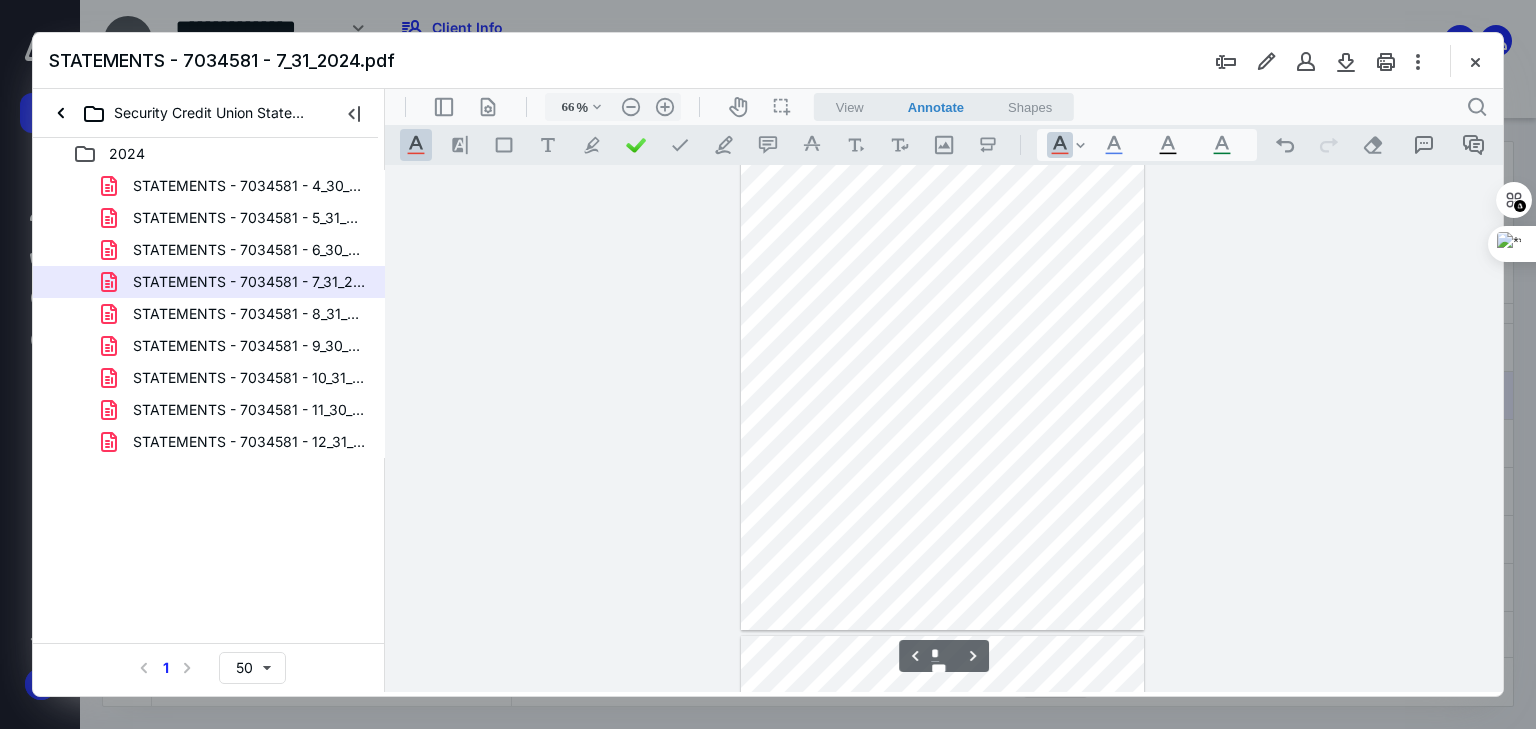 scroll, scrollTop: 559, scrollLeft: 0, axis: vertical 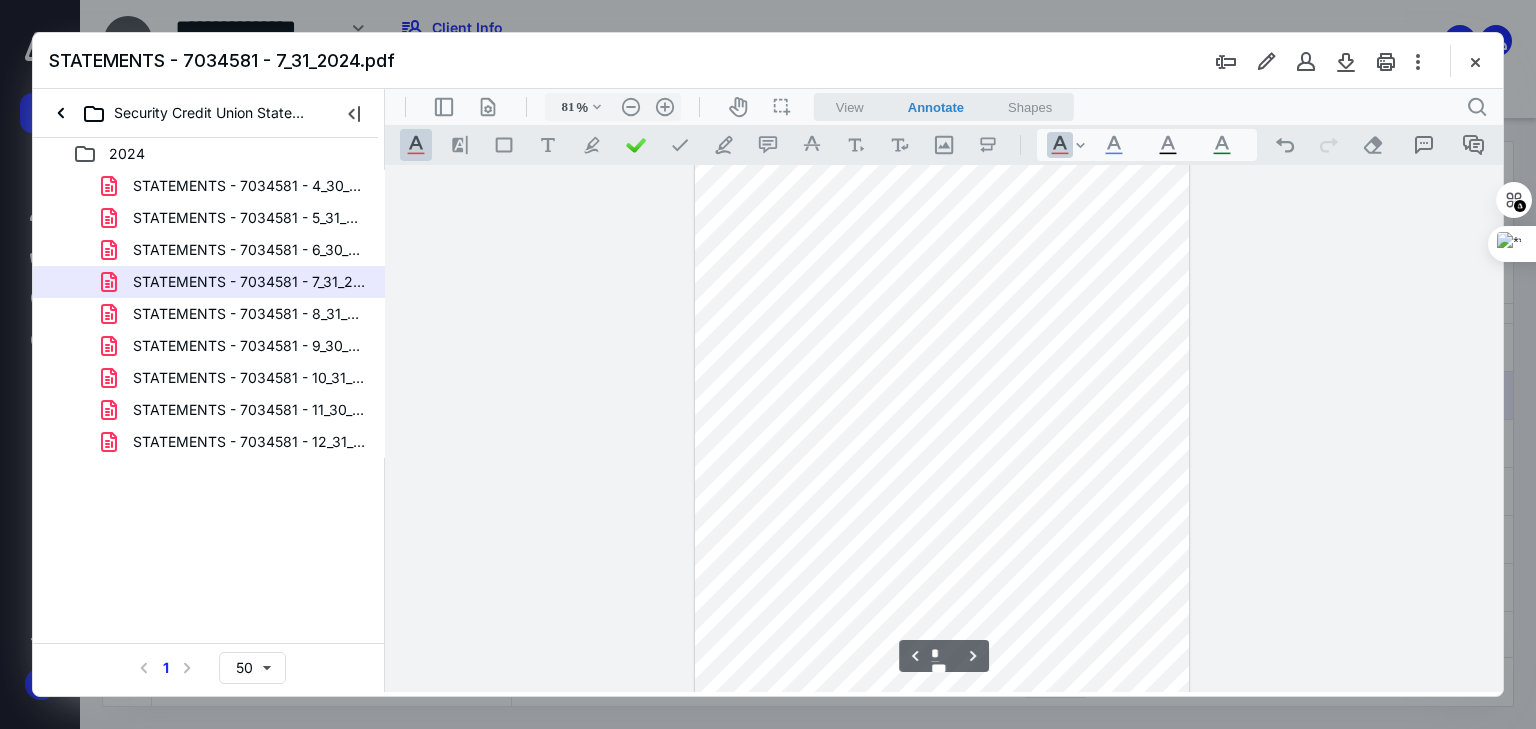 type on "106" 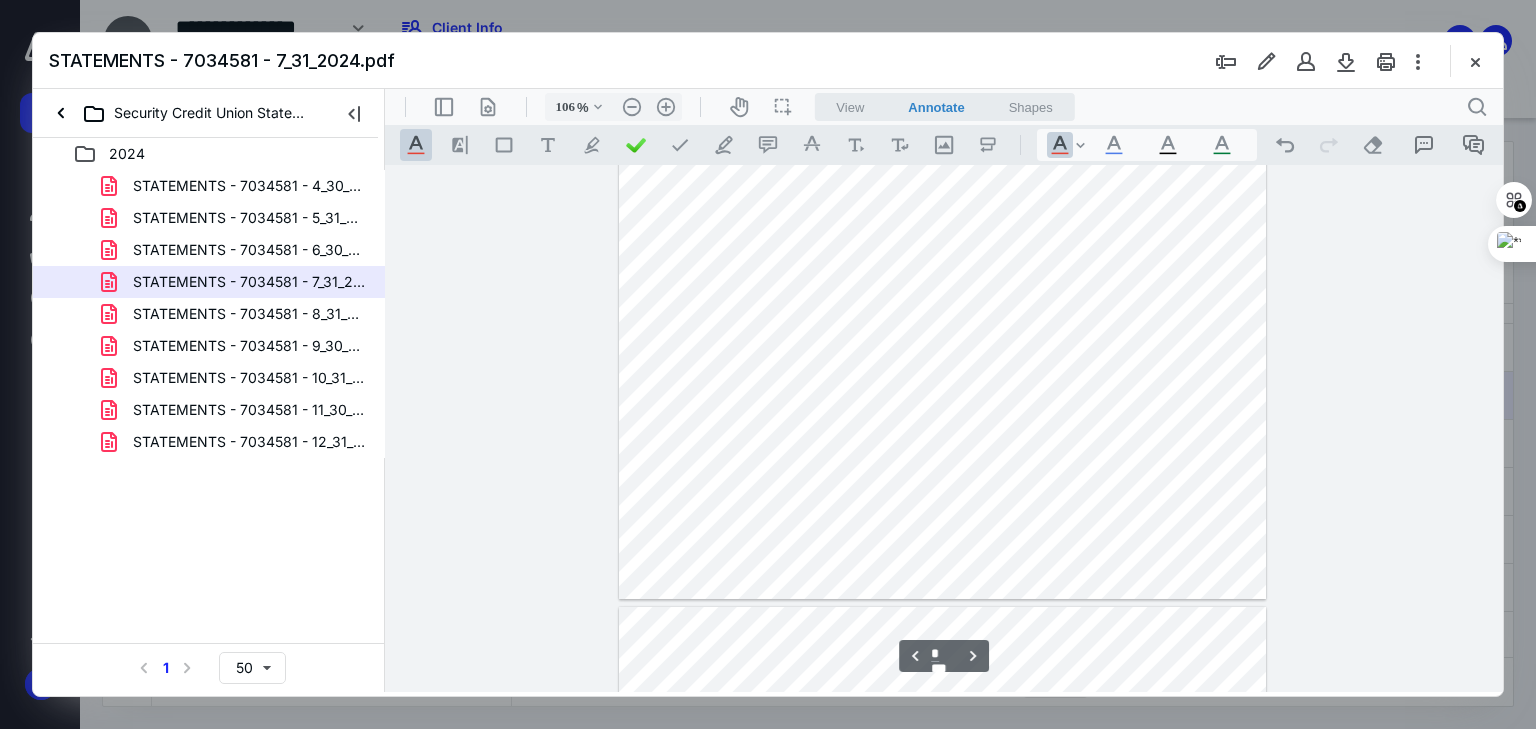 scroll, scrollTop: 2136, scrollLeft: 0, axis: vertical 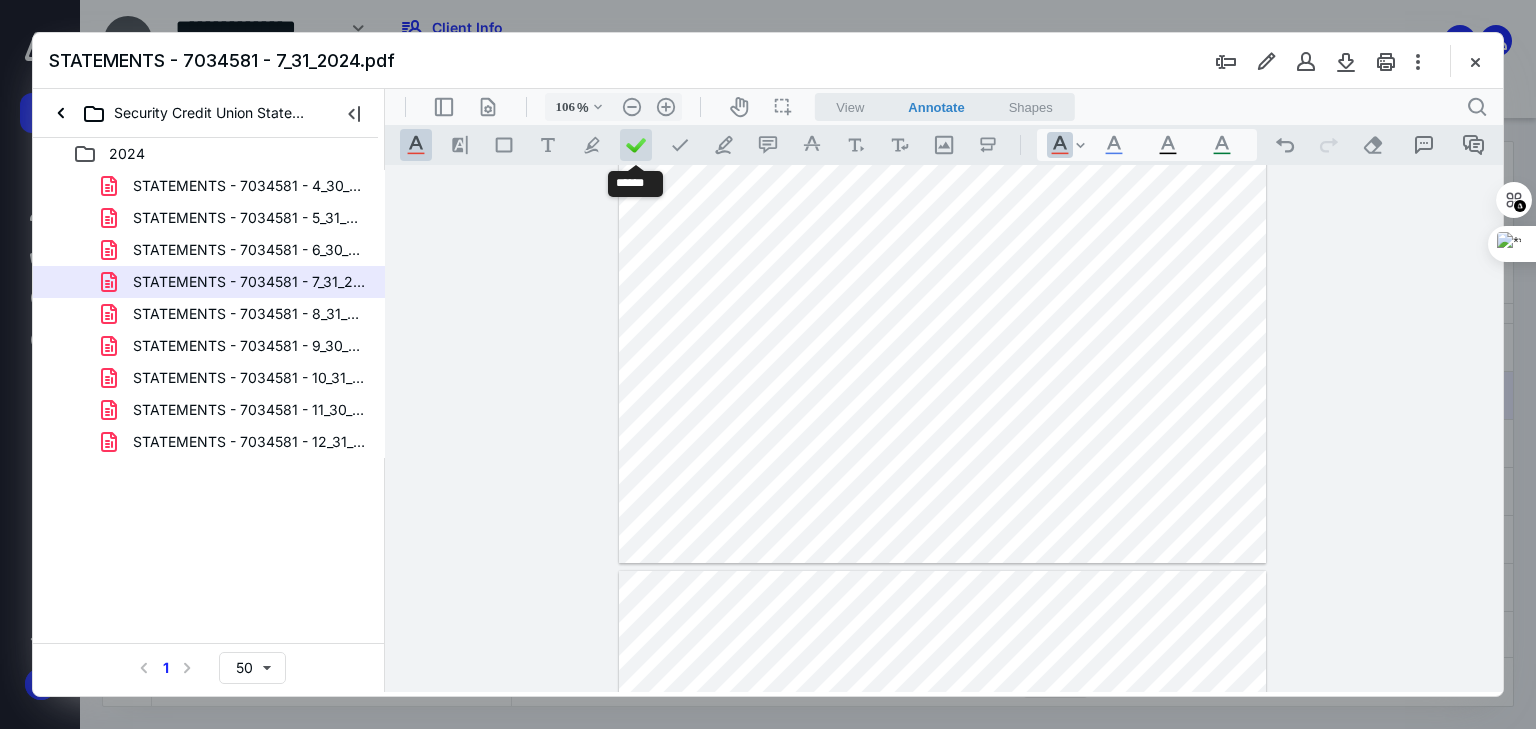 click at bounding box center (636, 145) 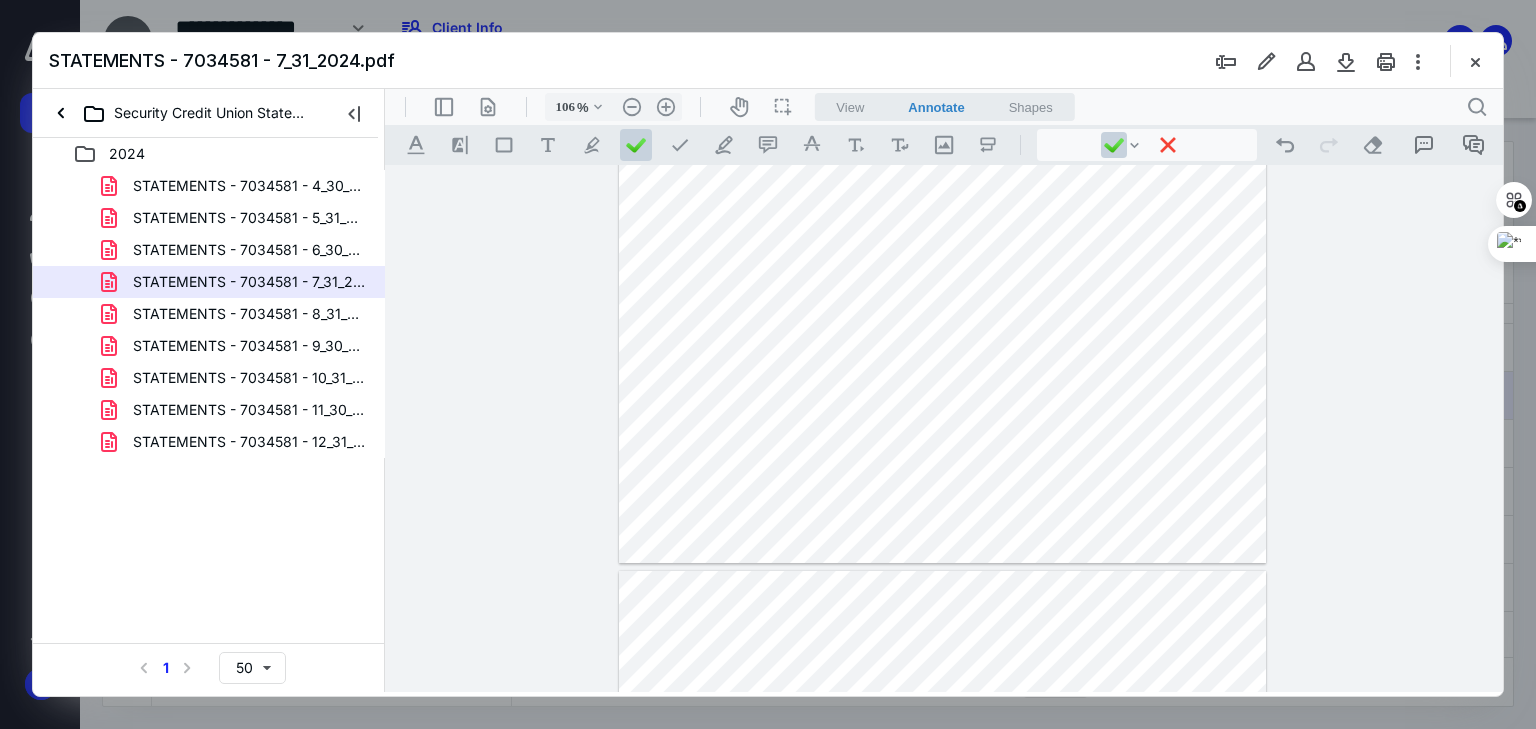 click at bounding box center (943, 144) 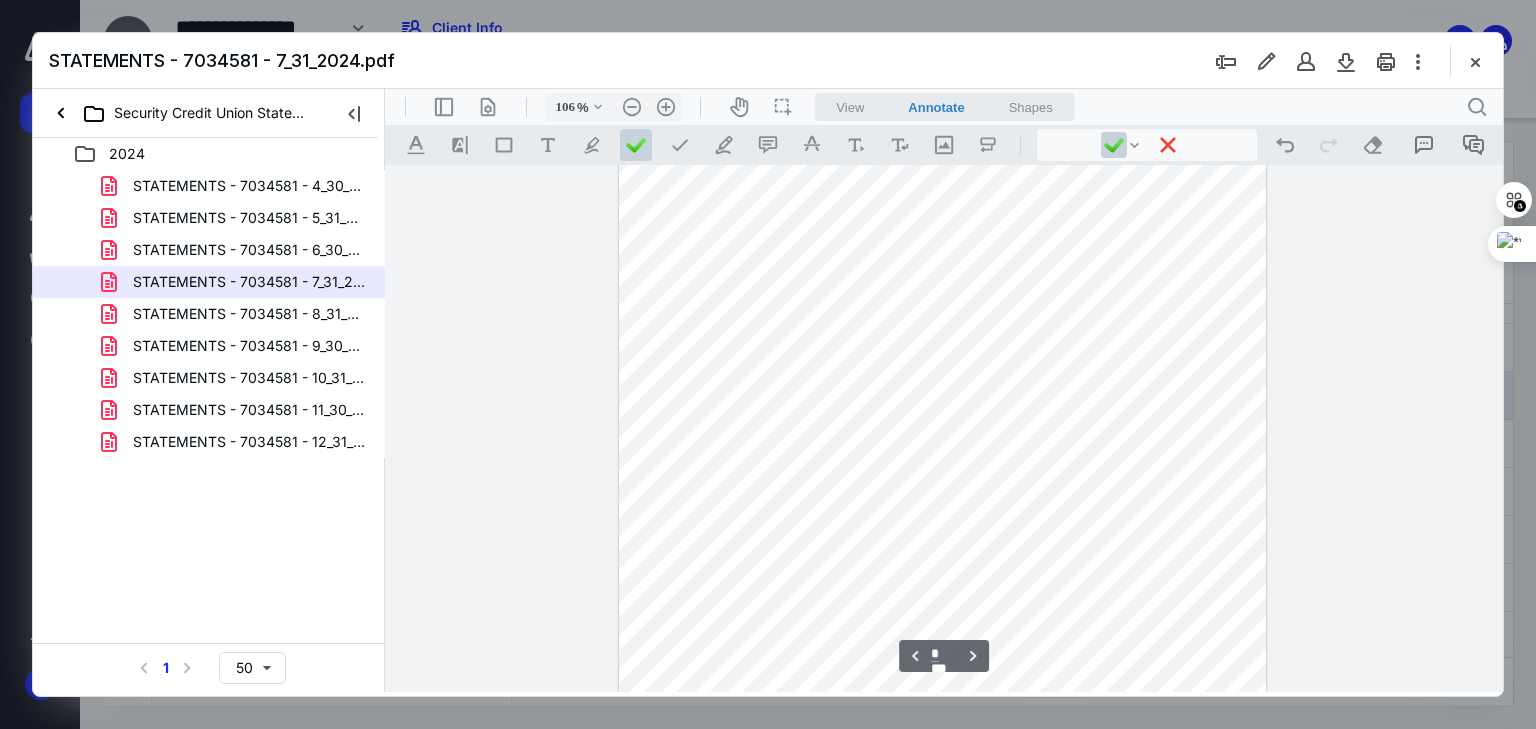 scroll, scrollTop: 2776, scrollLeft: 0, axis: vertical 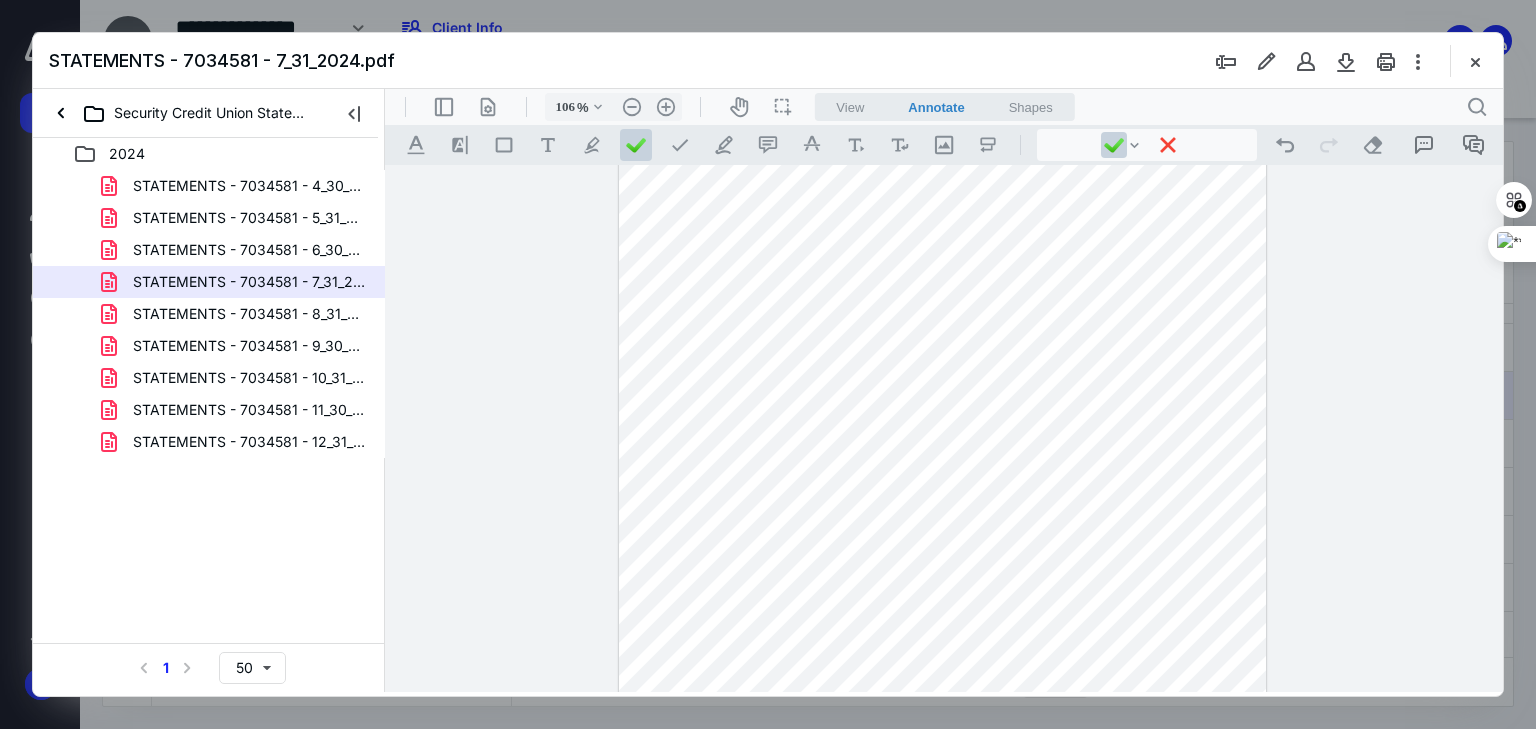 click at bounding box center (943, 350) 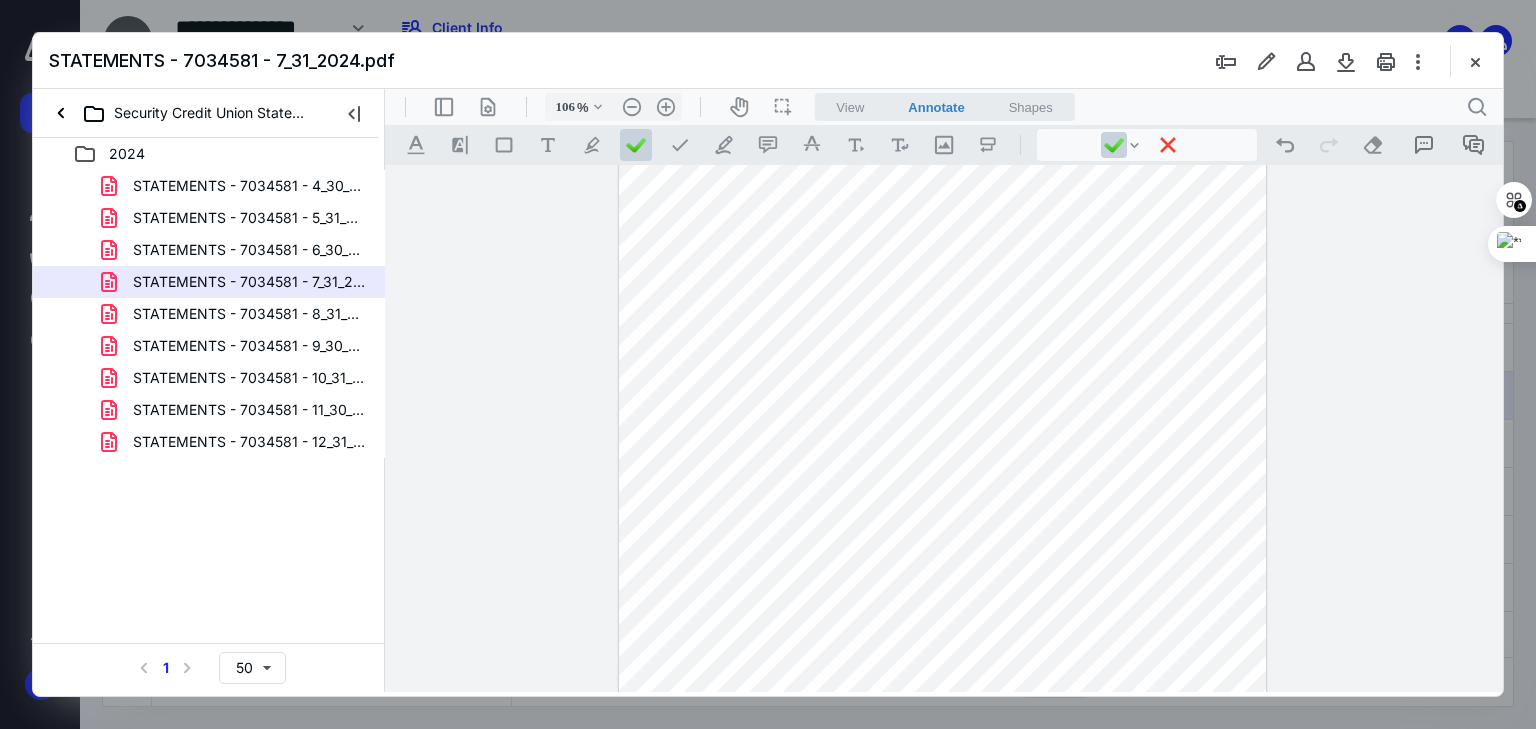 click at bounding box center (943, 350) 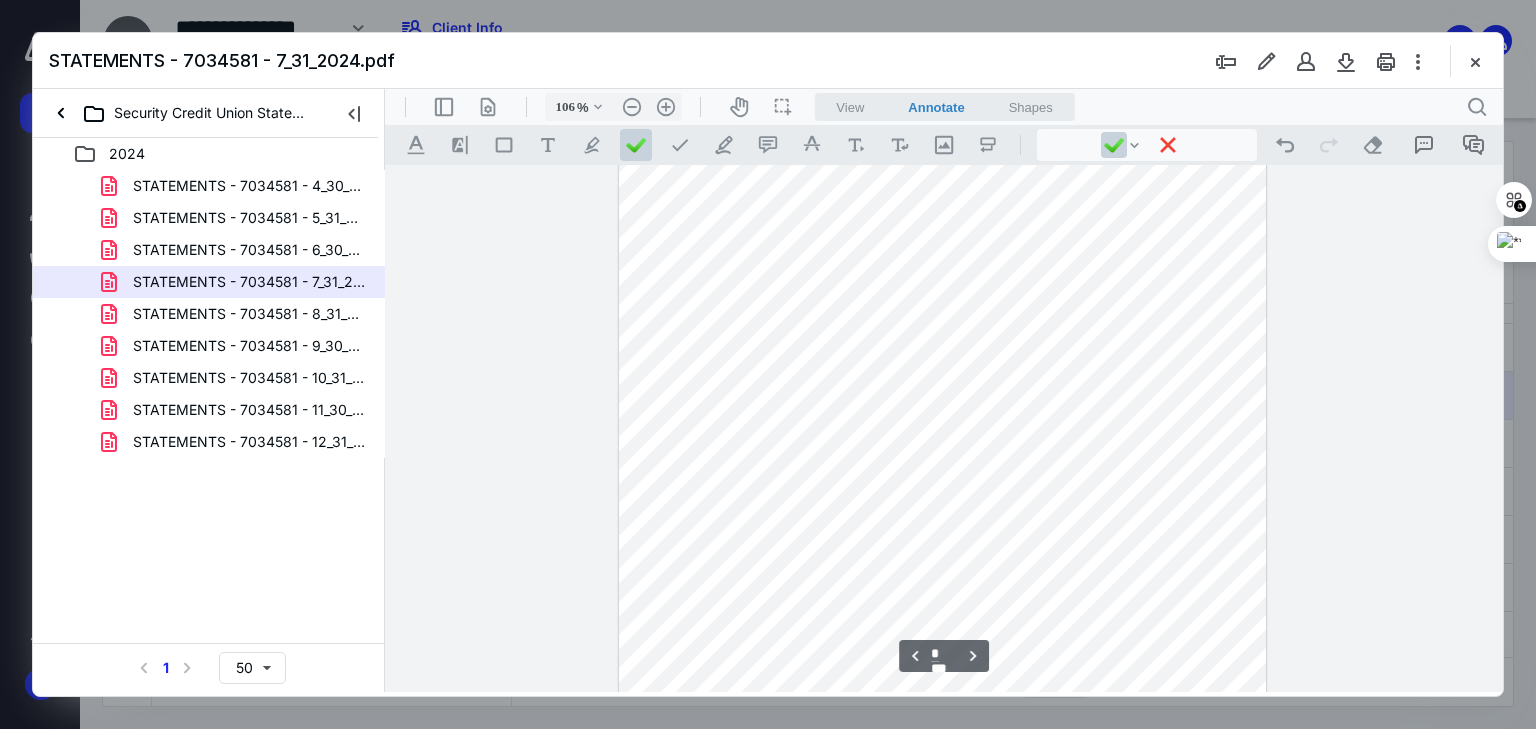 scroll, scrollTop: 3416, scrollLeft: 0, axis: vertical 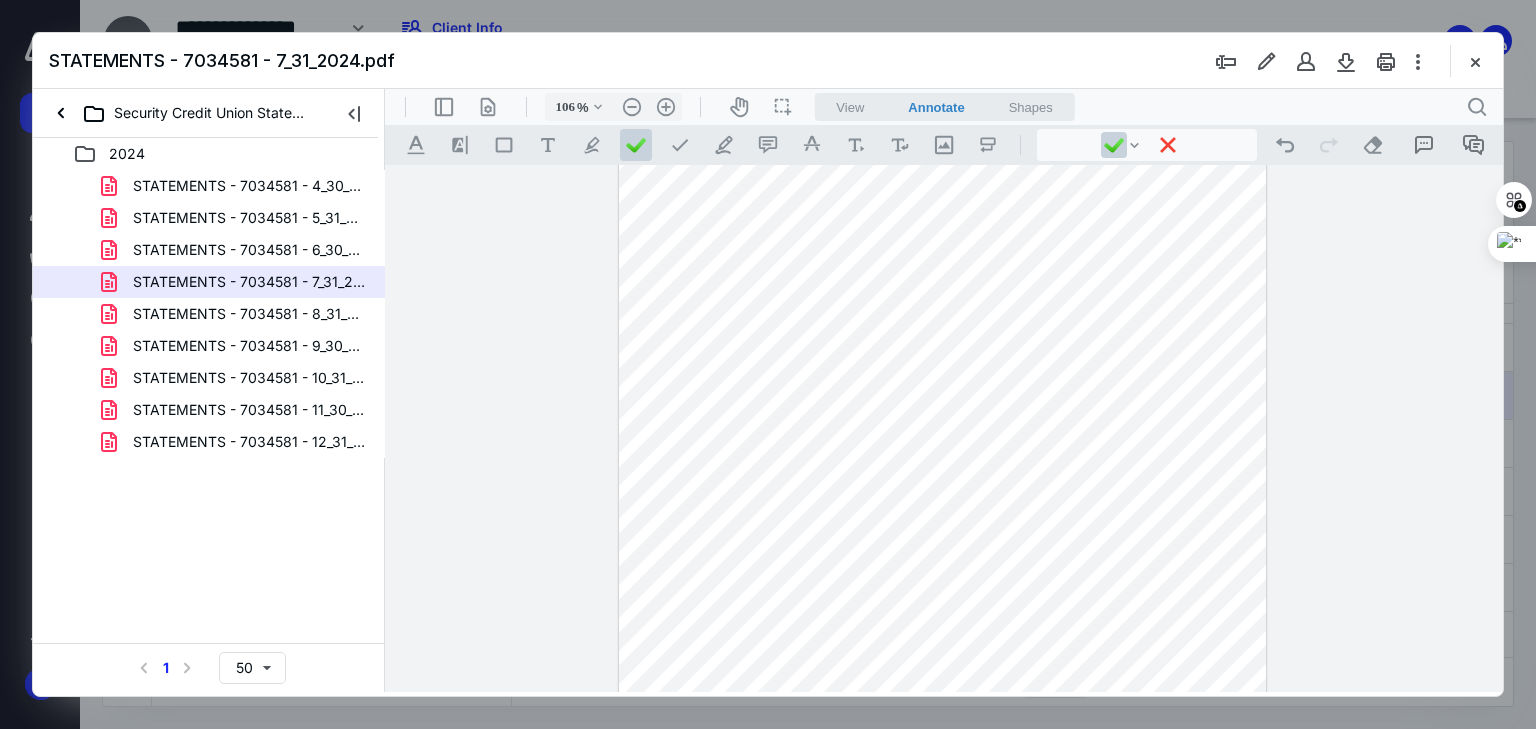 click at bounding box center (943, 556) 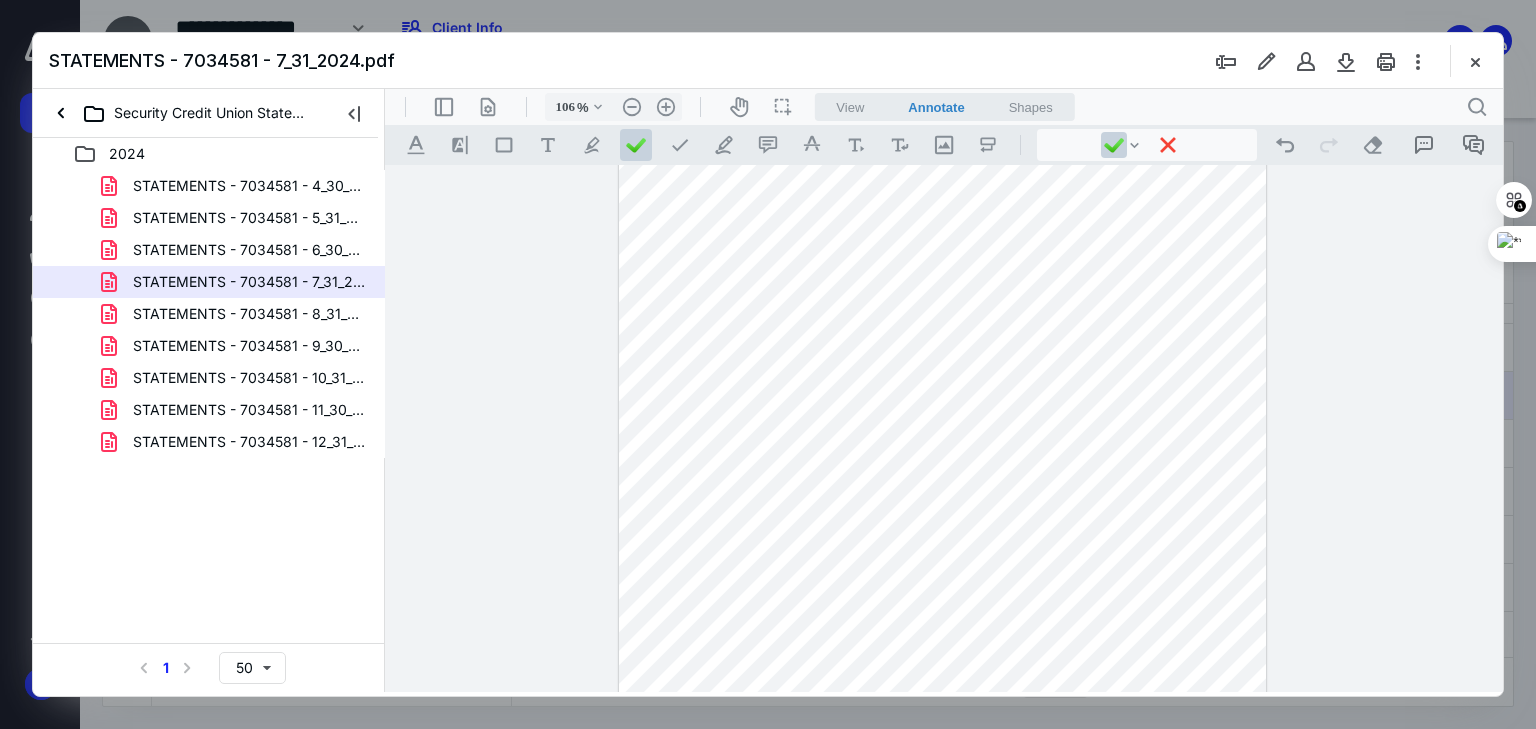 click at bounding box center [943, 556] 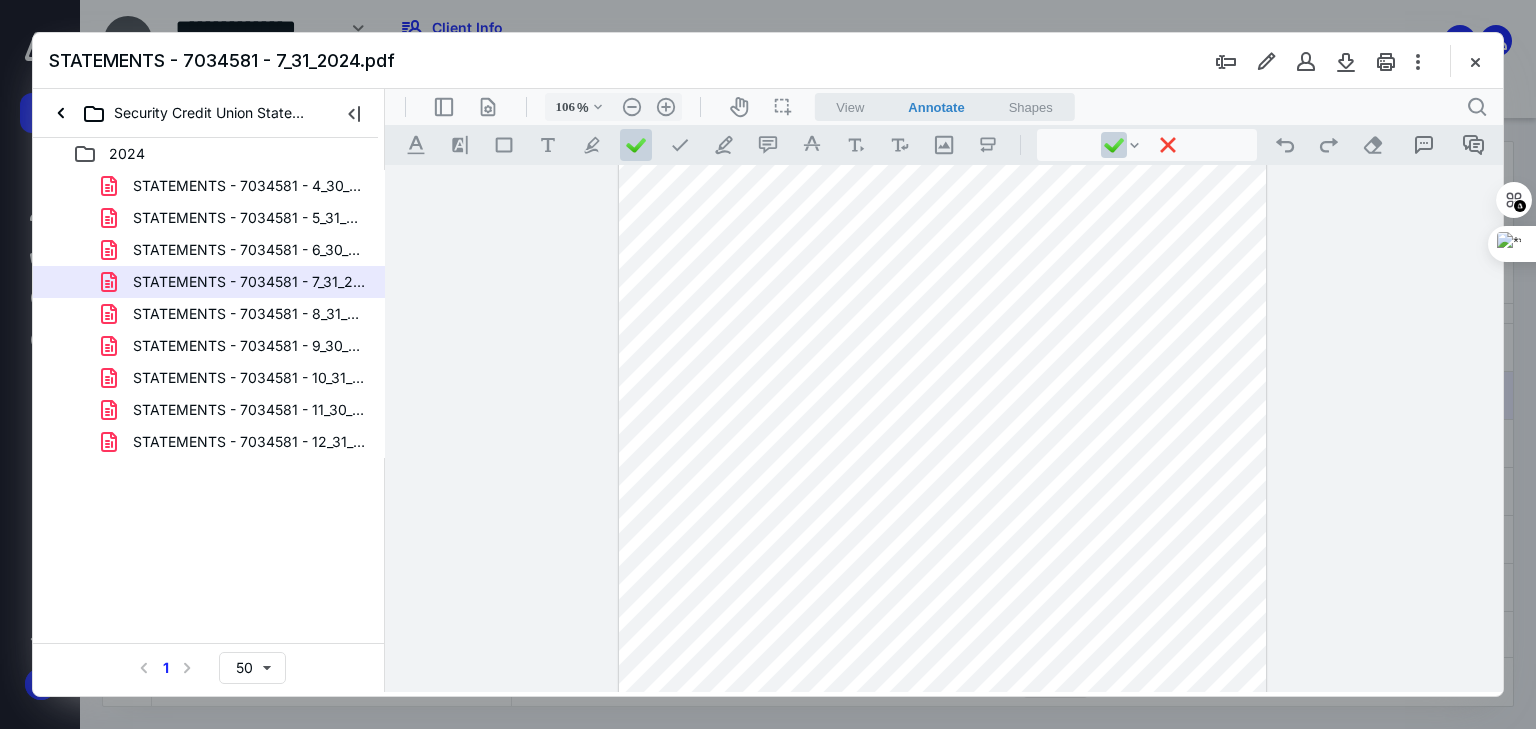 click at bounding box center (943, 556) 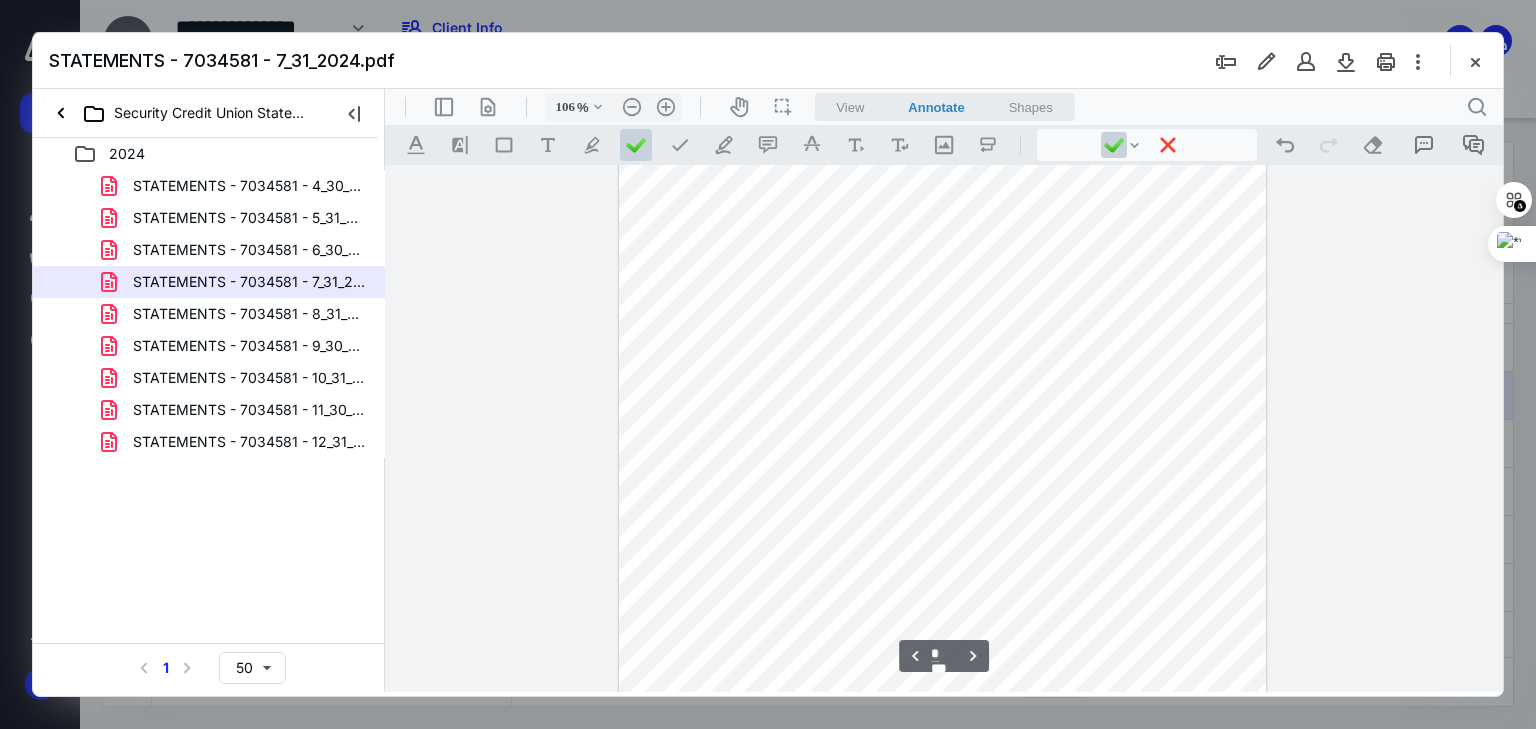scroll, scrollTop: 3656, scrollLeft: 0, axis: vertical 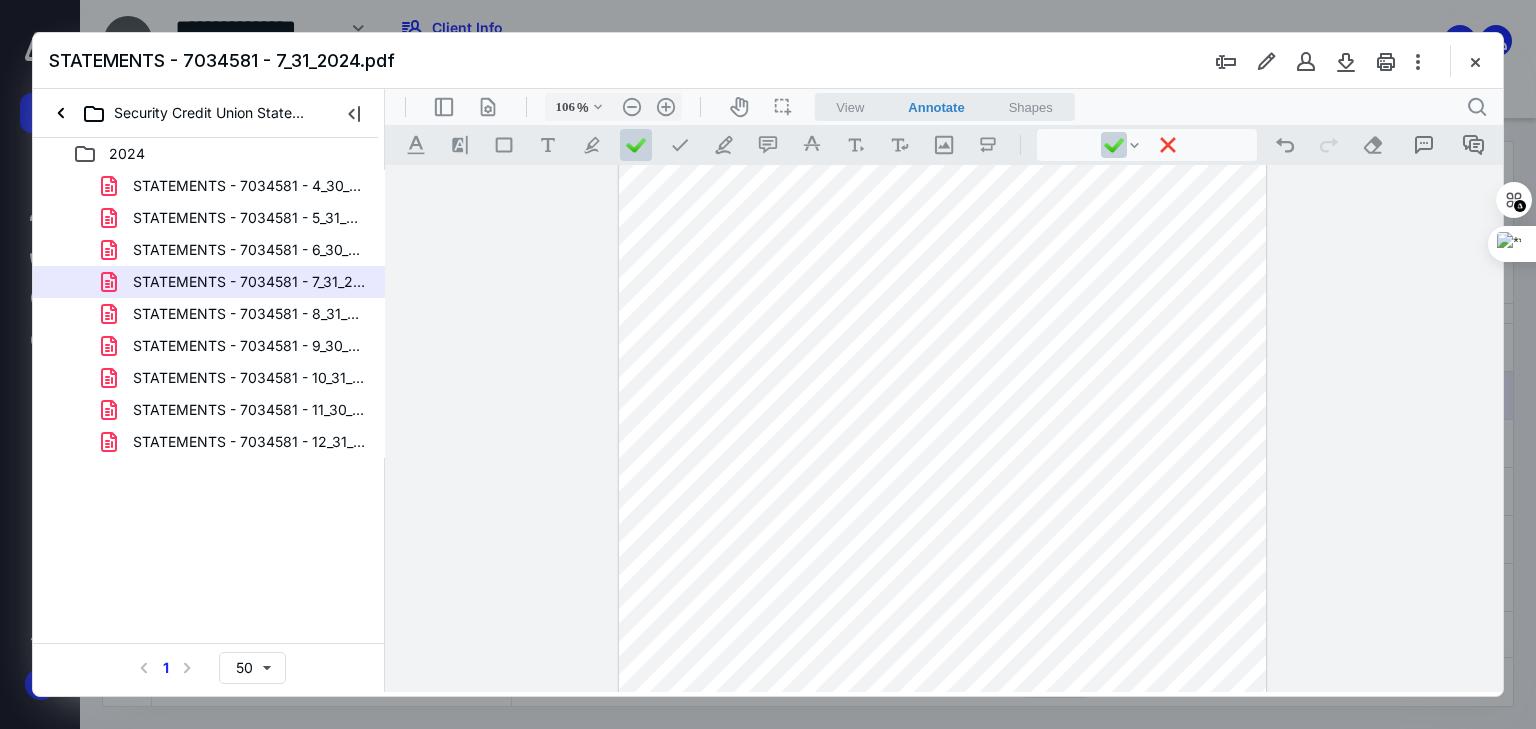 click at bounding box center [943, 316] 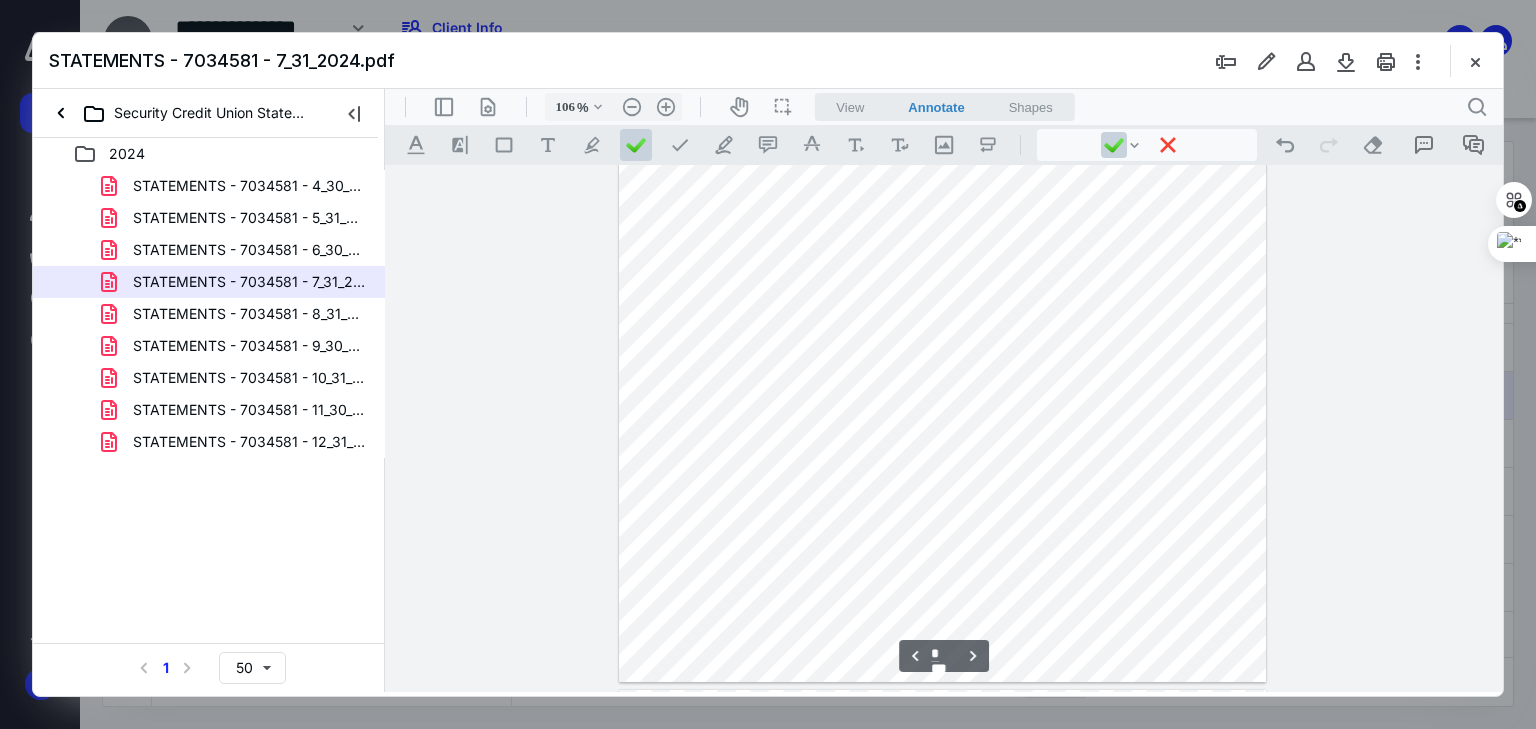 scroll, scrollTop: 3736, scrollLeft: 0, axis: vertical 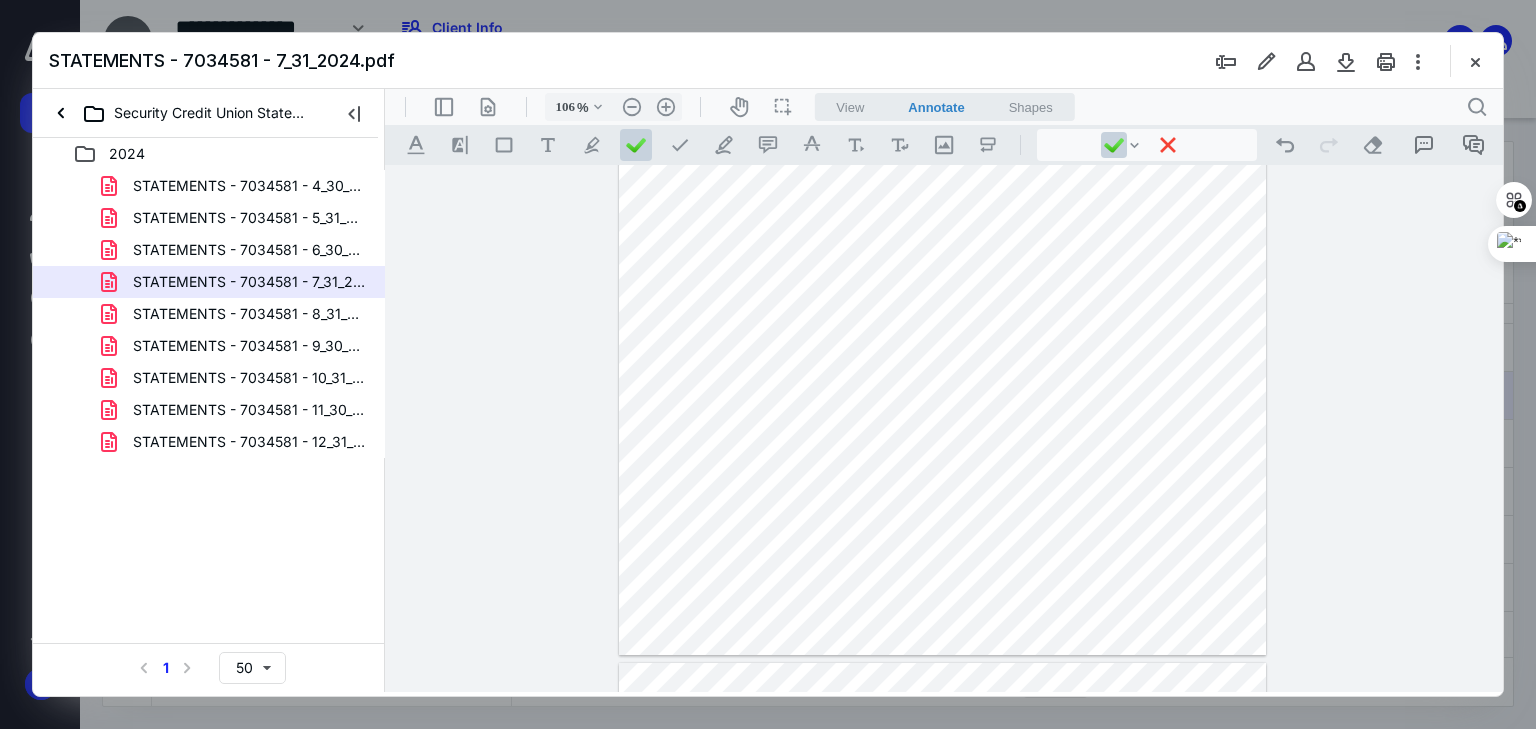 click at bounding box center (943, 236) 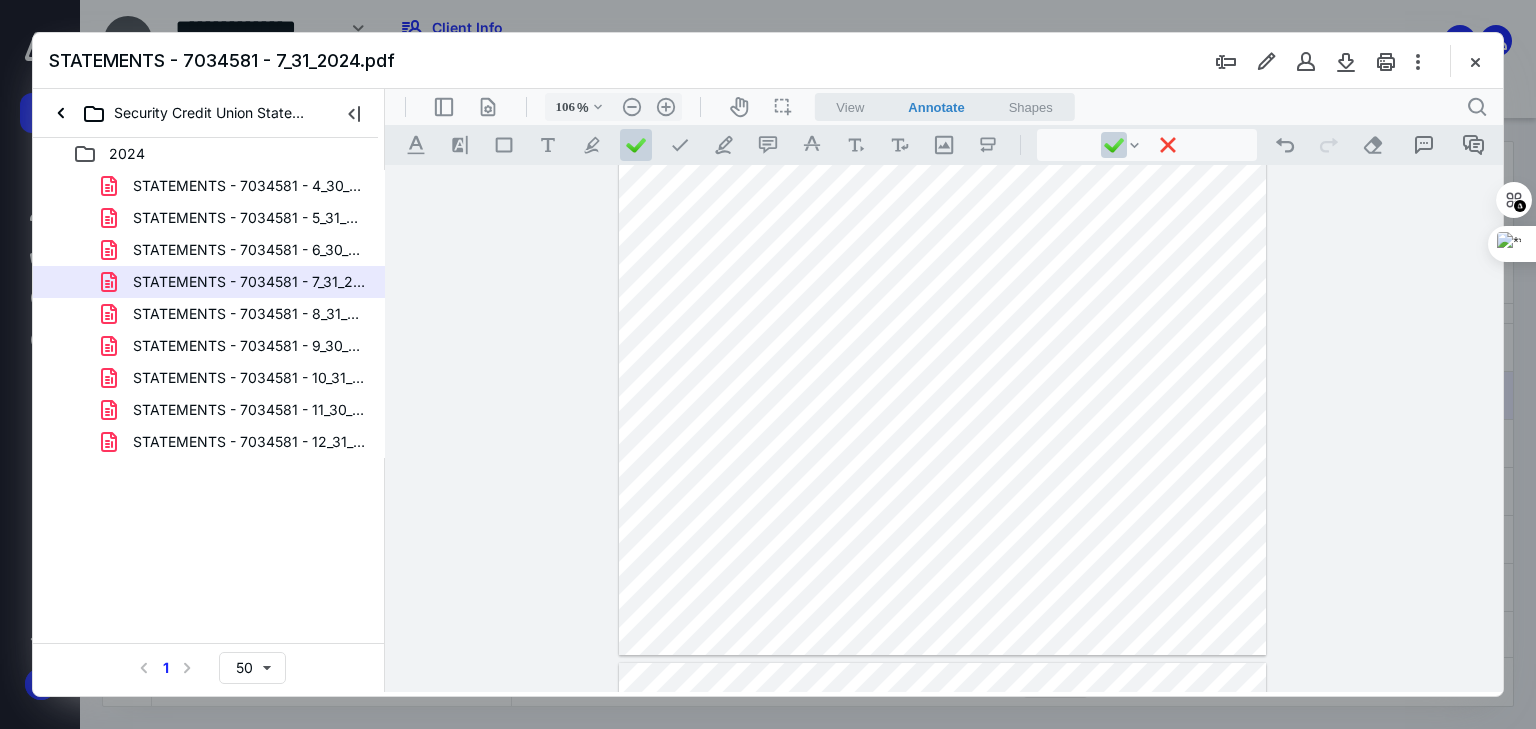 click at bounding box center (943, 236) 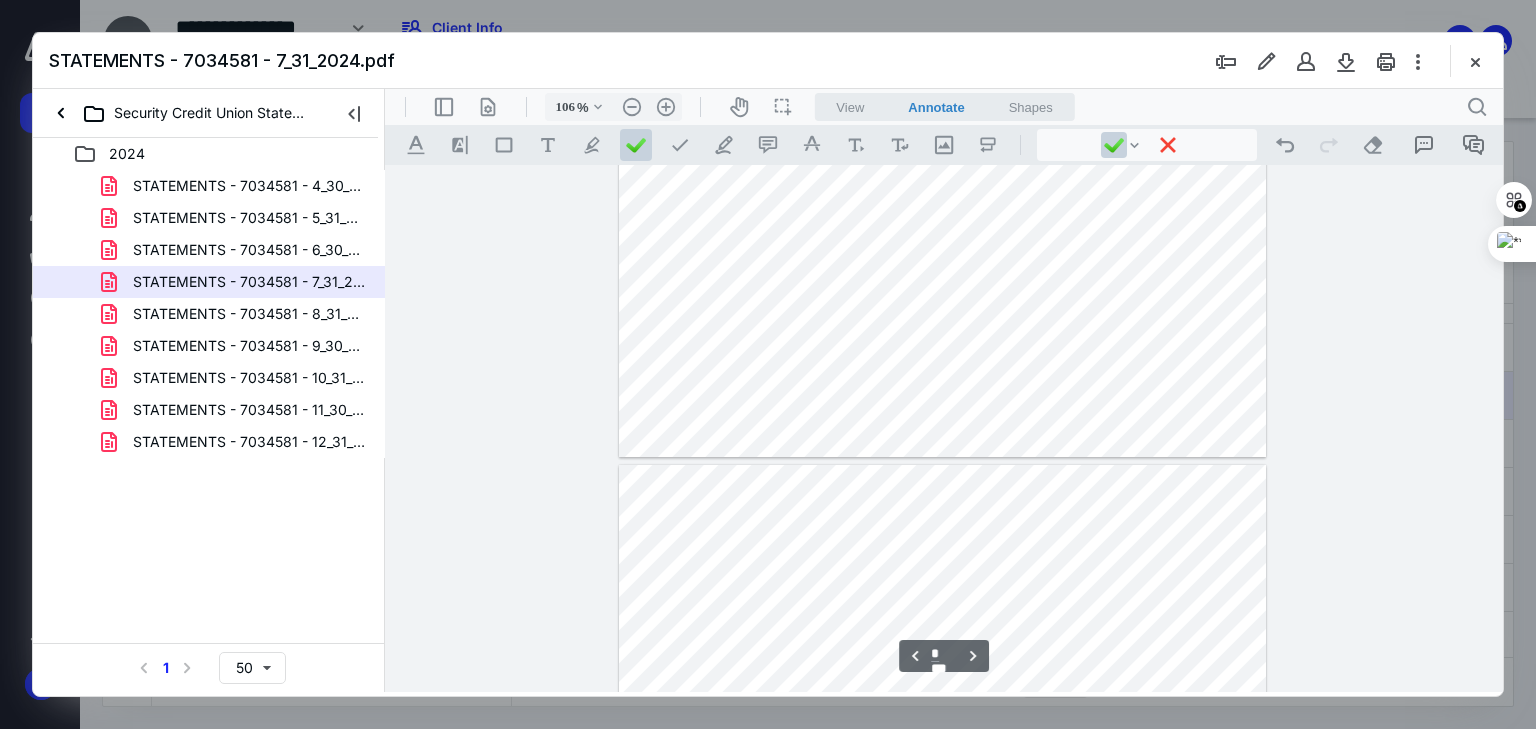 scroll, scrollTop: 3896, scrollLeft: 0, axis: vertical 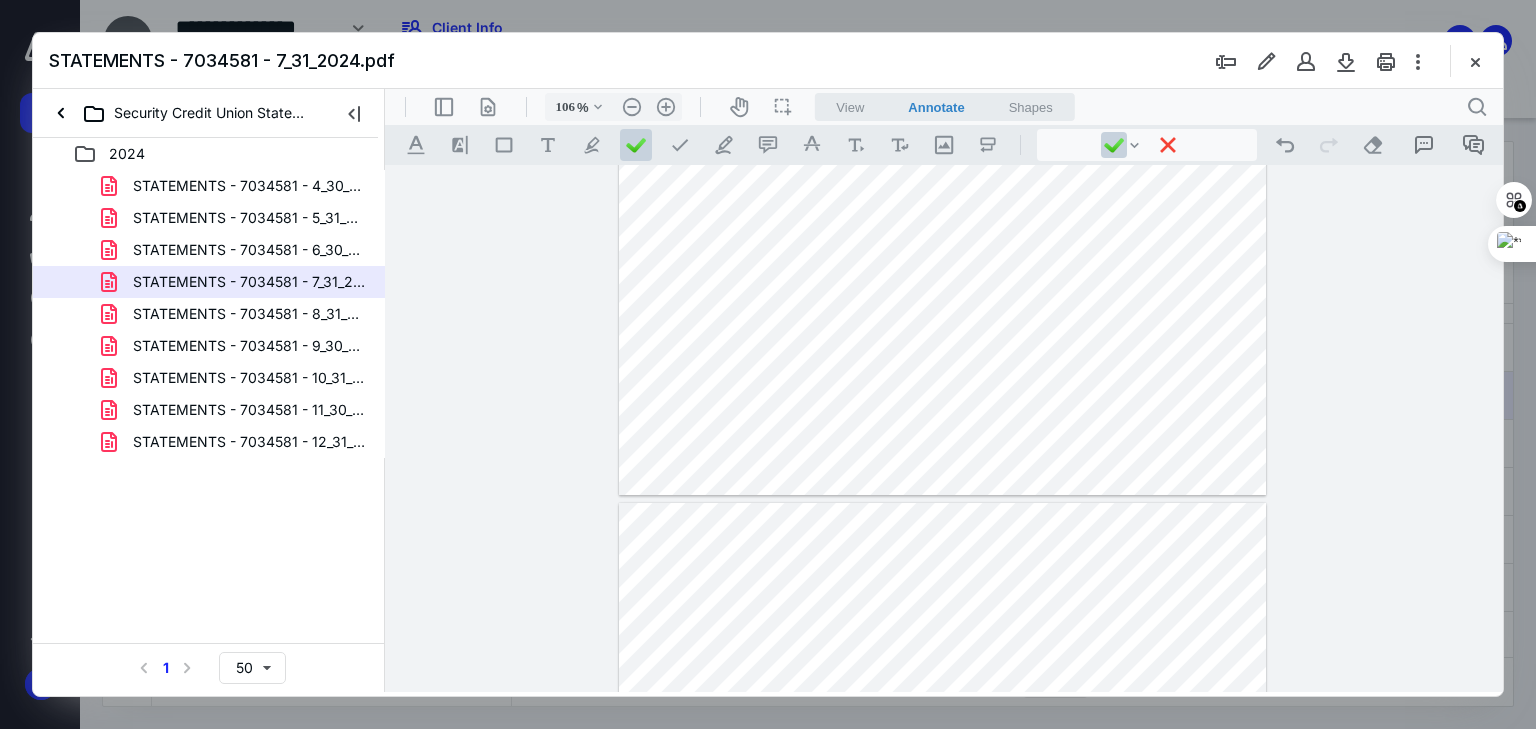 click at bounding box center [943, 76] 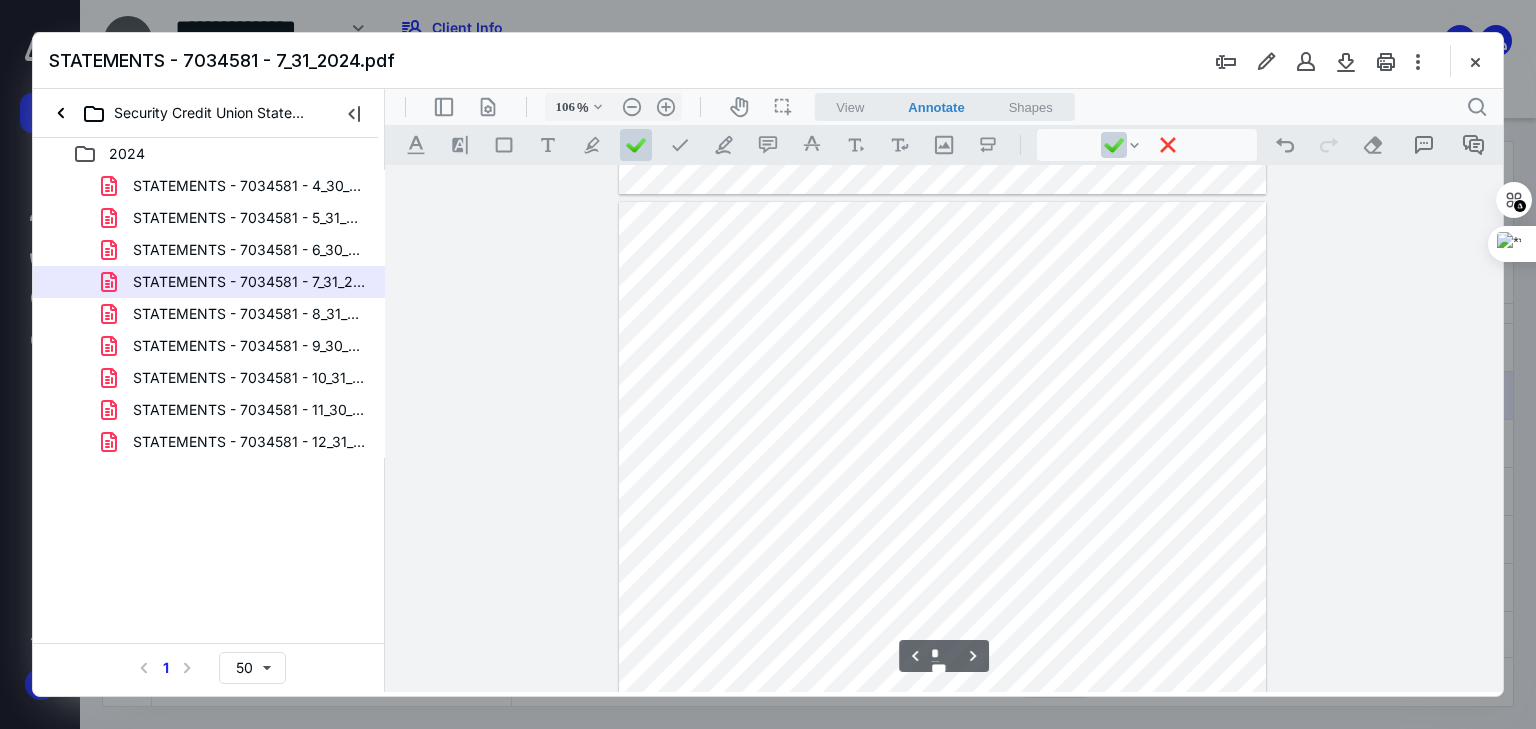 scroll, scrollTop: 4216, scrollLeft: 0, axis: vertical 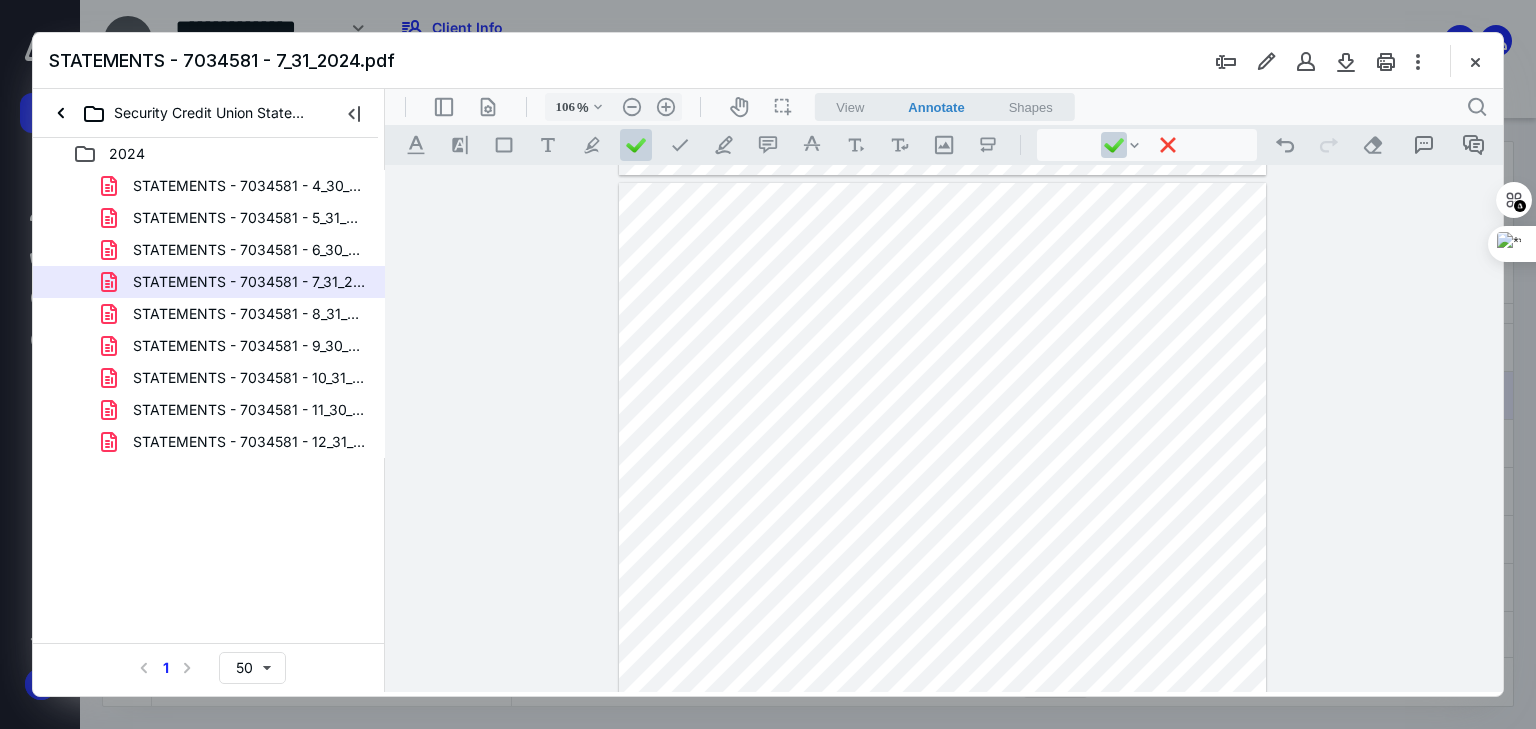 click at bounding box center [943, 602] 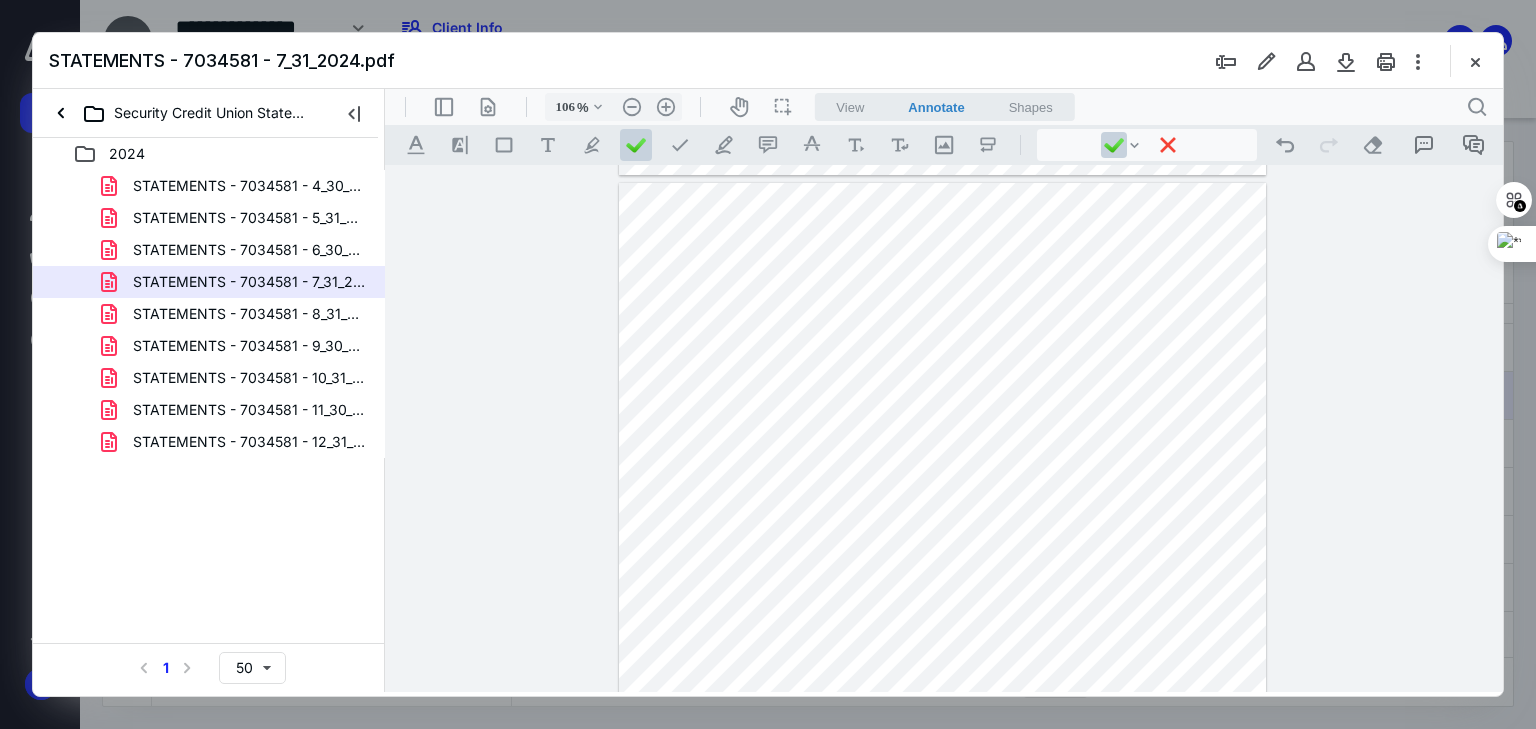 click at bounding box center (943, 602) 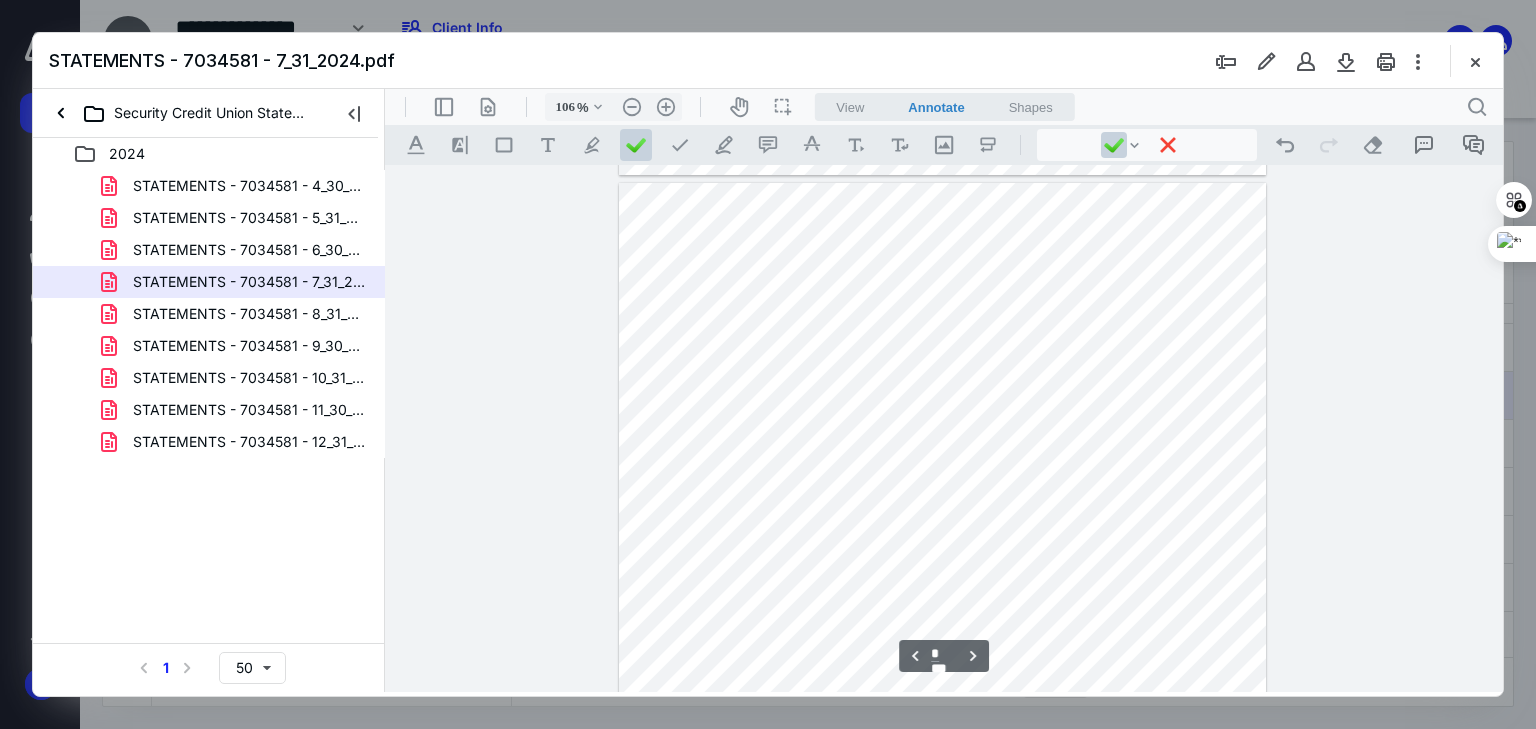 scroll, scrollTop: 4296, scrollLeft: 0, axis: vertical 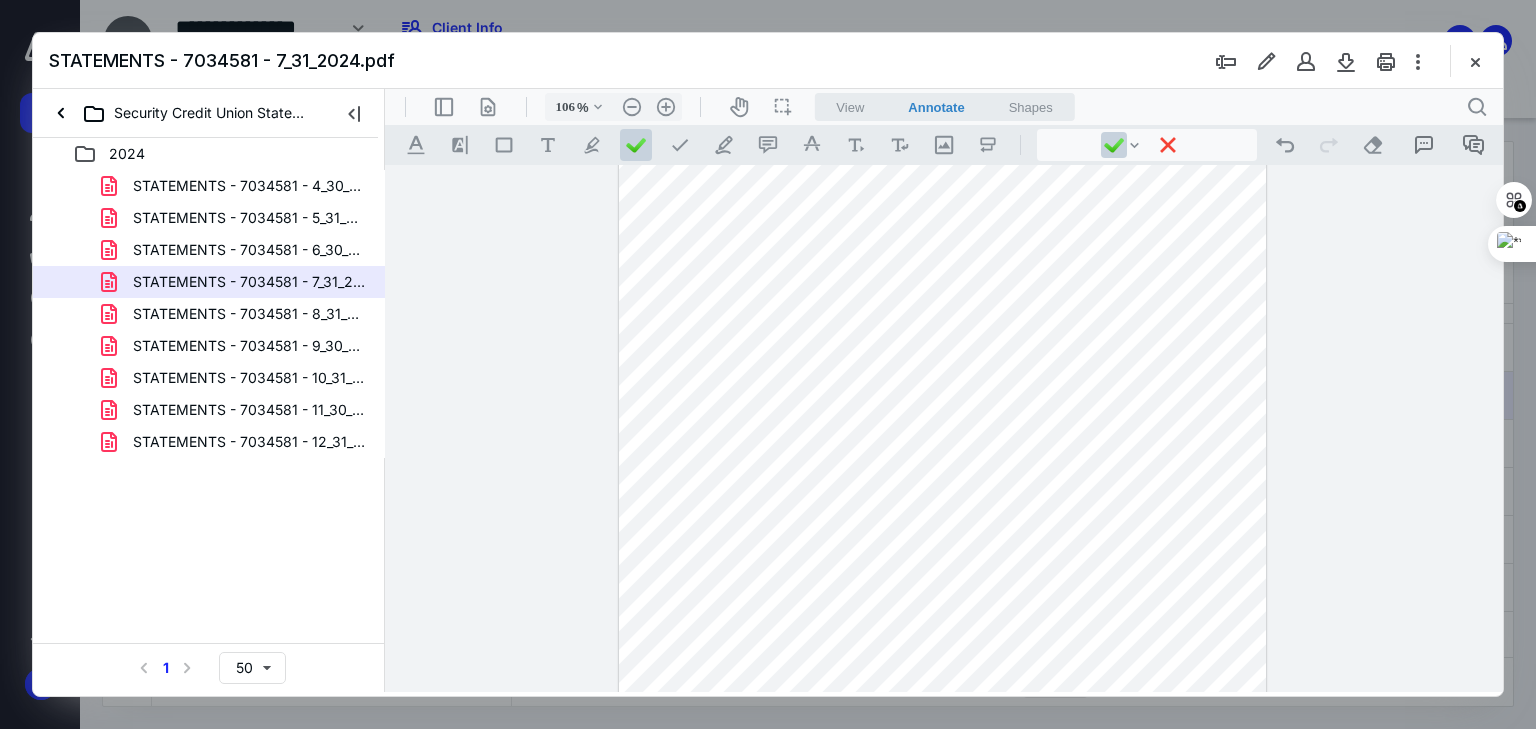 click at bounding box center [943, 522] 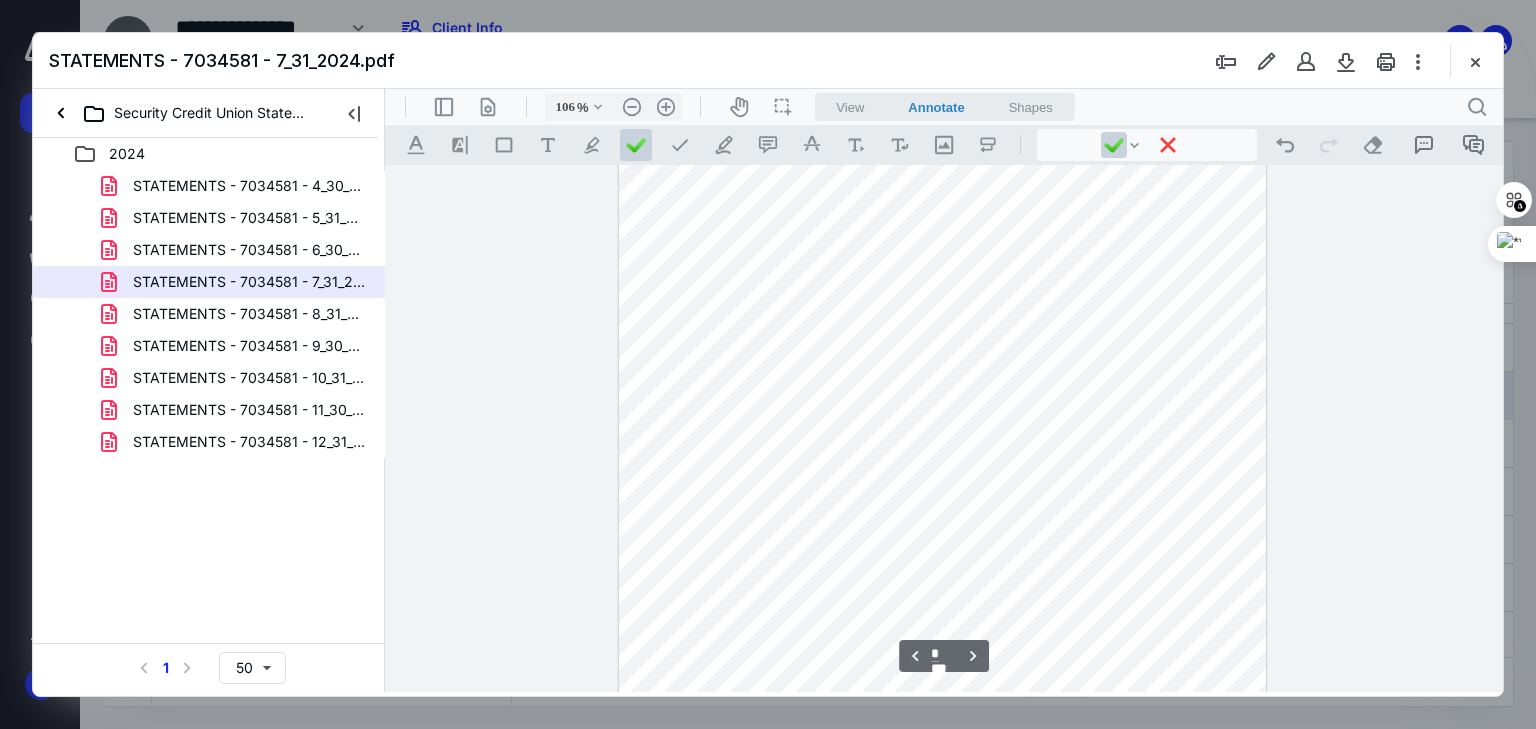 scroll, scrollTop: 4456, scrollLeft: 0, axis: vertical 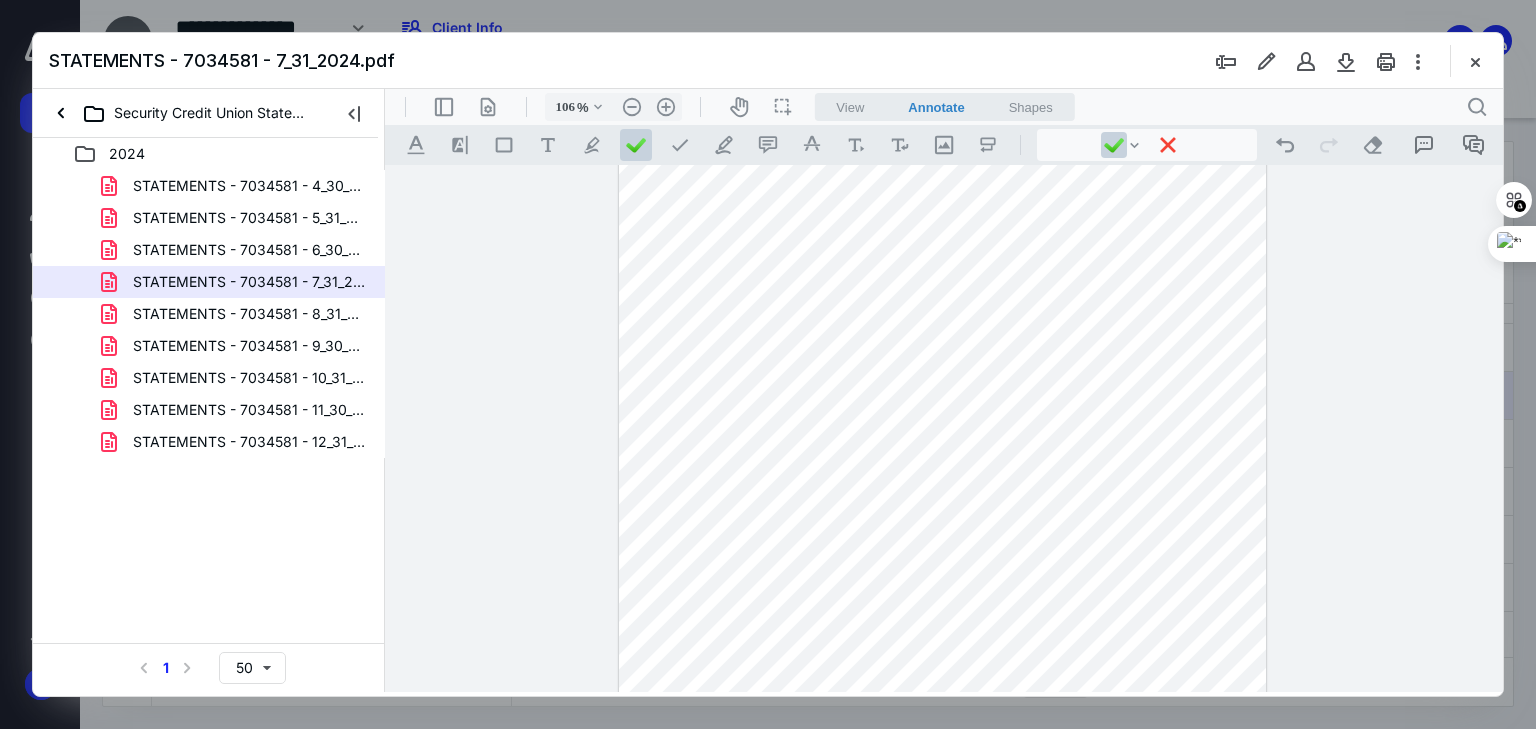 click at bounding box center (943, 362) 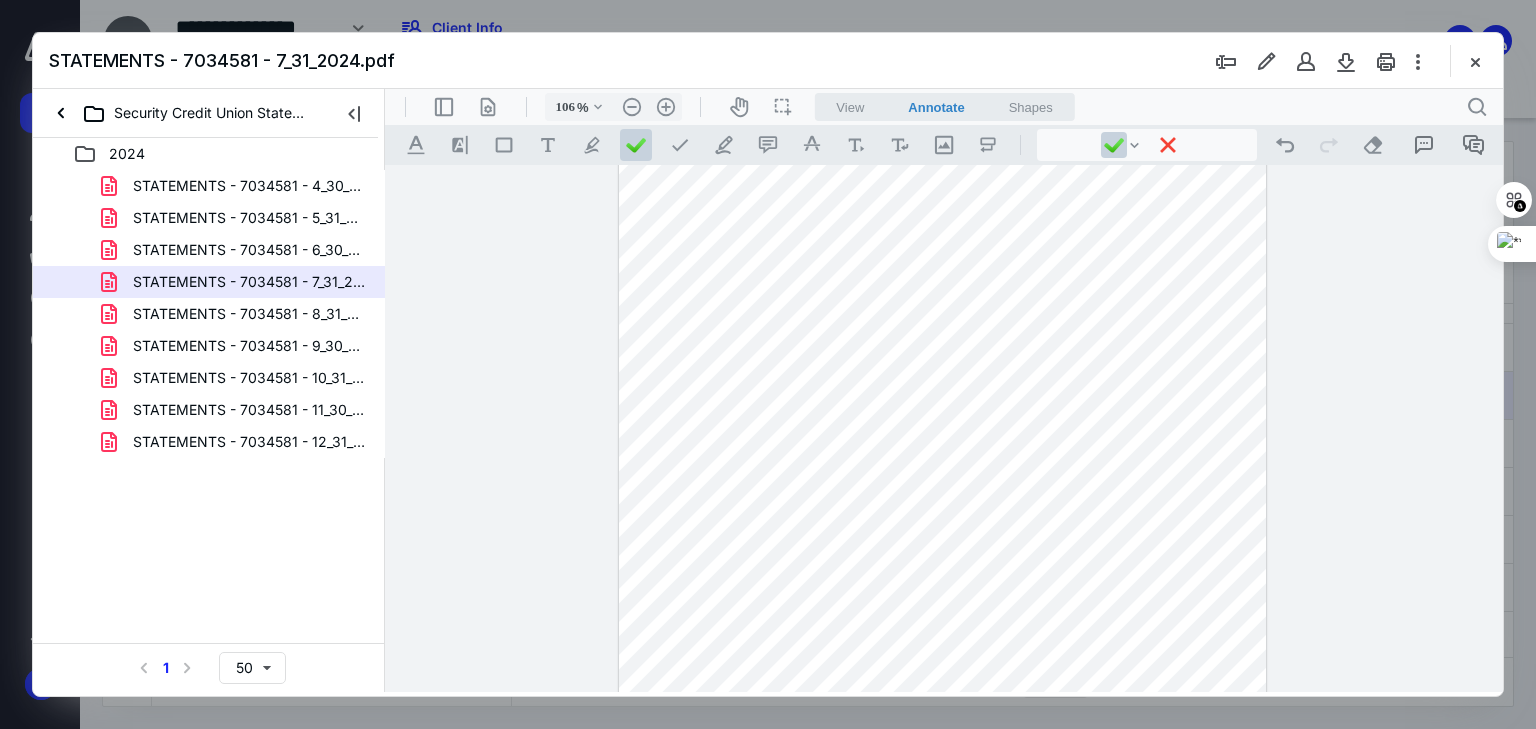 click at bounding box center (943, 362) 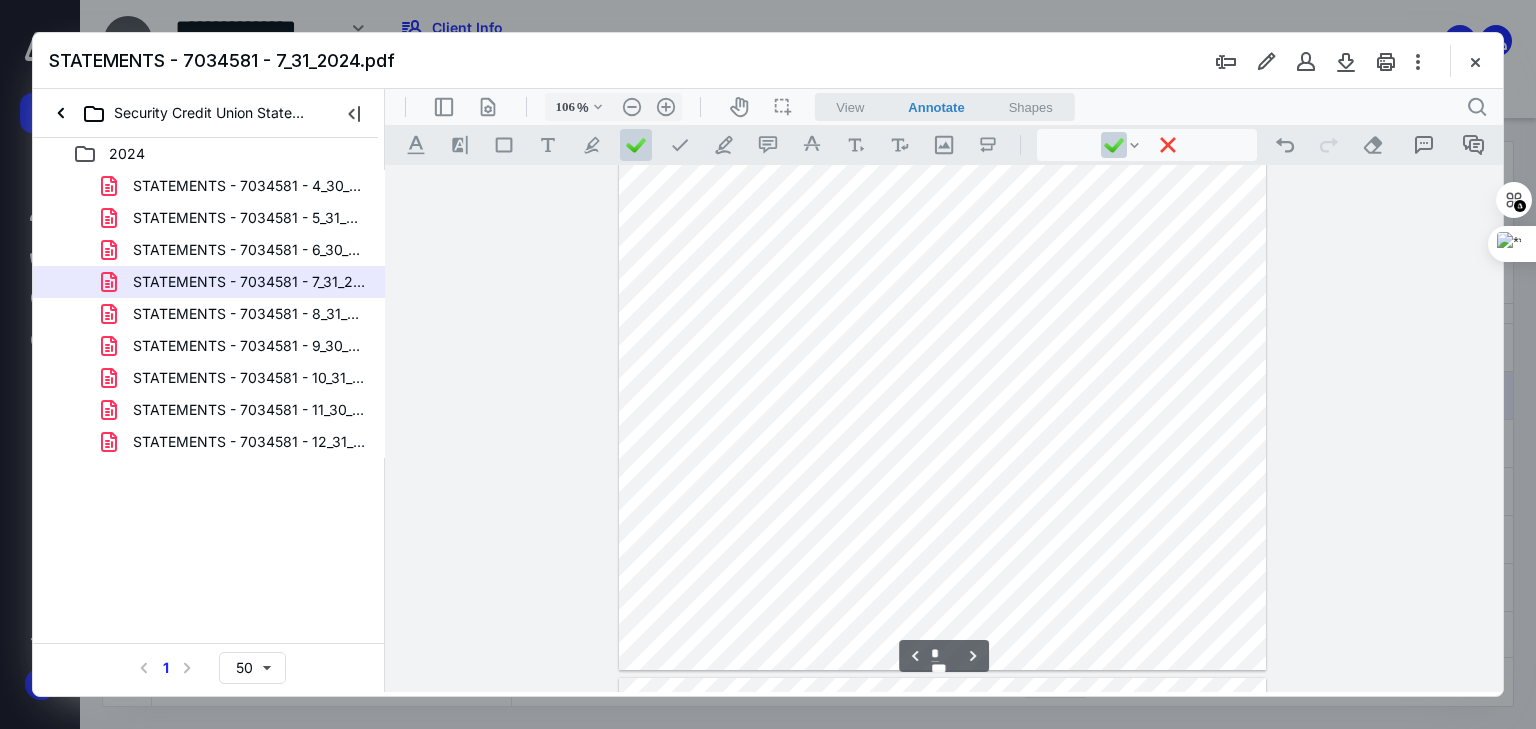scroll, scrollTop: 4616, scrollLeft: 0, axis: vertical 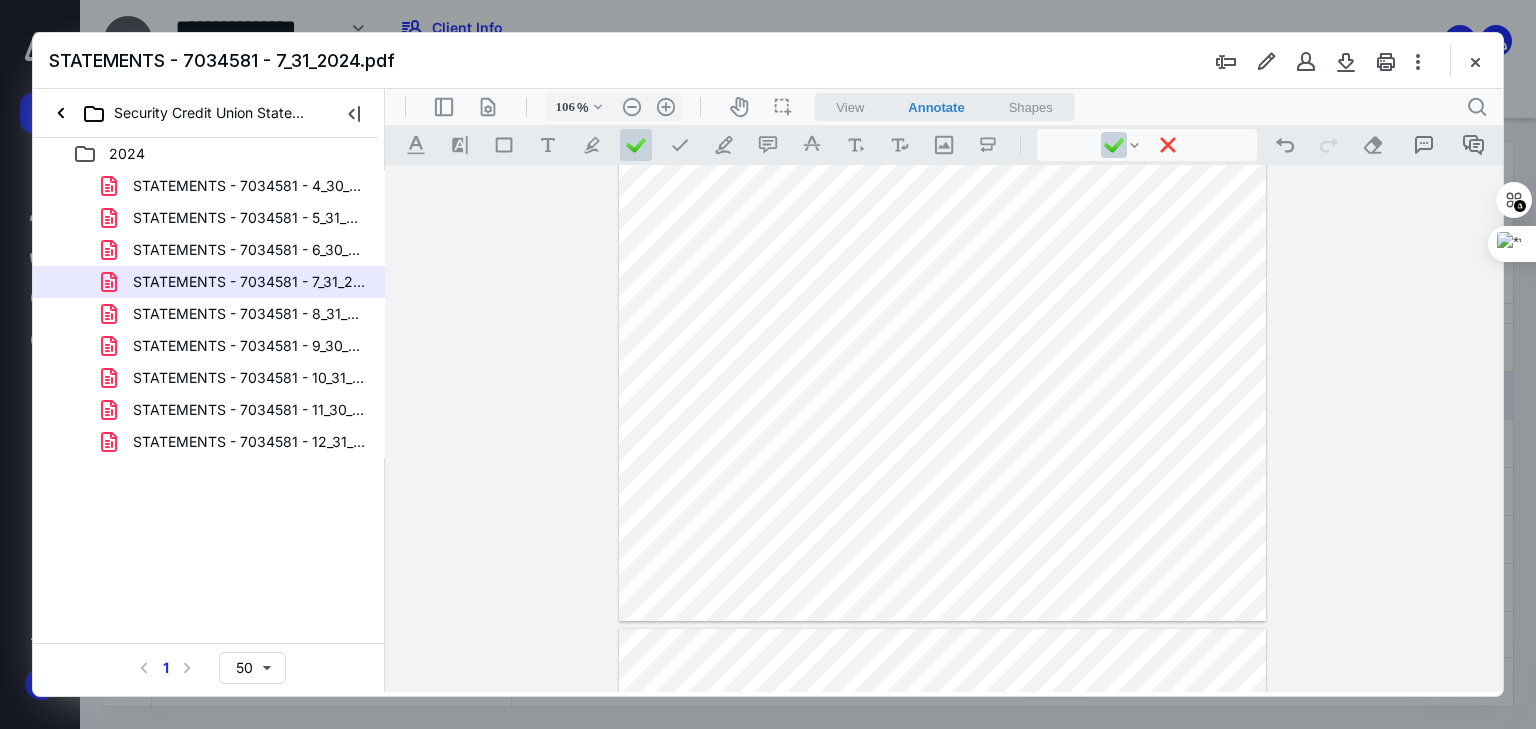 click at bounding box center (943, 202) 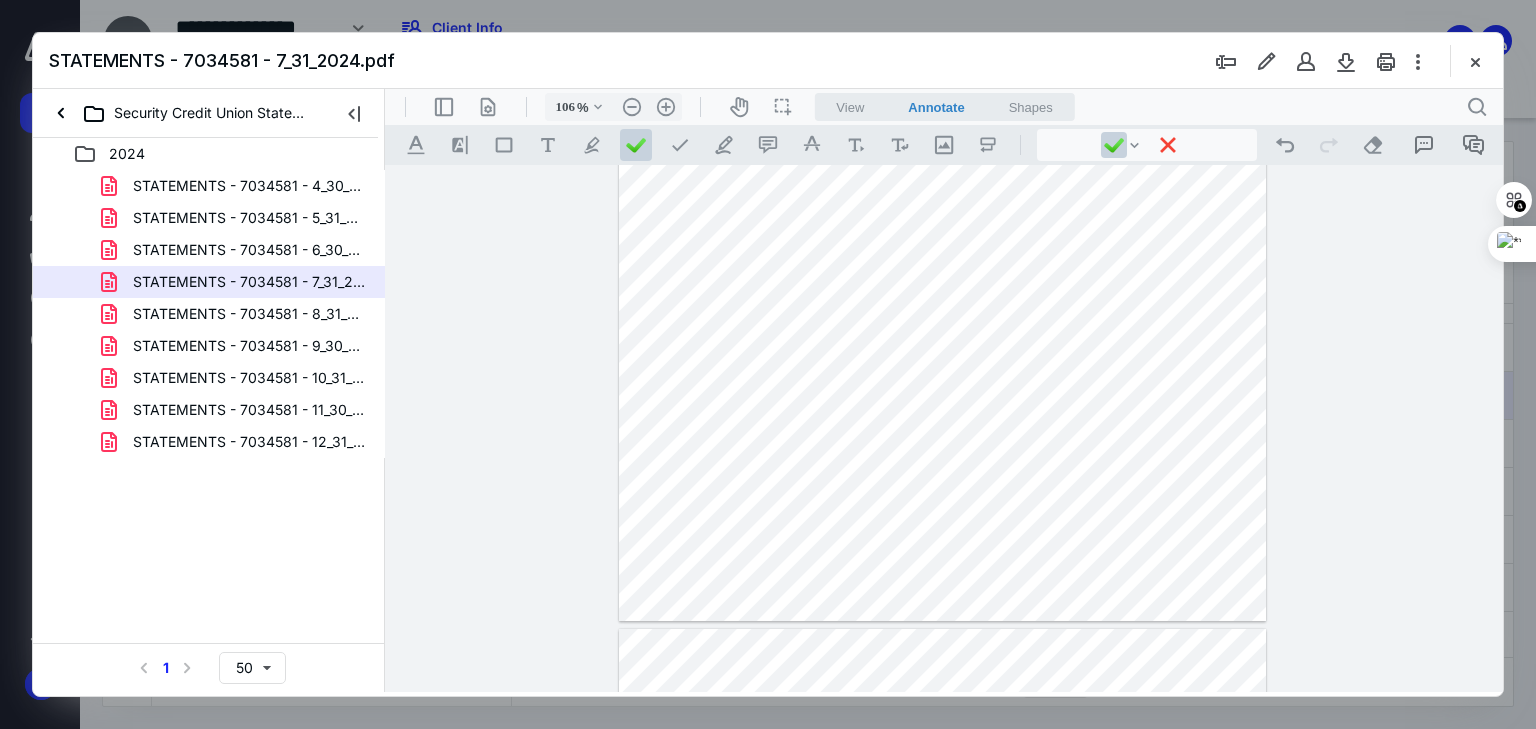 click at bounding box center (943, 202) 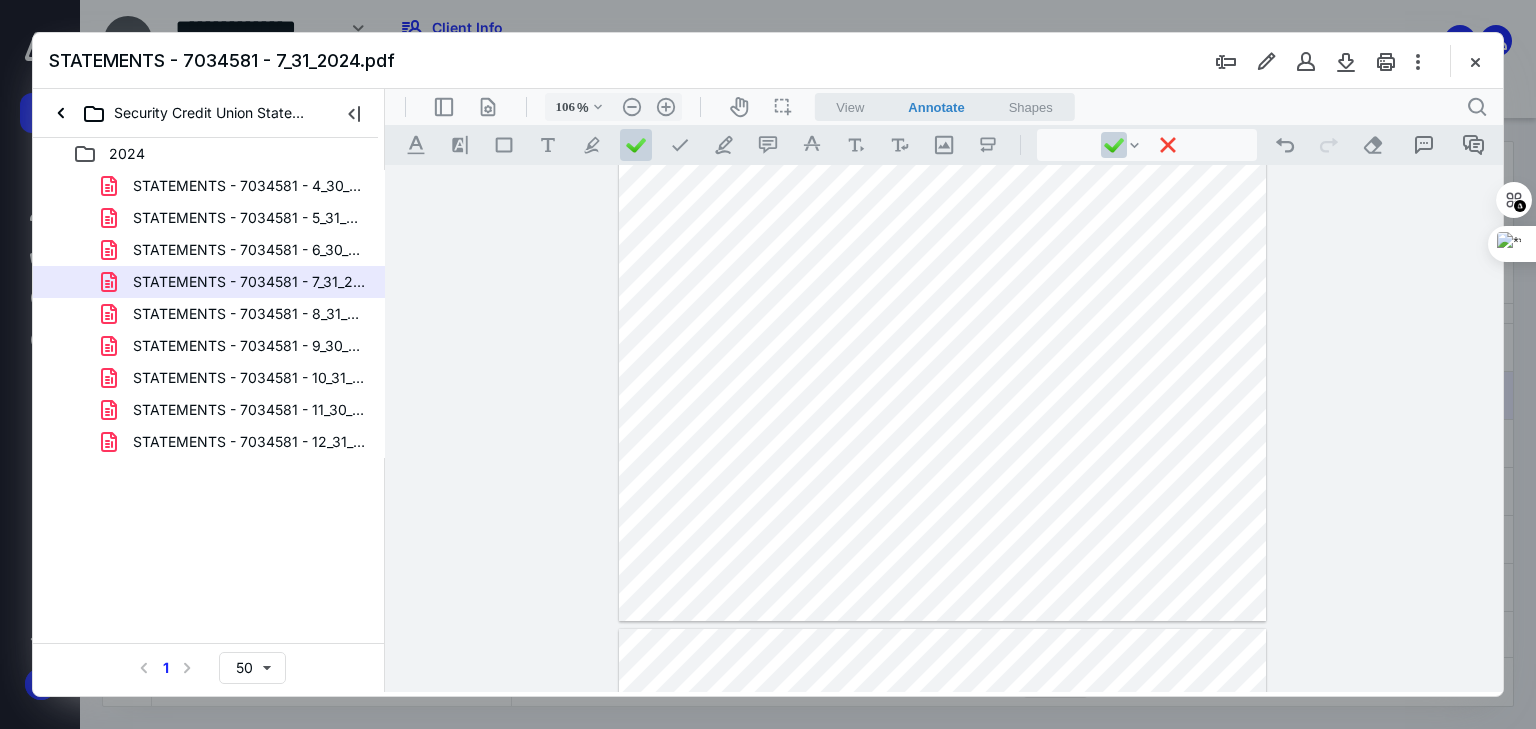 click at bounding box center [943, 202] 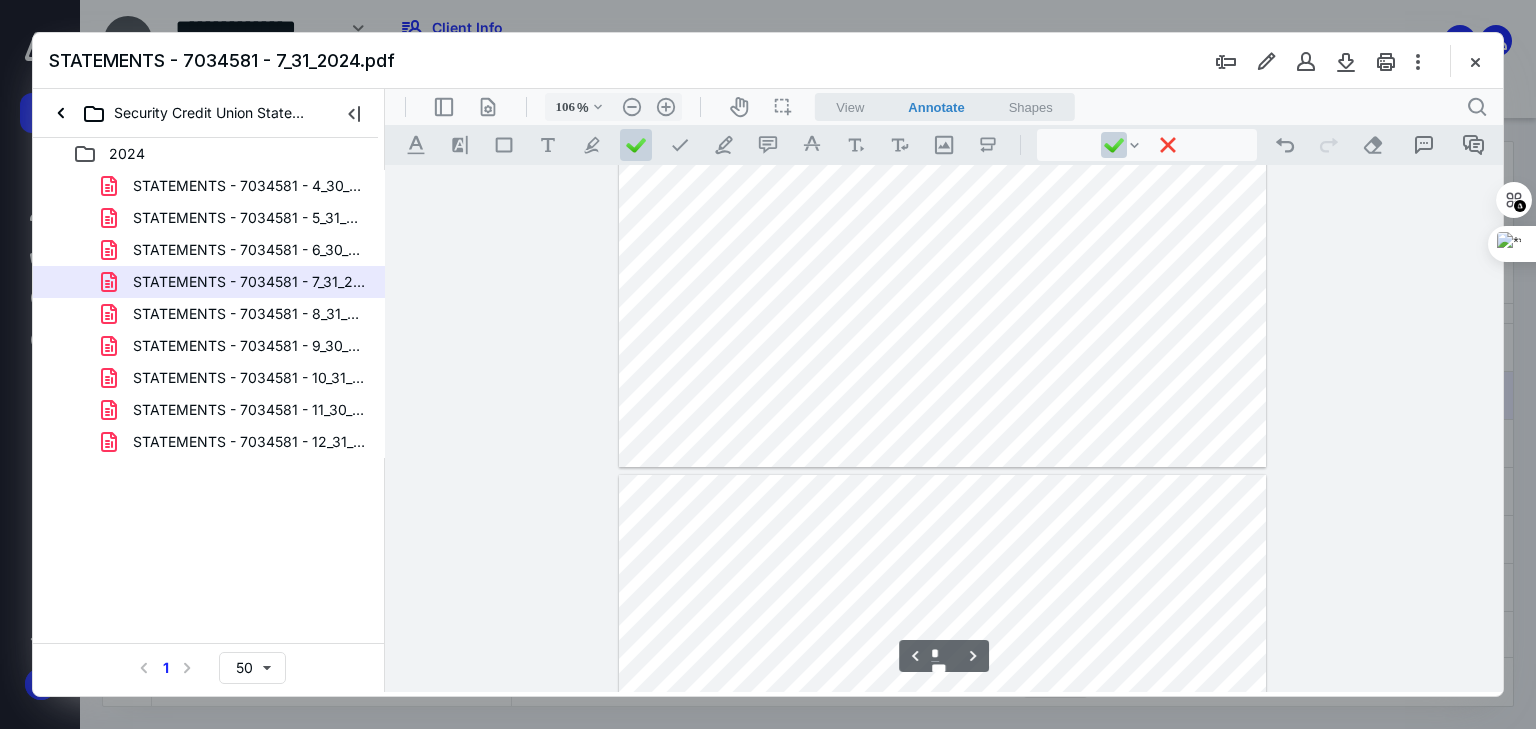 scroll, scrollTop: 4776, scrollLeft: 0, axis: vertical 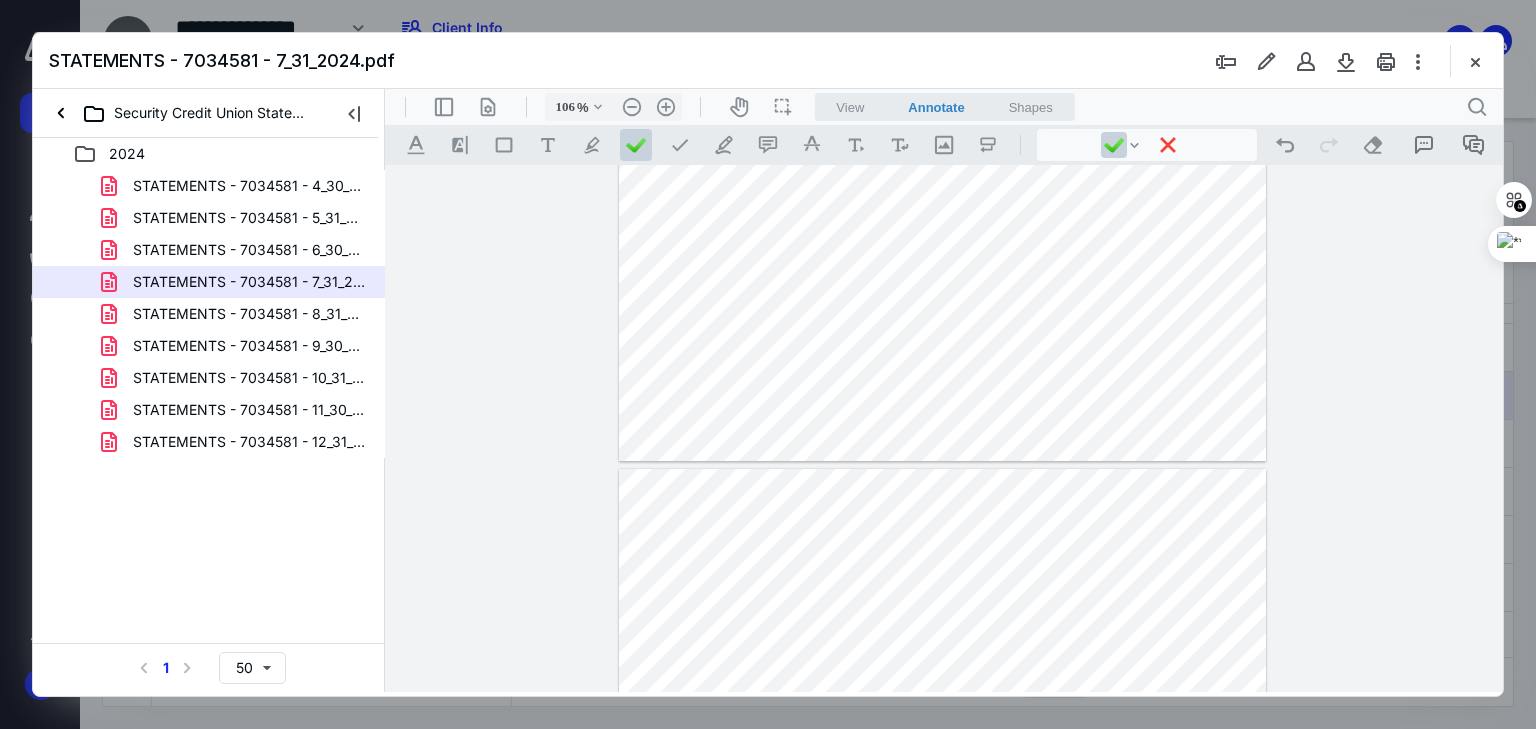 click at bounding box center (943, 42) 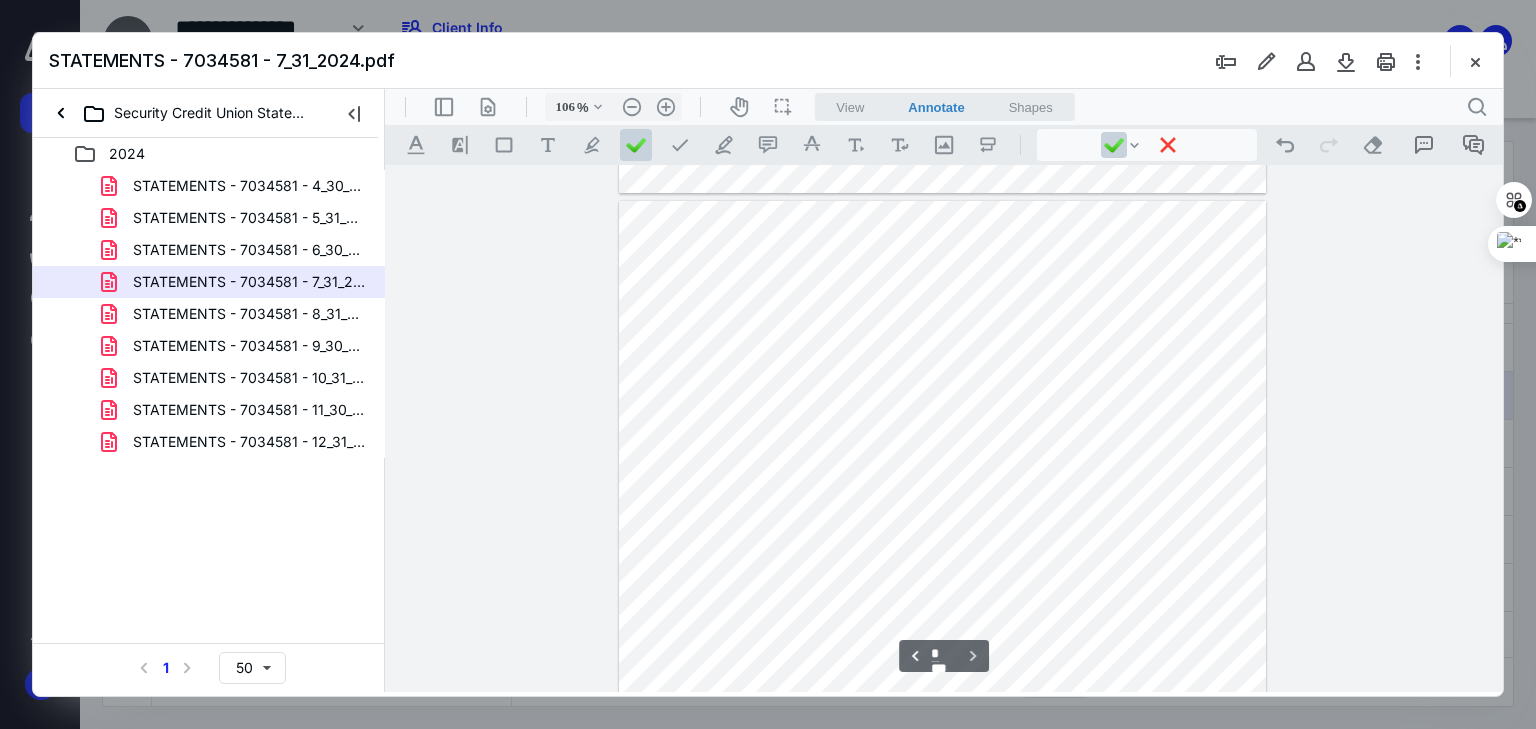 scroll, scrollTop: 5096, scrollLeft: 0, axis: vertical 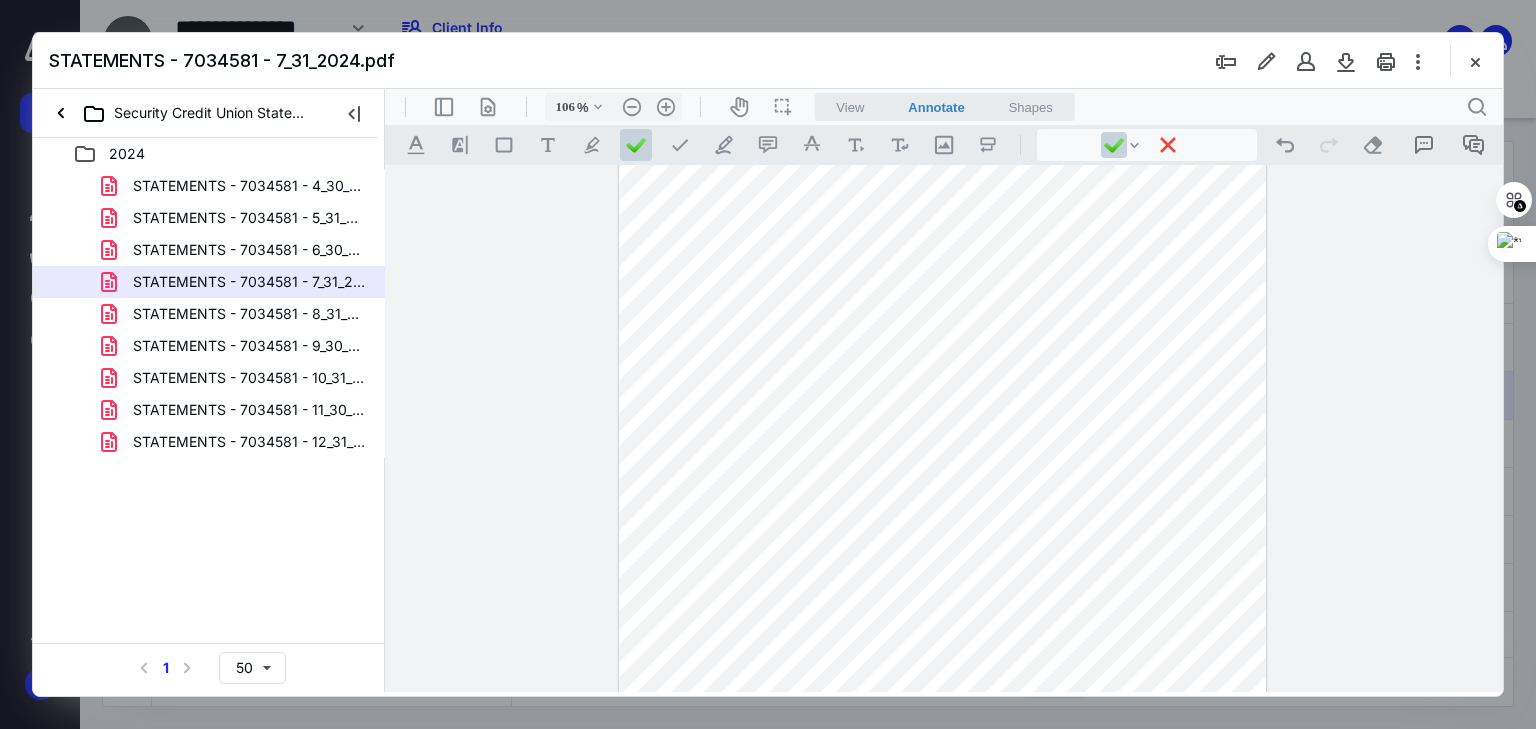 click at bounding box center (943, 568) 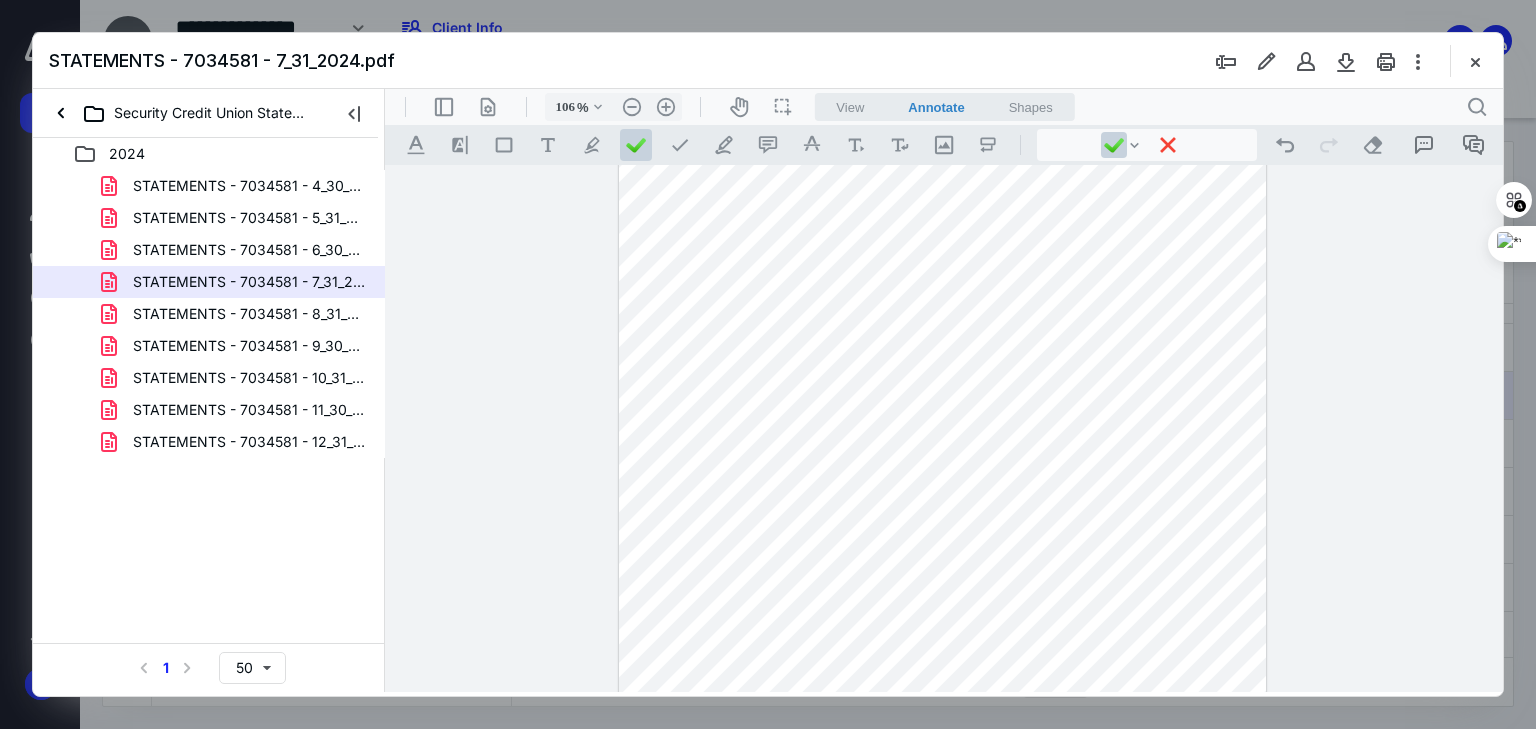 click at bounding box center [943, 568] 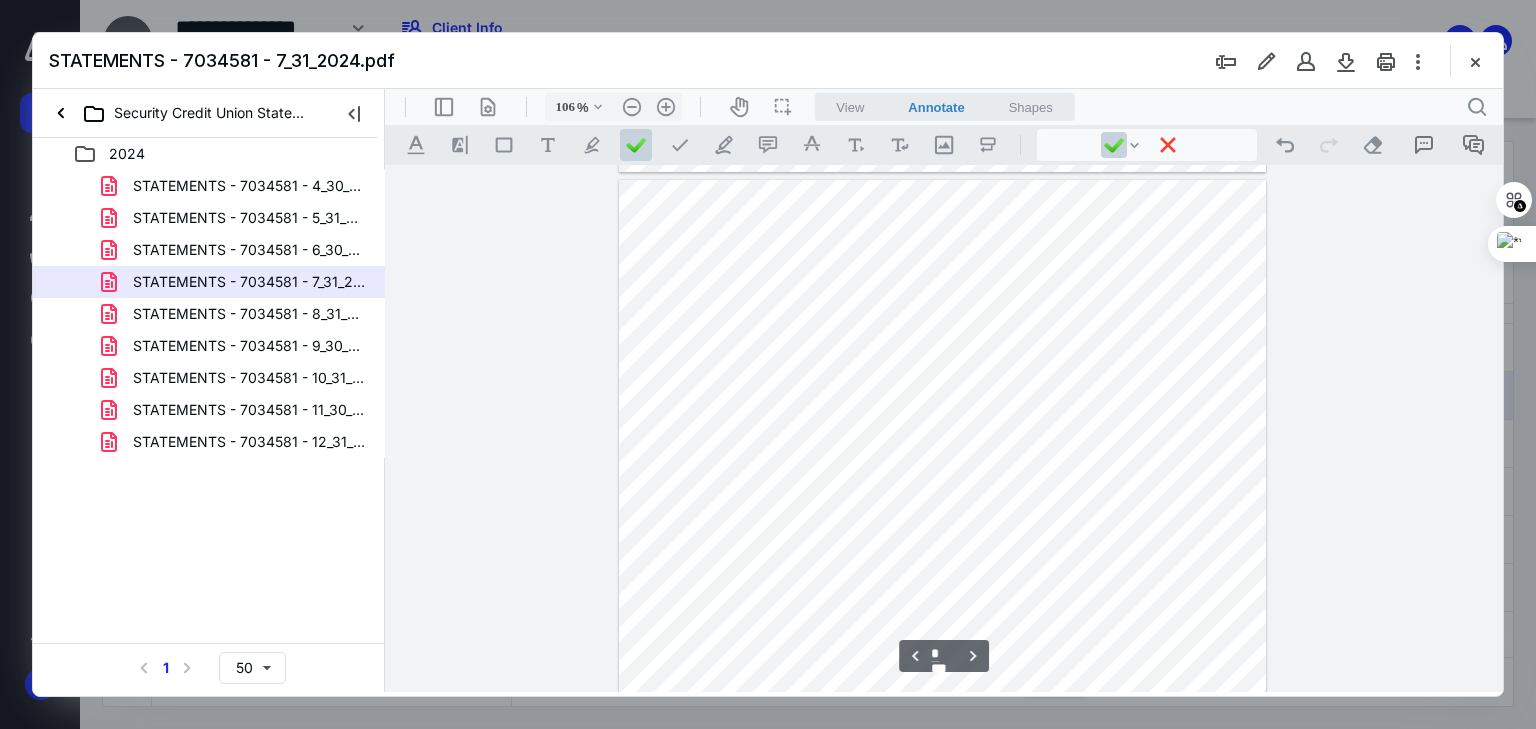 scroll, scrollTop: 1656, scrollLeft: 0, axis: vertical 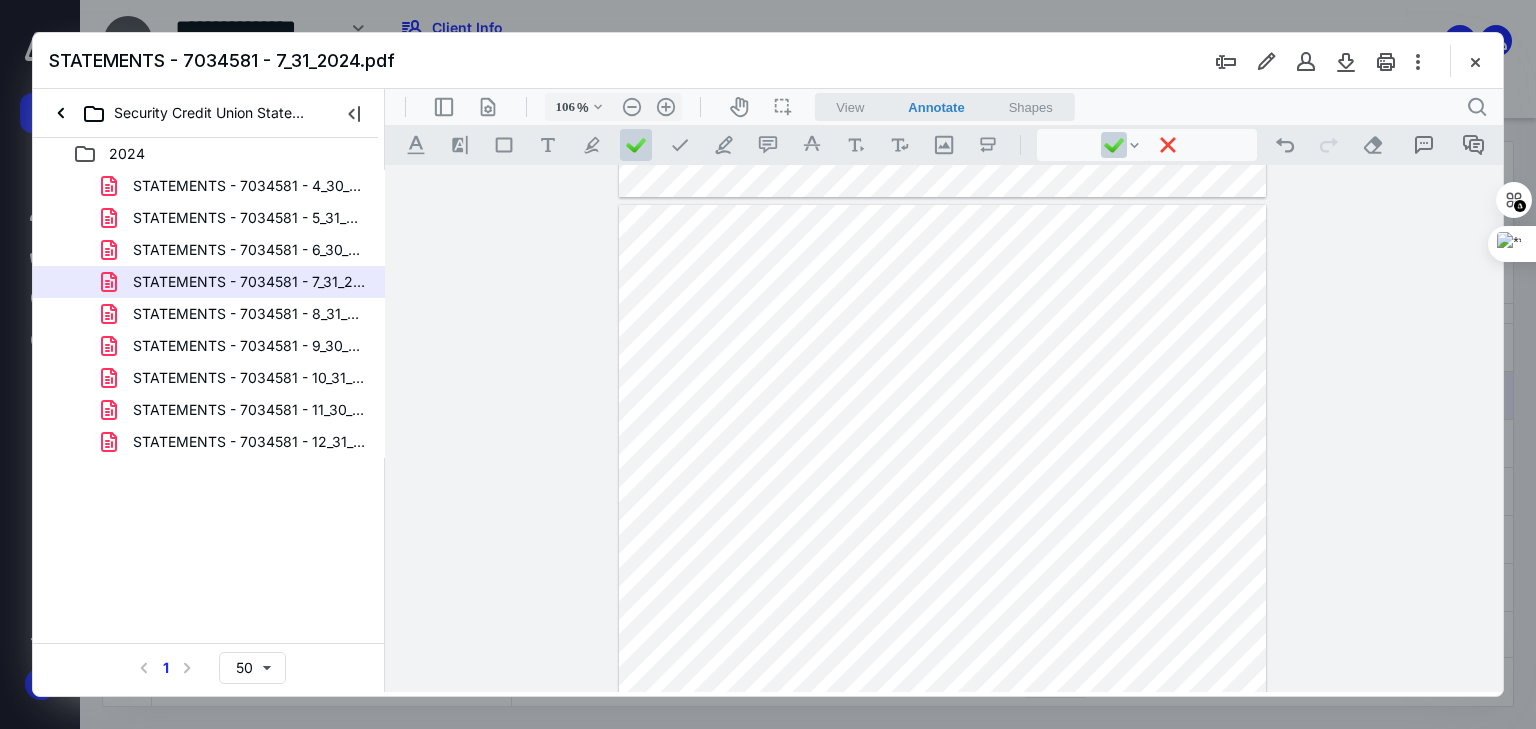 click at bounding box center [943, 624] 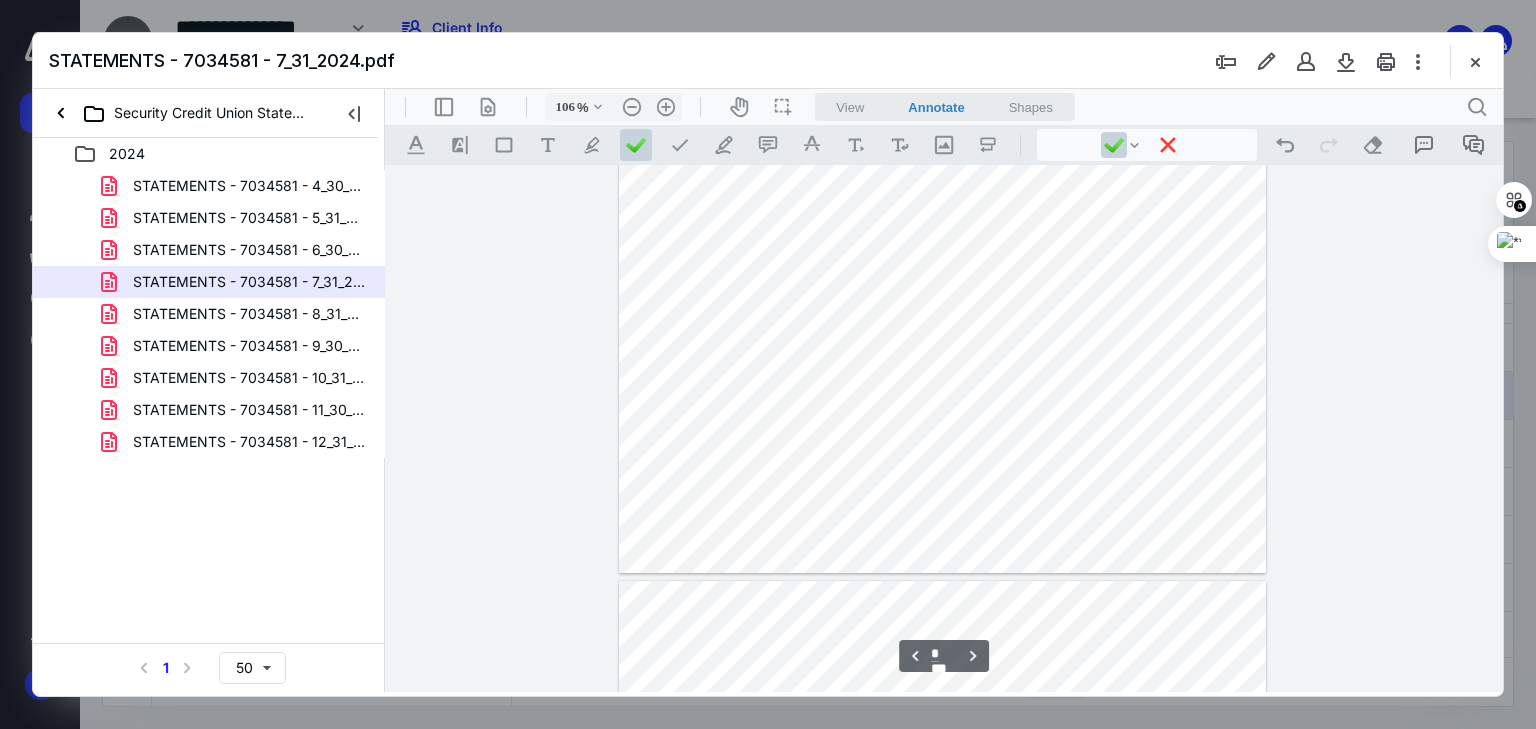 scroll, scrollTop: 1256, scrollLeft: 0, axis: vertical 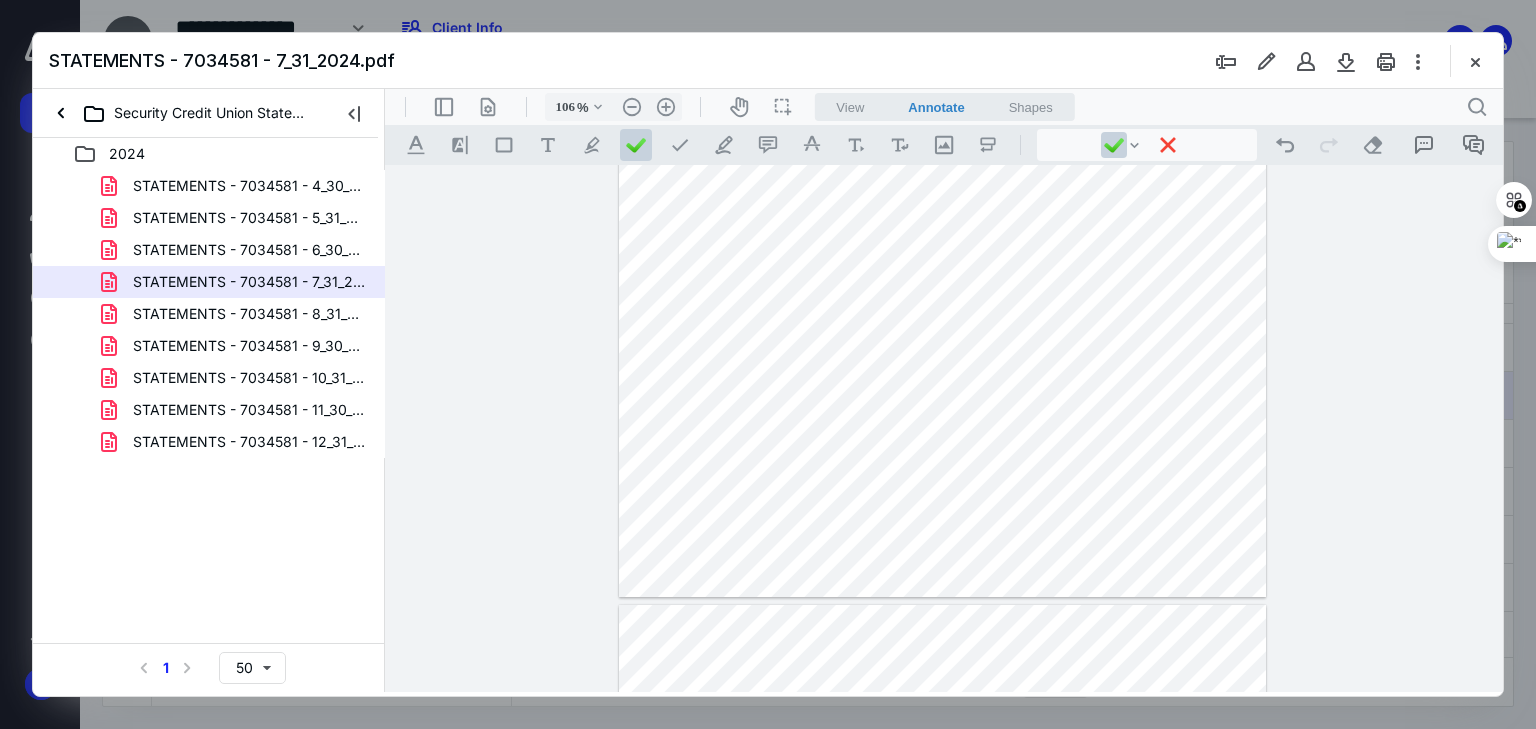 click at bounding box center (943, 178) 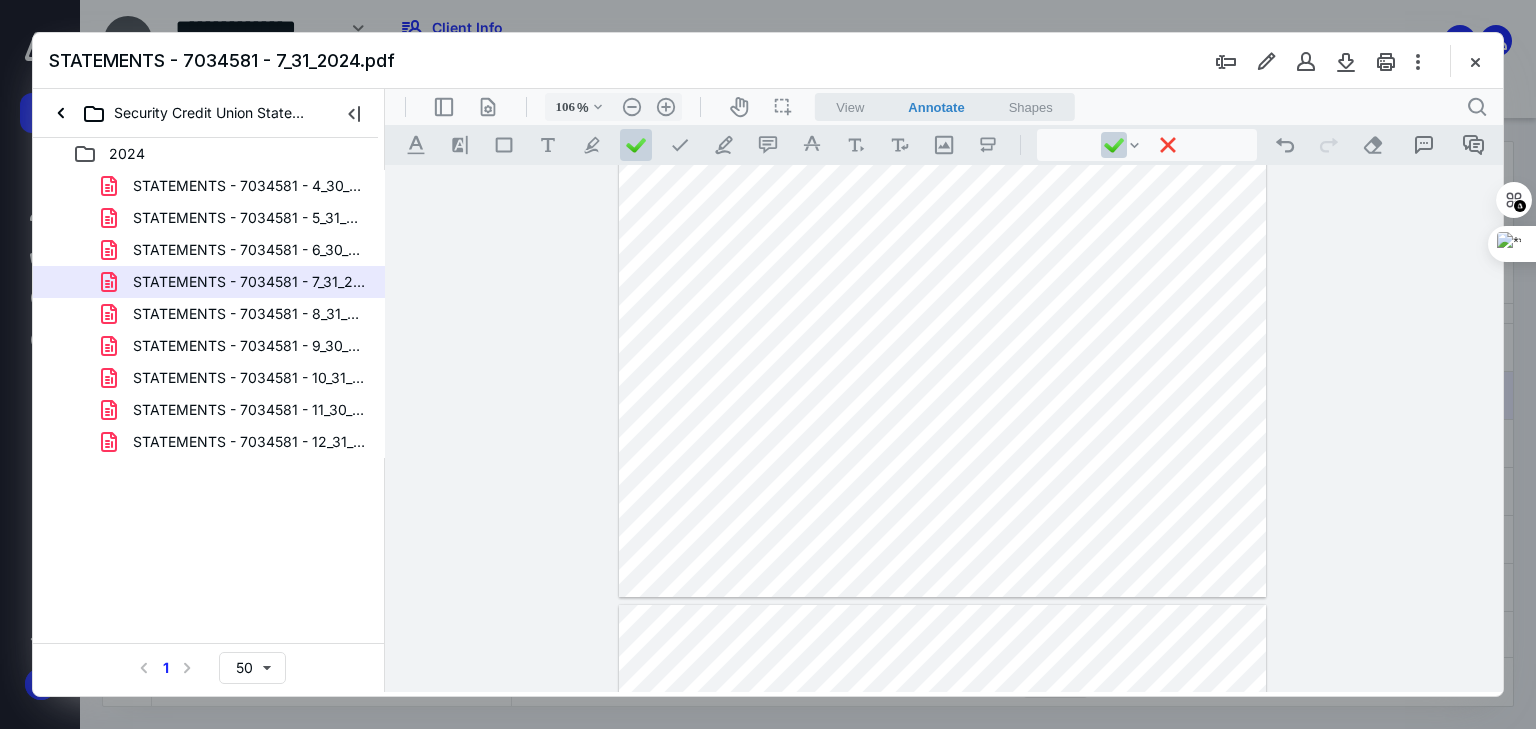 click at bounding box center [943, 178] 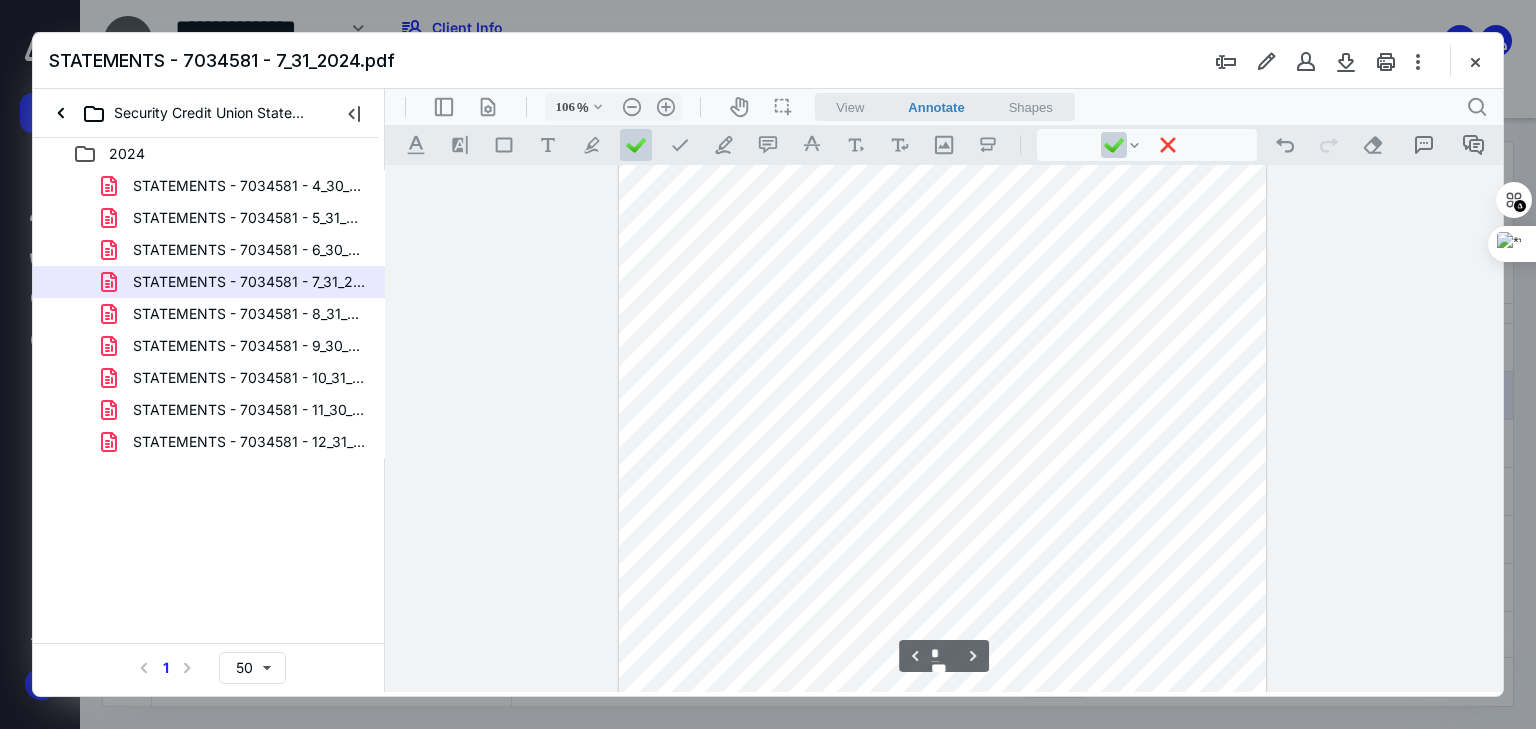 scroll, scrollTop: 1096, scrollLeft: 0, axis: vertical 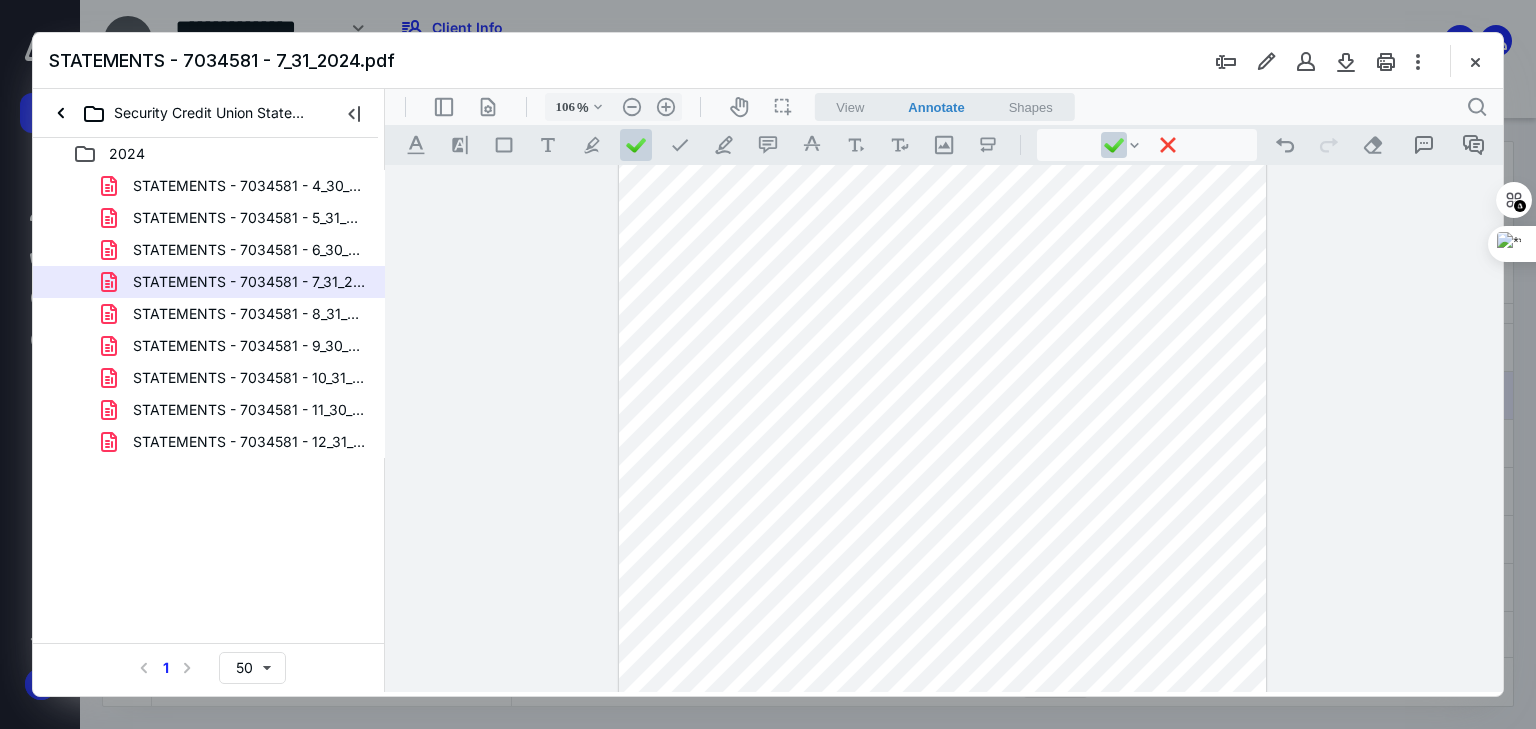 click at bounding box center [943, 338] 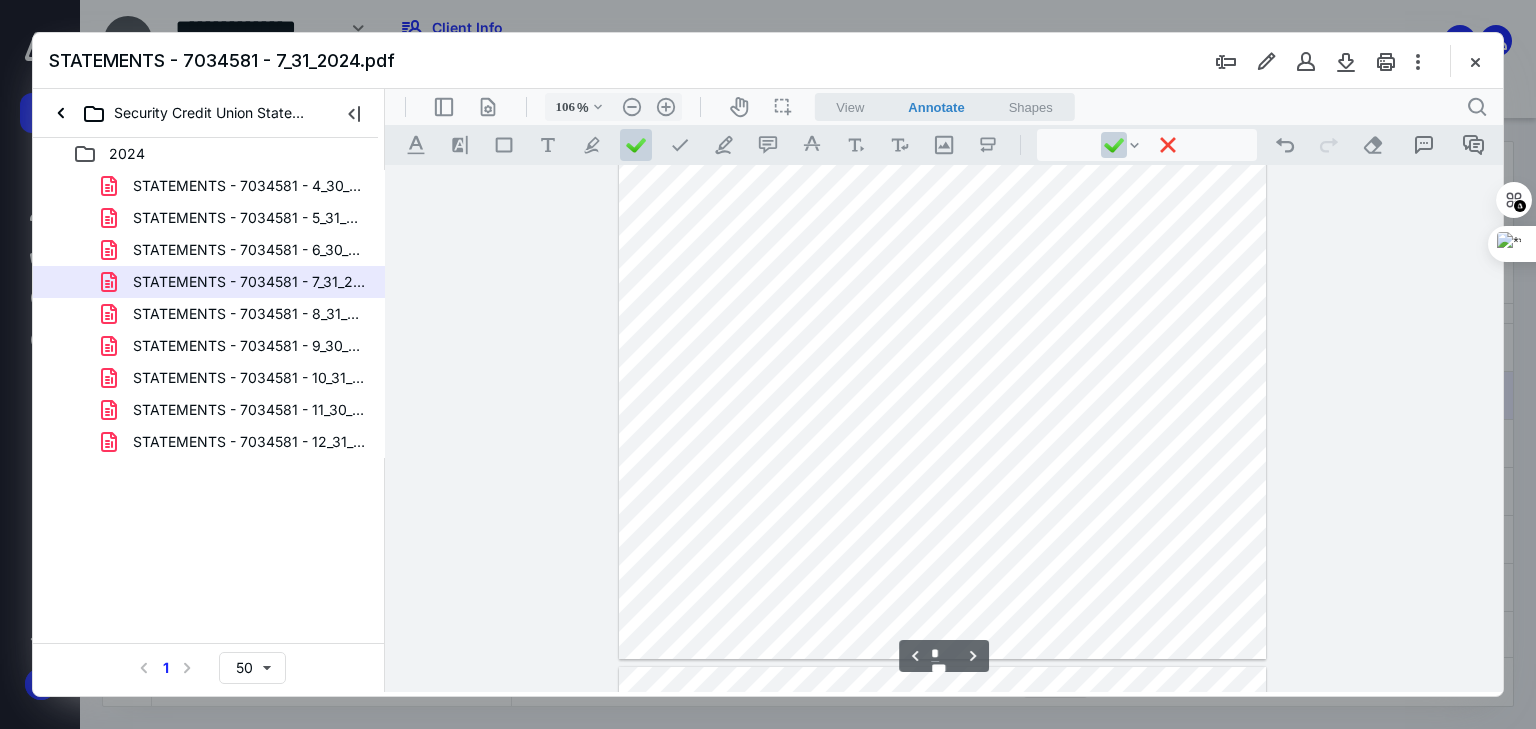 scroll, scrollTop: 1976, scrollLeft: 0, axis: vertical 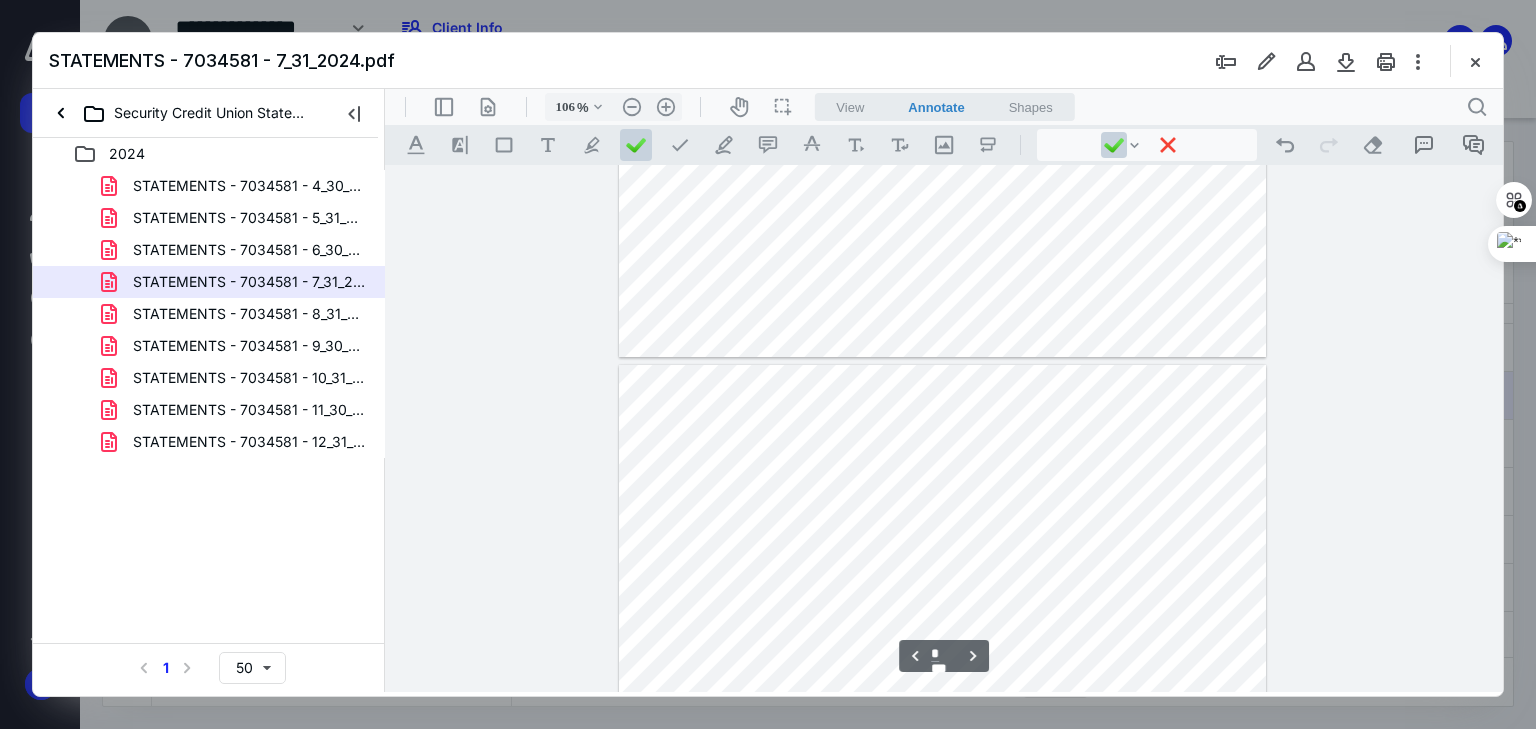 type on "*" 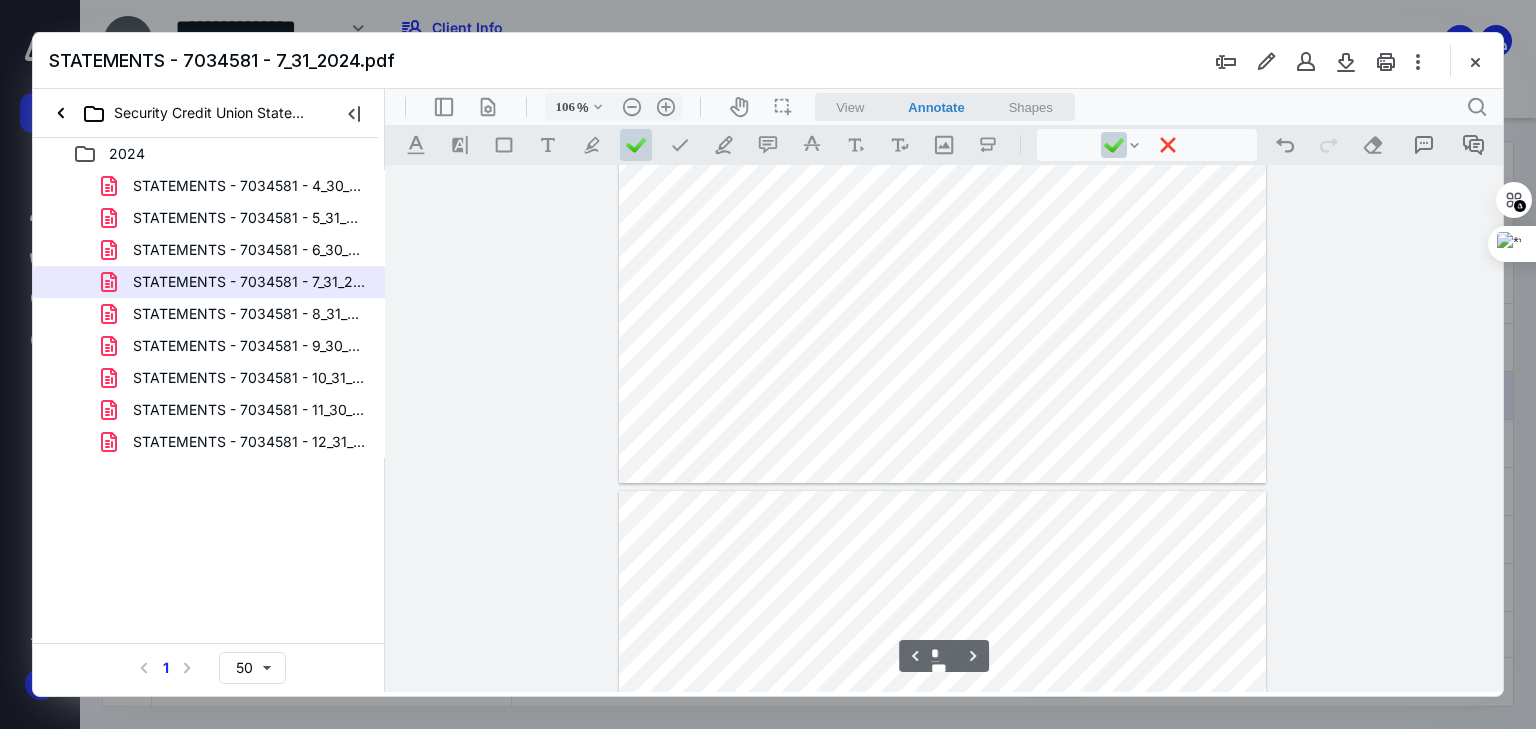 scroll, scrollTop: 1096, scrollLeft: 0, axis: vertical 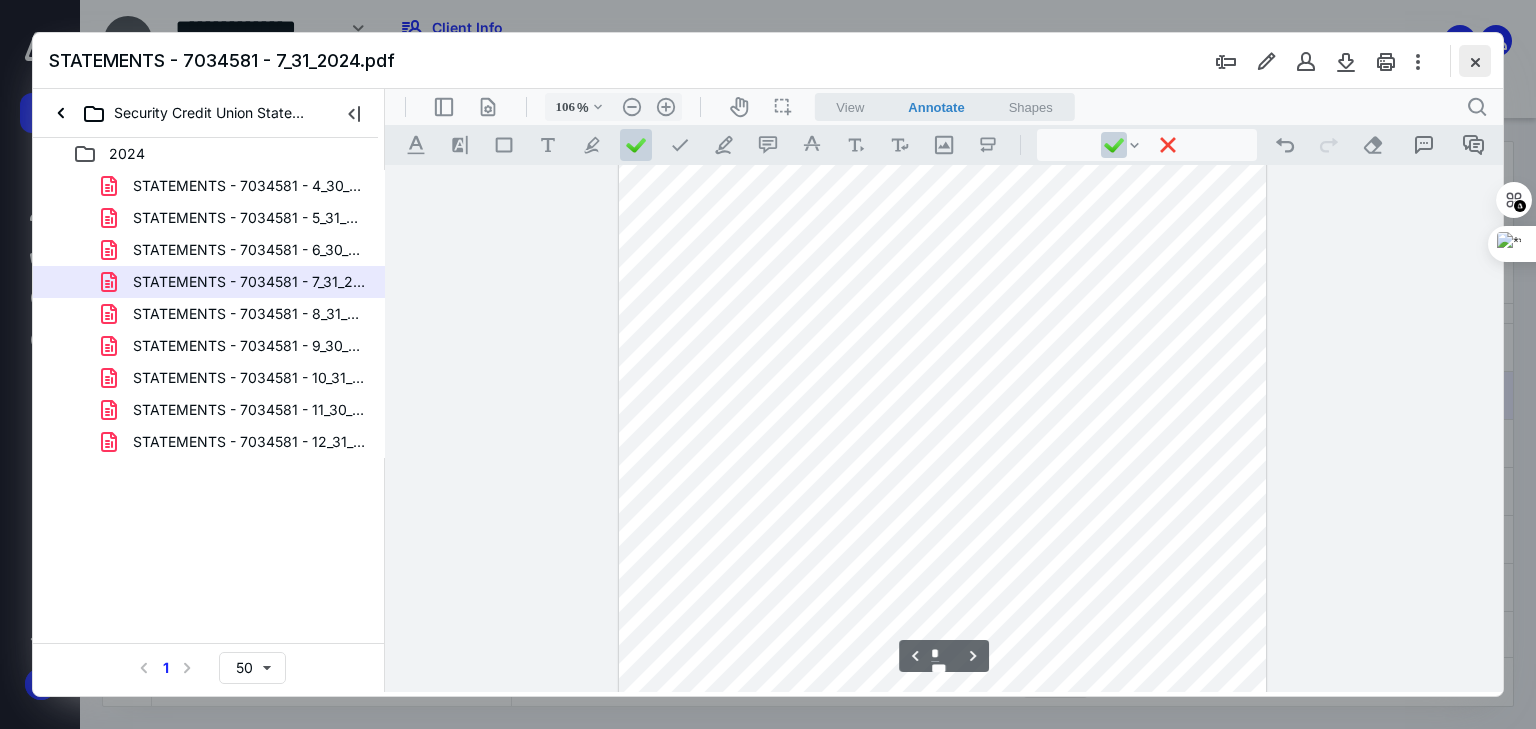 click at bounding box center [1475, 61] 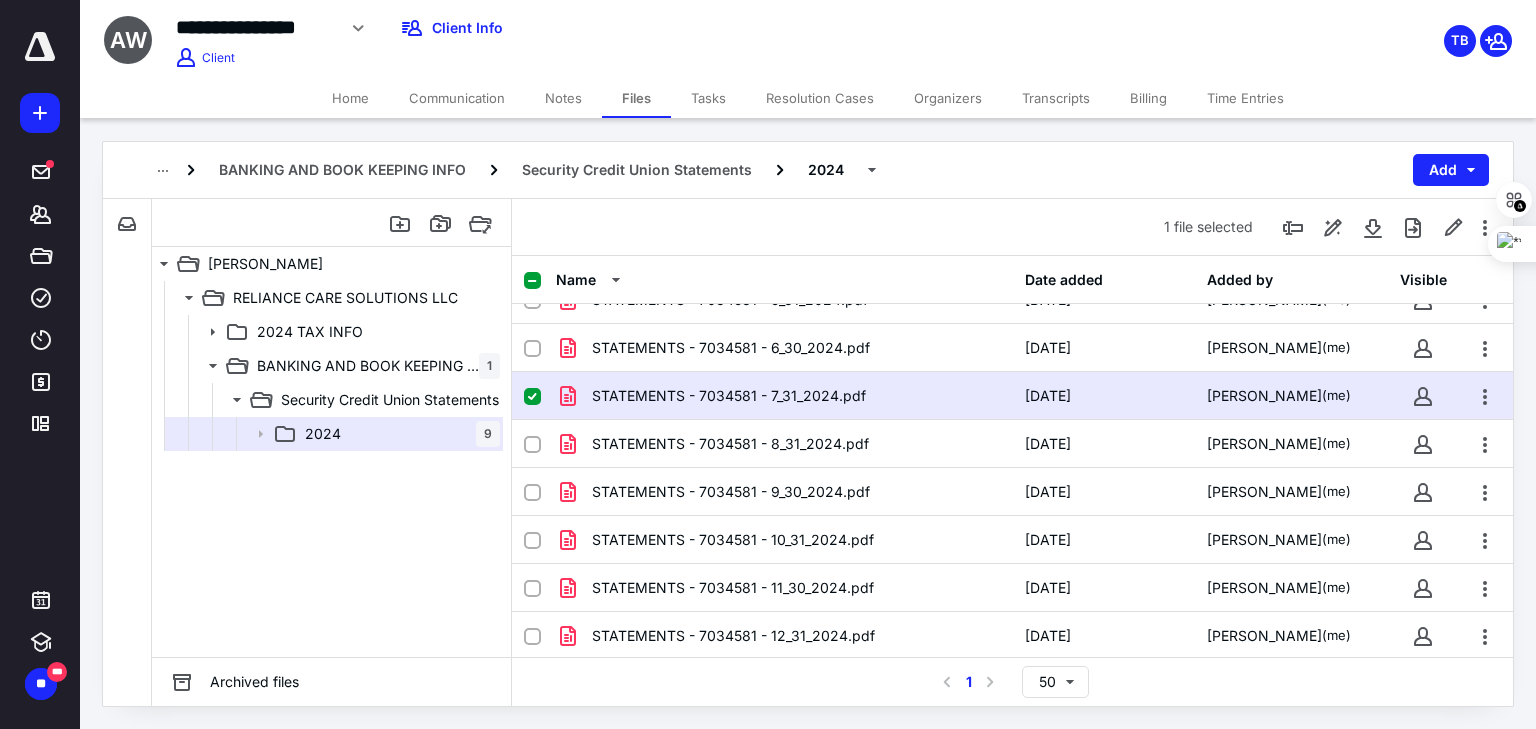 click on "STATEMENTS - 7034581 - 7_31_2024.pdf" at bounding box center (729, 396) 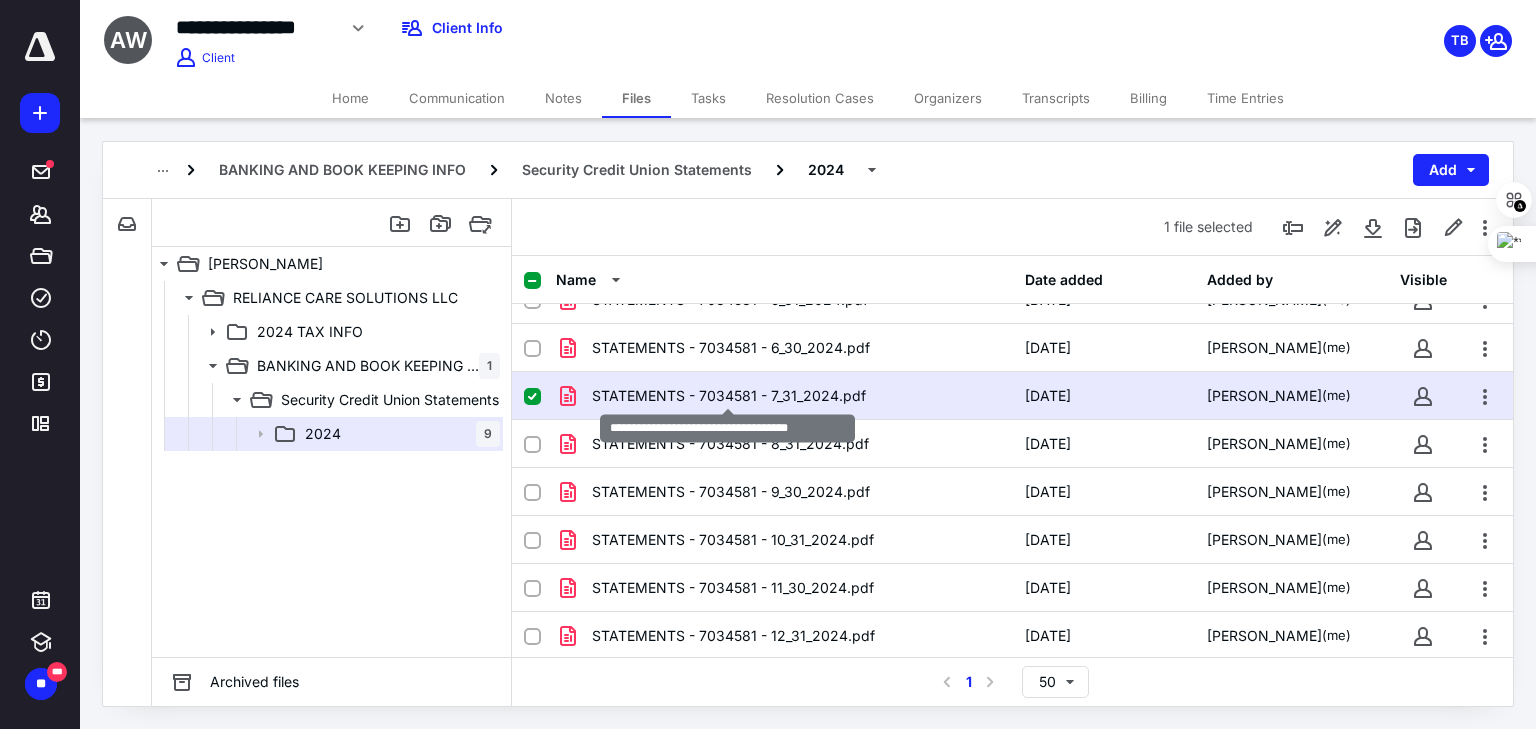 click on "STATEMENTS - 7034581 - 7_31_2024.pdf" at bounding box center [729, 396] 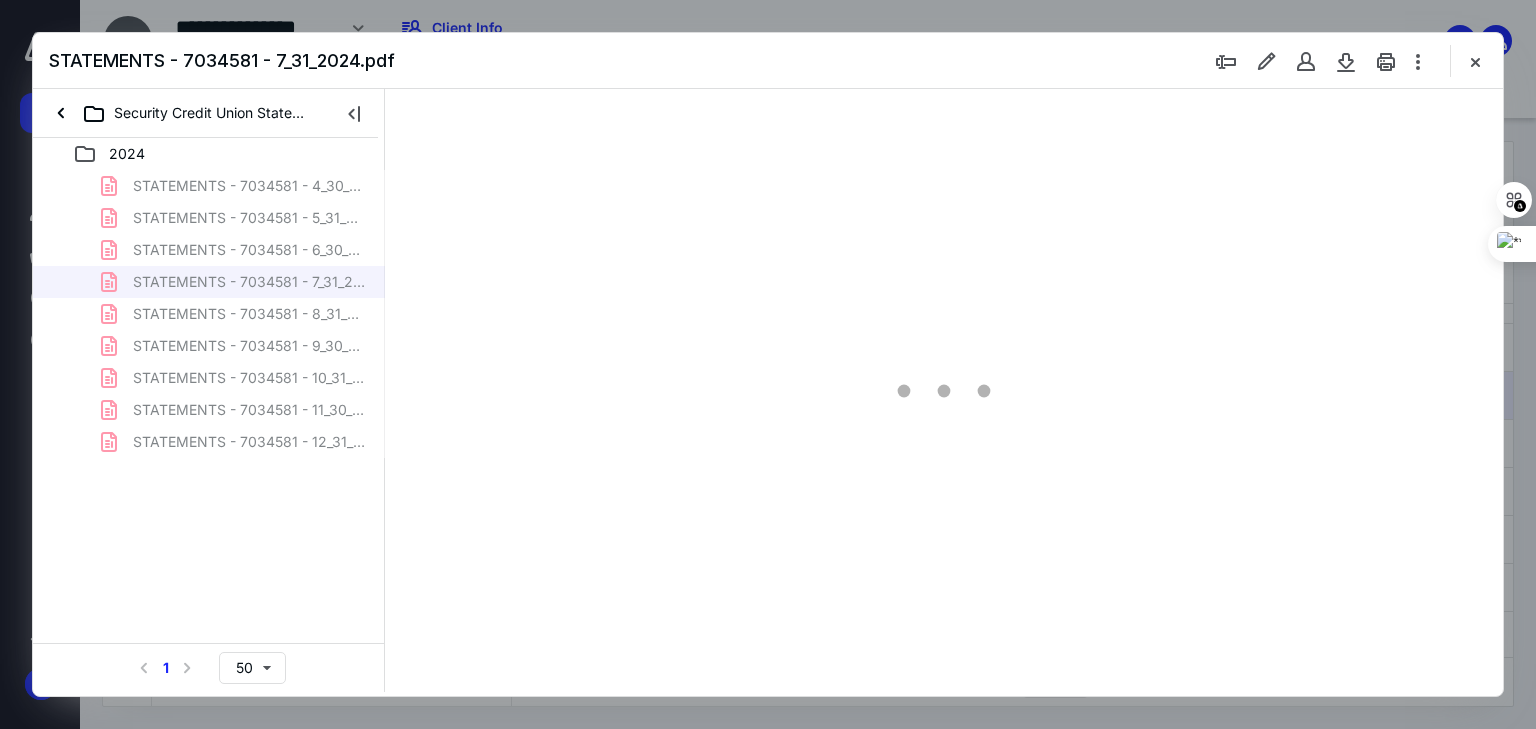 scroll, scrollTop: 0, scrollLeft: 0, axis: both 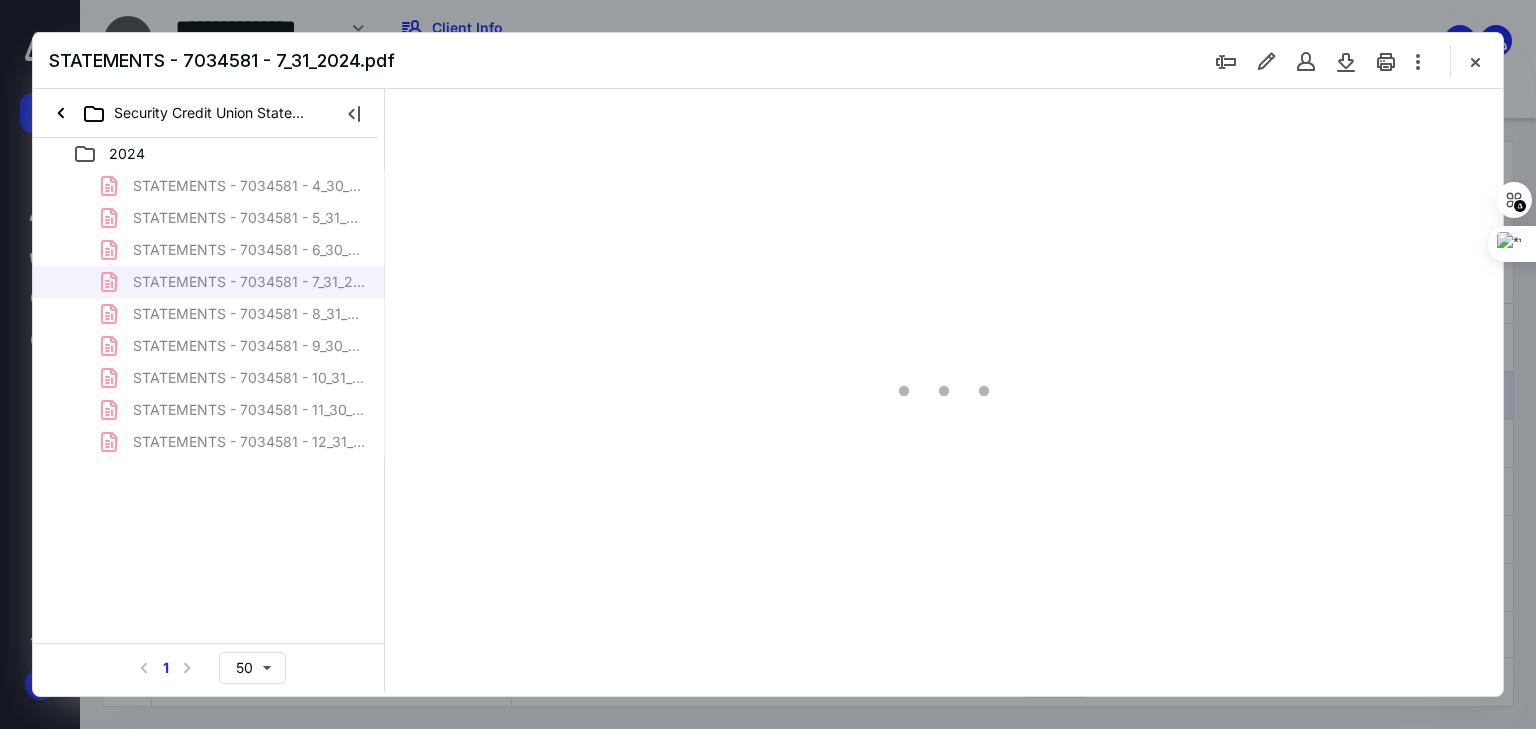 type on "66" 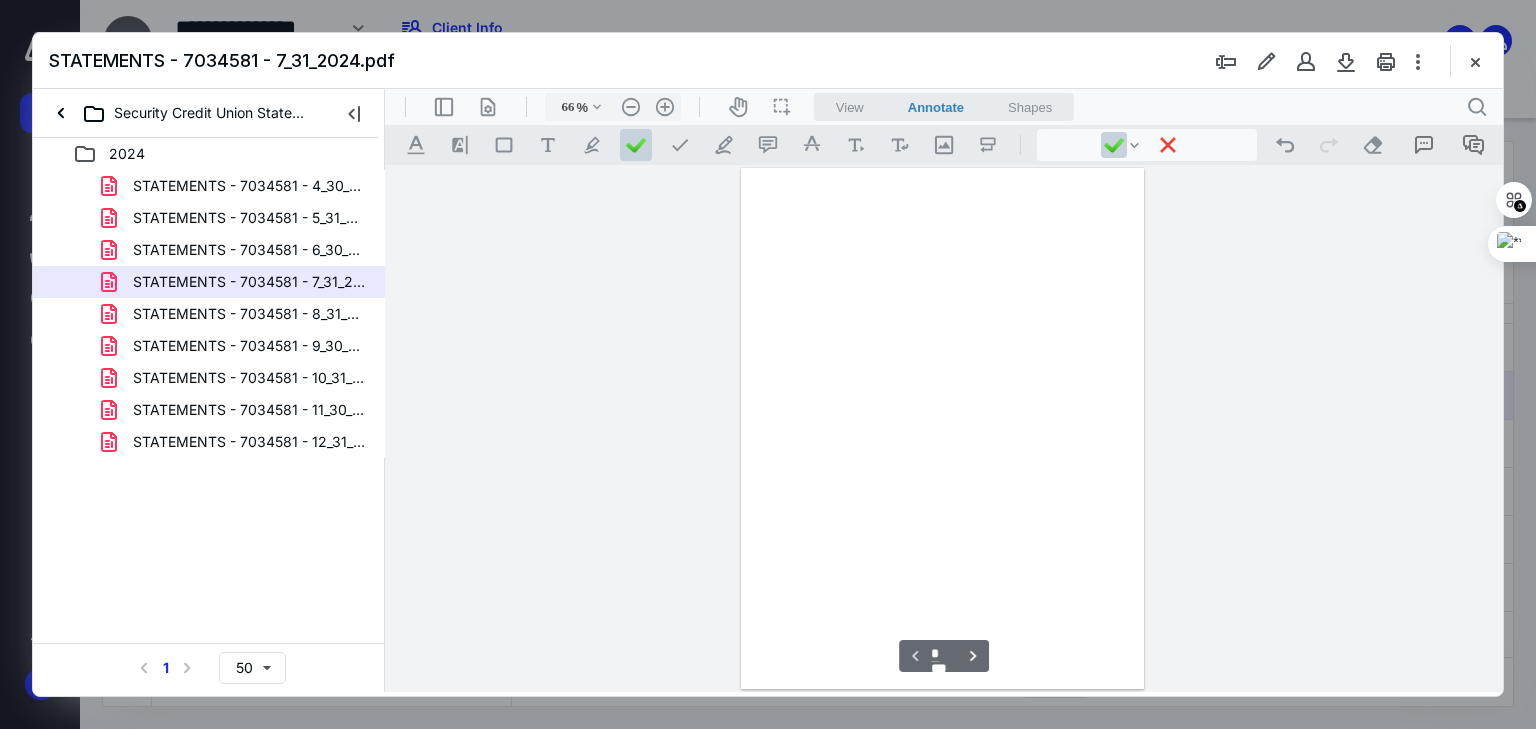 scroll, scrollTop: 79, scrollLeft: 0, axis: vertical 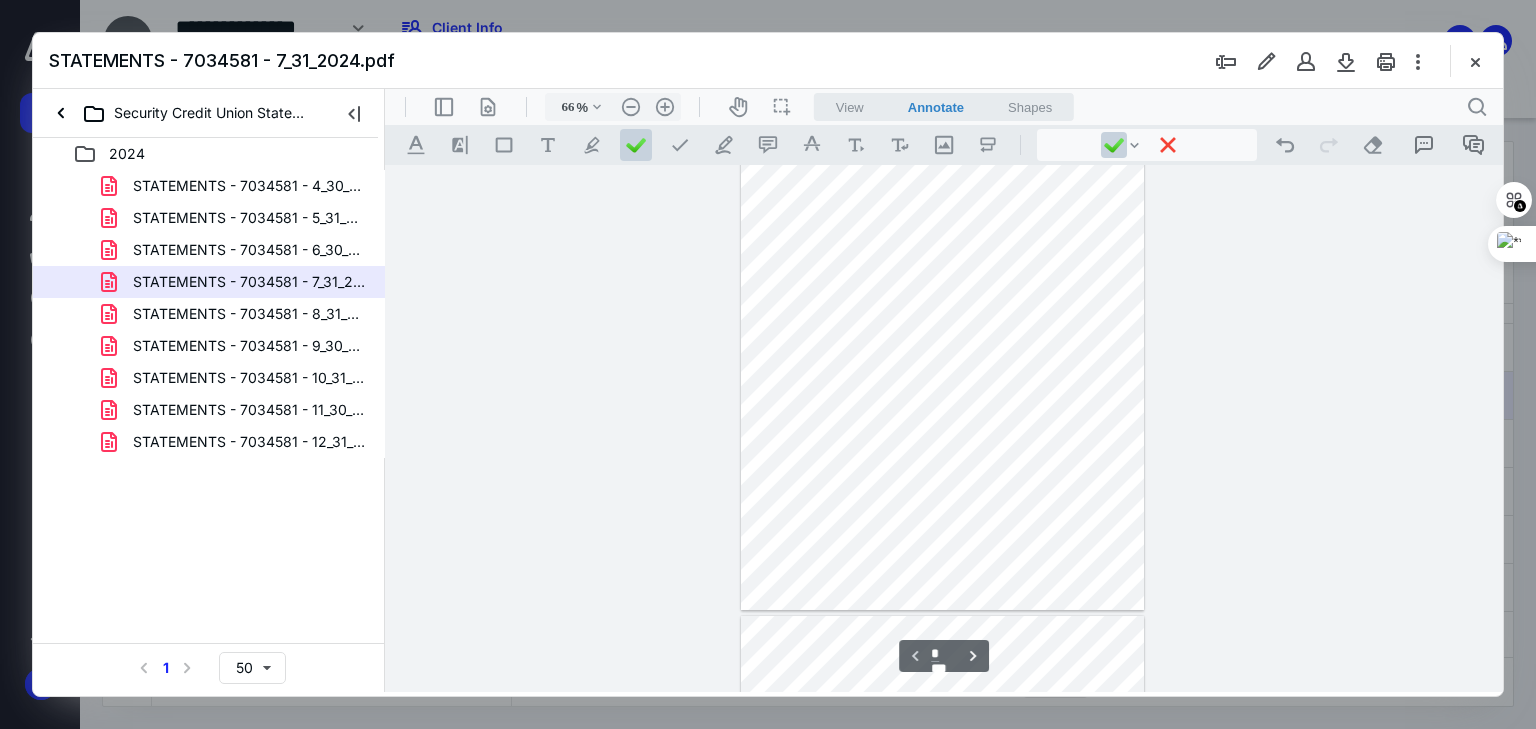 click at bounding box center (942, 350) 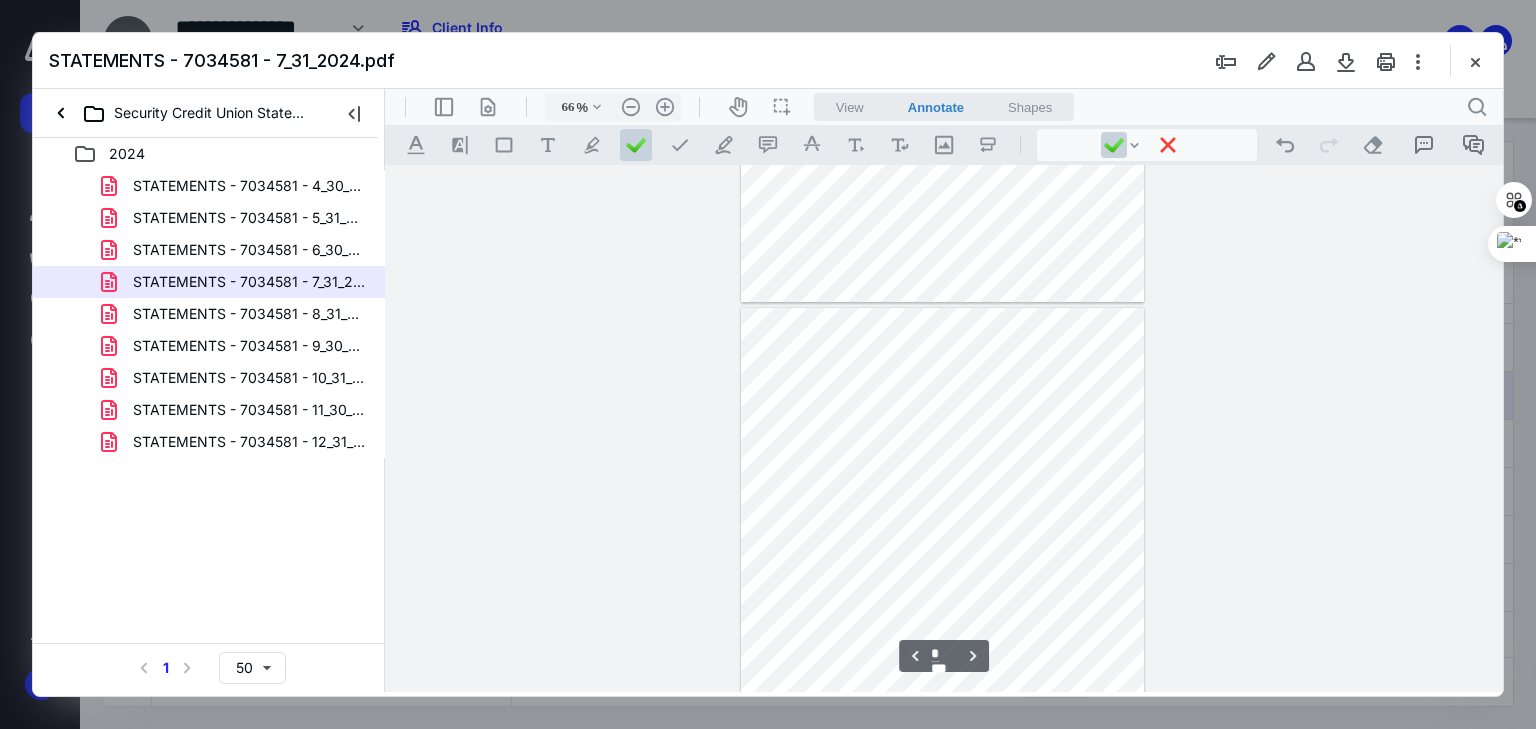scroll, scrollTop: 479, scrollLeft: 0, axis: vertical 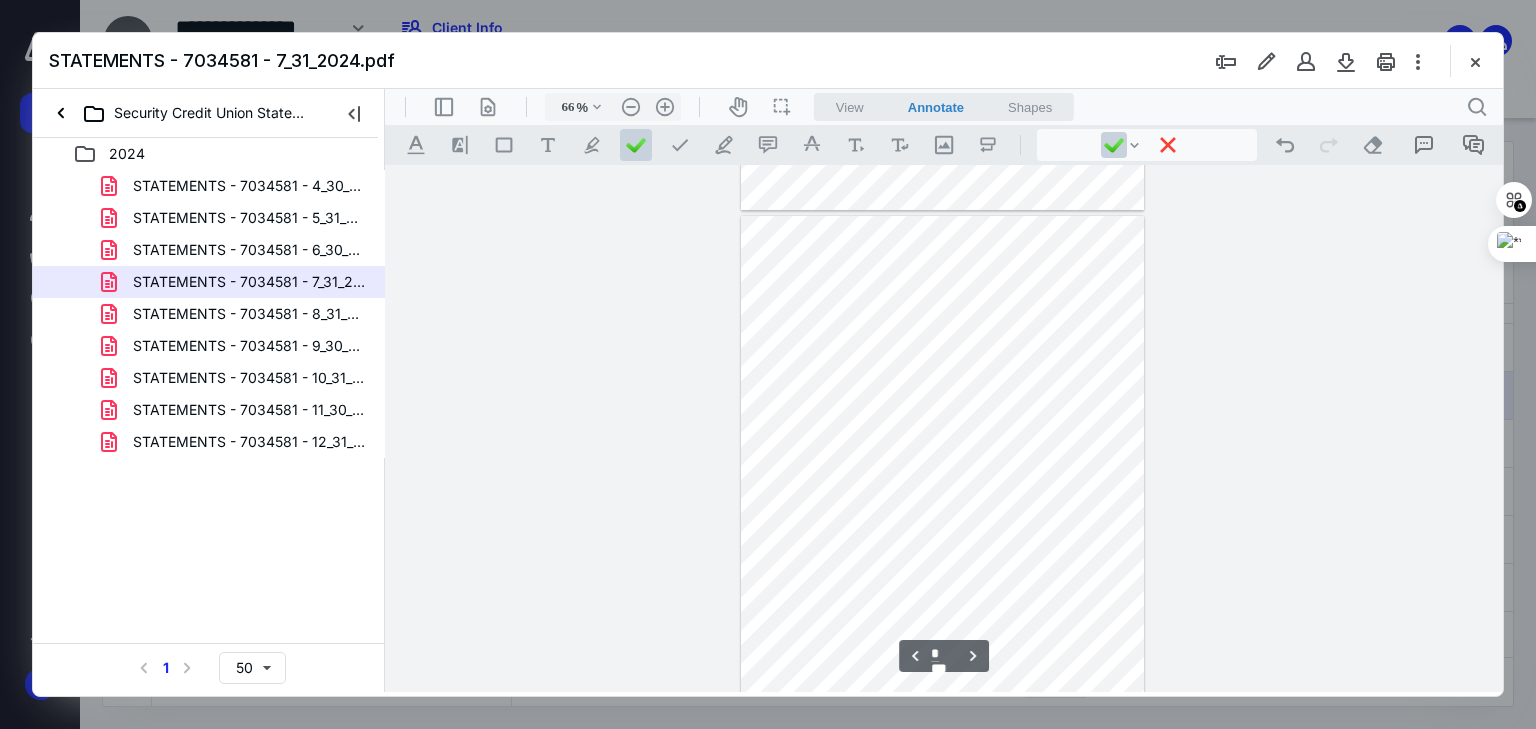 click at bounding box center (942, 477) 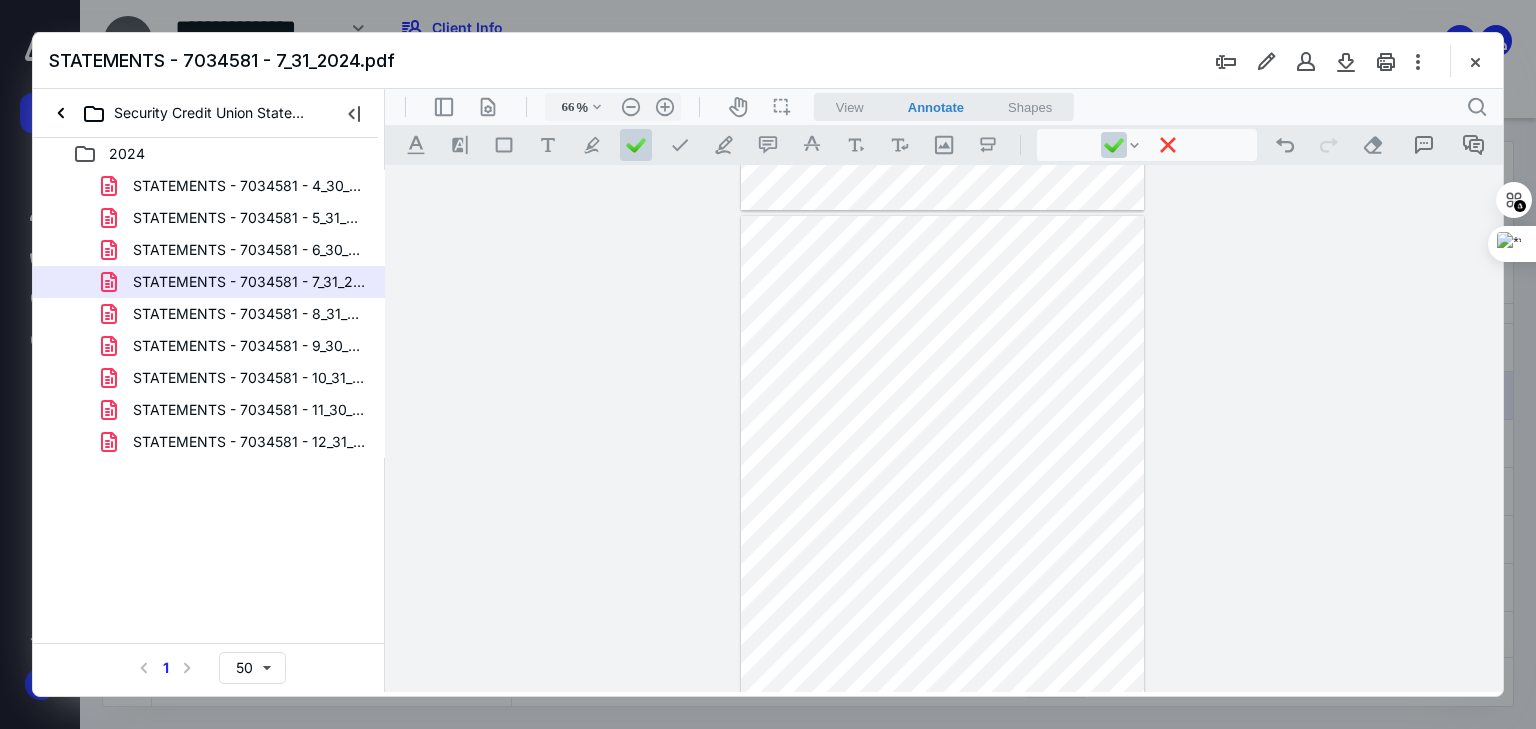 click at bounding box center (942, 477) 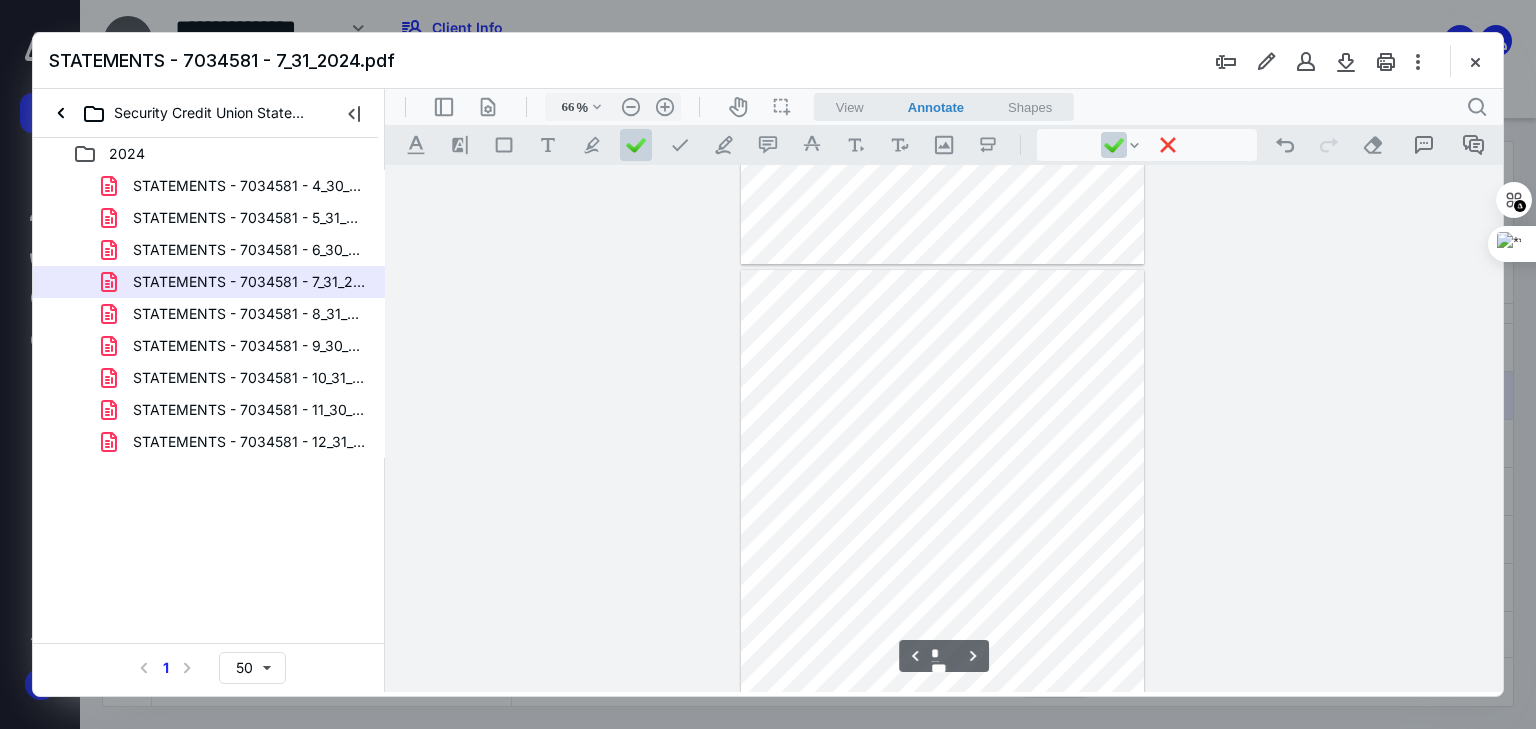 scroll, scrollTop: 959, scrollLeft: 0, axis: vertical 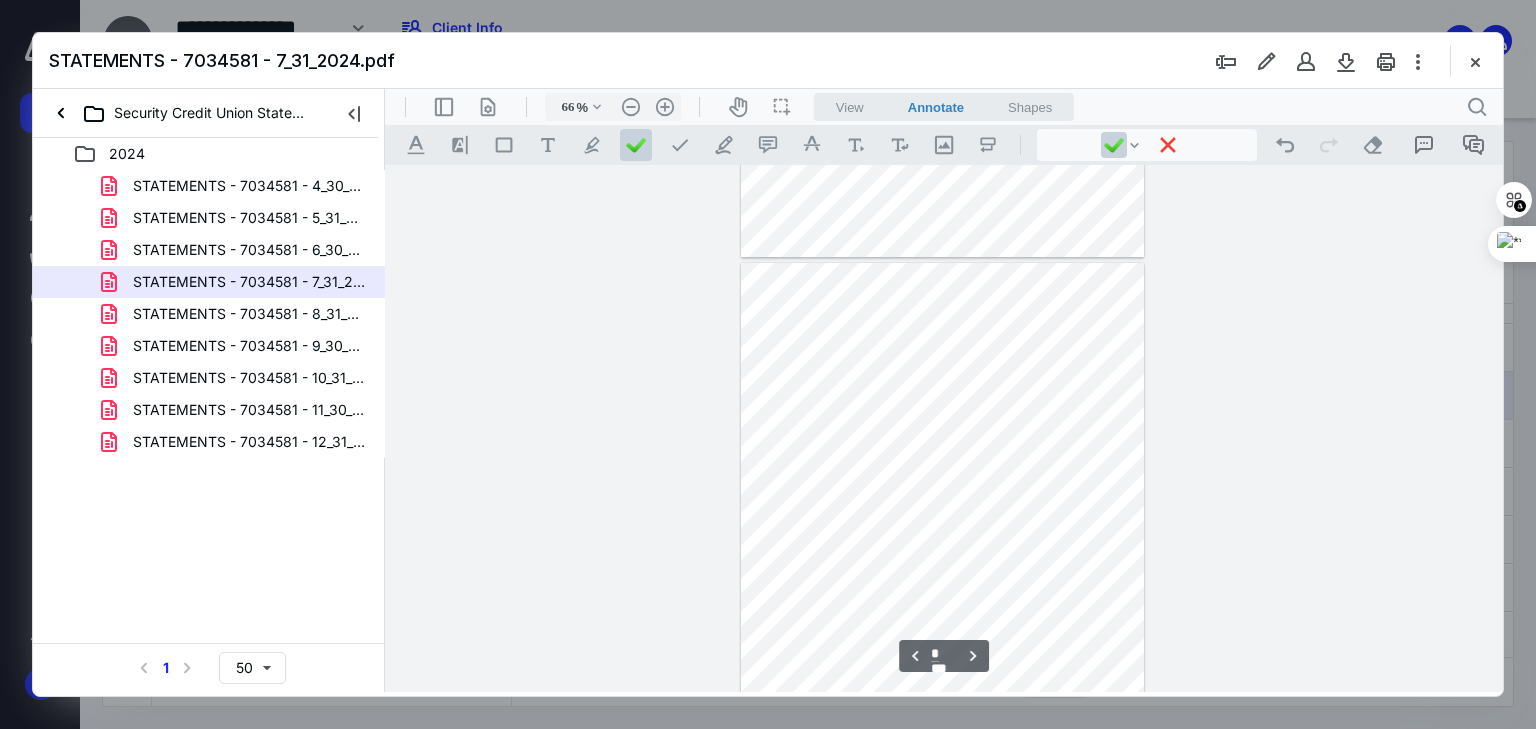 click at bounding box center [942, 524] 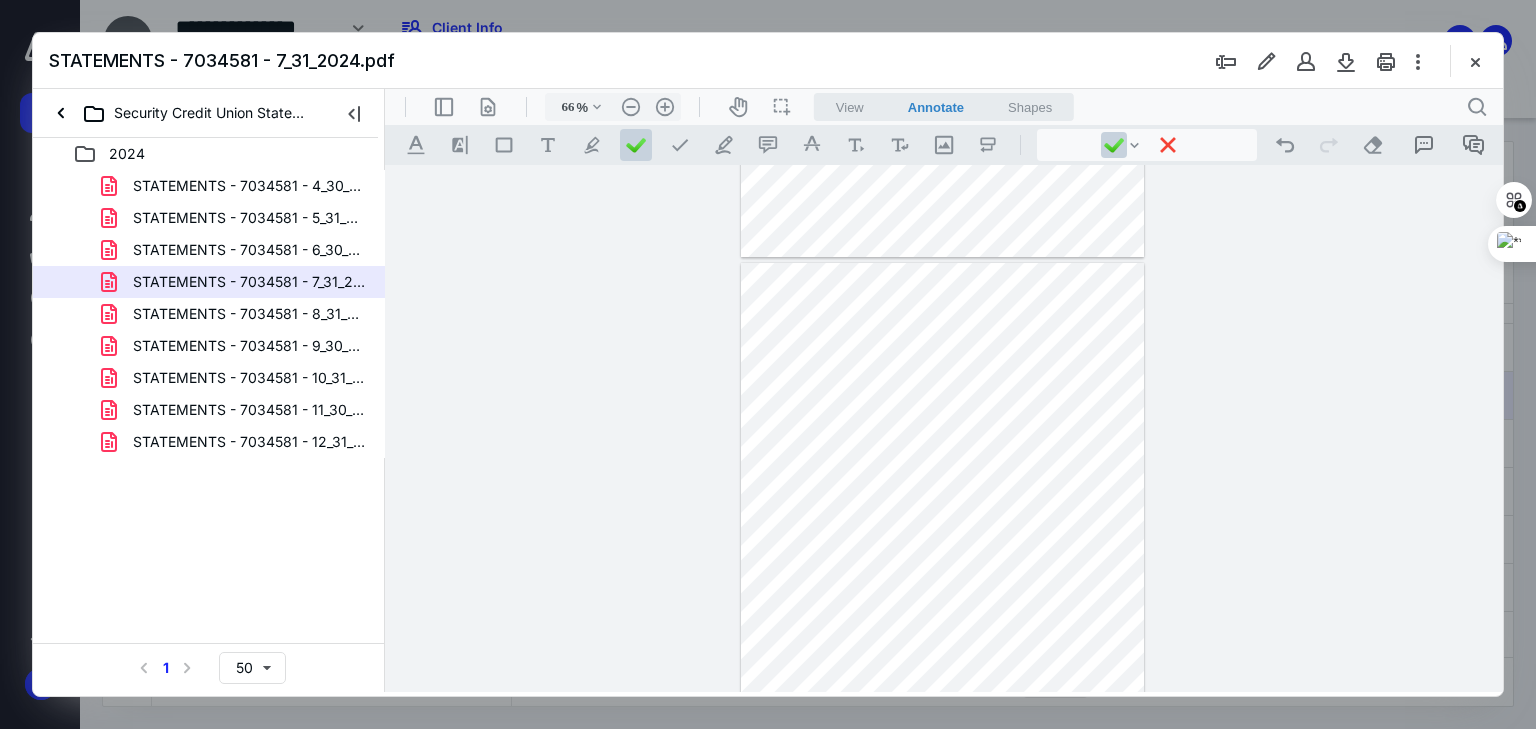 click at bounding box center (942, 524) 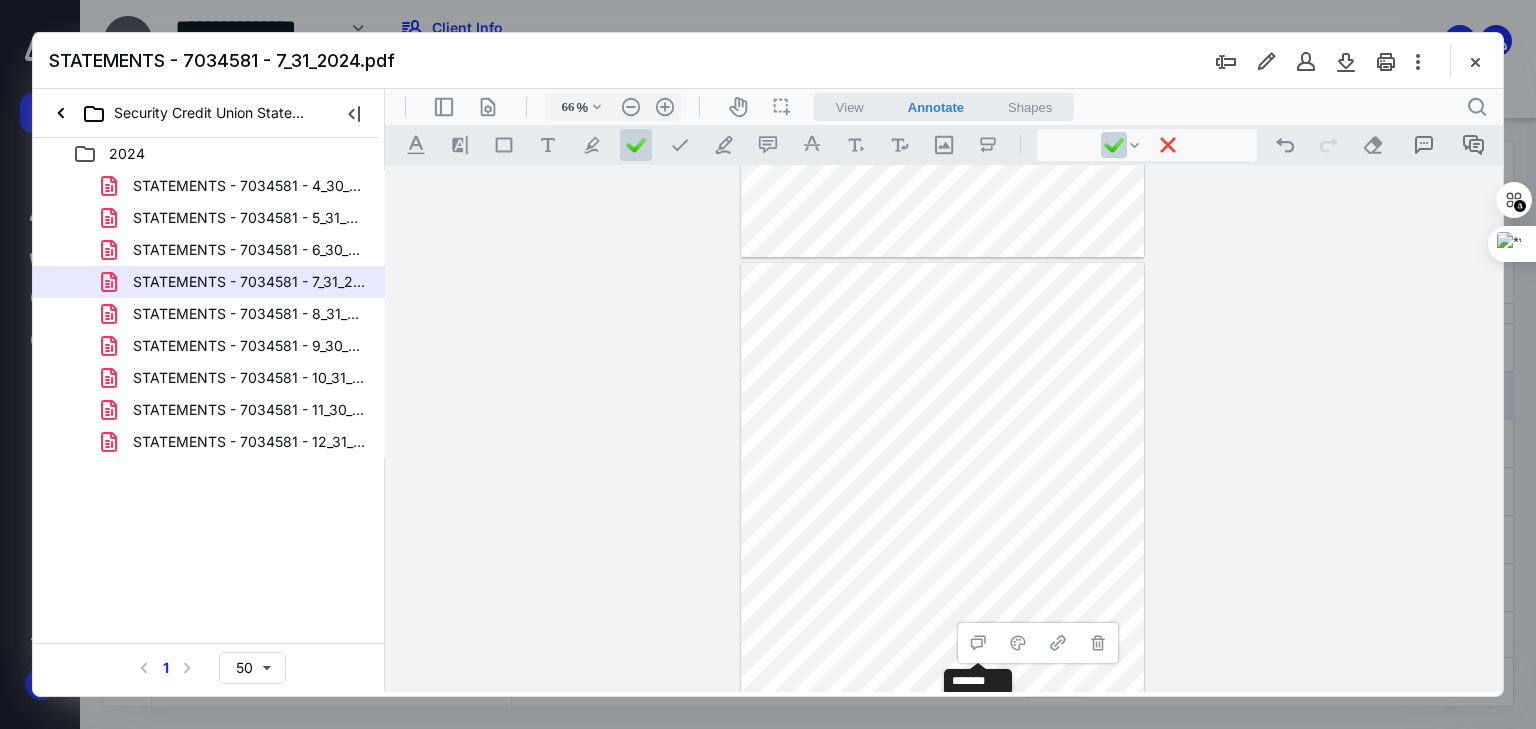 click at bounding box center (942, 524) 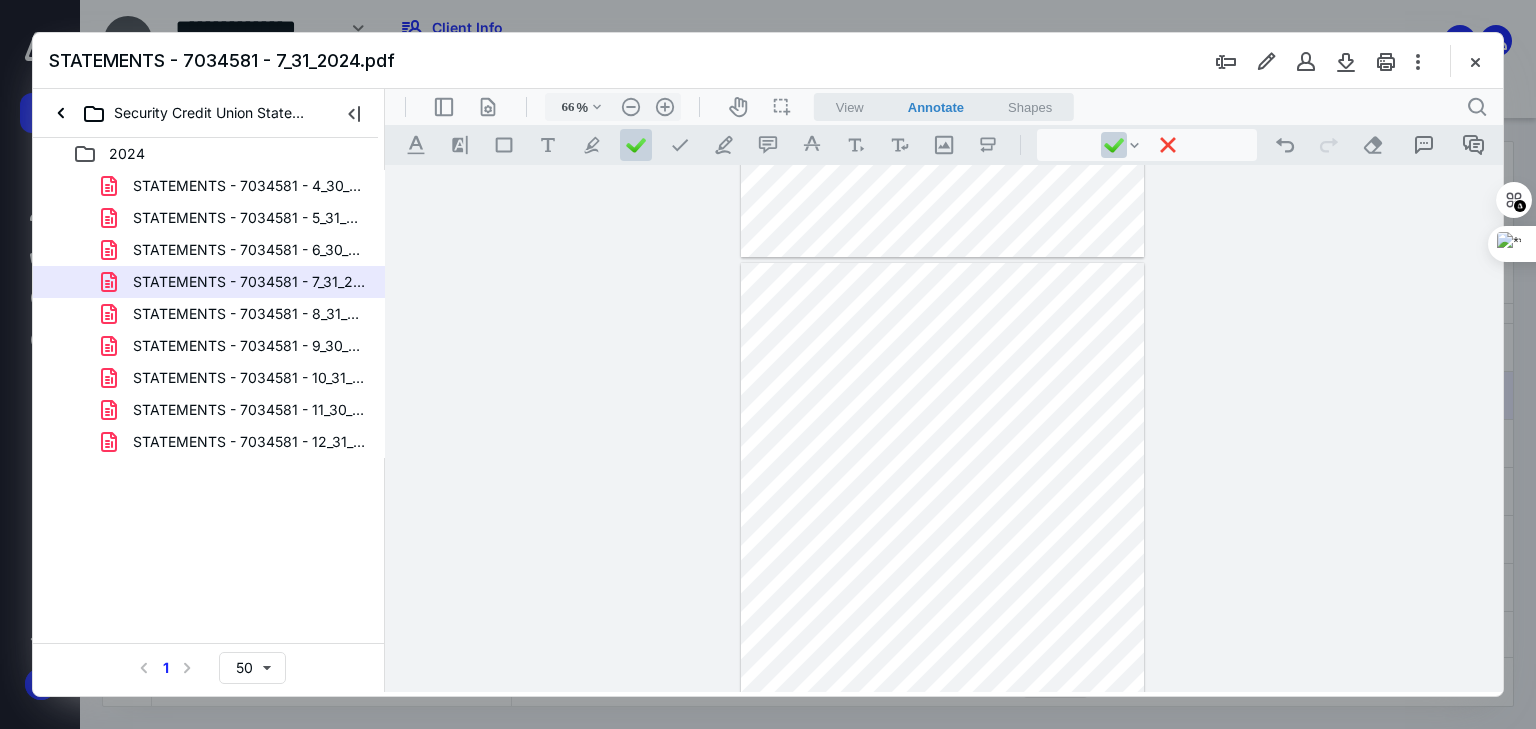 click at bounding box center [942, 524] 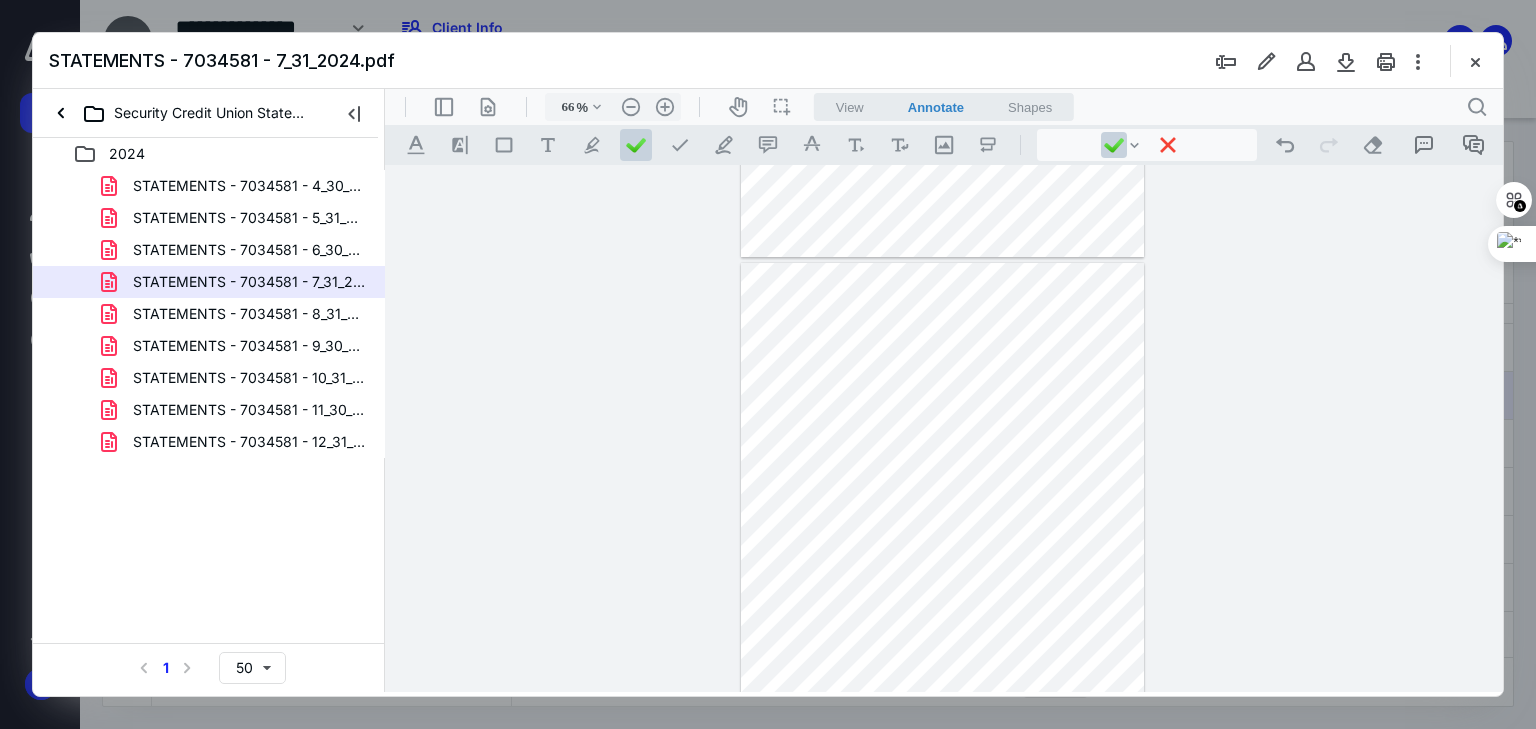 click at bounding box center (942, 524) 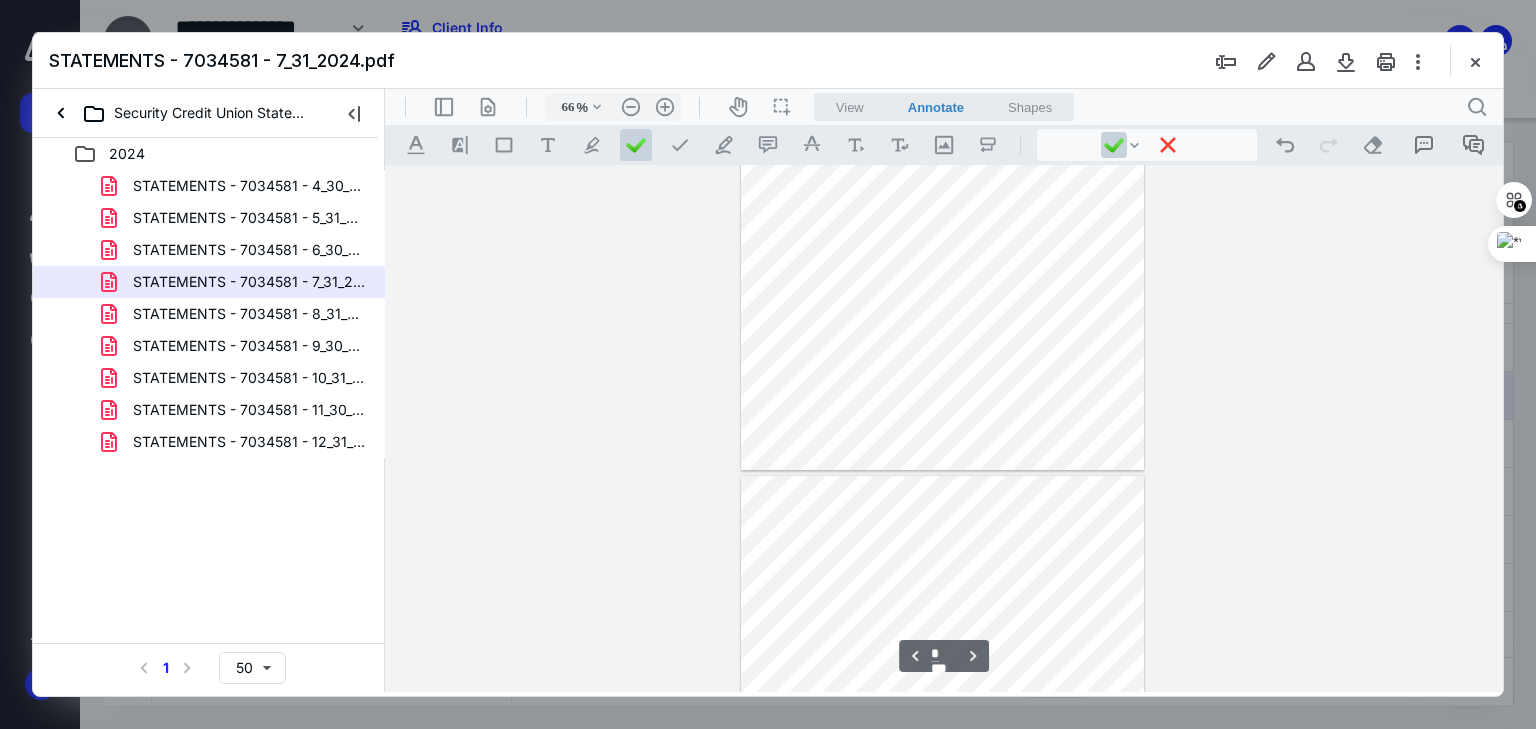 scroll, scrollTop: 1279, scrollLeft: 0, axis: vertical 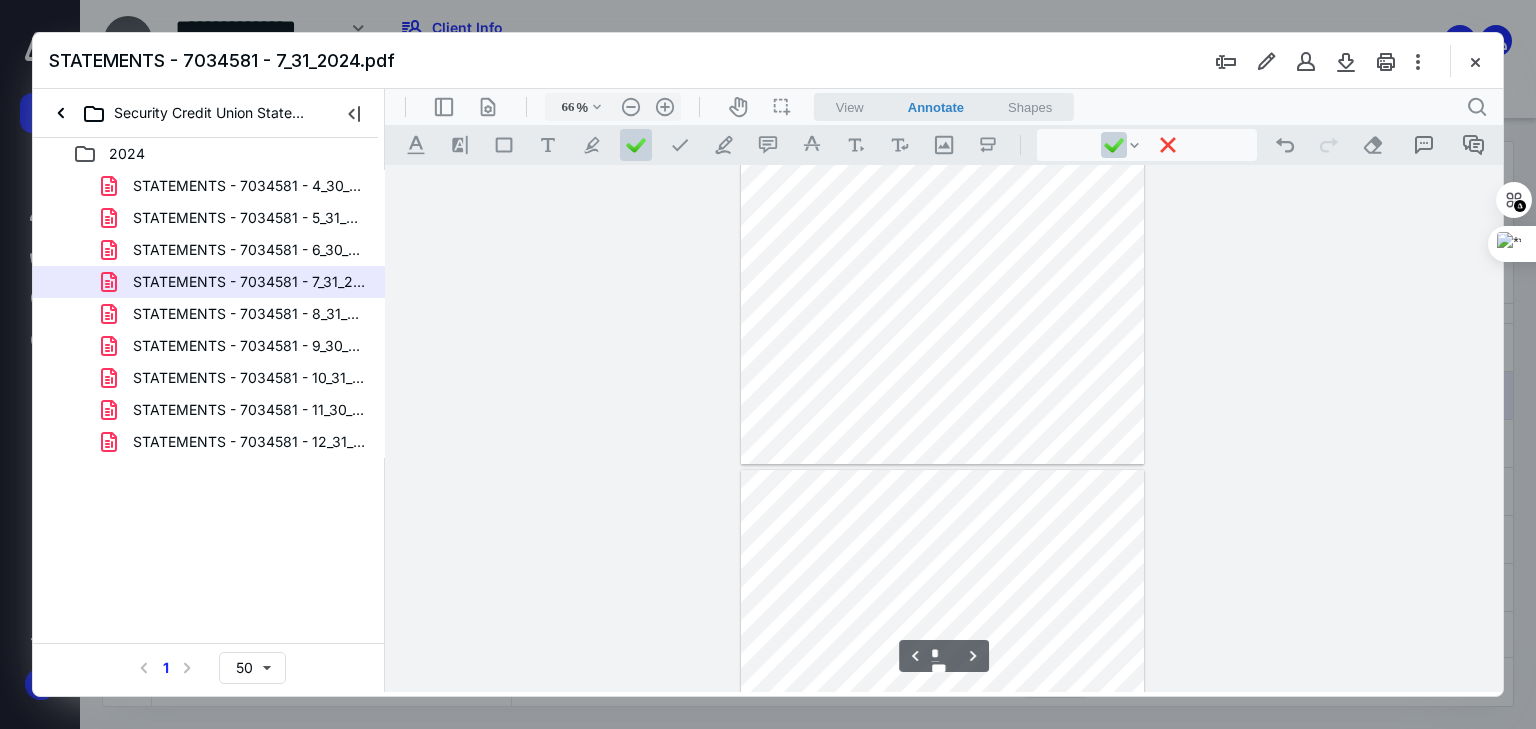 click at bounding box center [942, 204] 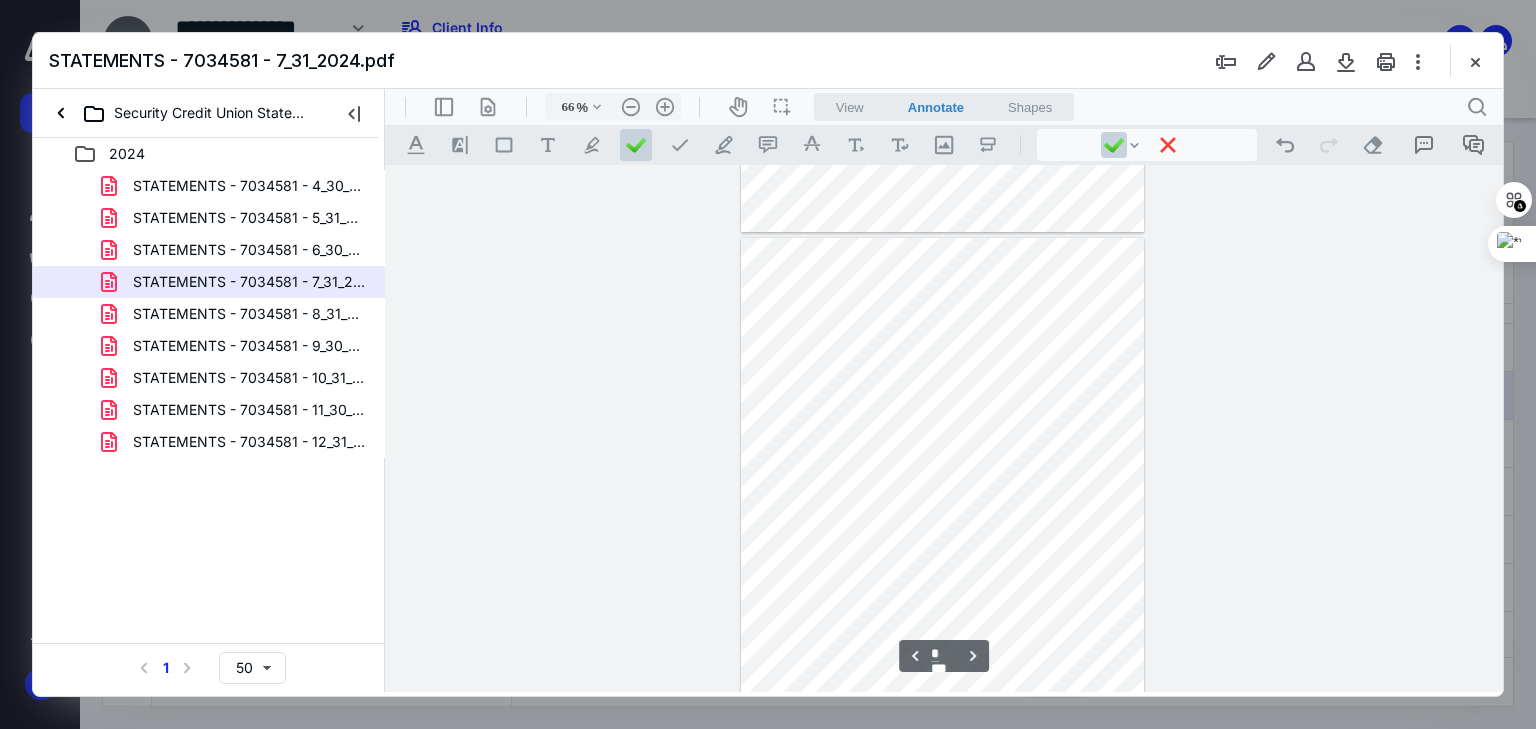scroll, scrollTop: 1519, scrollLeft: 0, axis: vertical 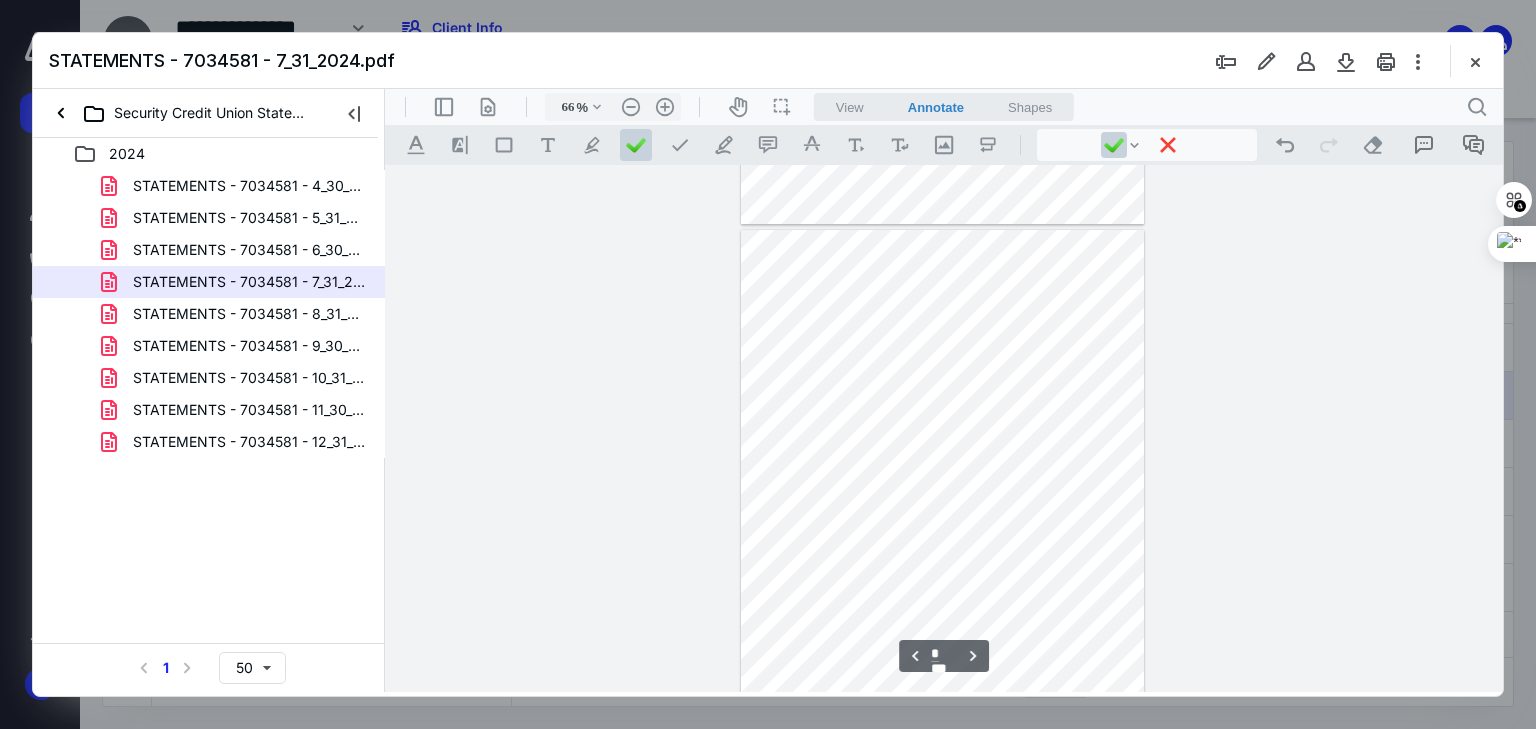 click at bounding box center (942, 491) 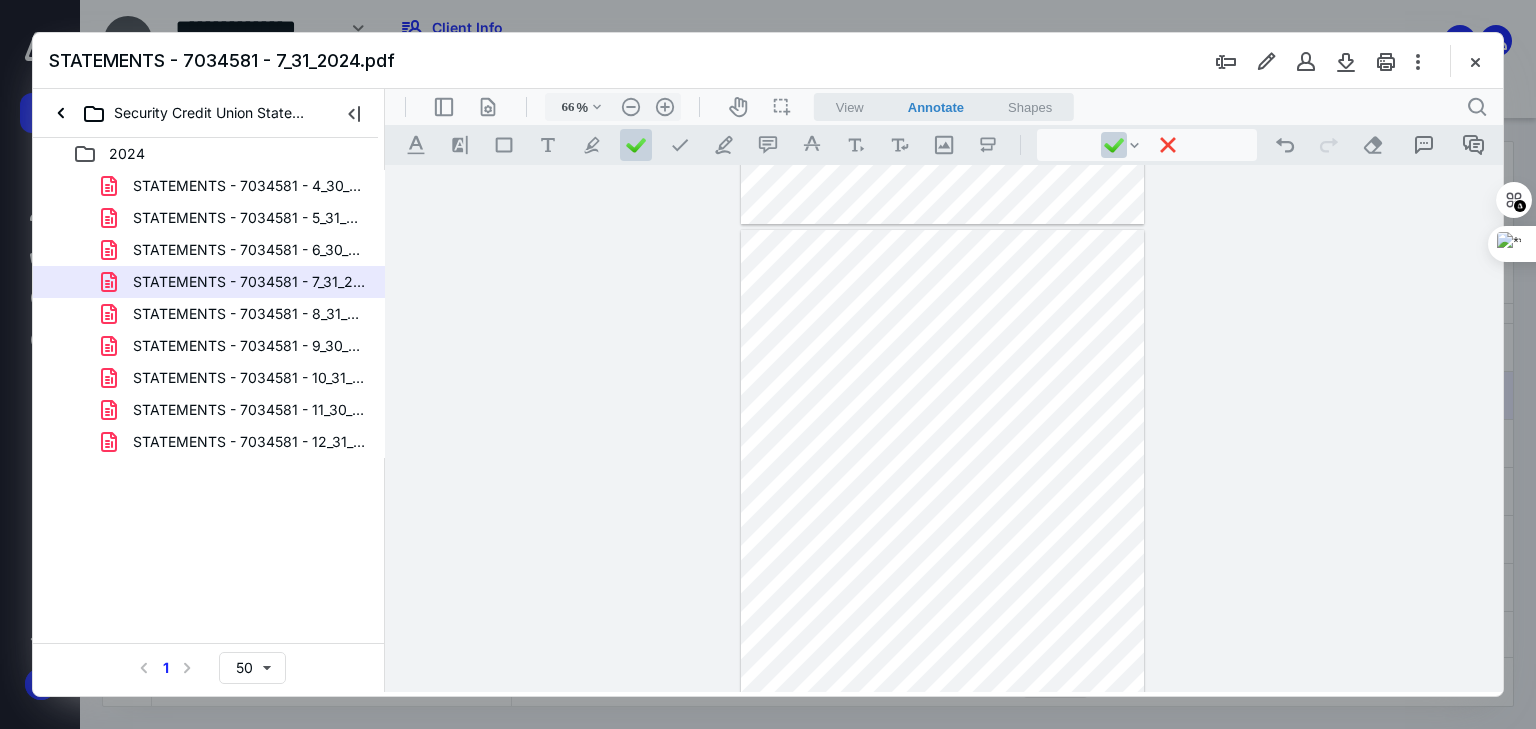 click at bounding box center [942, 491] 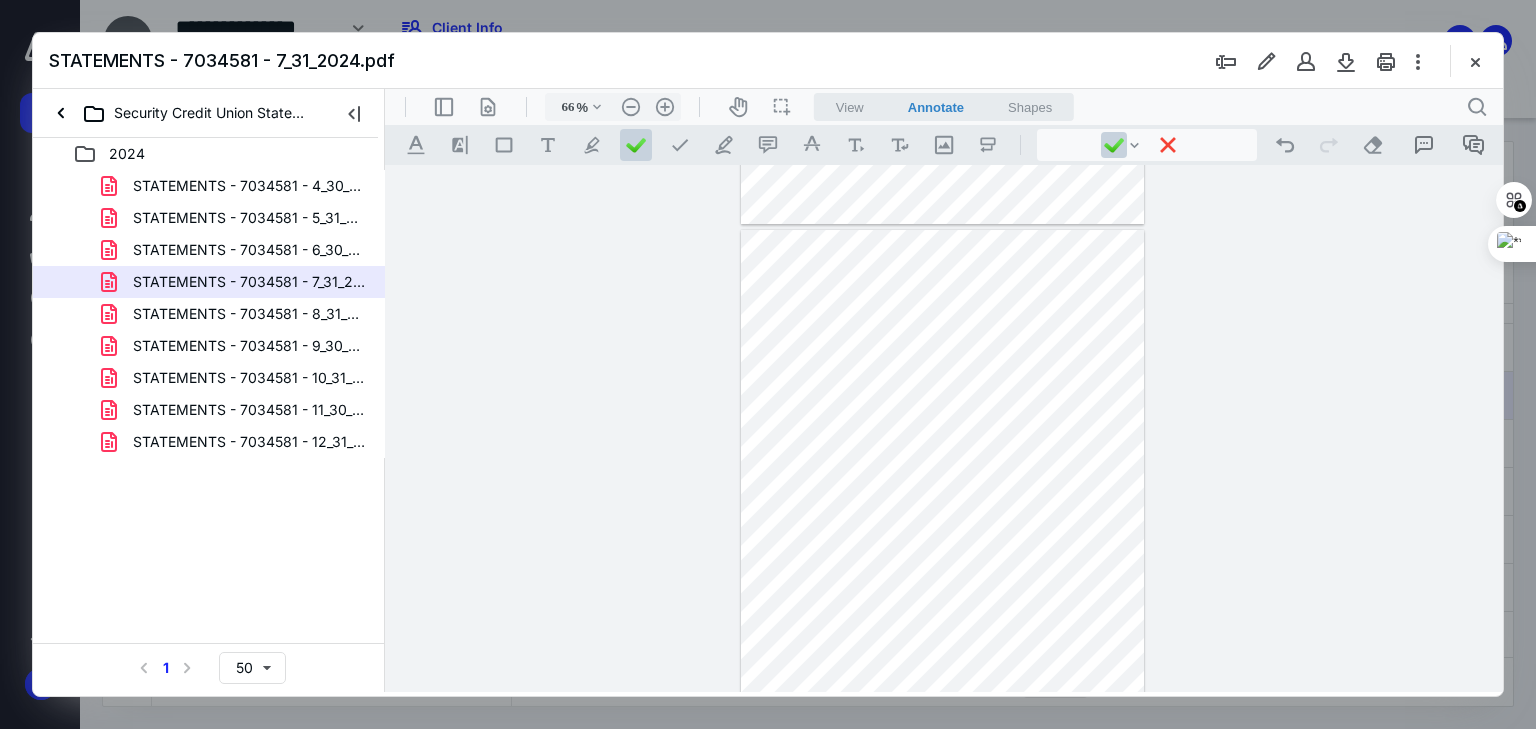 click at bounding box center [942, 491] 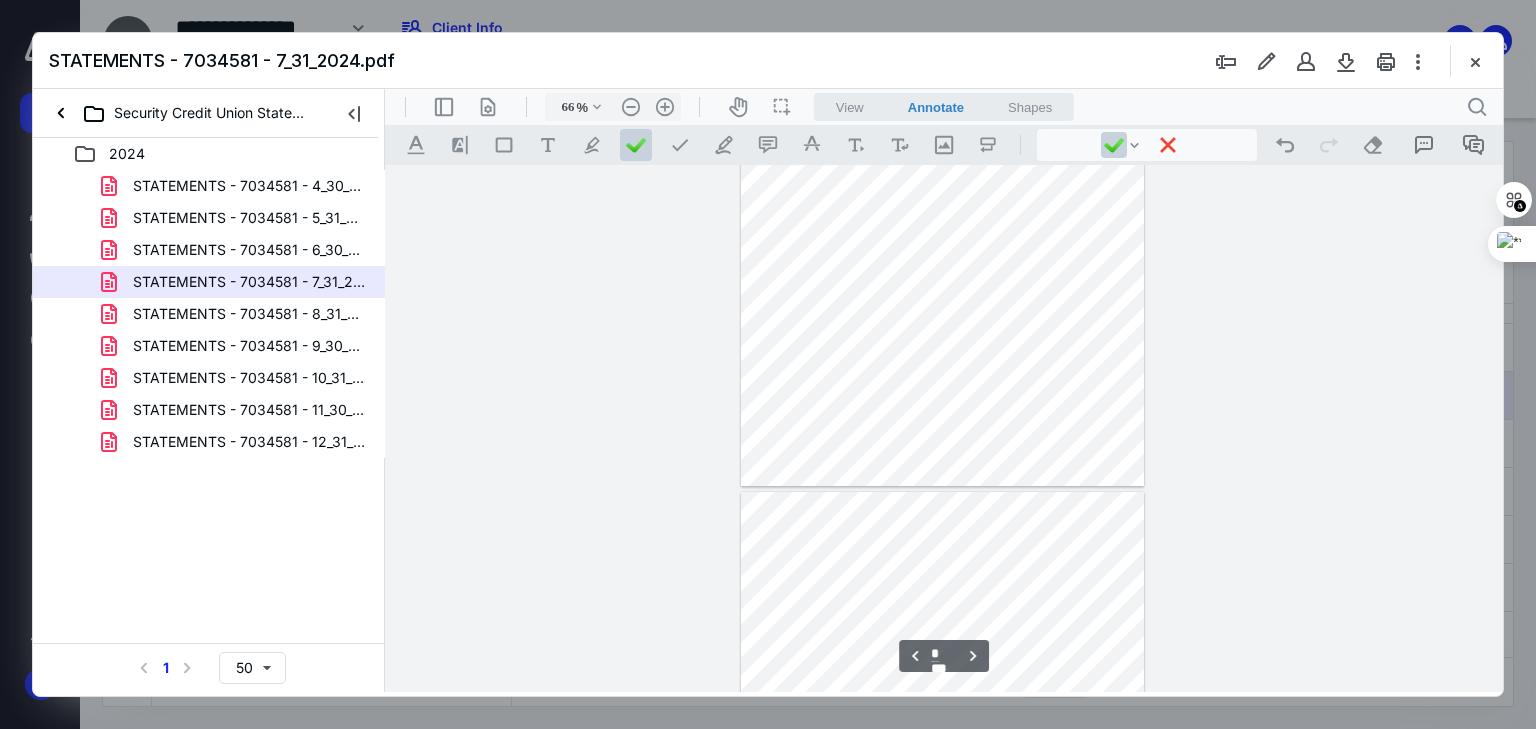 scroll, scrollTop: 1839, scrollLeft: 0, axis: vertical 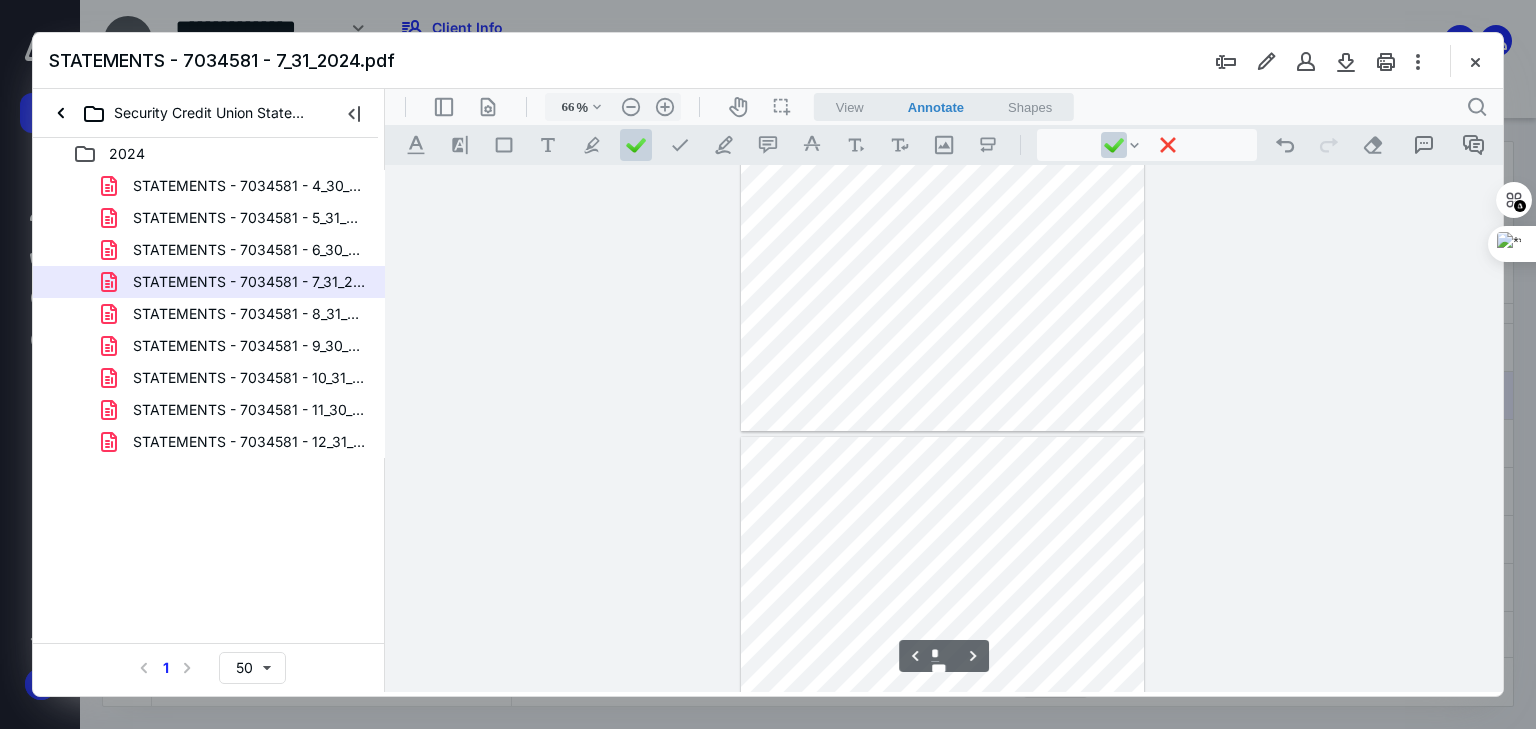 click at bounding box center [942, 171] 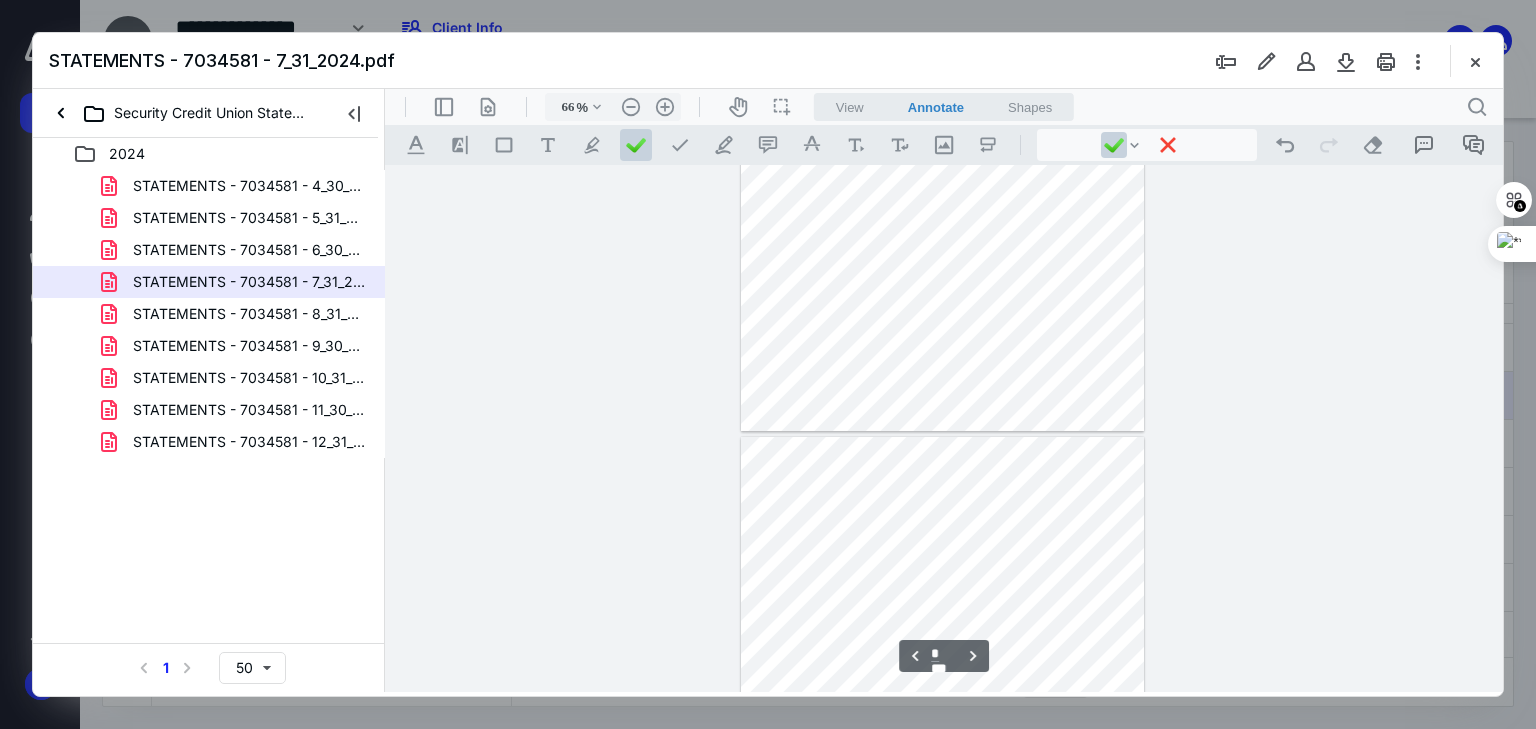 click at bounding box center (942, 171) 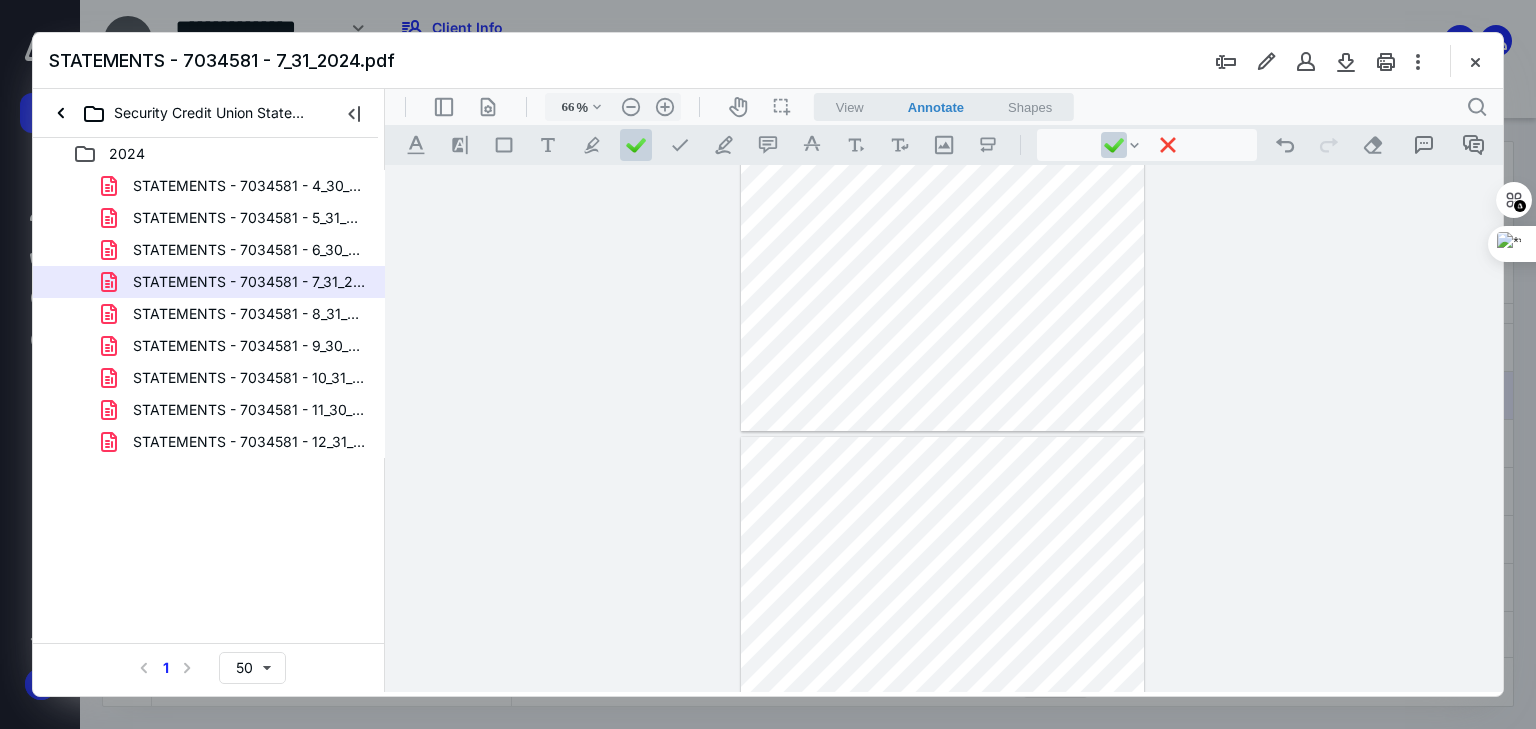click at bounding box center (942, 171) 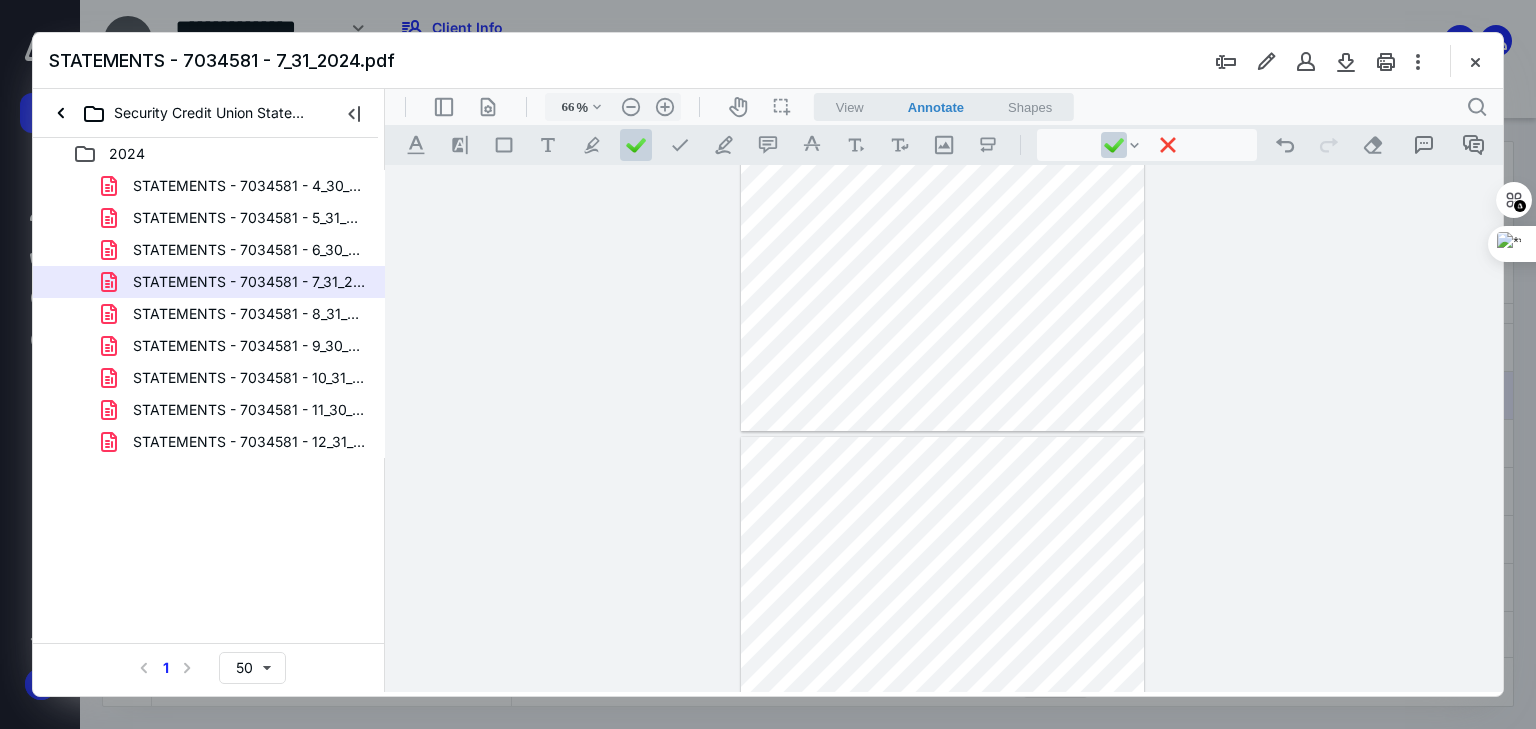 click at bounding box center [942, 171] 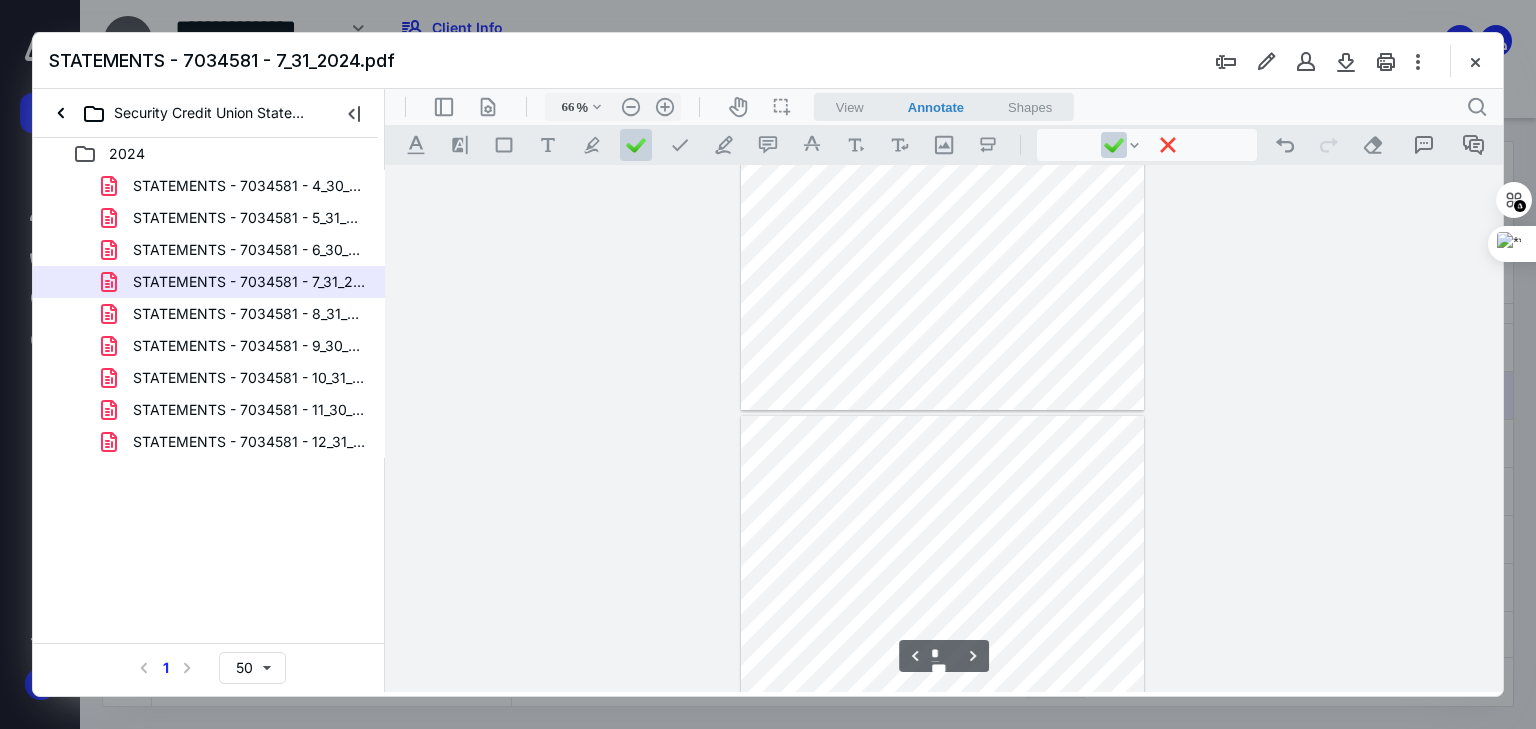 scroll, scrollTop: 2399, scrollLeft: 0, axis: vertical 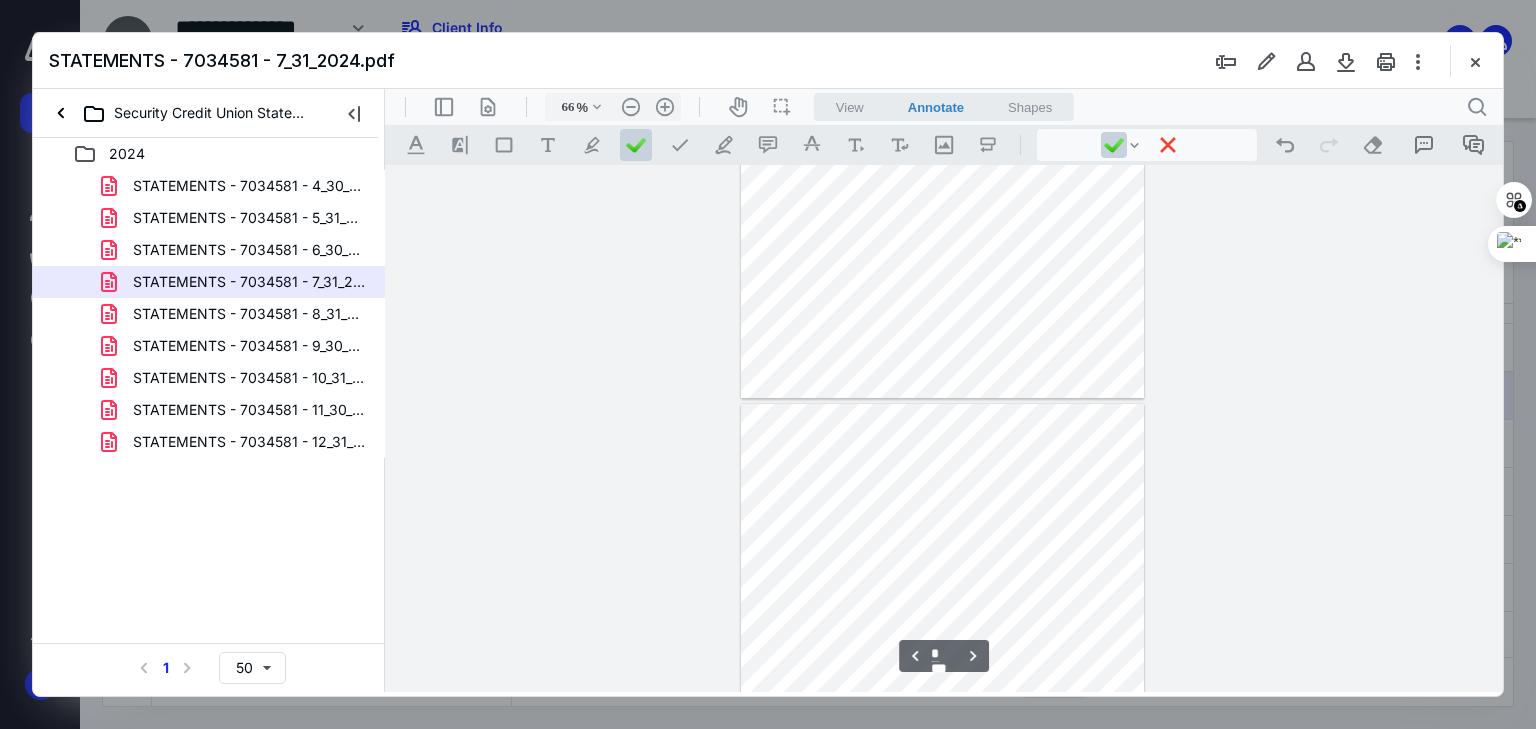 click at bounding box center (942, 138) 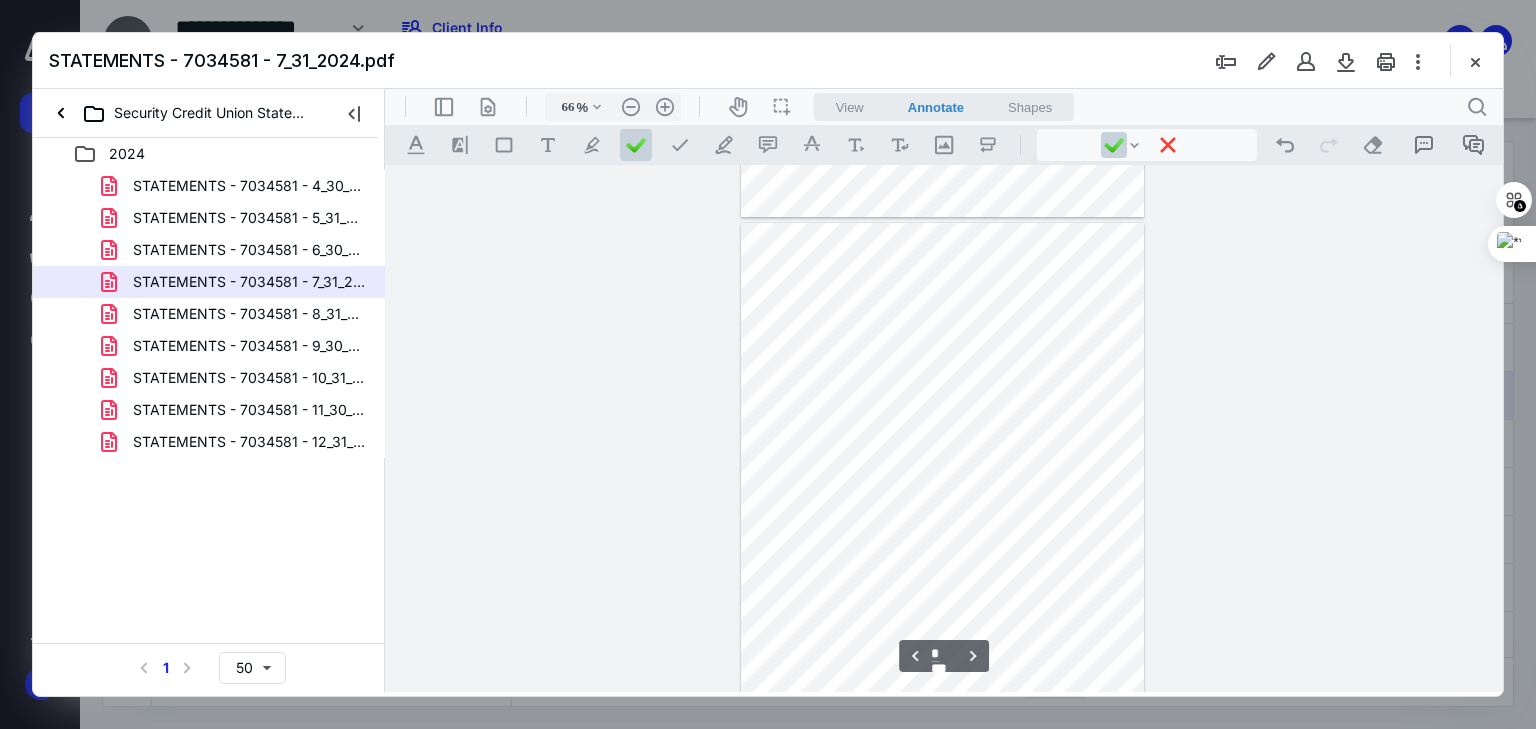 scroll, scrollTop: 2639, scrollLeft: 0, axis: vertical 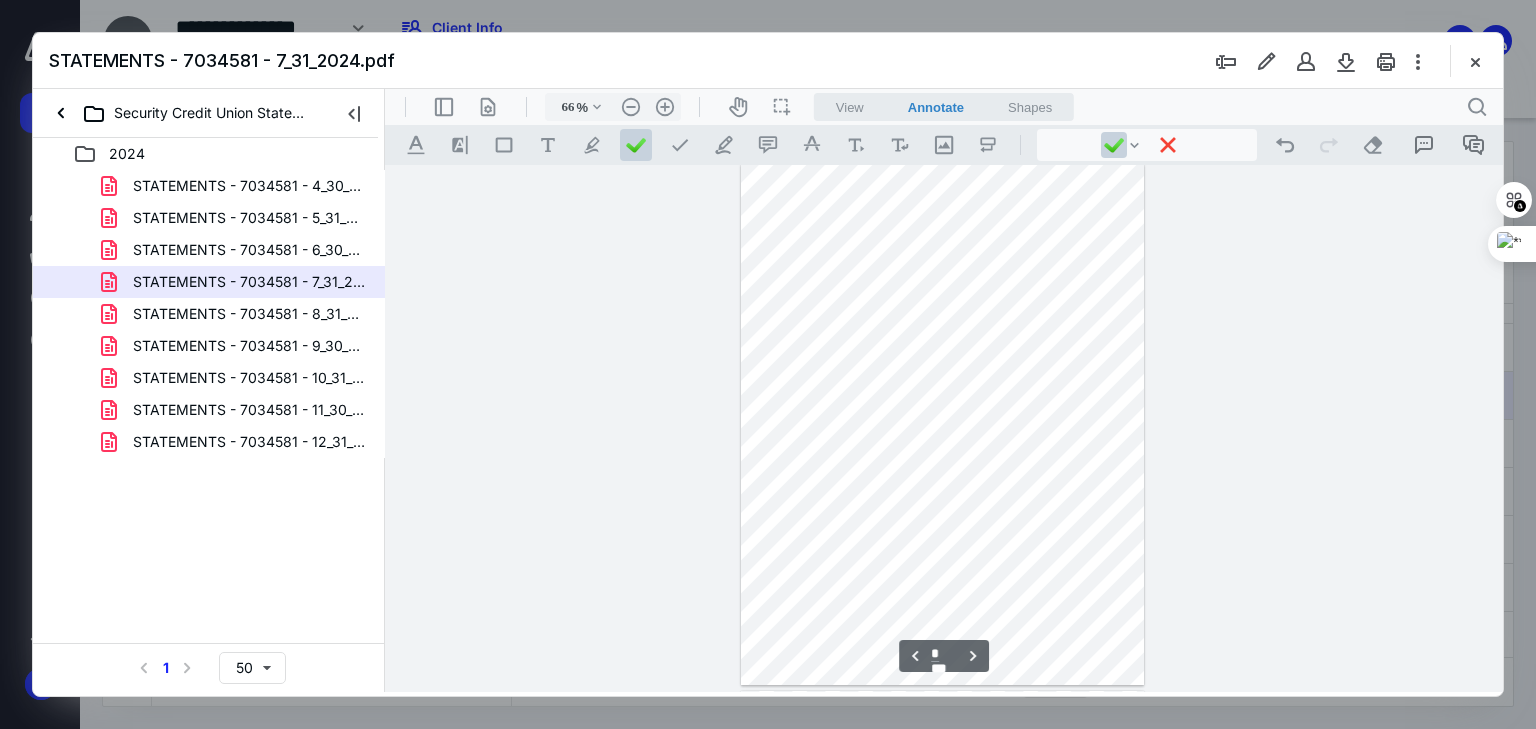 click at bounding box center [942, 425] 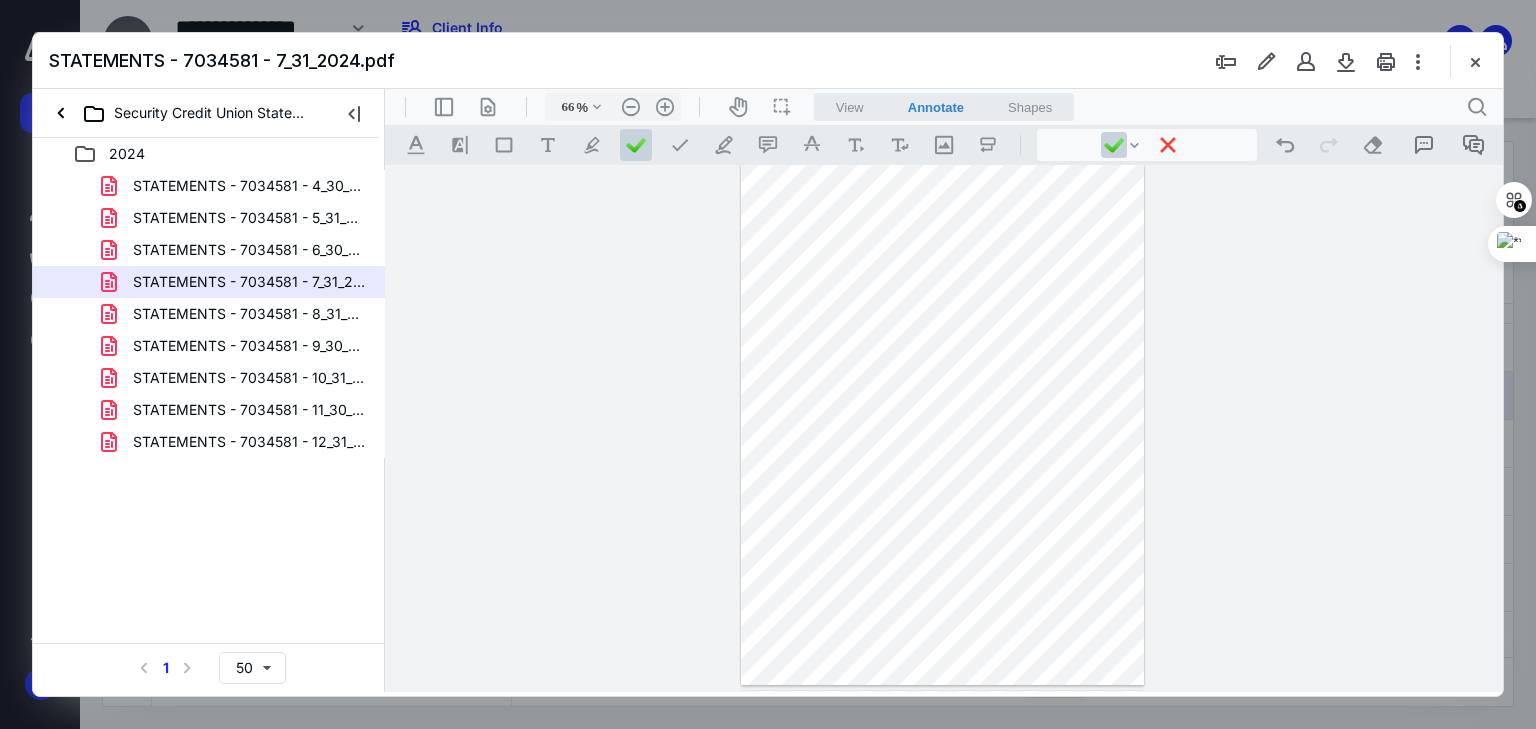 click at bounding box center (942, 425) 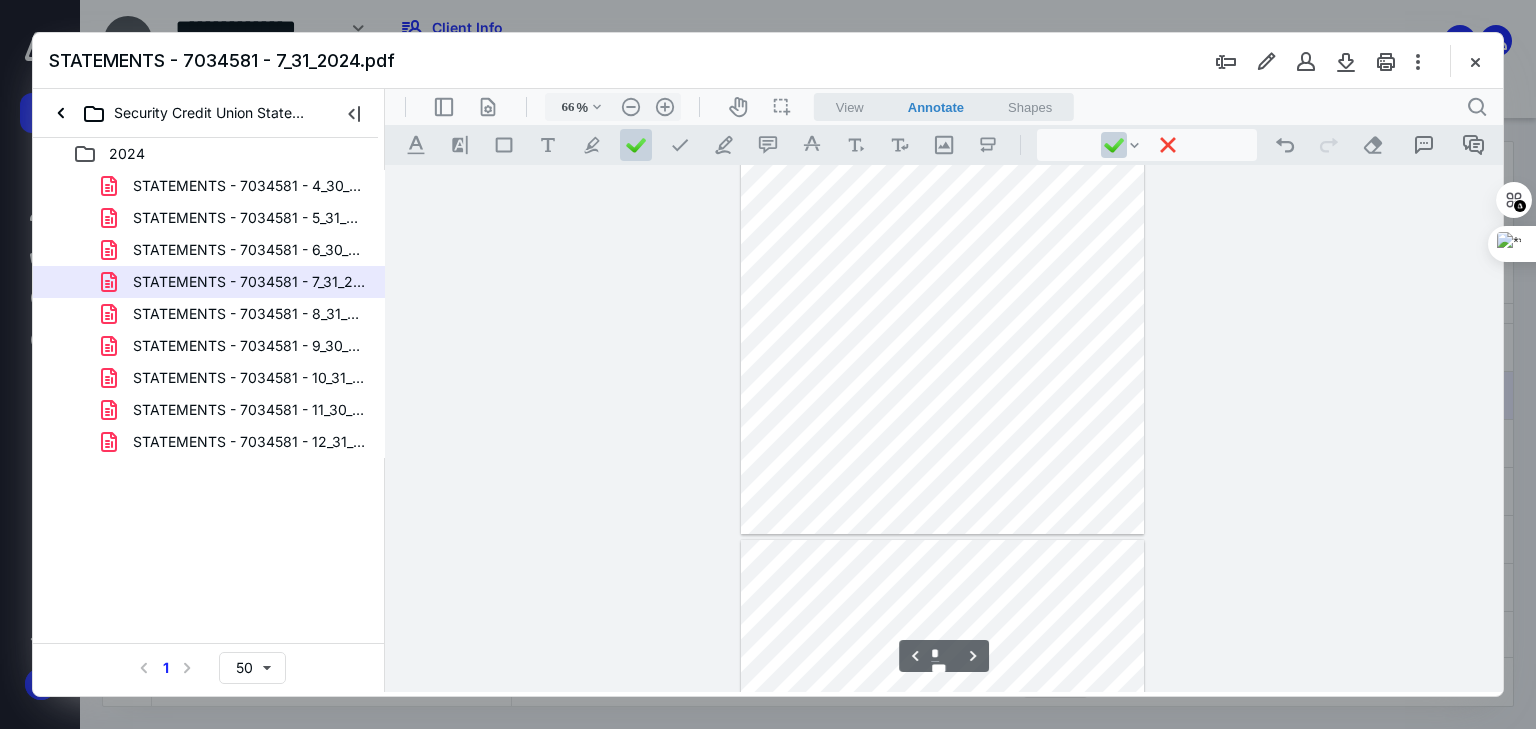 scroll, scrollTop: 2799, scrollLeft: 0, axis: vertical 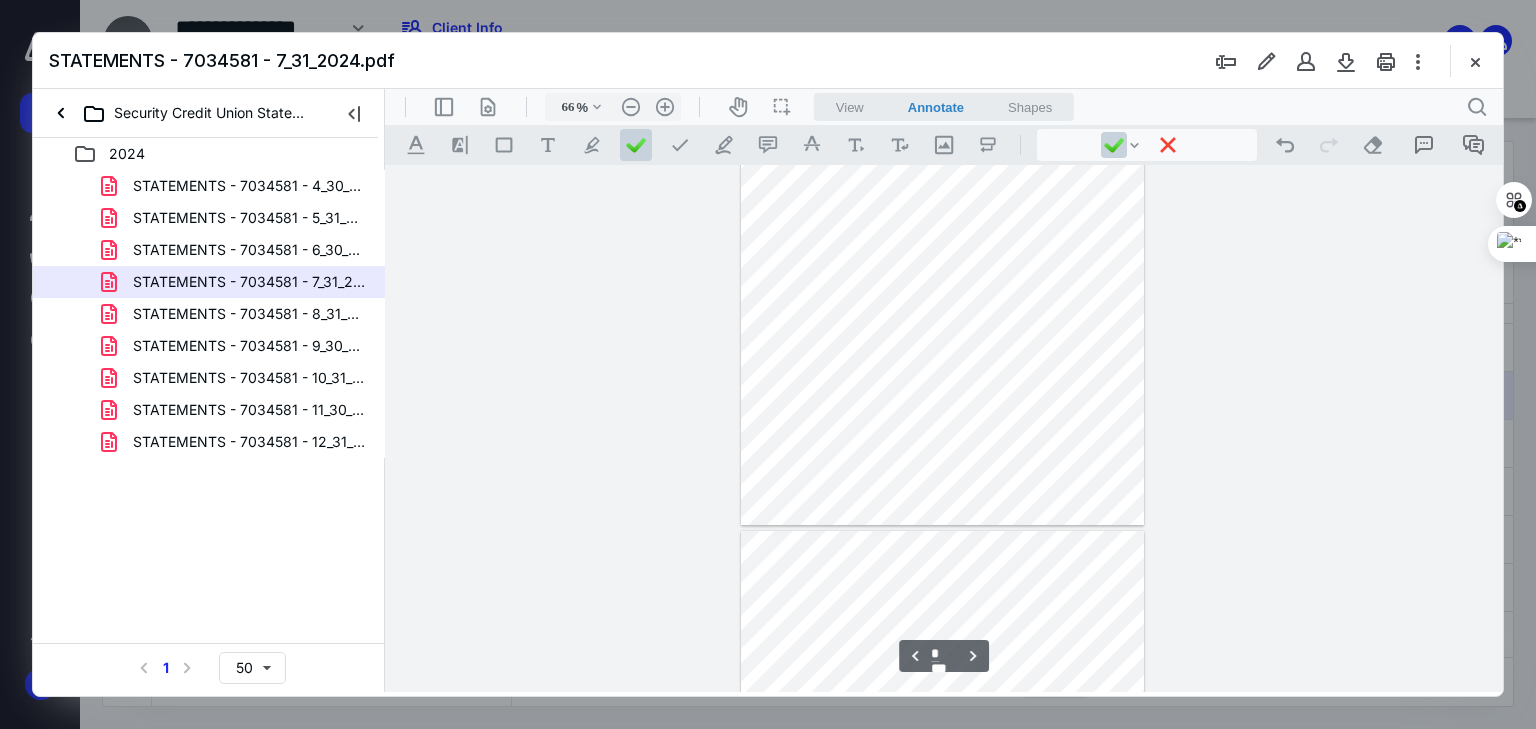 click at bounding box center (942, 265) 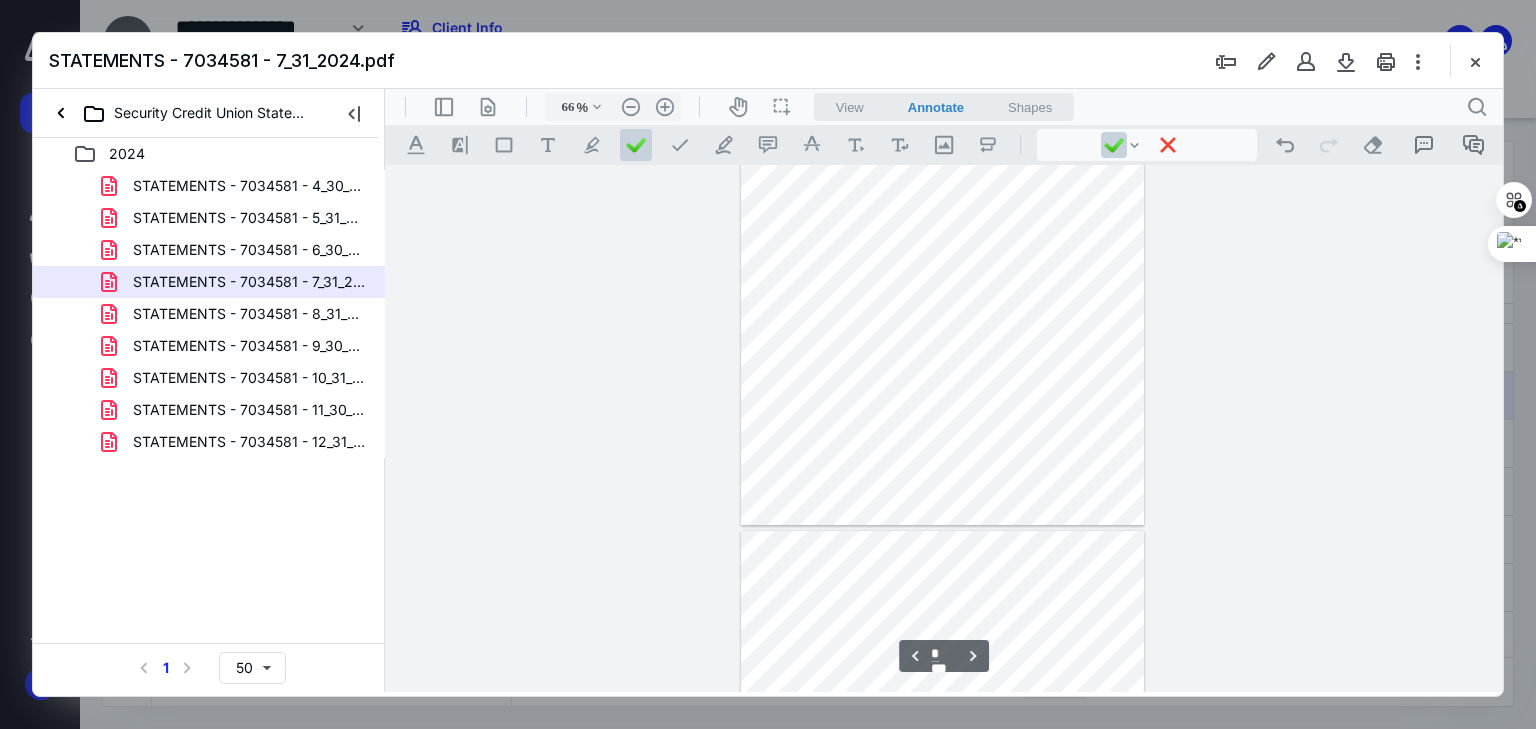 click at bounding box center [942, 265] 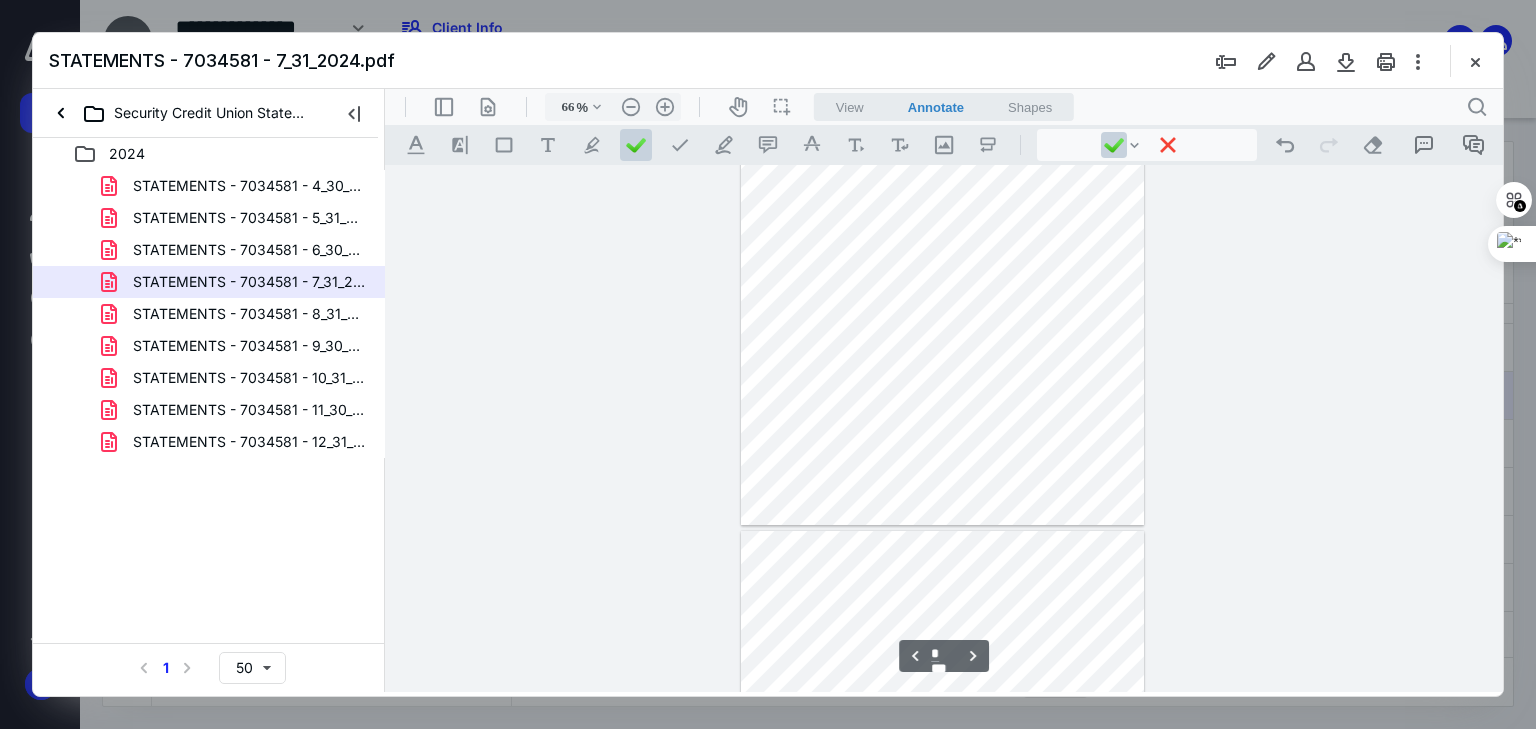 click at bounding box center (942, 265) 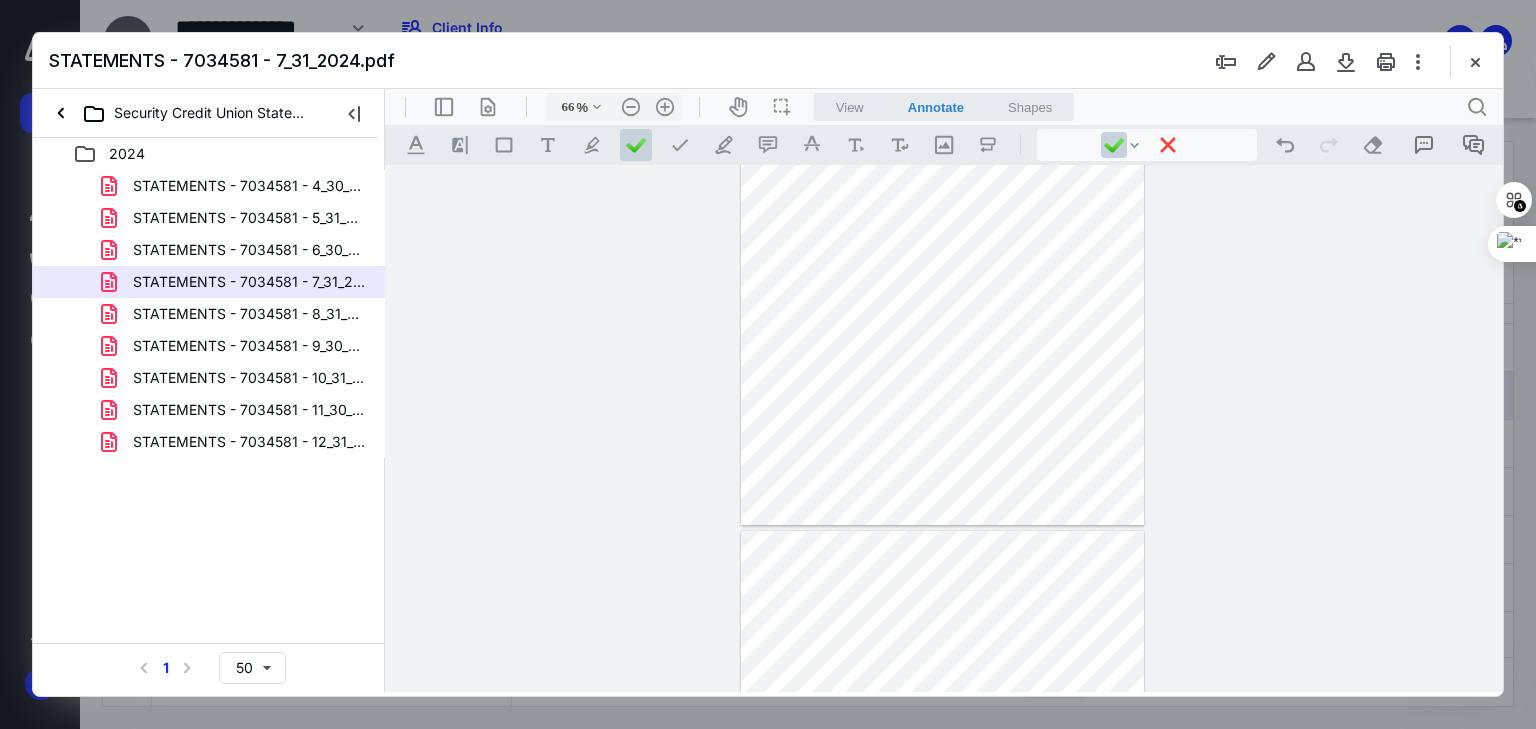 click at bounding box center (942, 265) 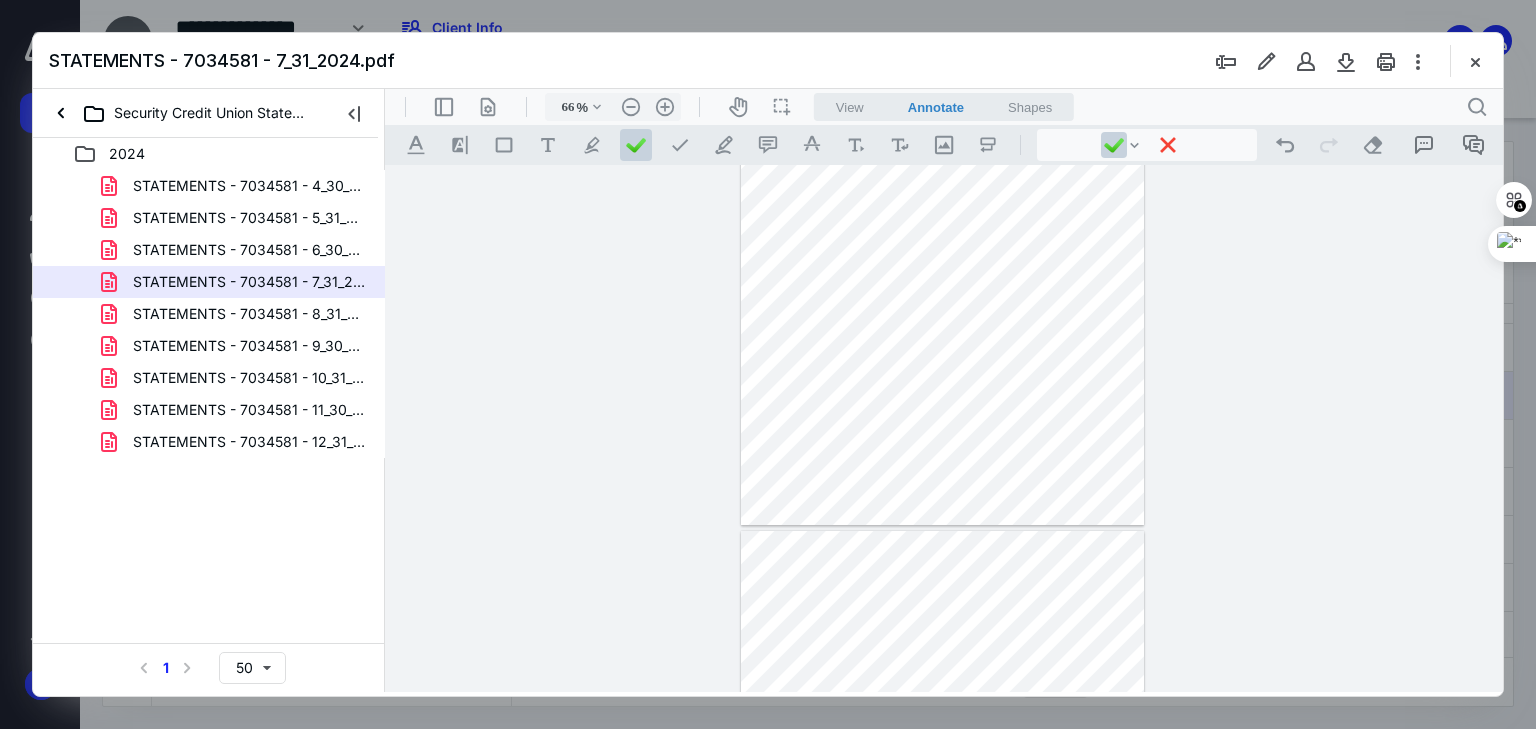 click at bounding box center [942, 265] 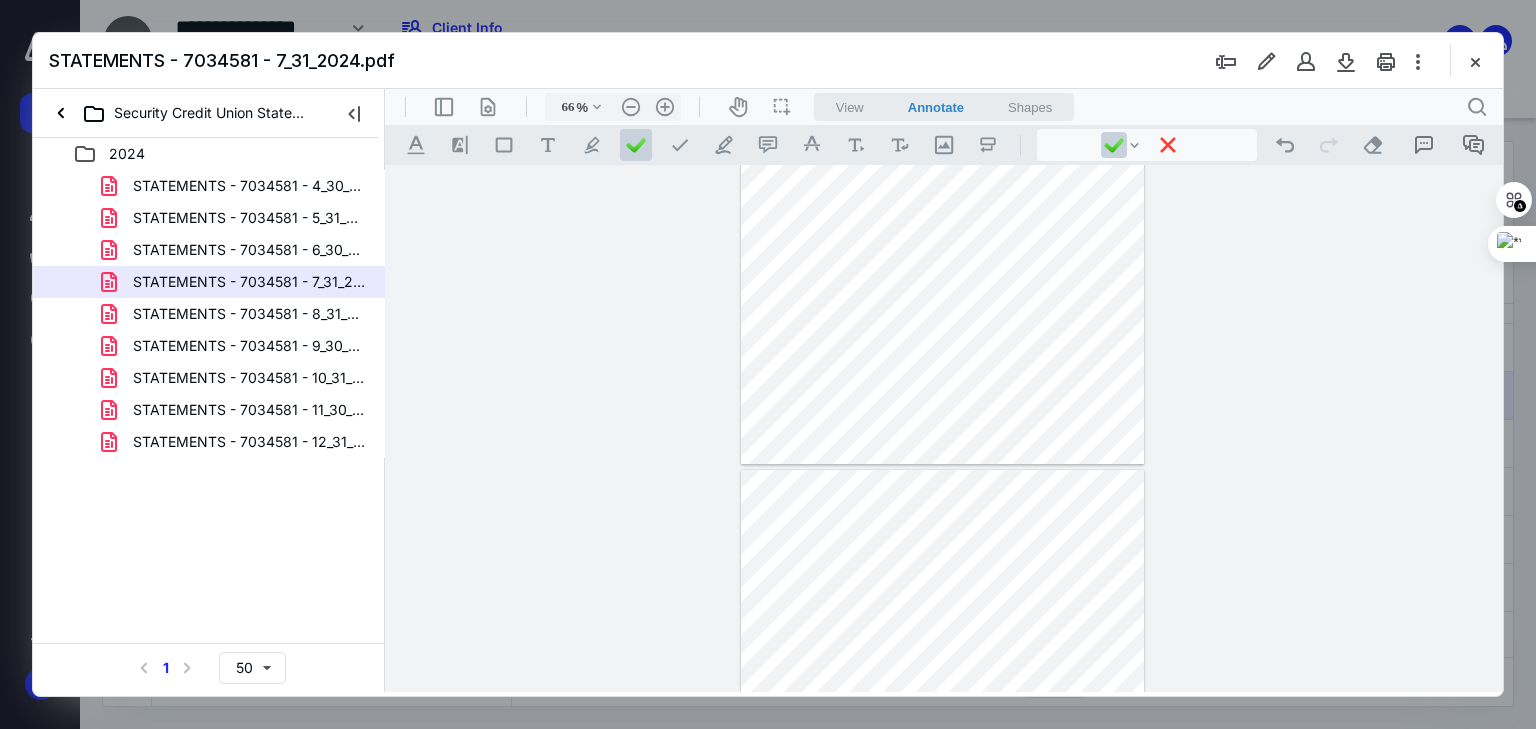 type on "*" 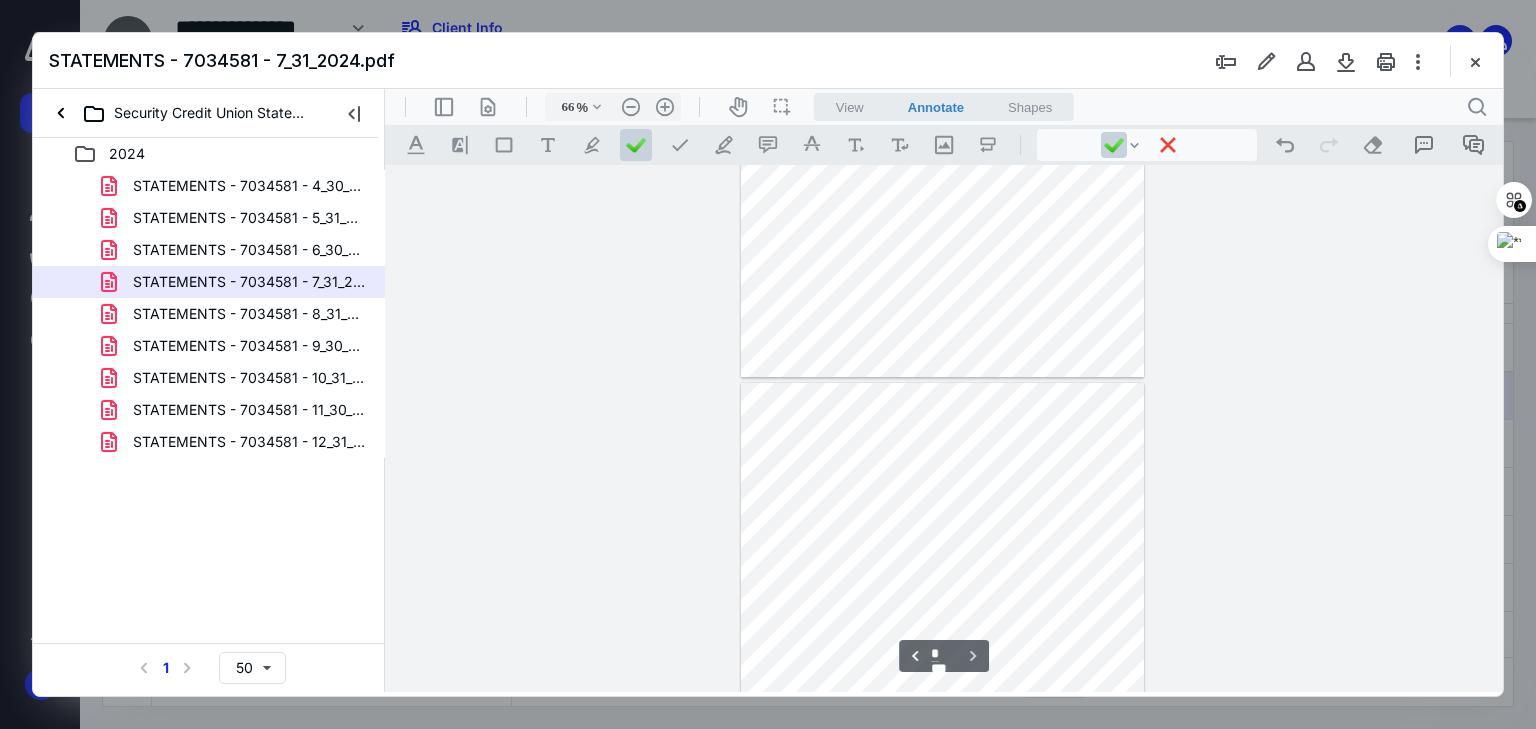 scroll, scrollTop: 2959, scrollLeft: 0, axis: vertical 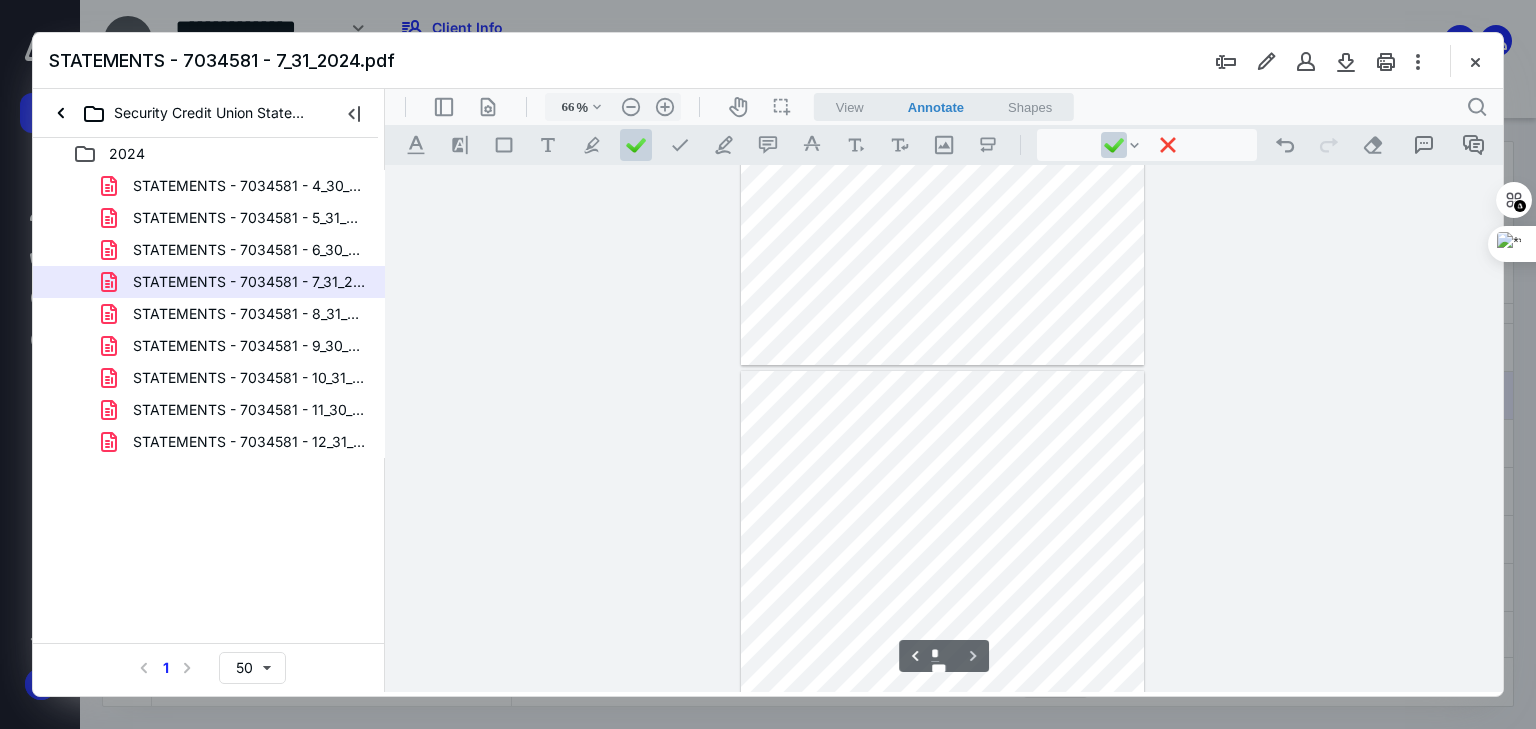 click at bounding box center (942, 105) 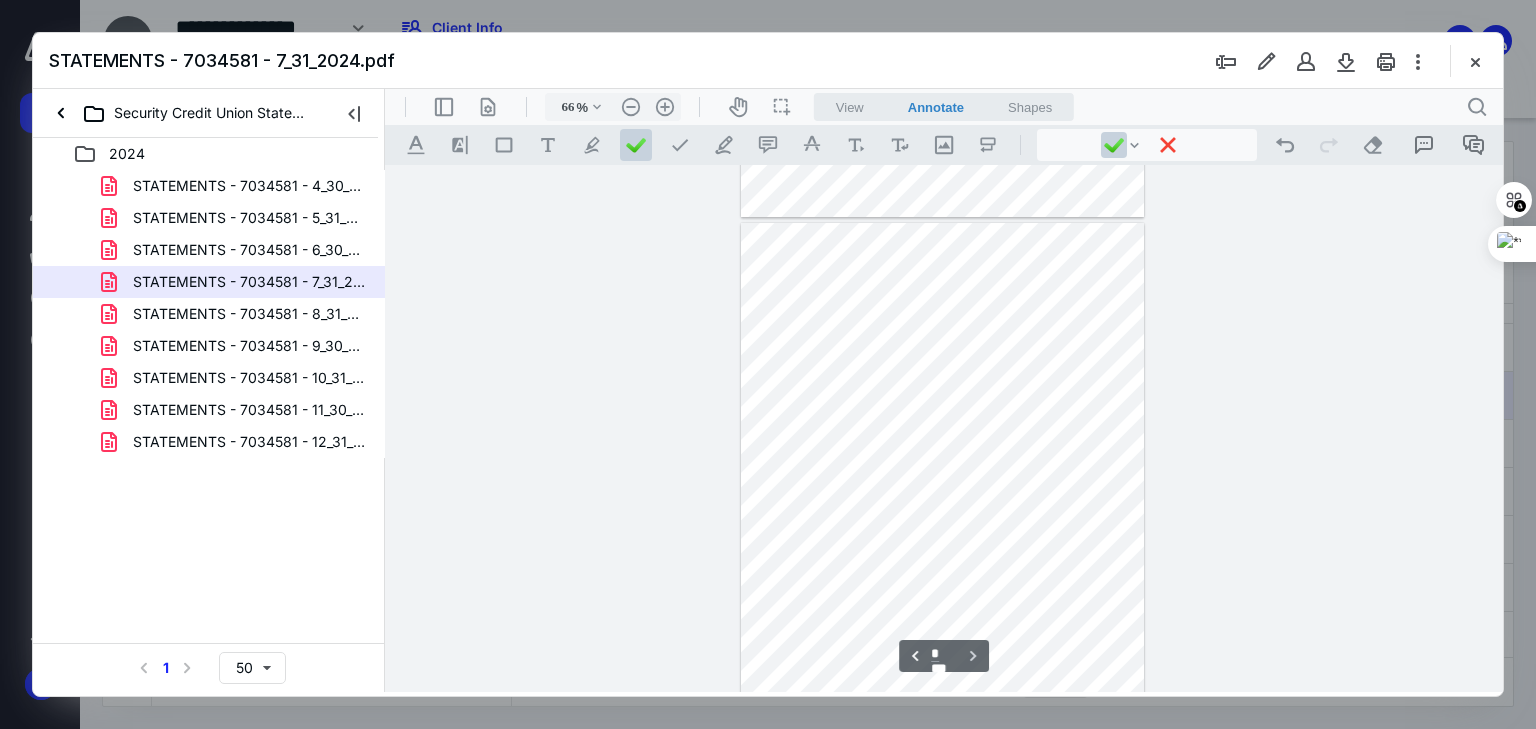 scroll, scrollTop: 3119, scrollLeft: 0, axis: vertical 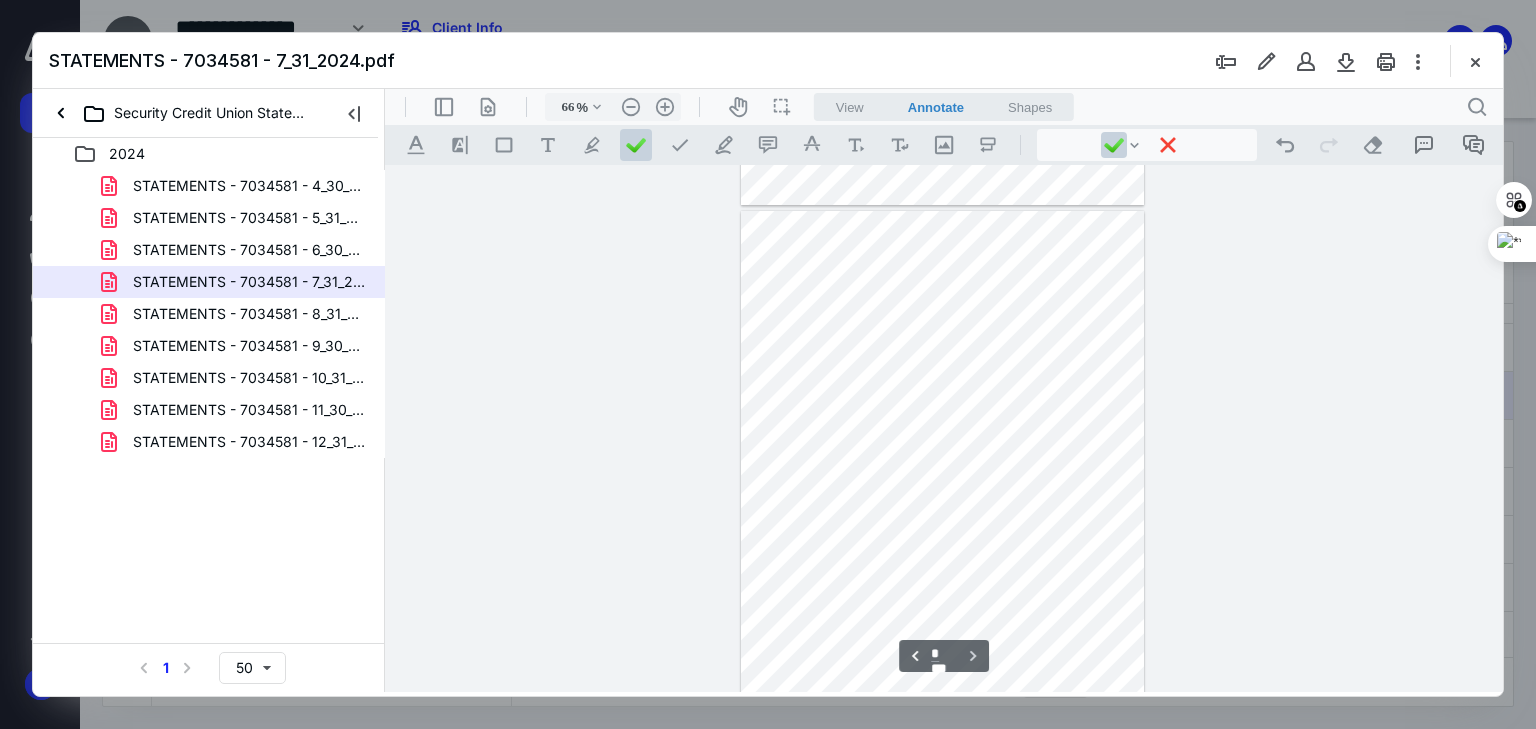 click at bounding box center [942, 472] 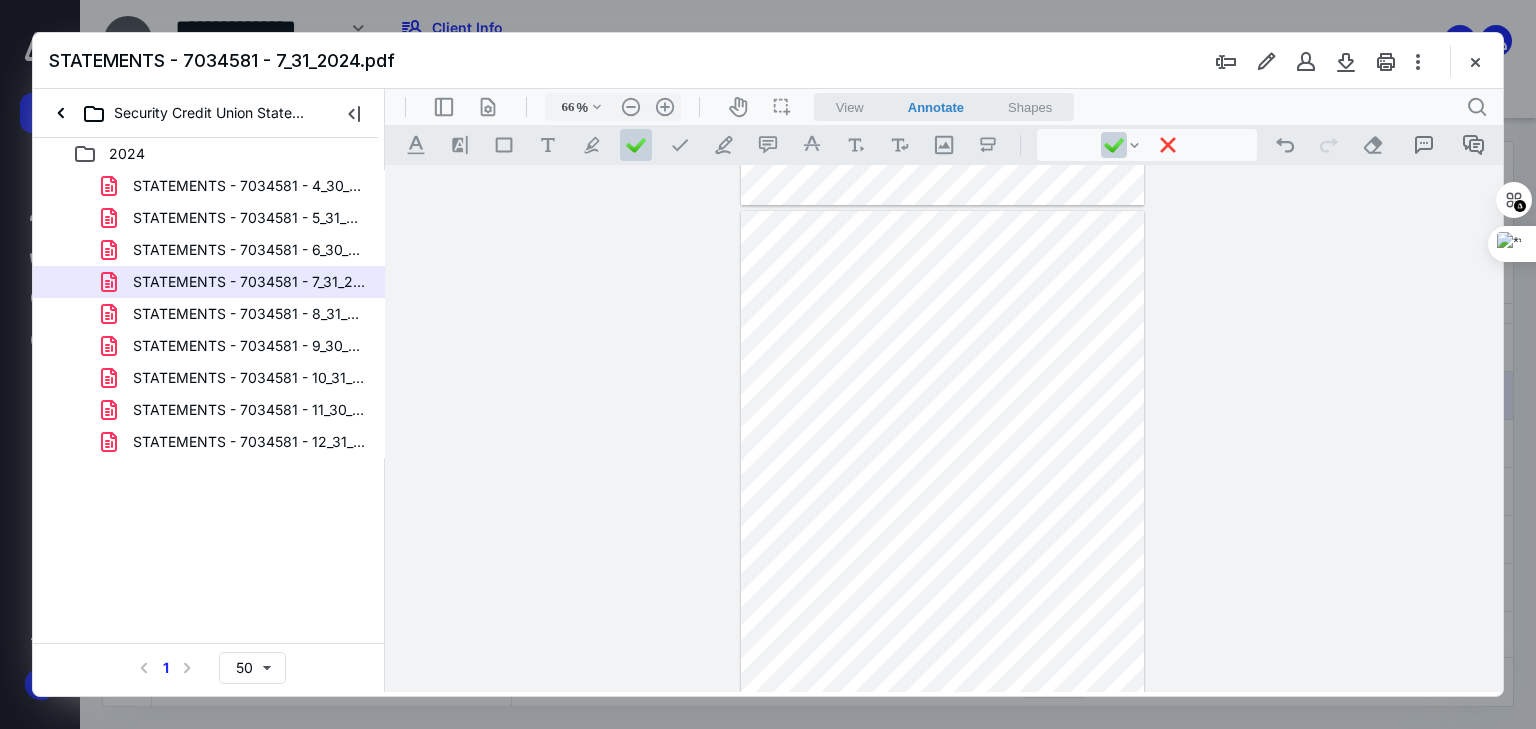 click at bounding box center [942, 472] 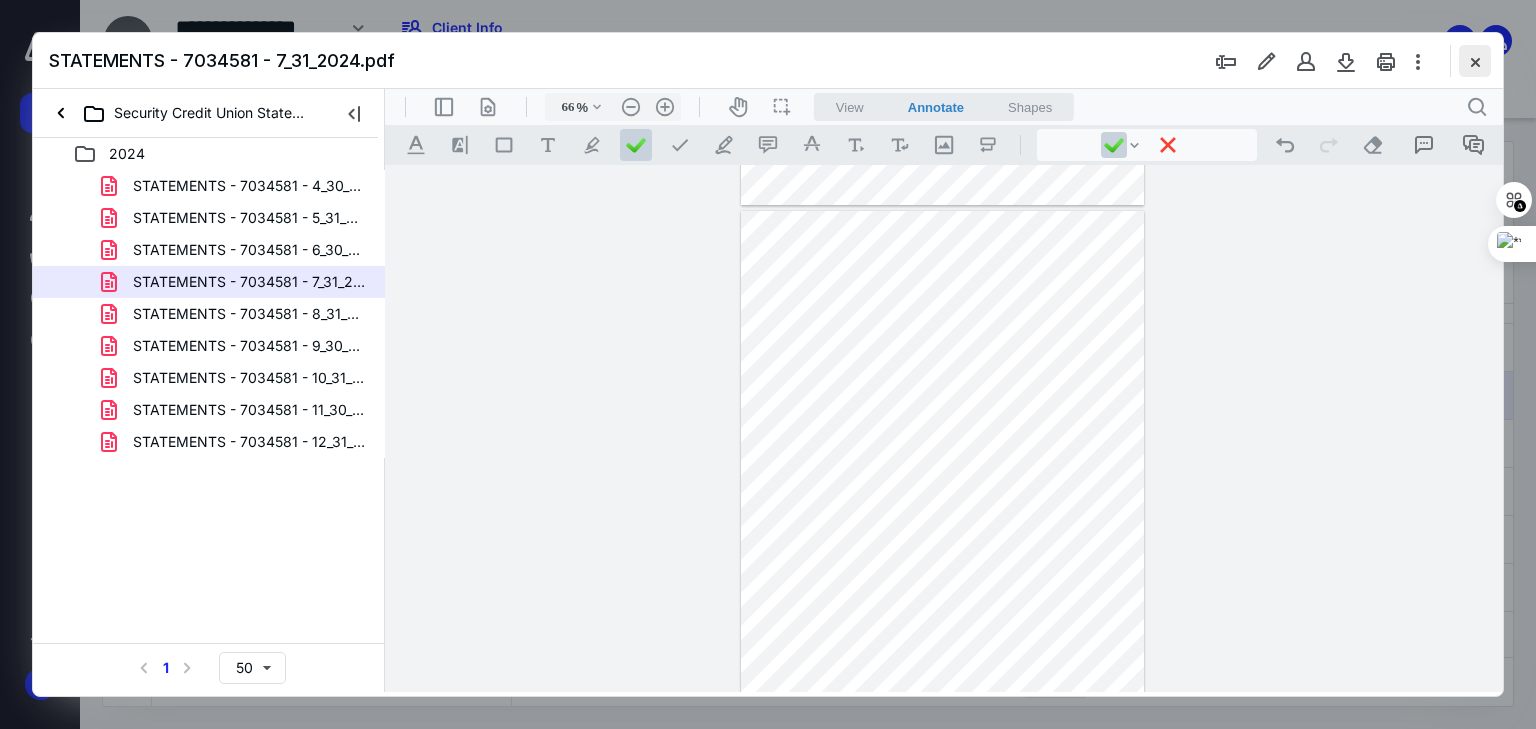 click at bounding box center (1475, 61) 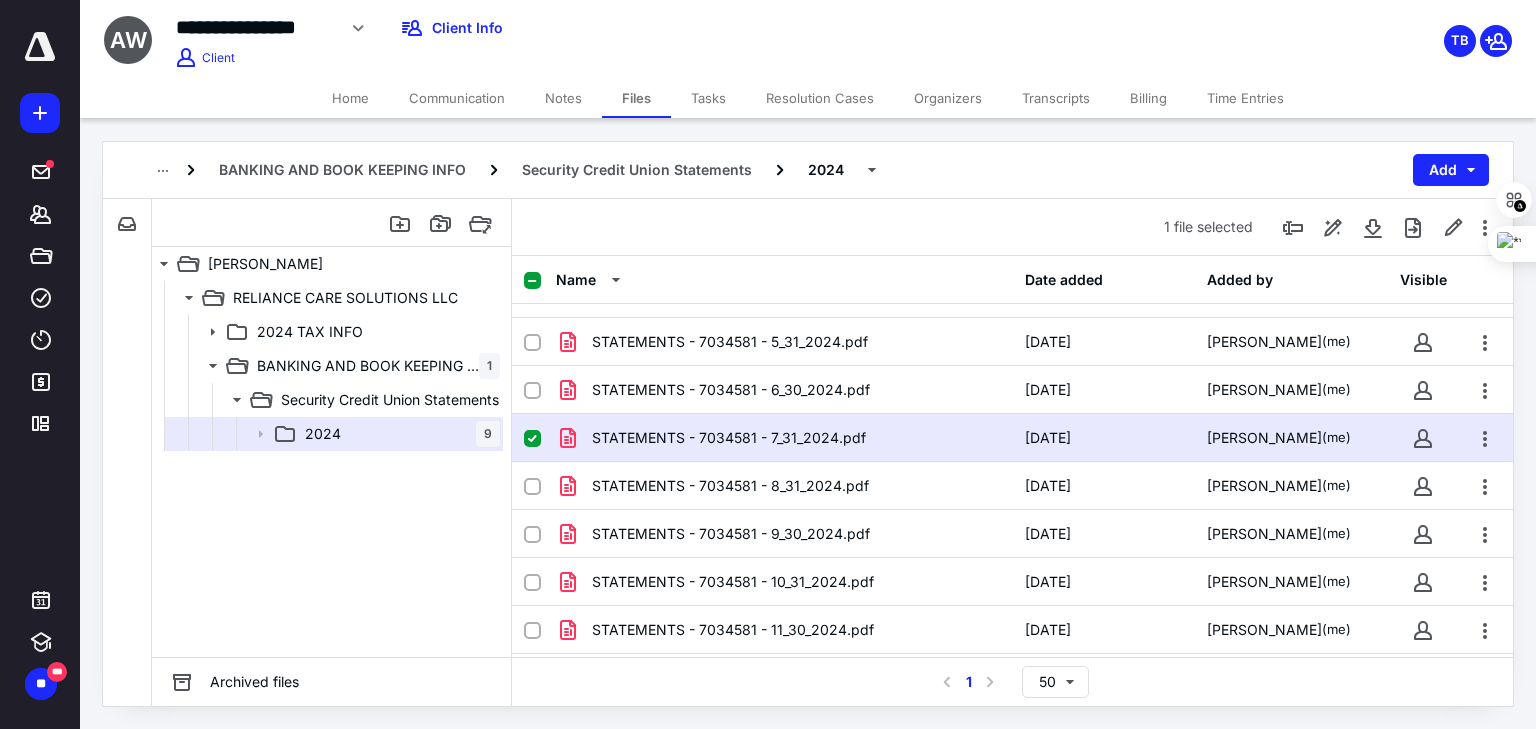 scroll, scrollTop: 0, scrollLeft: 0, axis: both 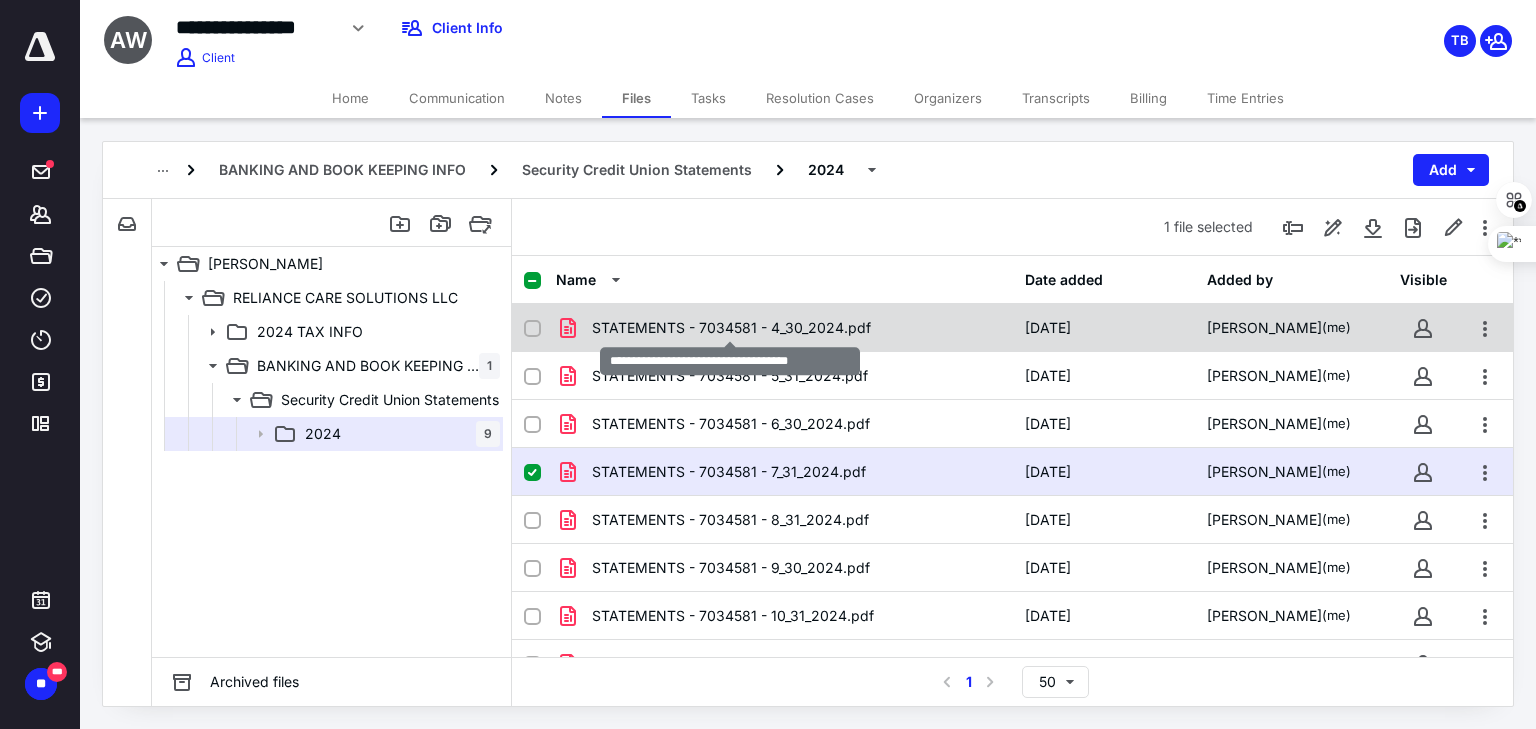 checkbox on "true" 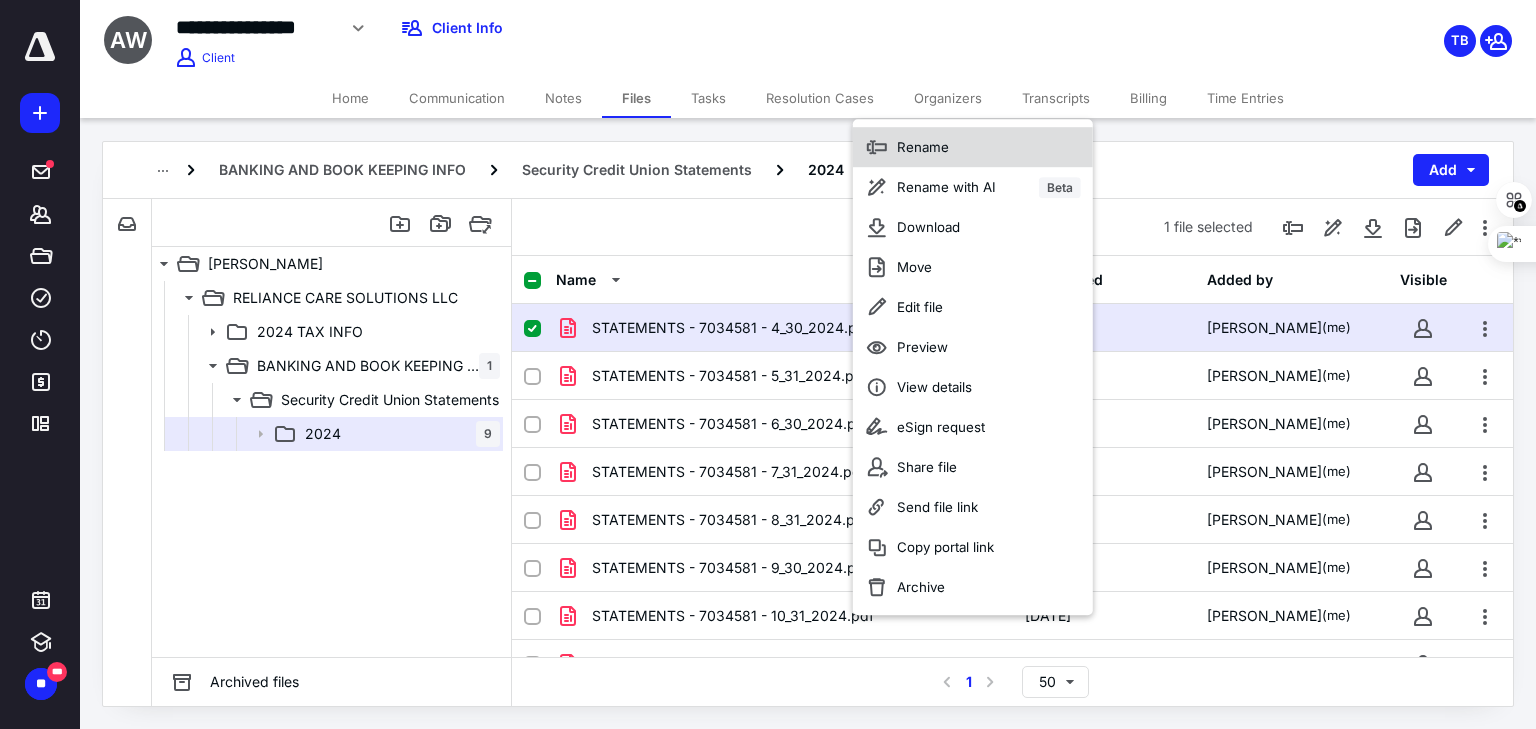 click on "Rename" at bounding box center (923, 147) 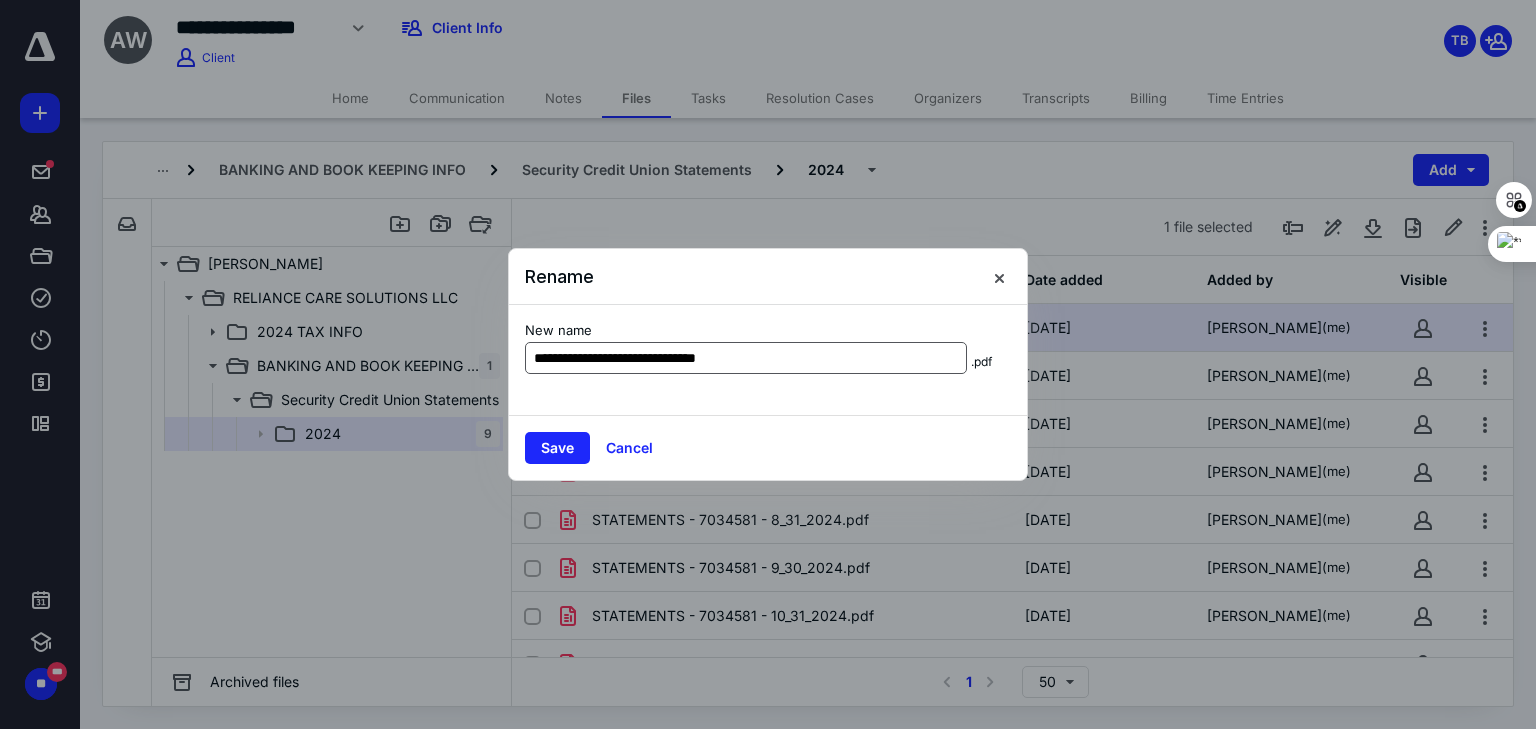click on "**********" at bounding box center [746, 358] 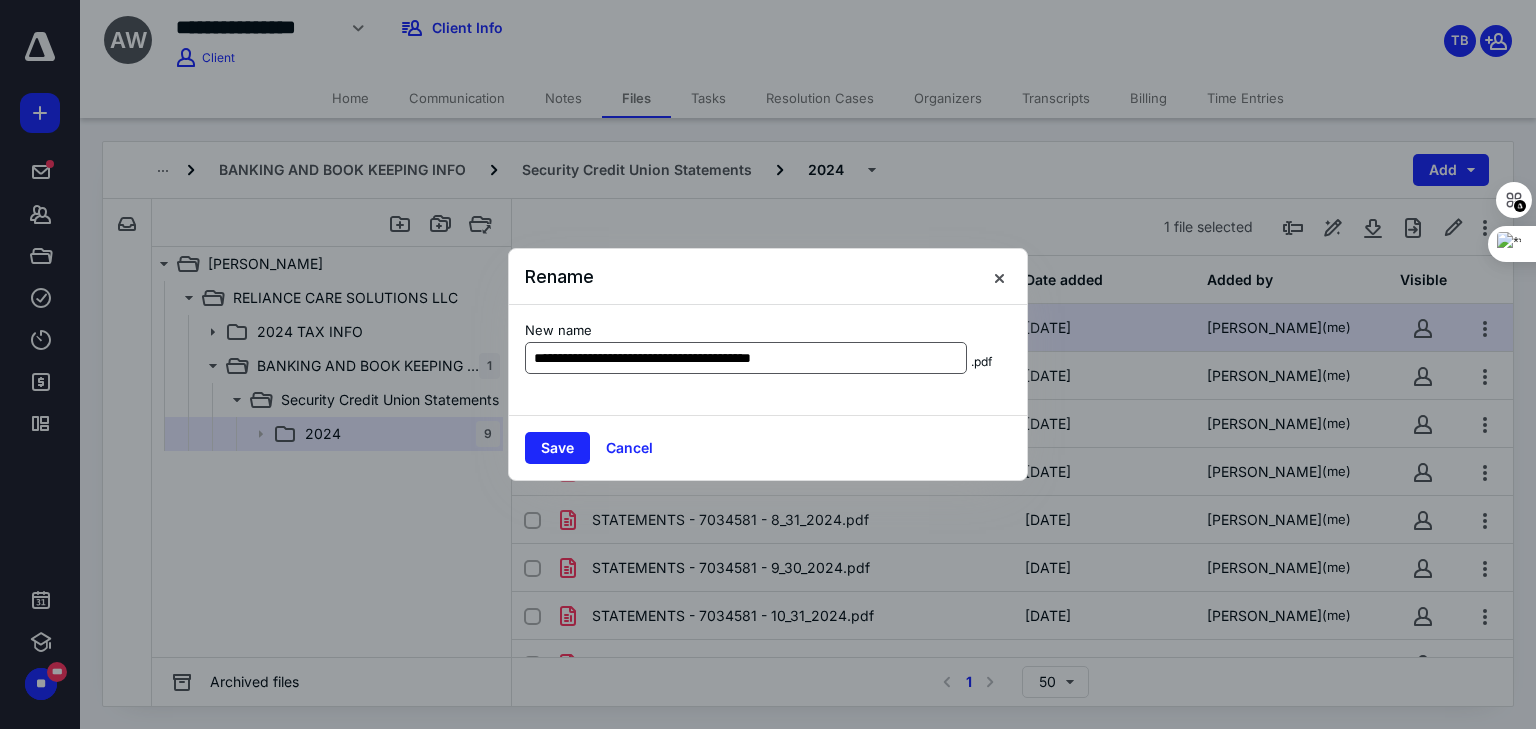 drag, startPoint x: 784, startPoint y: 360, endPoint x: 880, endPoint y: 358, distance: 96.02083 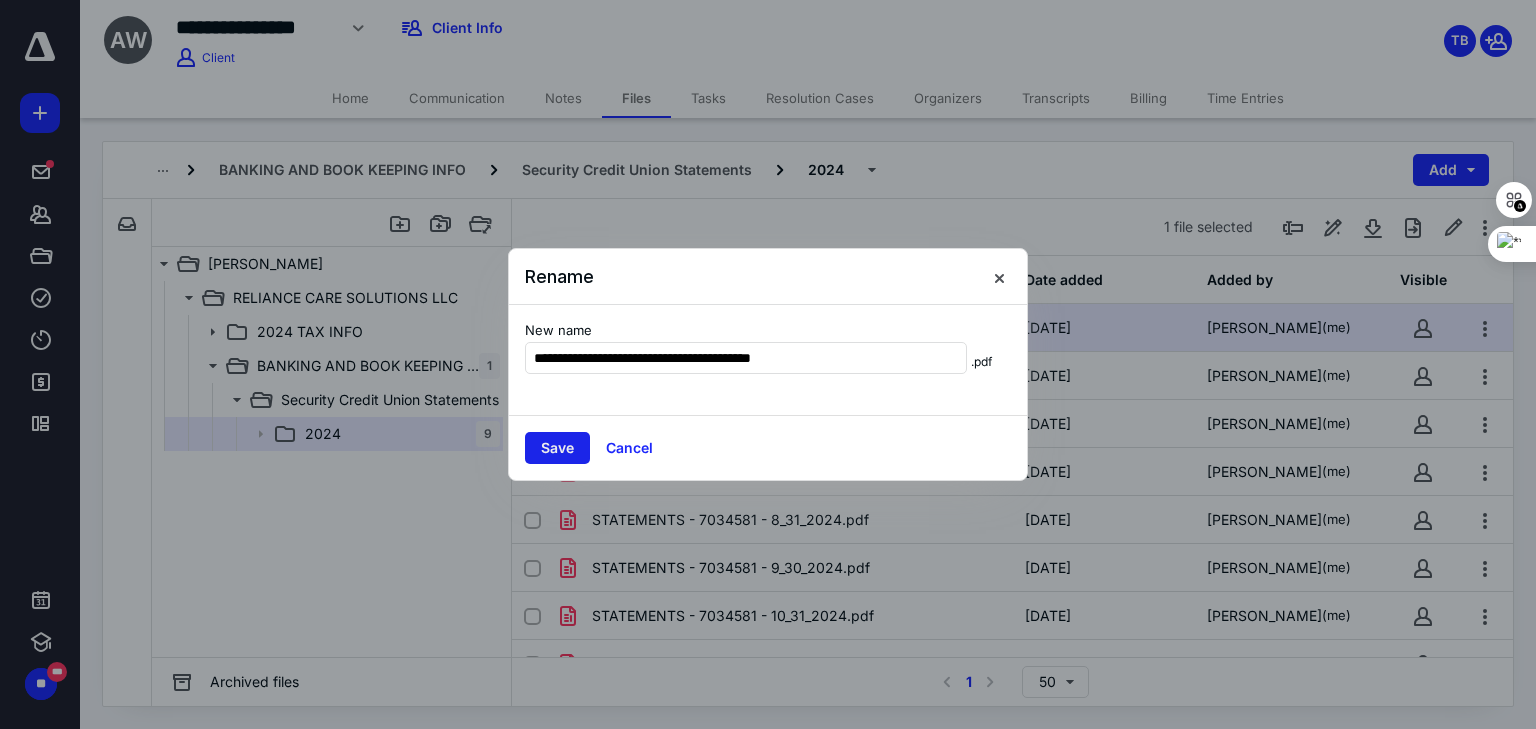 type on "**********" 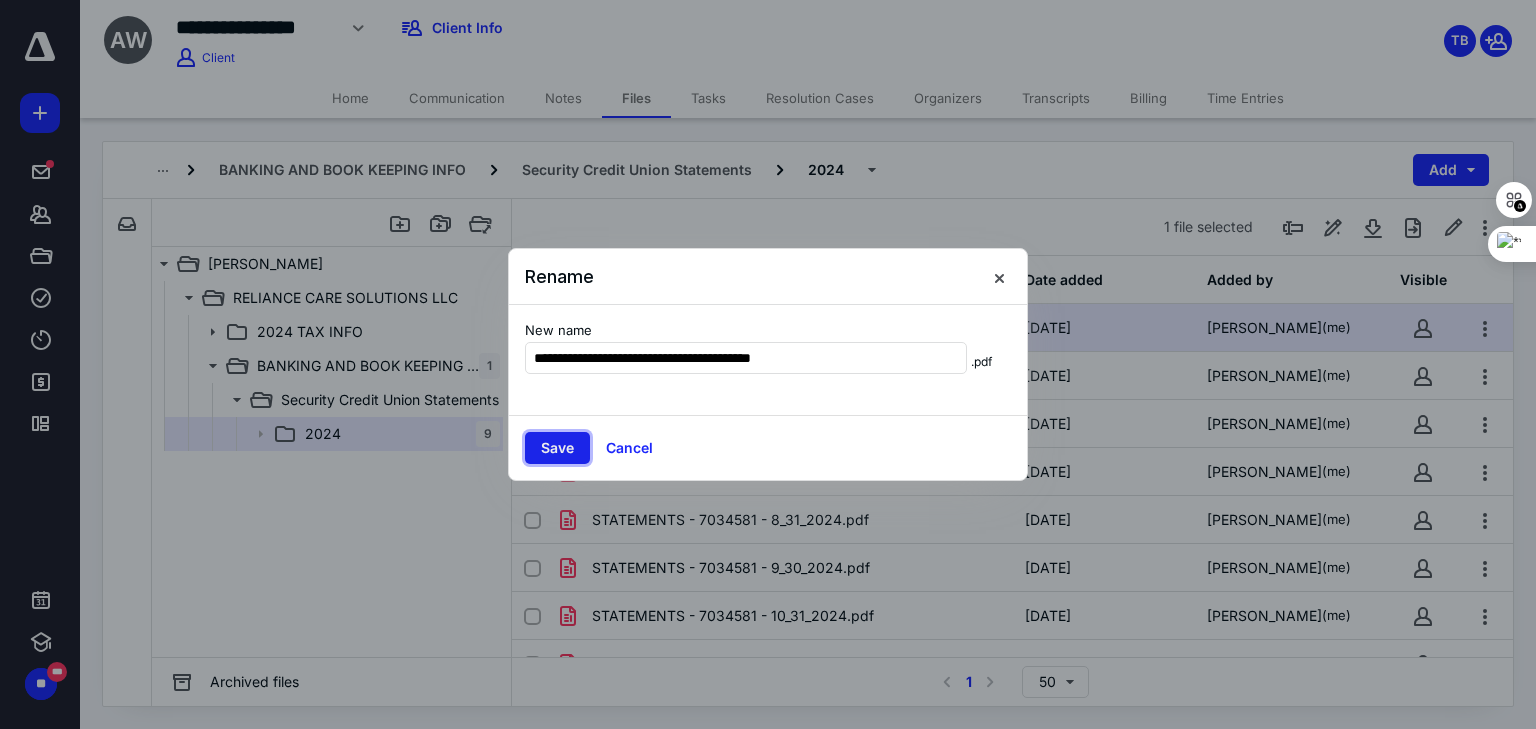 click on "Save" at bounding box center [557, 448] 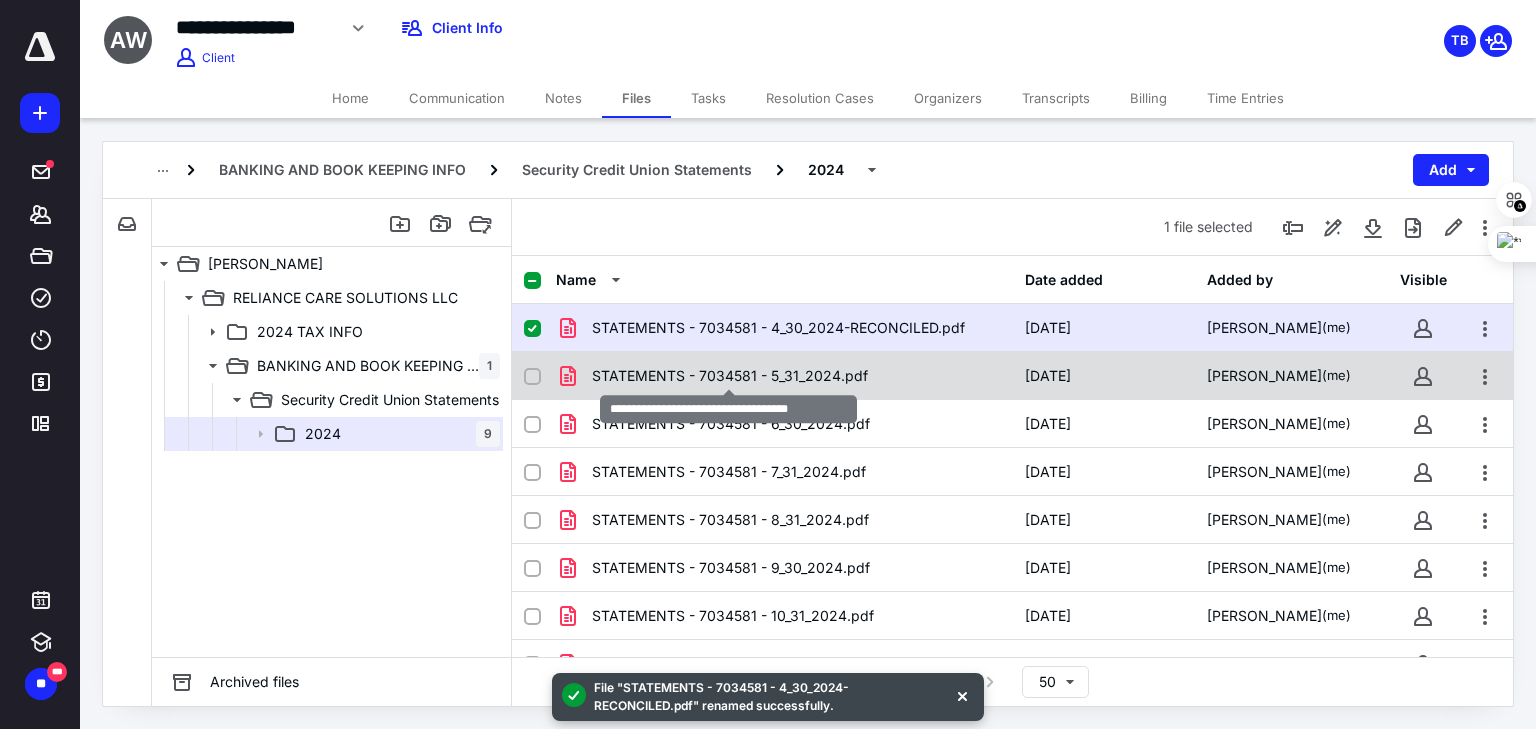 checkbox on "false" 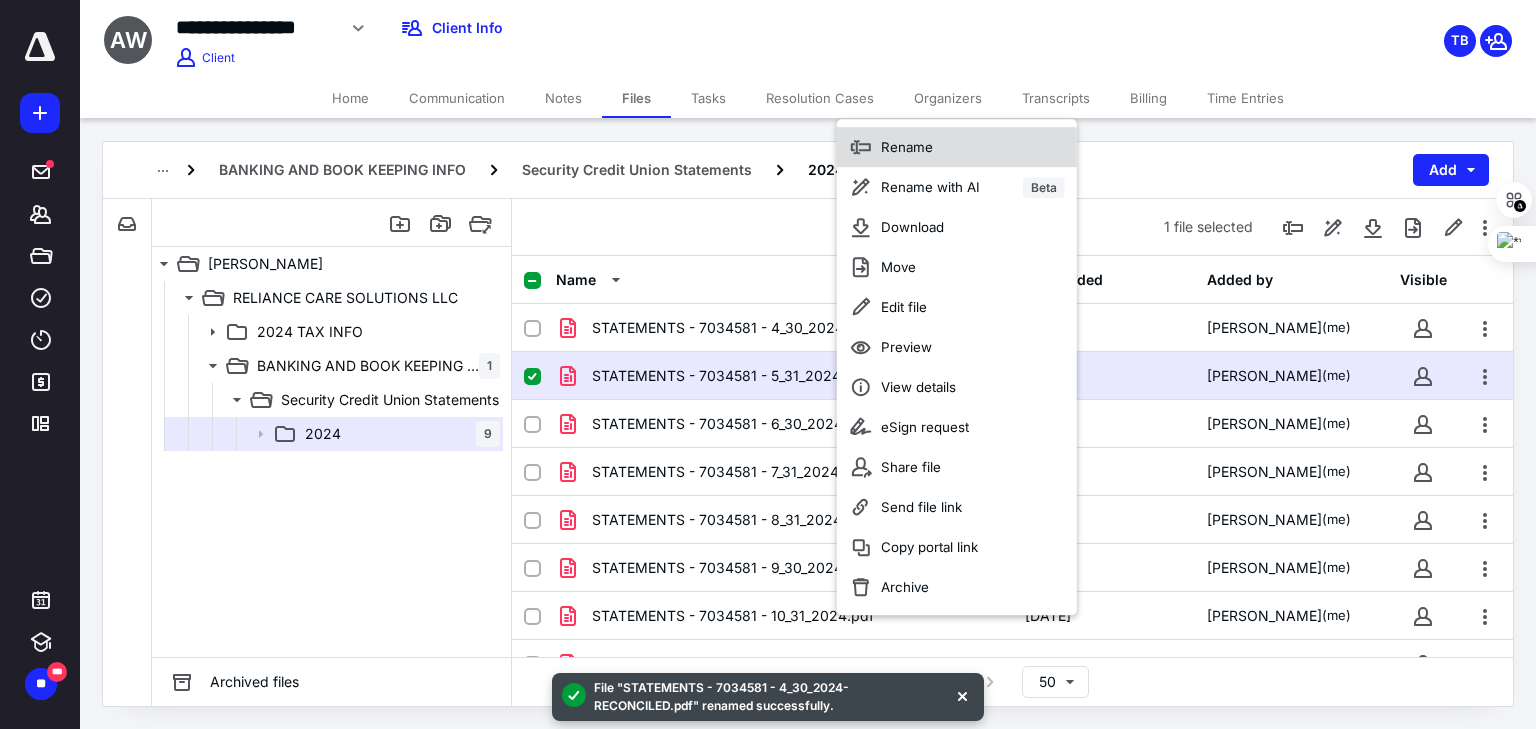 click on "Rename" at bounding box center [957, 147] 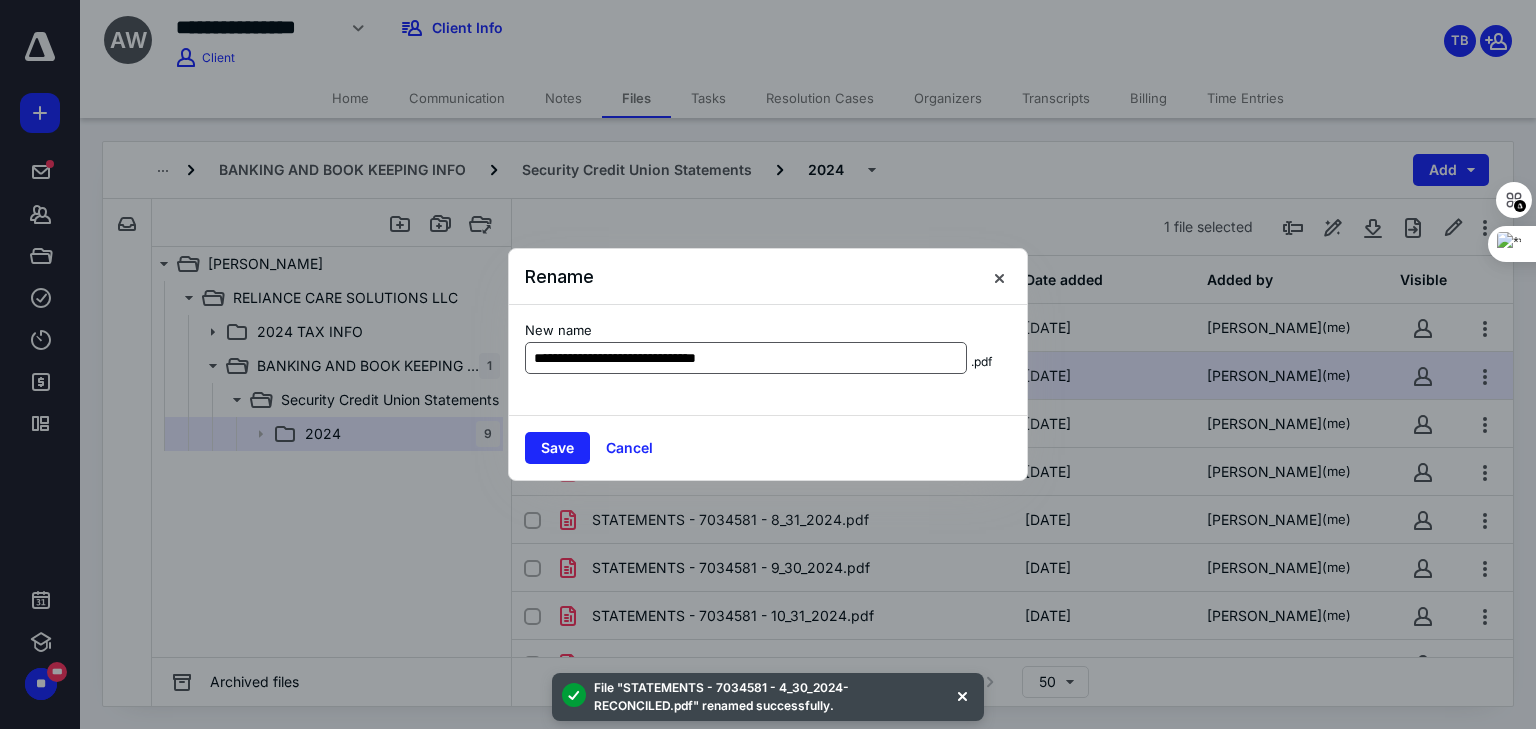 click on "**********" at bounding box center [746, 358] 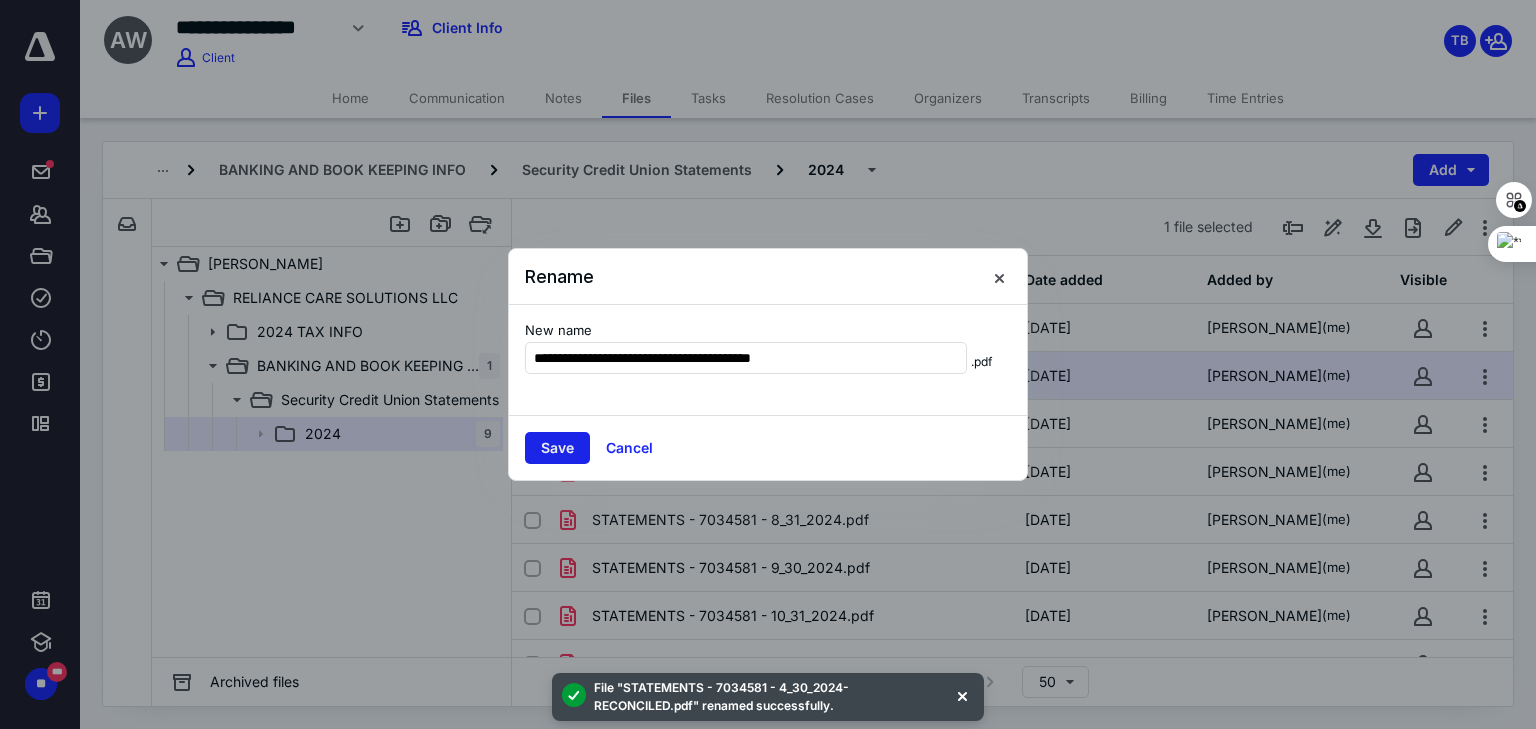 type on "**********" 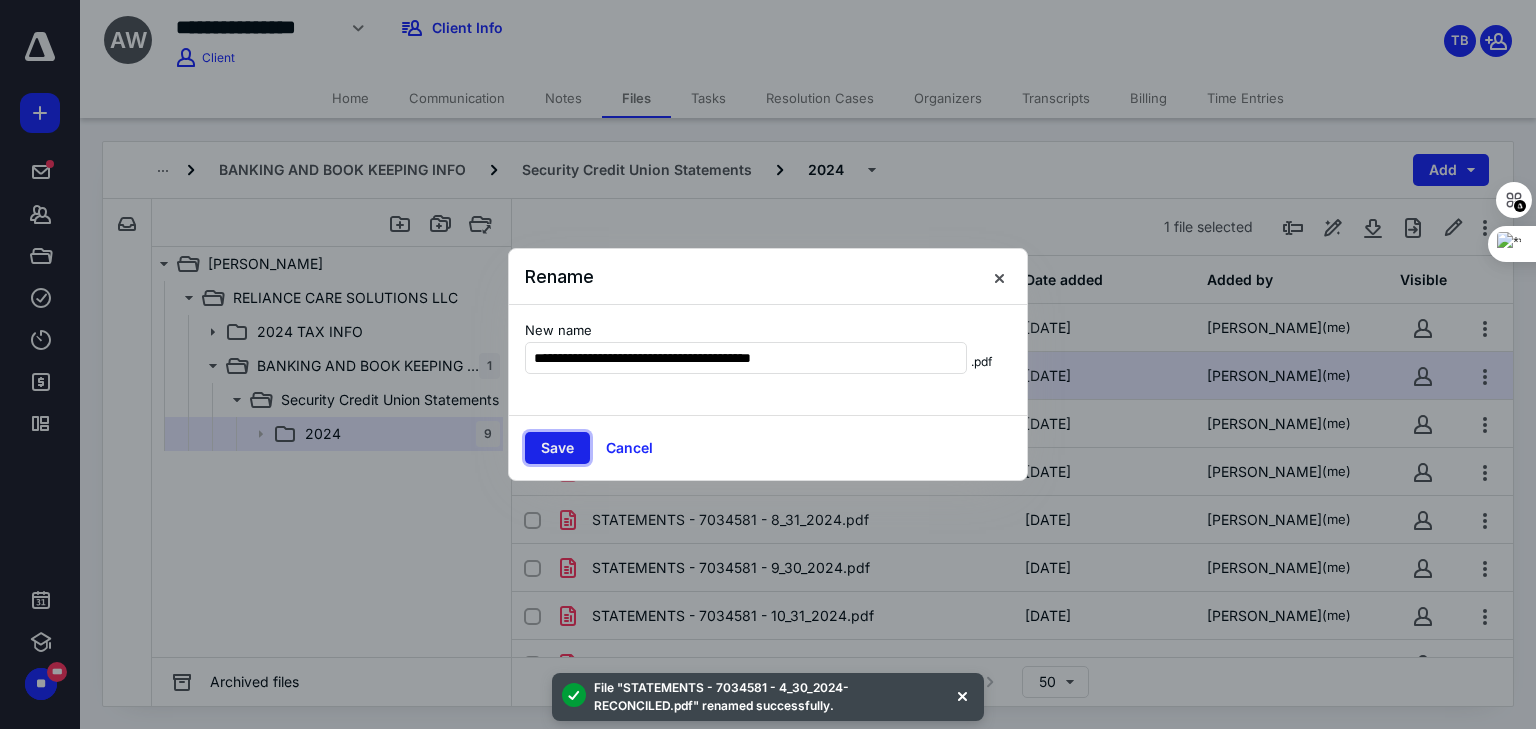click on "Save" at bounding box center [557, 448] 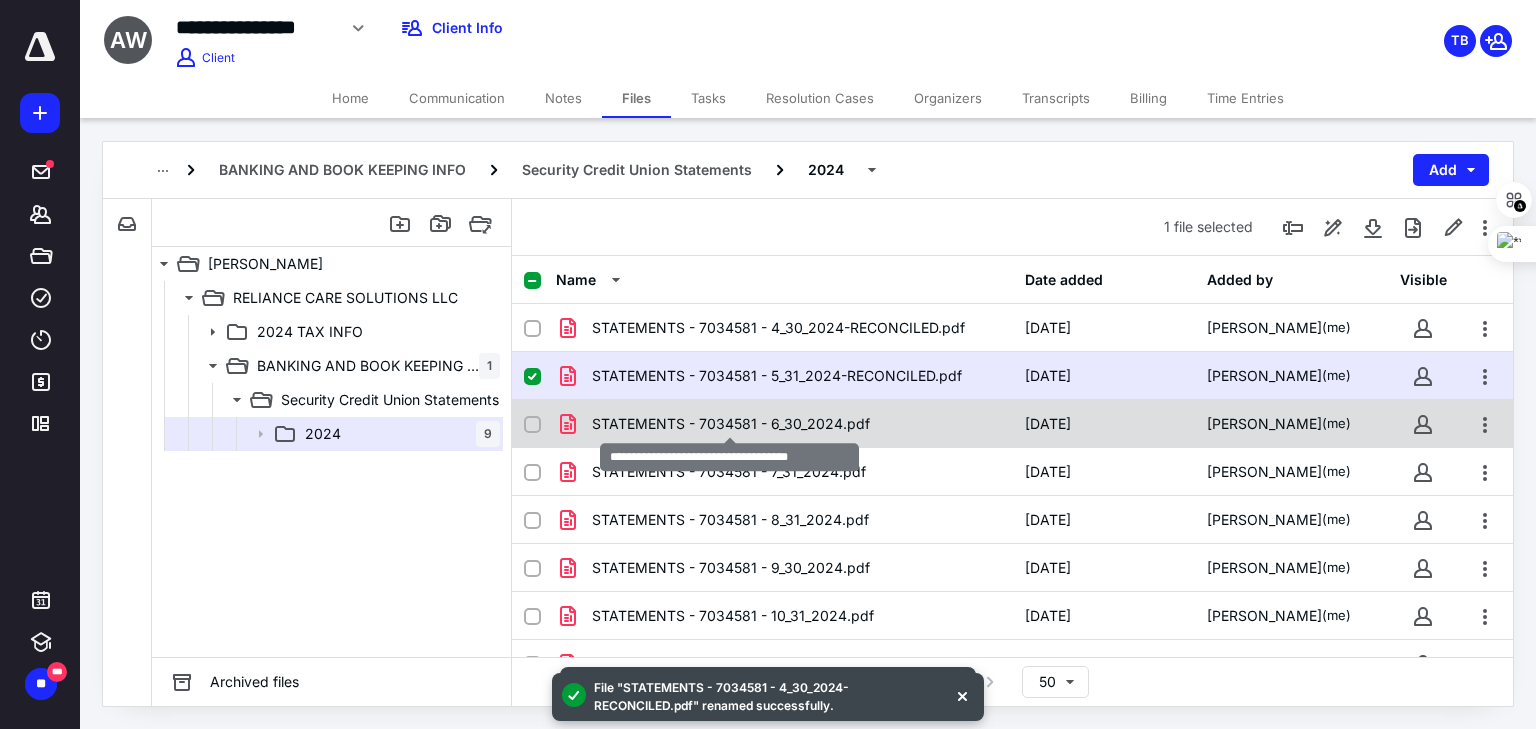 checkbox on "false" 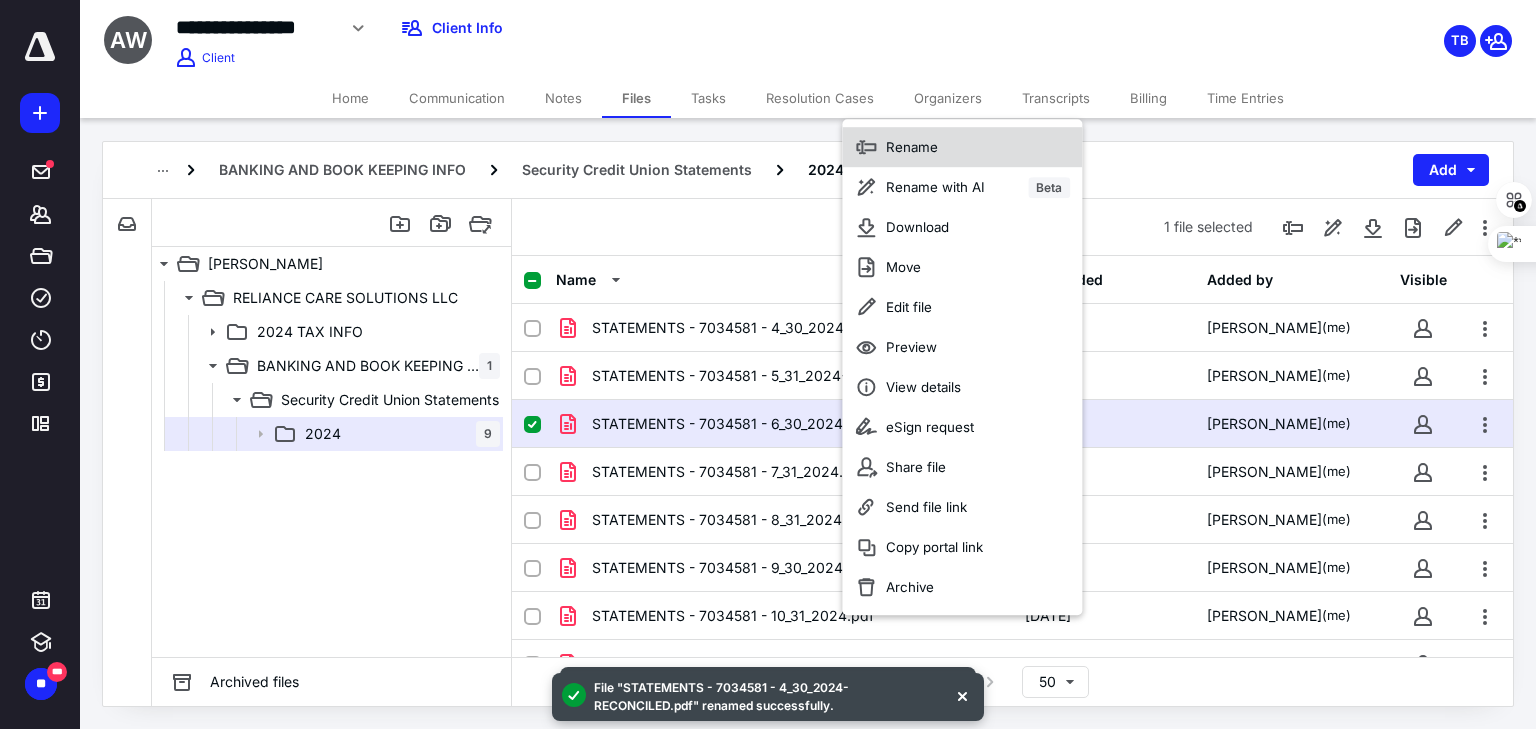 click on "Rename" at bounding box center (912, 147) 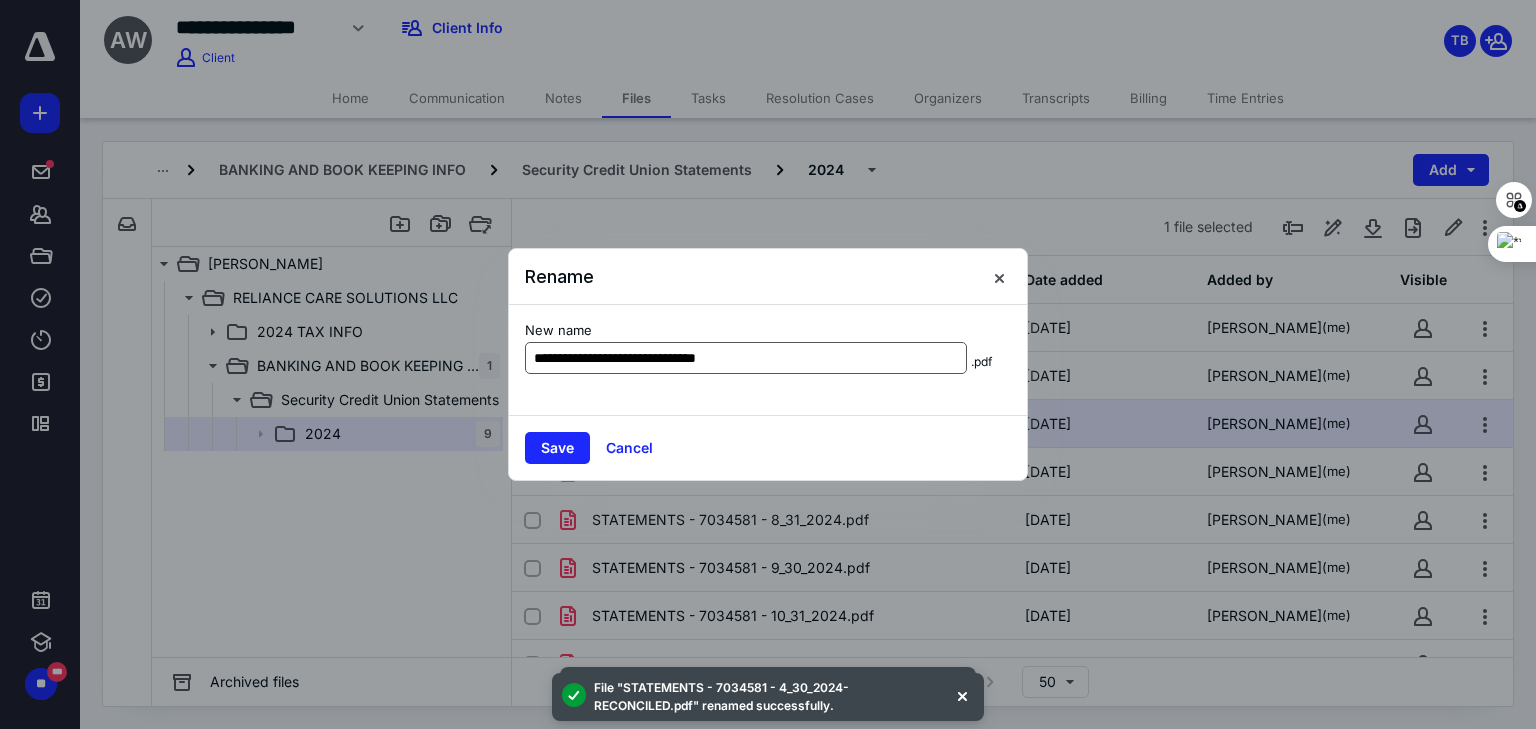 click on "**********" at bounding box center [746, 358] 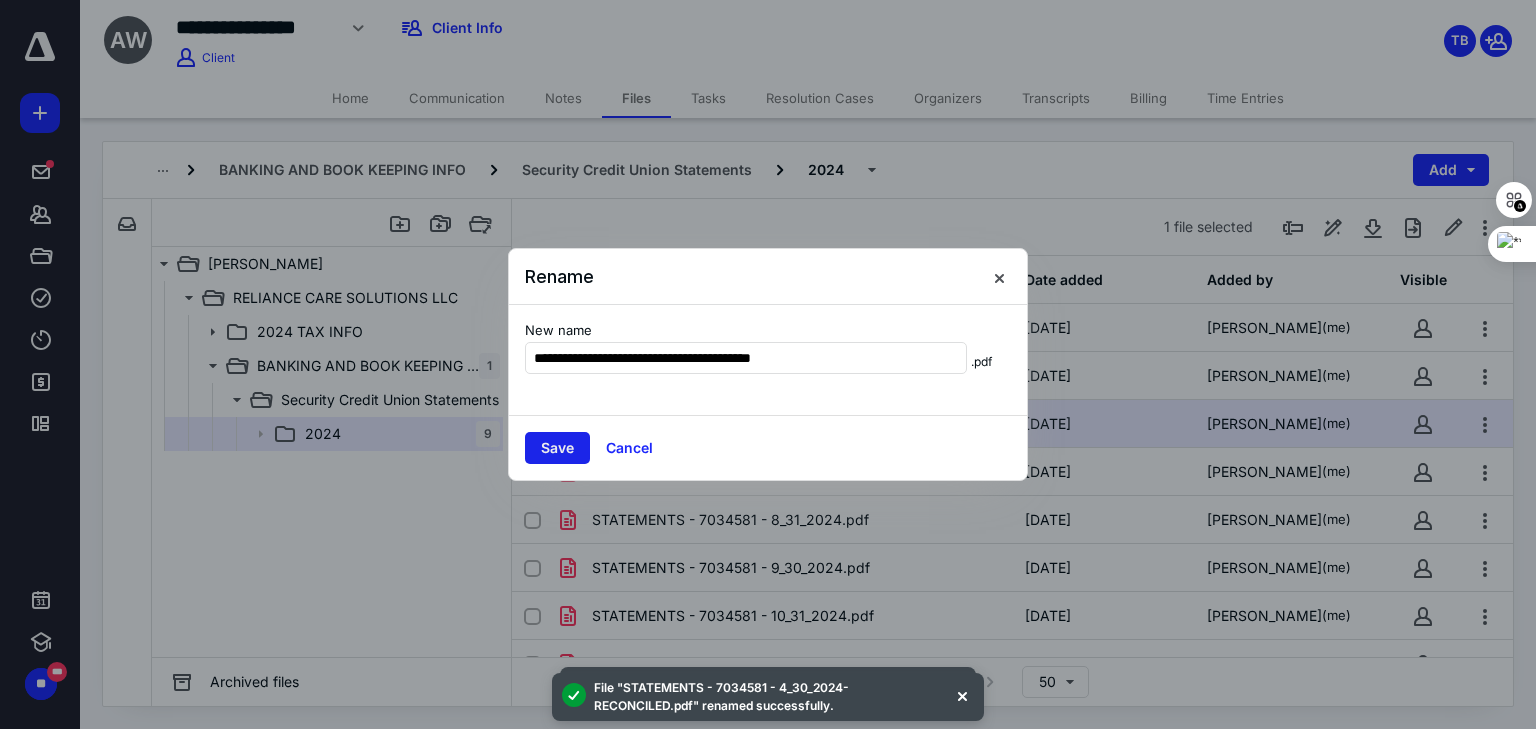 type on "**********" 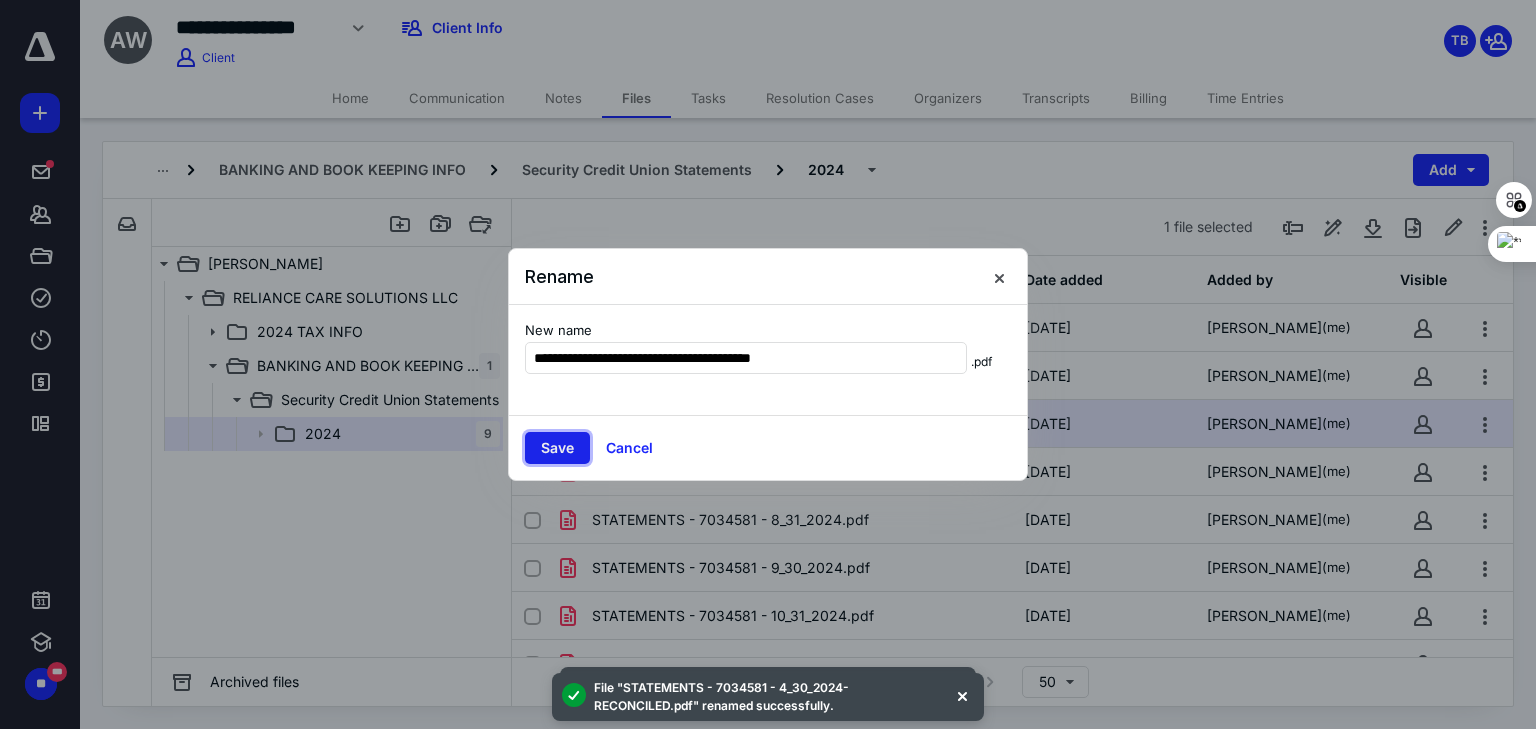 click on "Save" at bounding box center (557, 448) 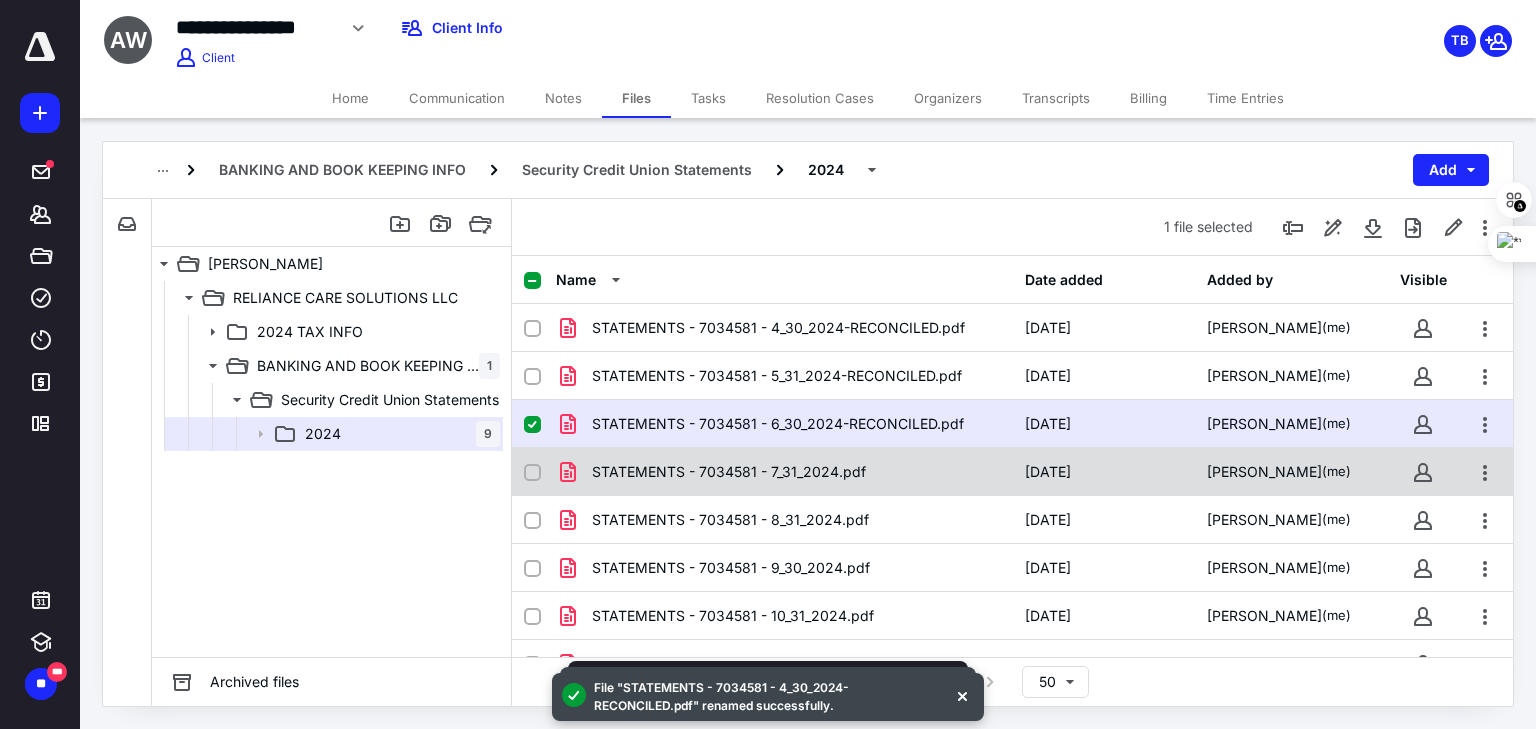 checkbox on "false" 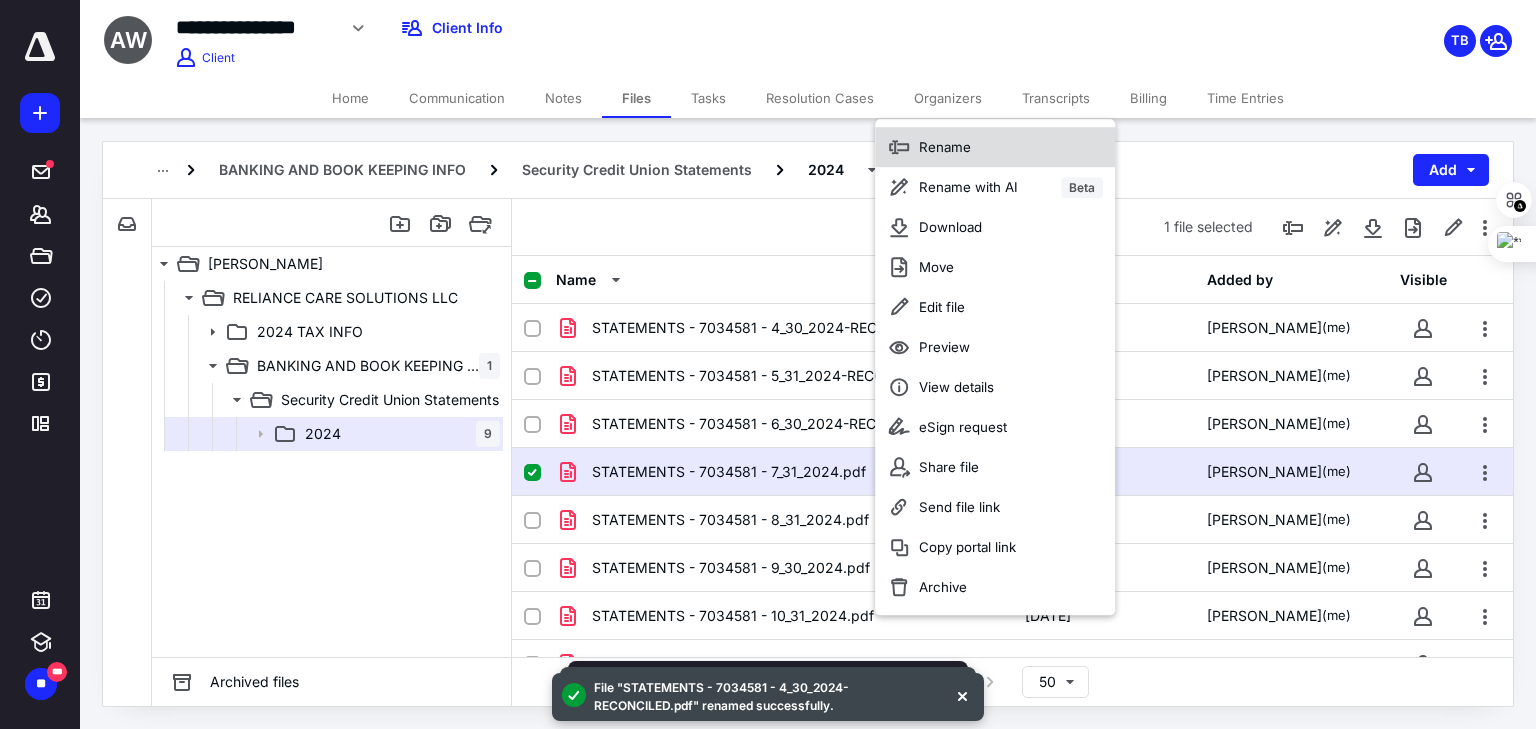 click on "Rename" at bounding box center [995, 147] 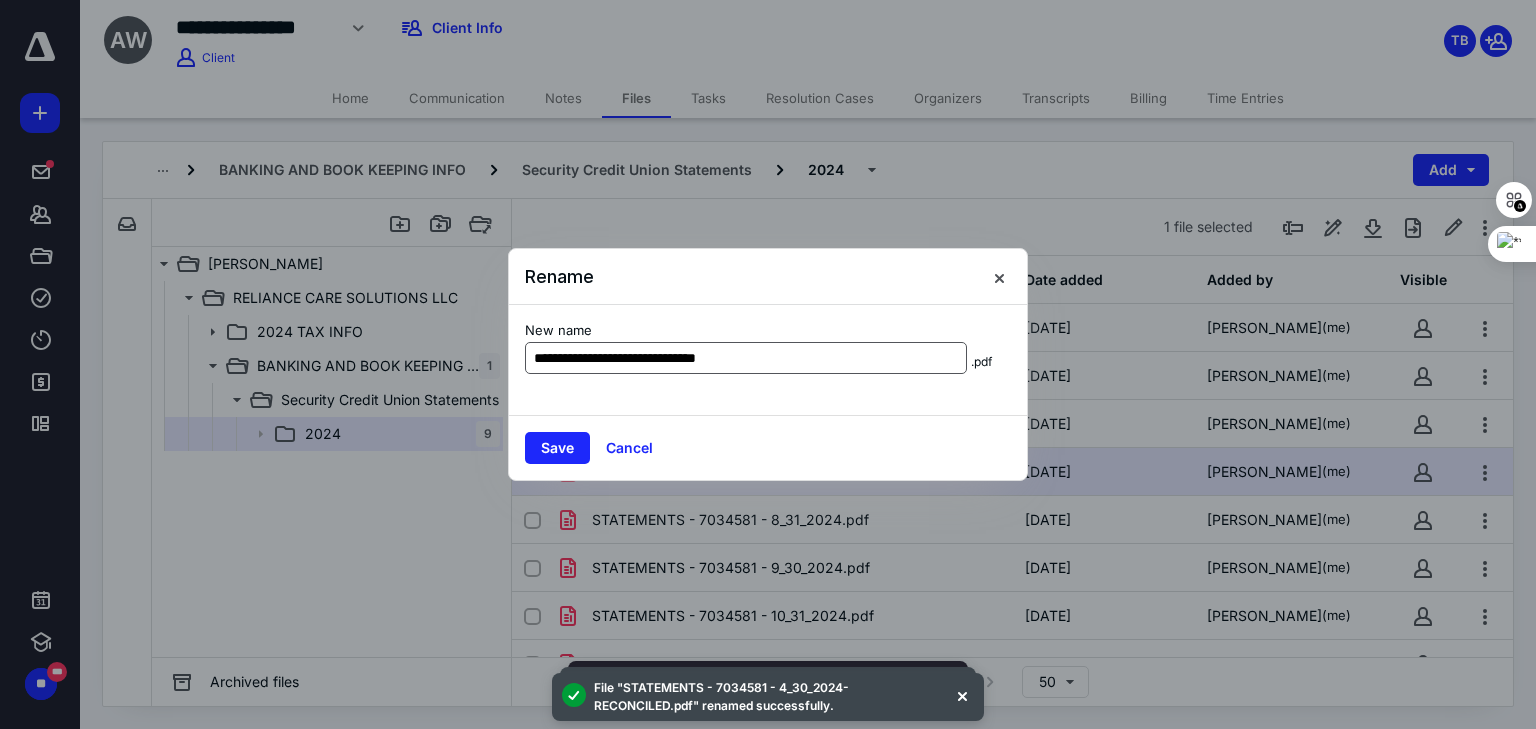 click on "**********" at bounding box center [746, 358] 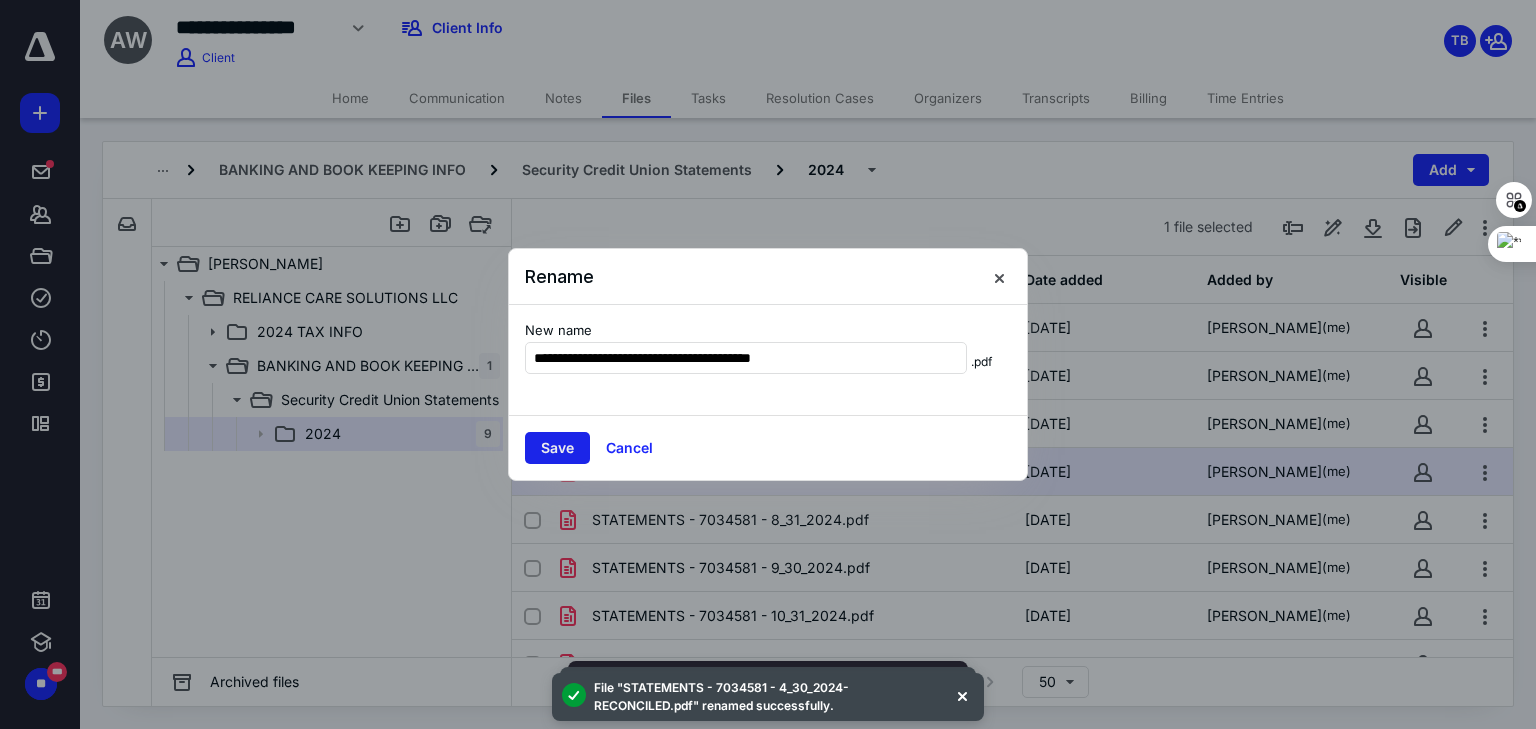 type on "**********" 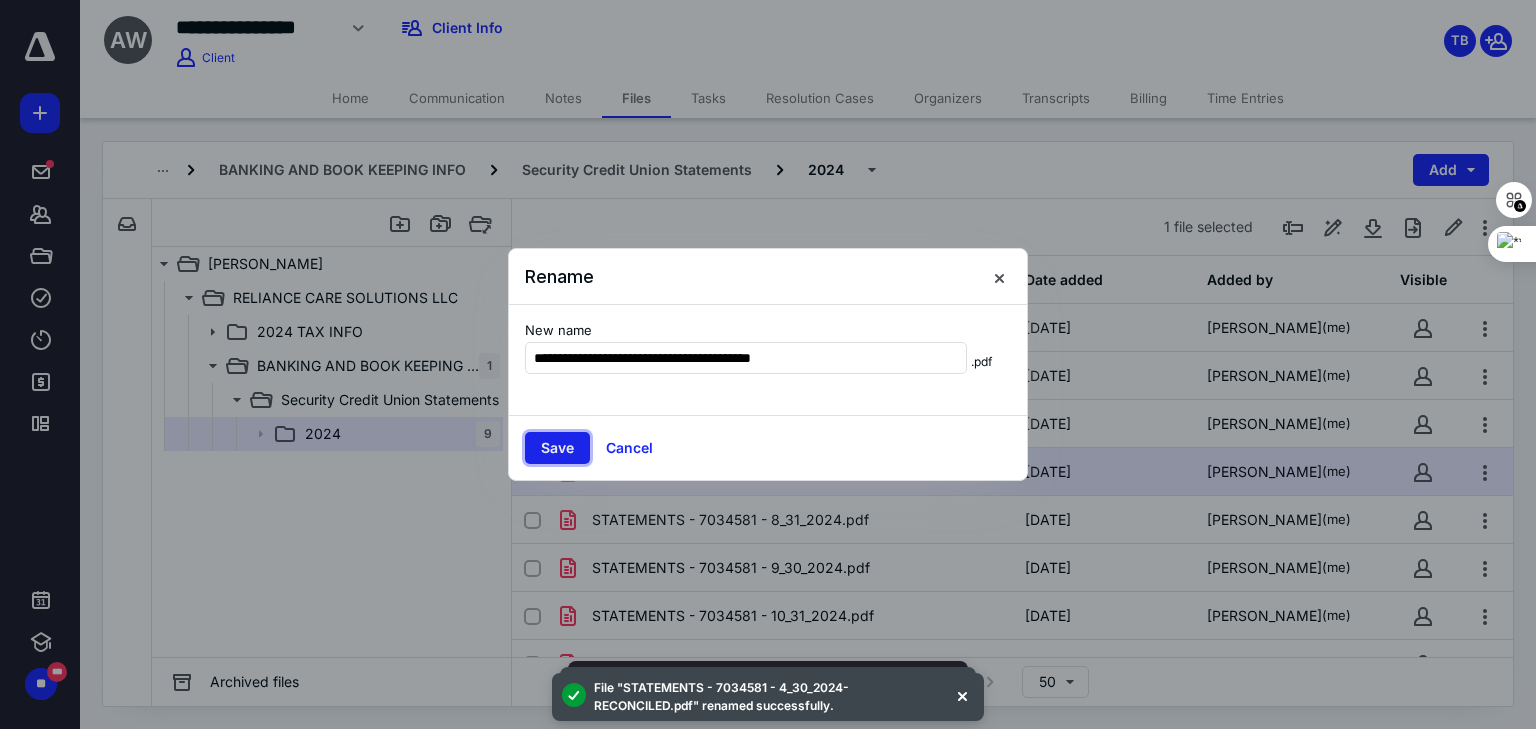 click on "Save" at bounding box center [557, 448] 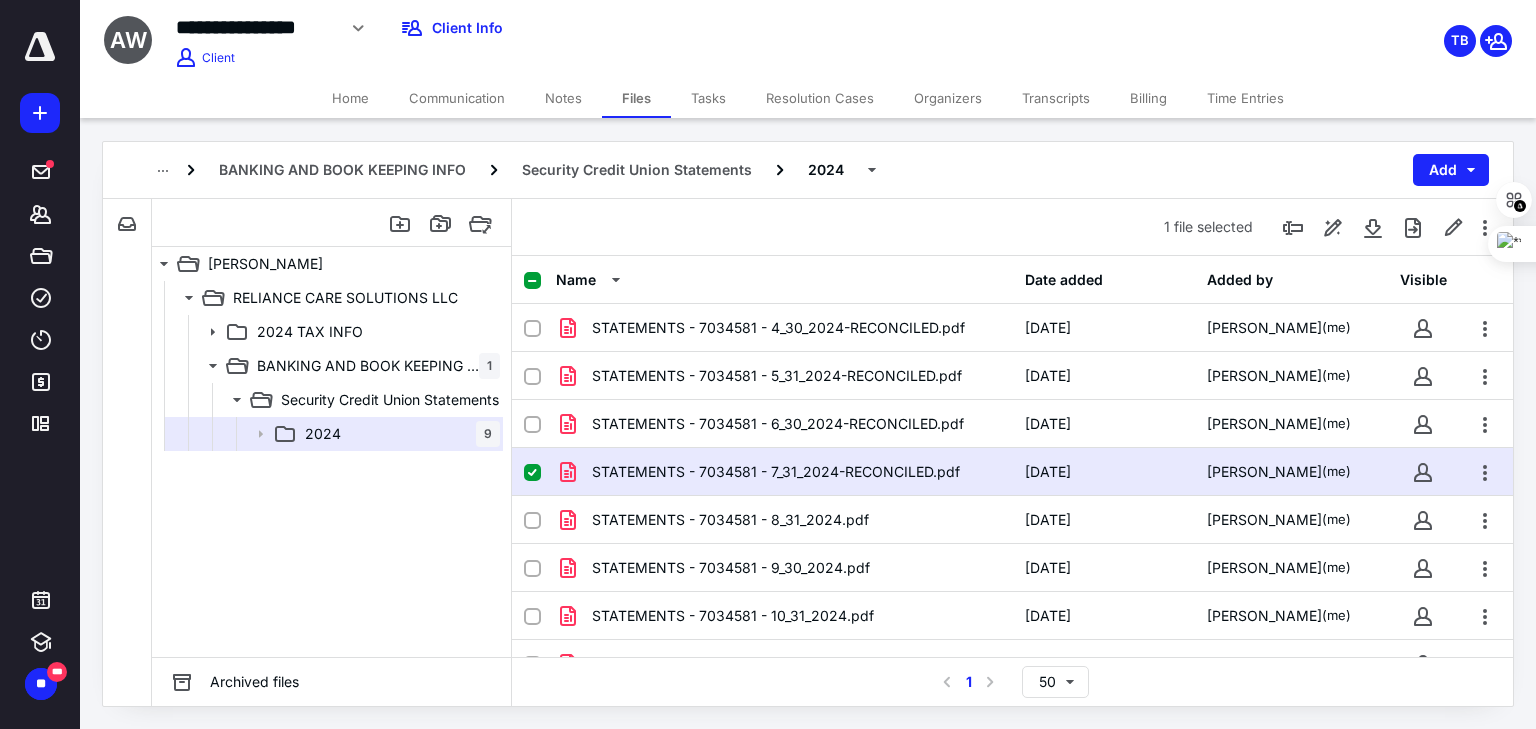 click at bounding box center (532, 473) 